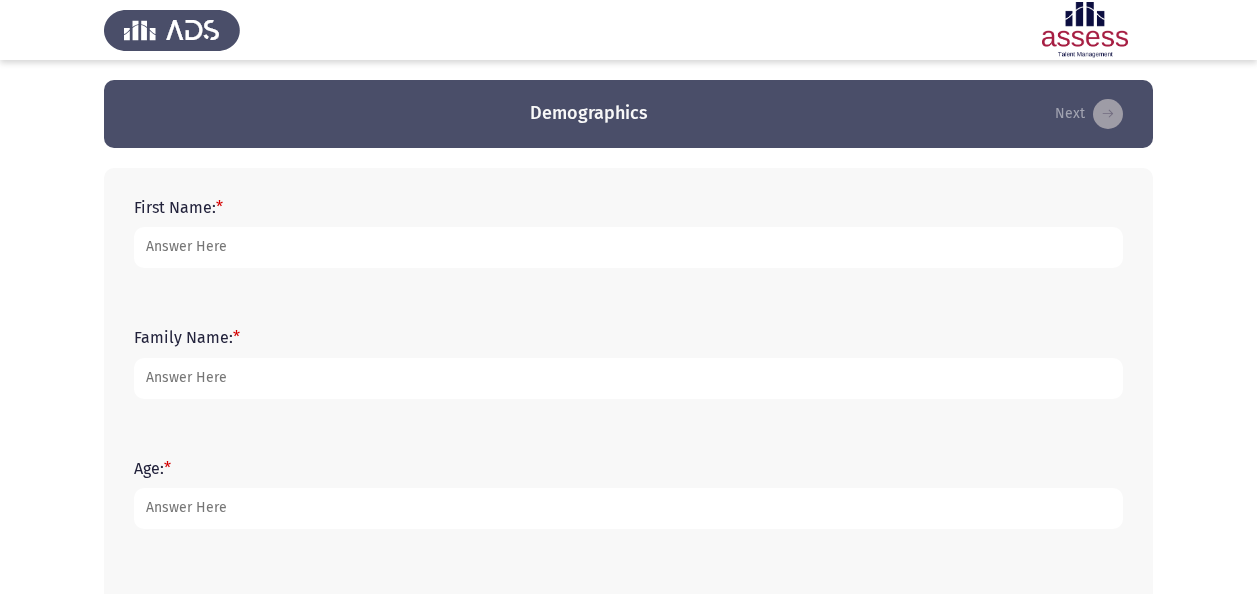 scroll, scrollTop: 0, scrollLeft: 0, axis: both 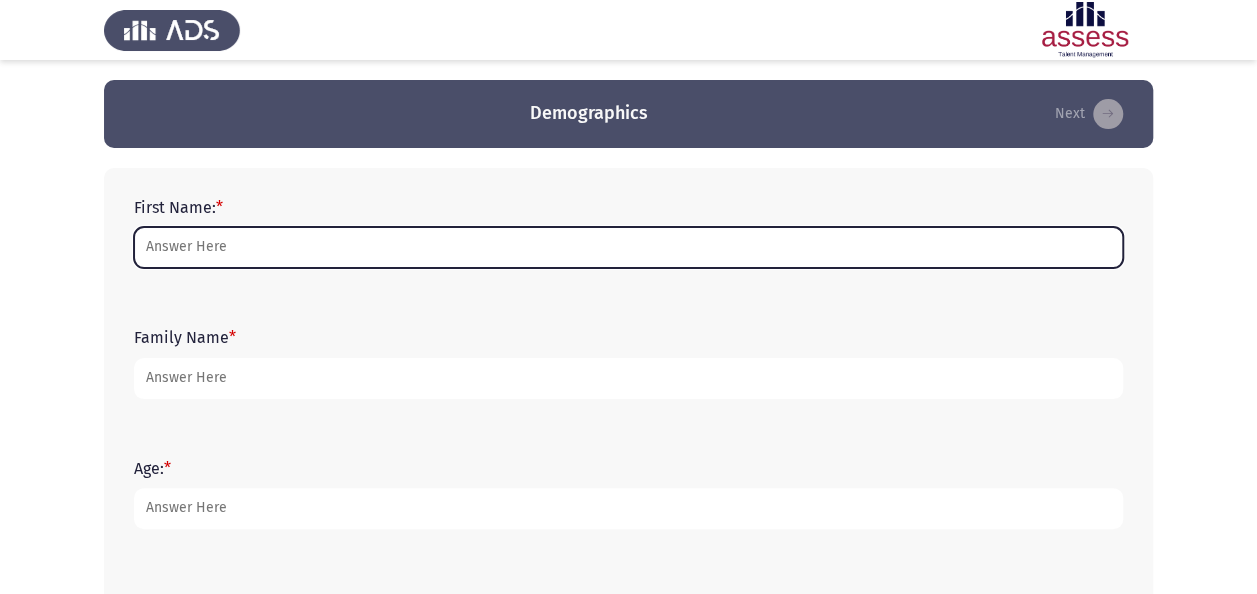 click on "First Name:   *" at bounding box center [628, 247] 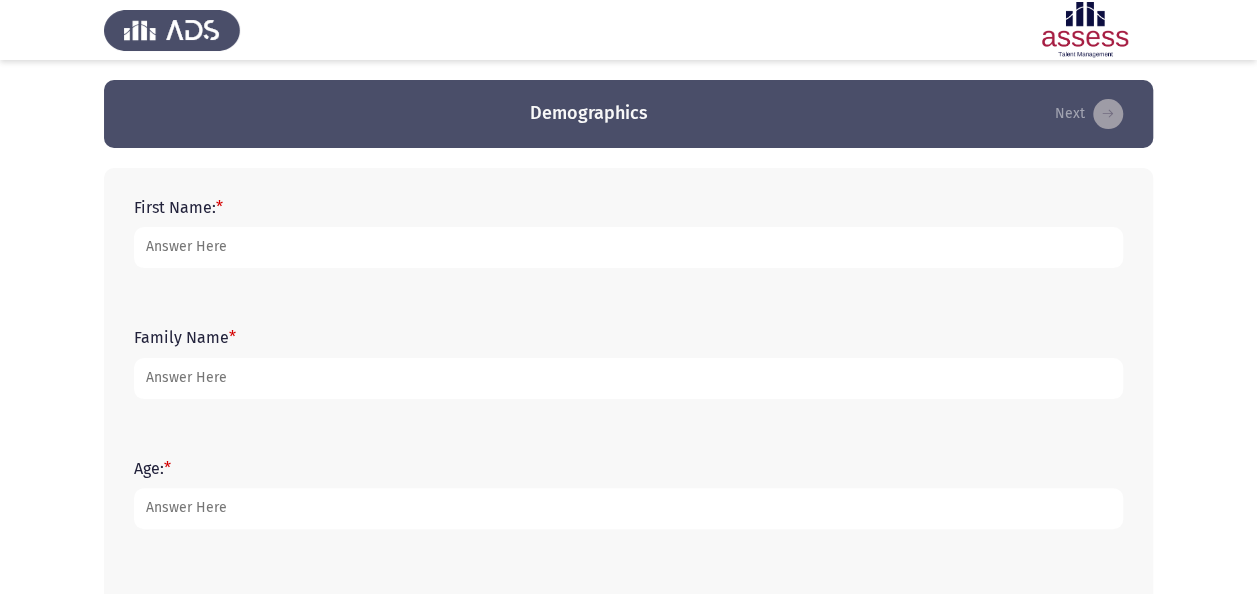 click on "Demographics   Next  First Name:   * Family Name   * Age:   * Gender:   *    [DEMOGRAPHIC_DATA]     [DEMOGRAPHIC_DATA]  E-mail:   * Industry:    * --- Select --- Job Title   *  1 / 1 Pages   Next" 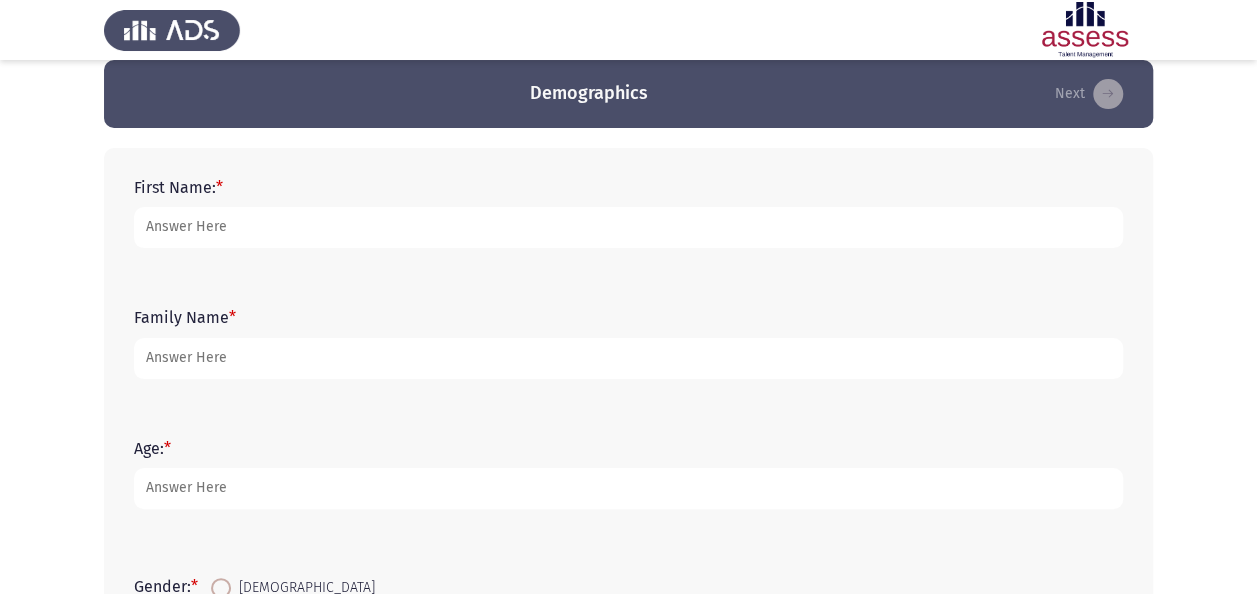 scroll, scrollTop: 0, scrollLeft: 0, axis: both 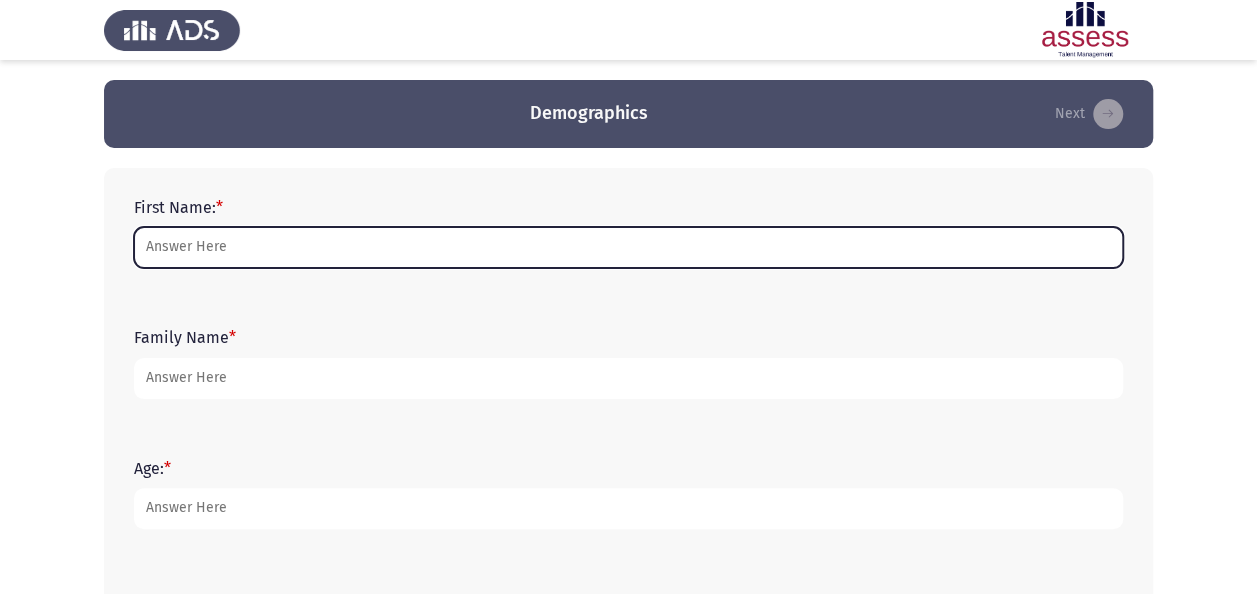 click on "First Name:   *" at bounding box center [628, 247] 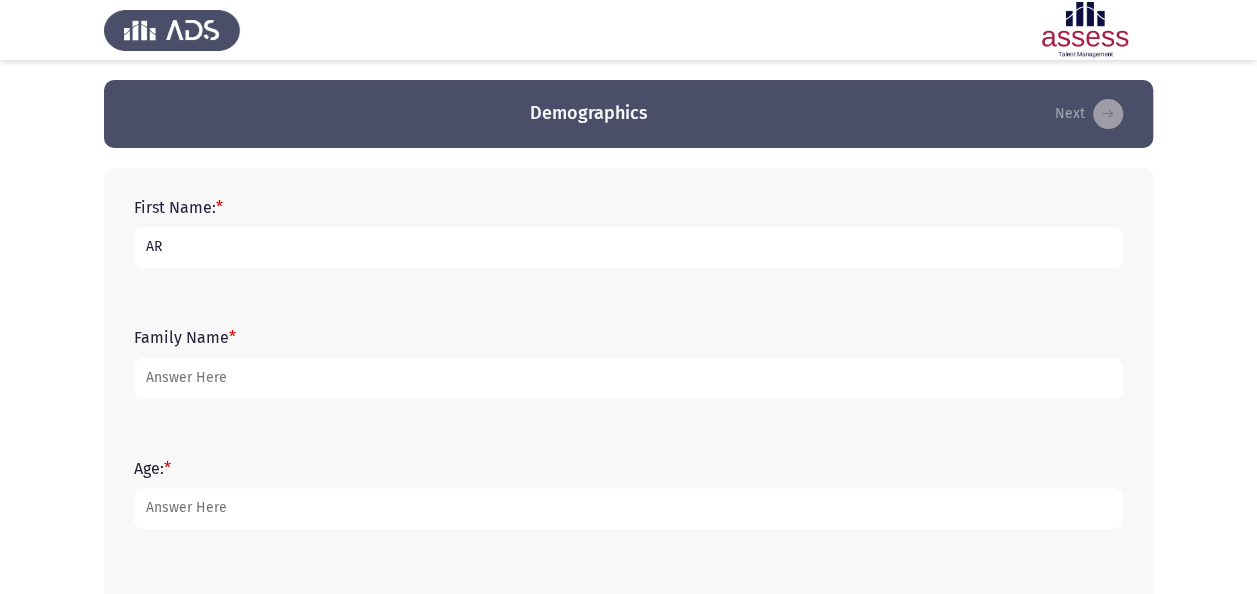 type on "A" 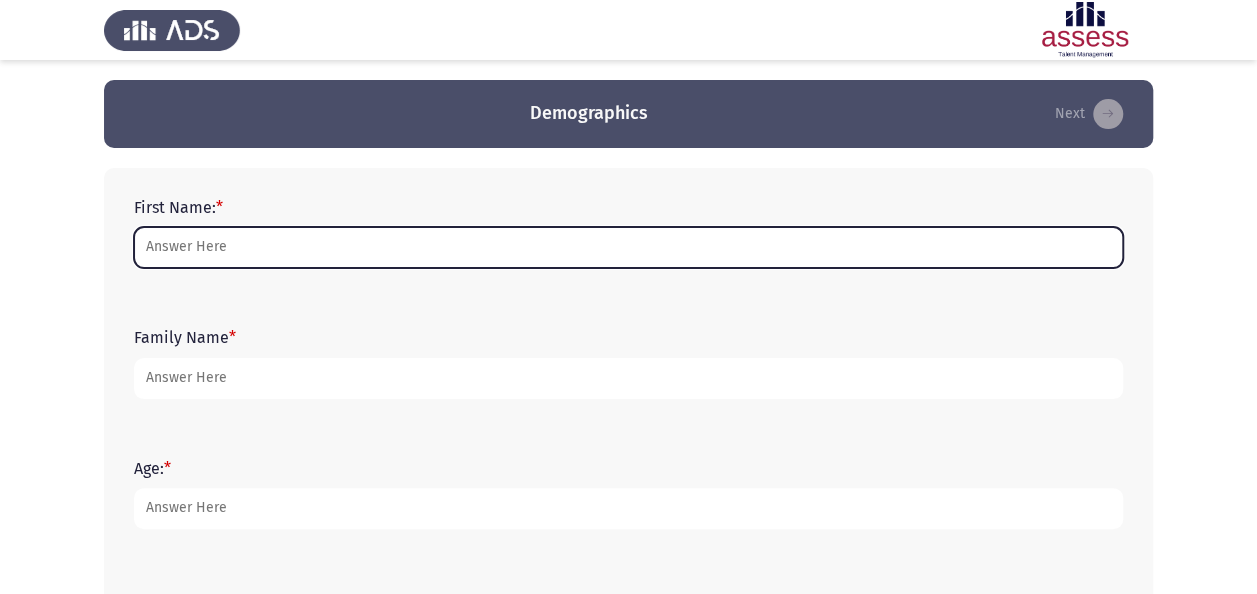 type on "r" 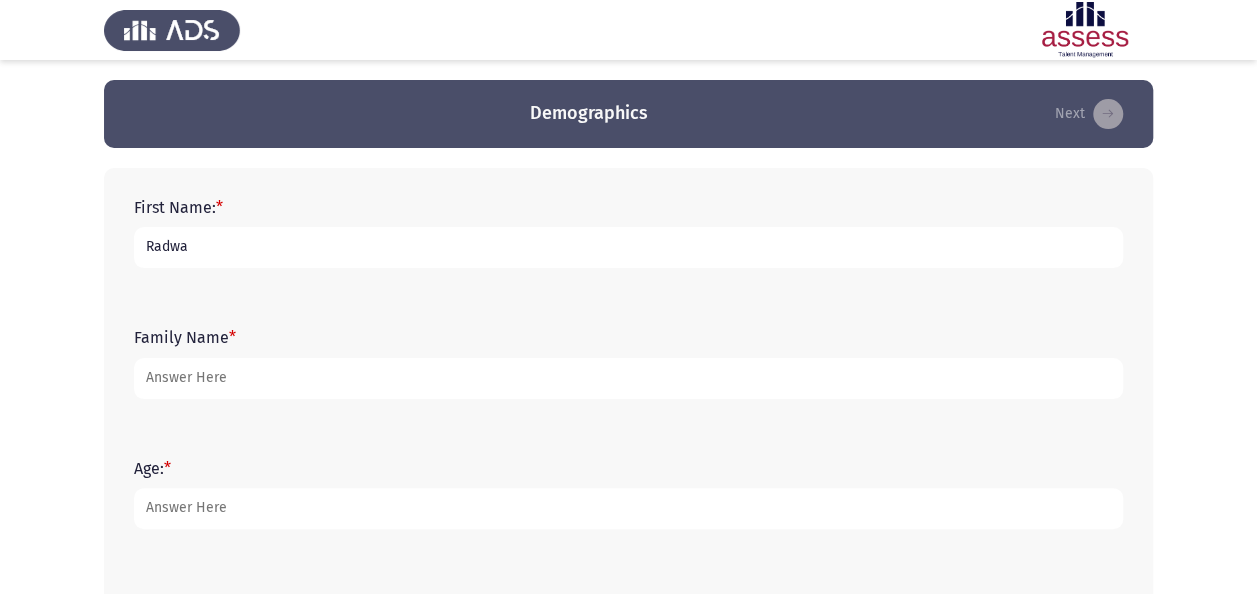 type on "Radwa" 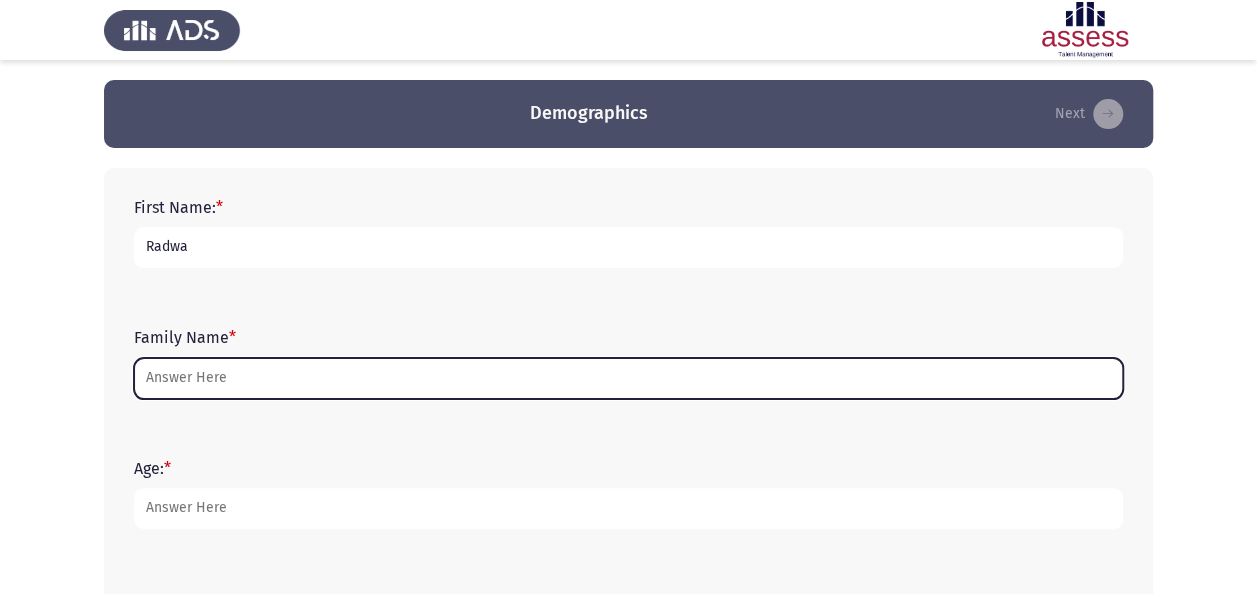 click on "Family Name   *" at bounding box center [628, 378] 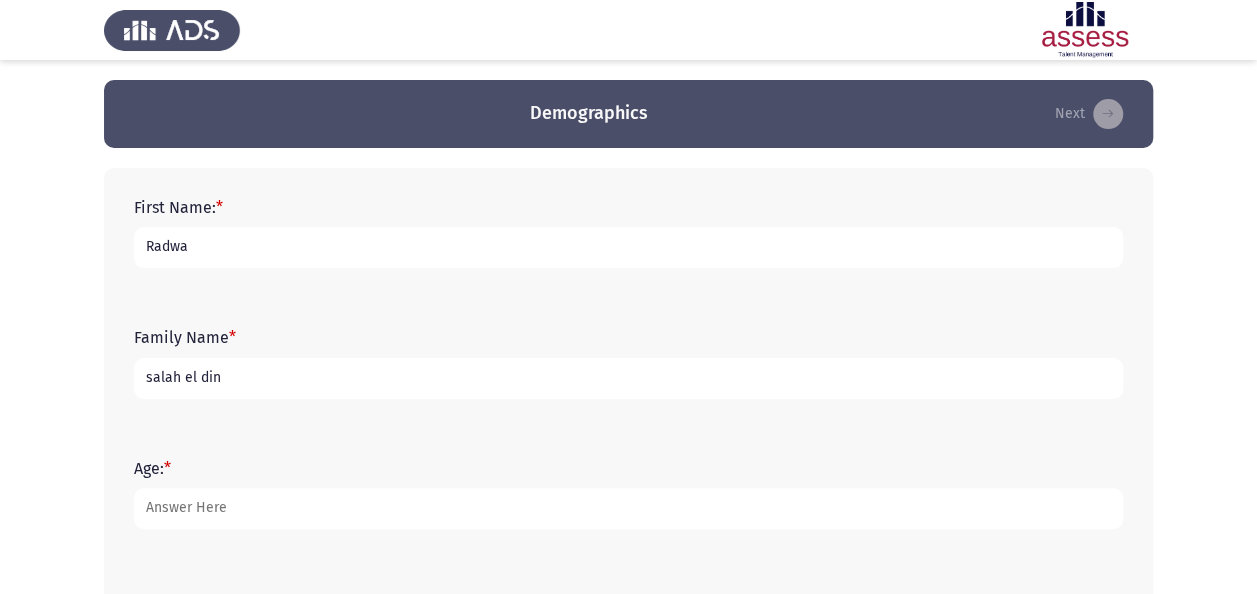 type on "salah el din" 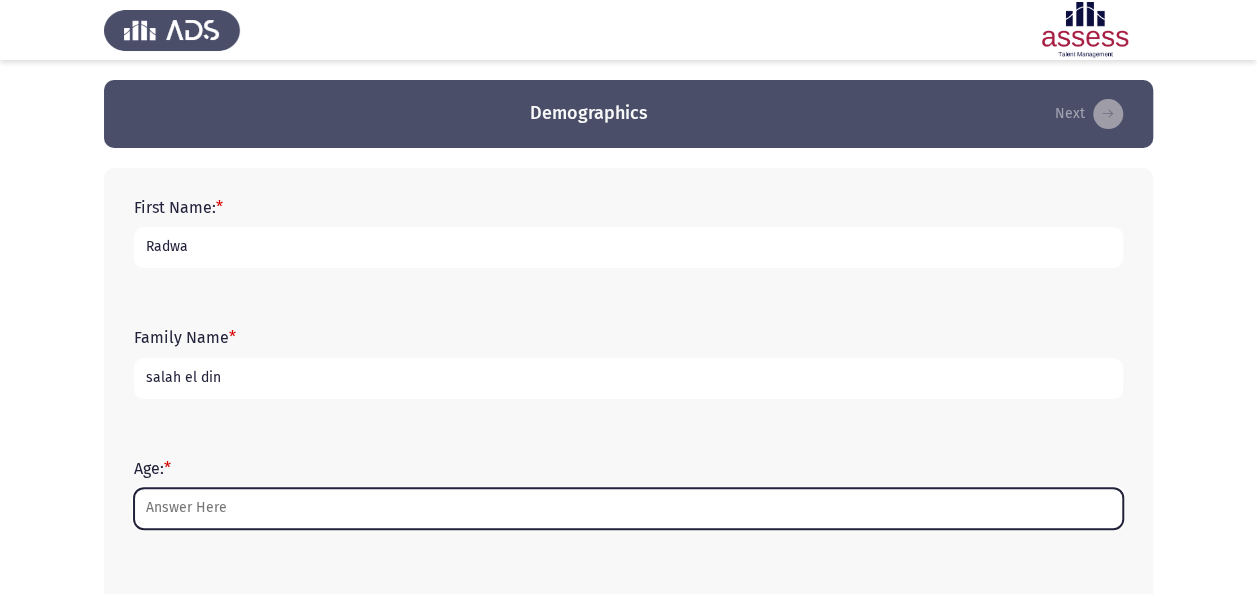 click on "Age:   *" at bounding box center (628, 508) 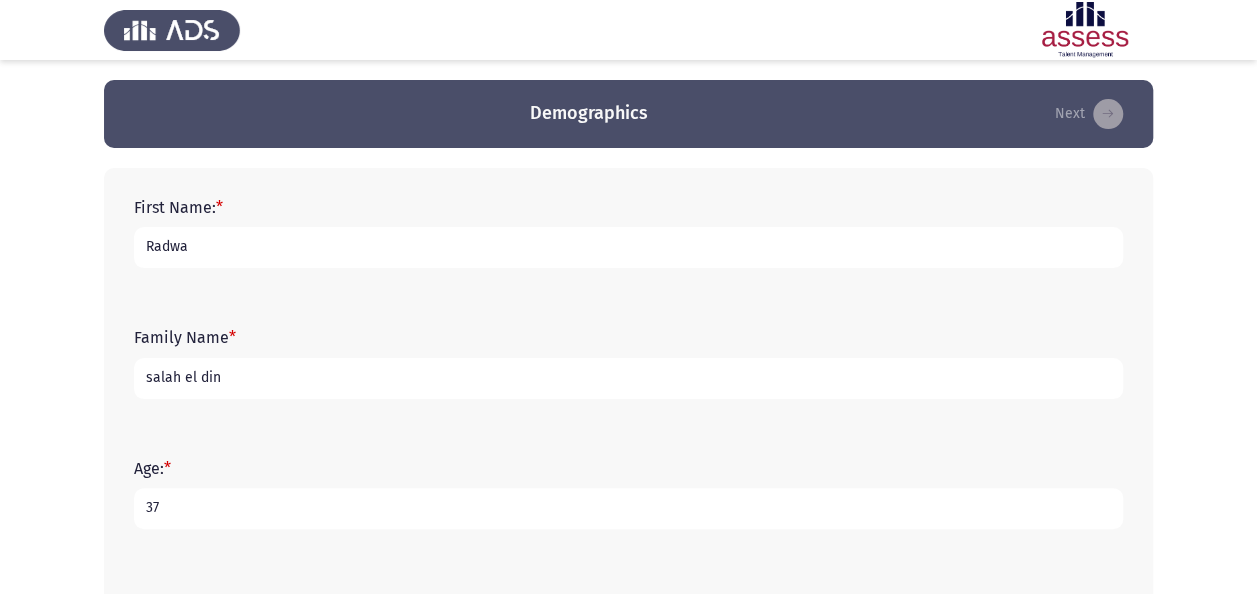 type on "37" 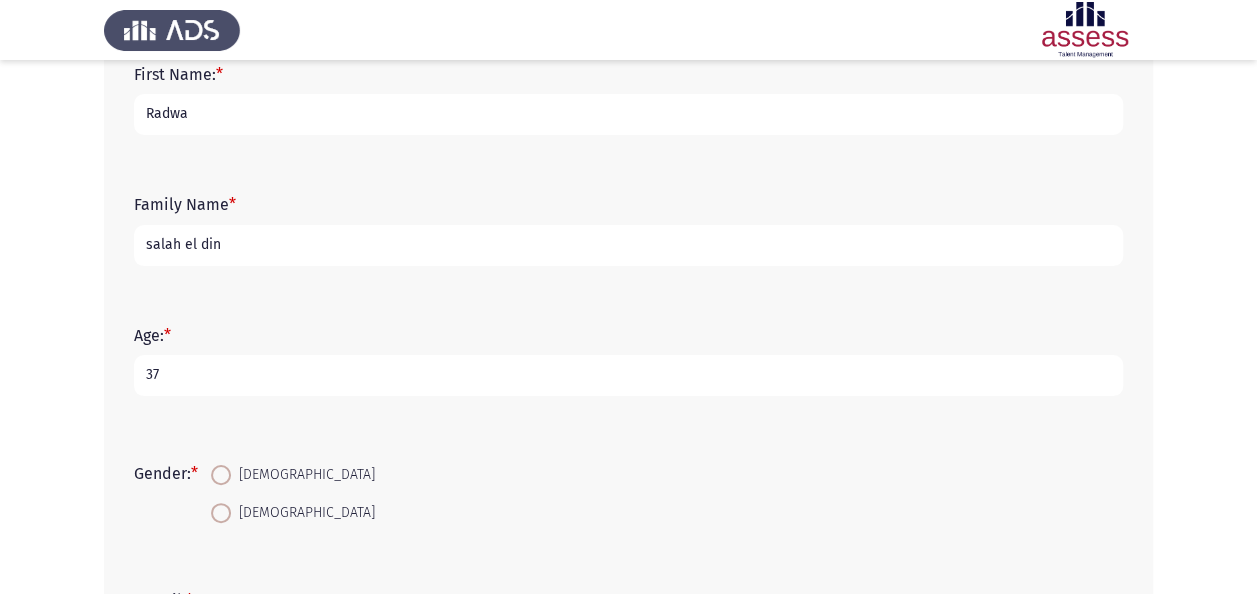 scroll, scrollTop: 160, scrollLeft: 0, axis: vertical 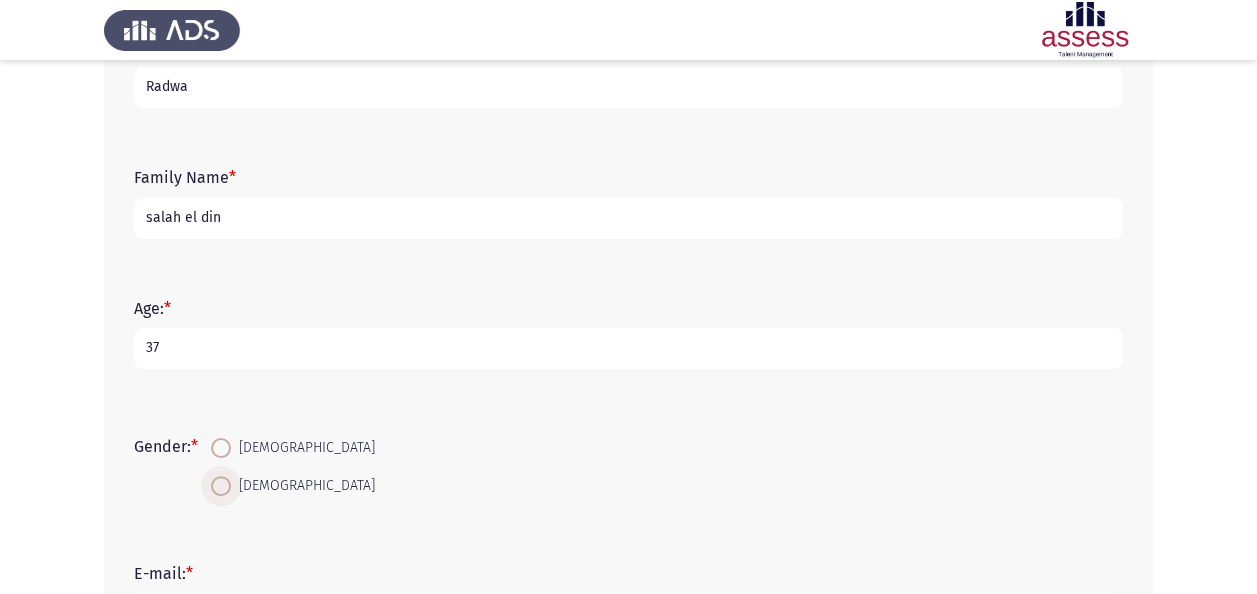 click at bounding box center [221, 486] 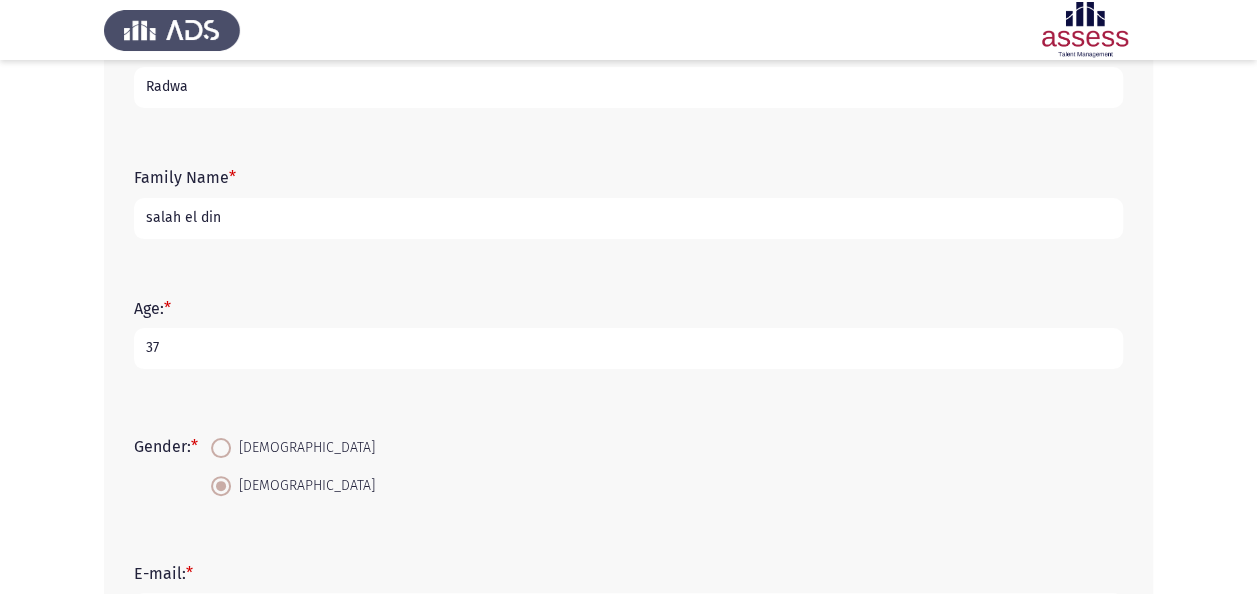 click on "First Name:   * Radwa Family Name   * salah el din Age:   * 37 Gender:   *    Male     Female  E-mail:   * Industry:    * --- Select --- Job Title   *" 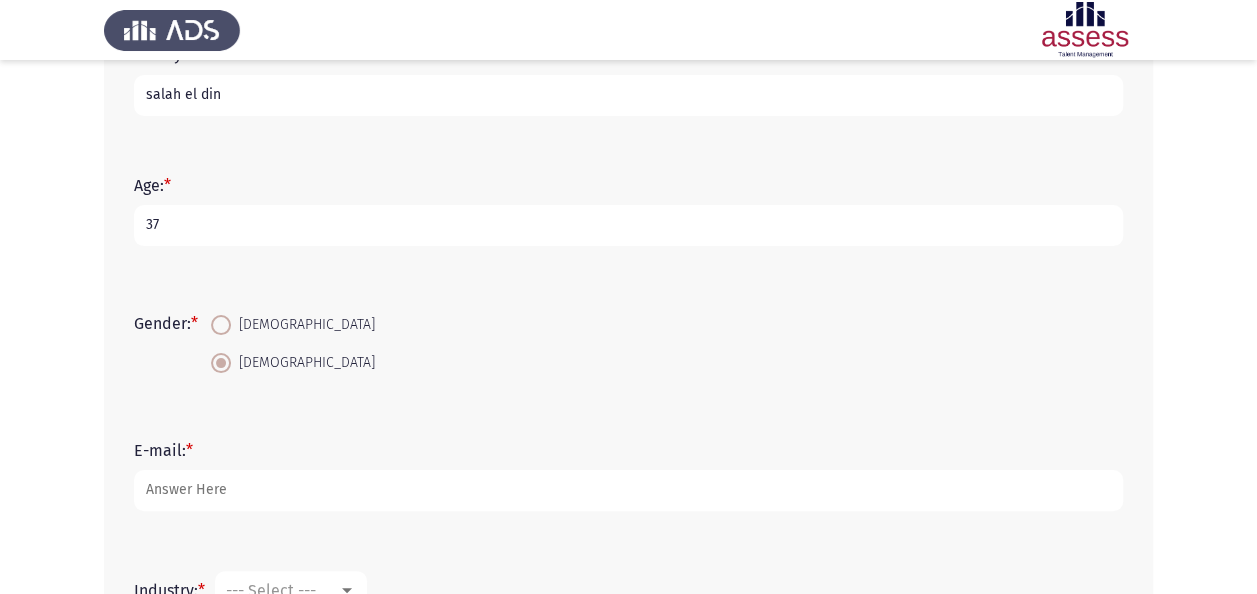 scroll, scrollTop: 320, scrollLeft: 0, axis: vertical 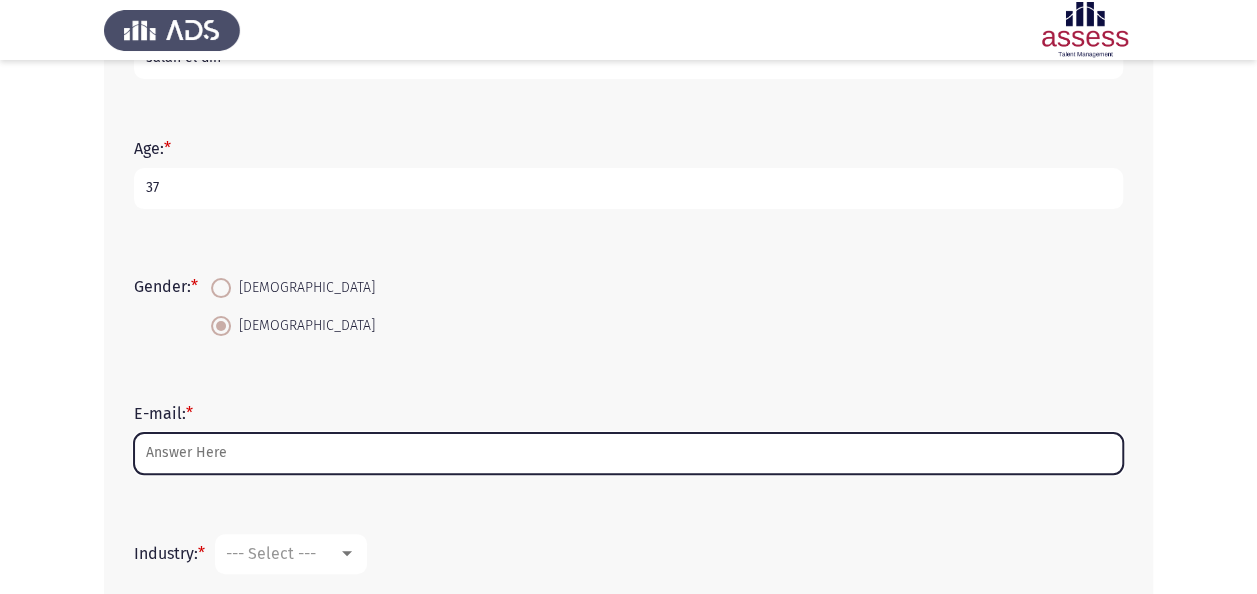 click on "E-mail:   *" at bounding box center (628, 453) 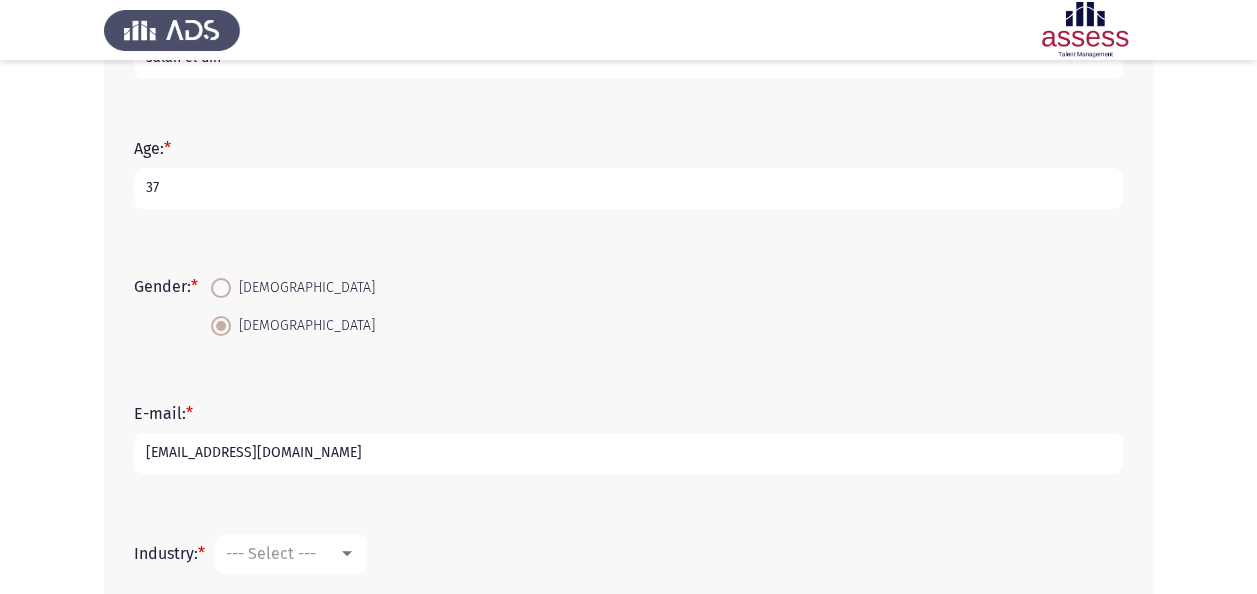 type on "[EMAIL_ADDRESS][DOMAIN_NAME]" 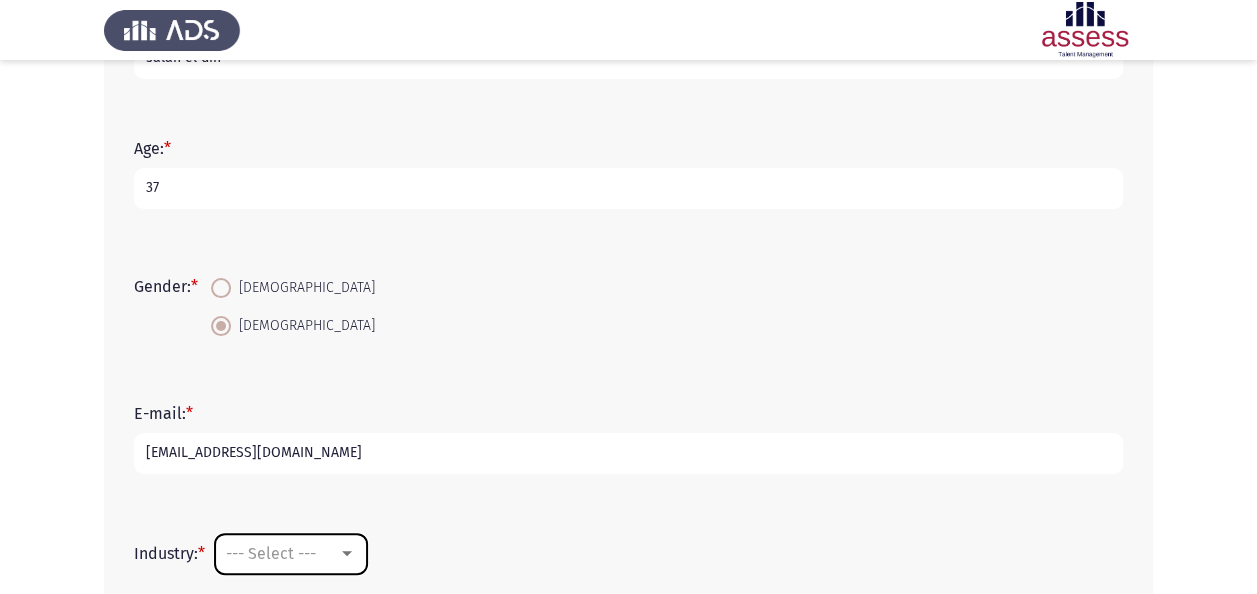 click at bounding box center [347, 553] 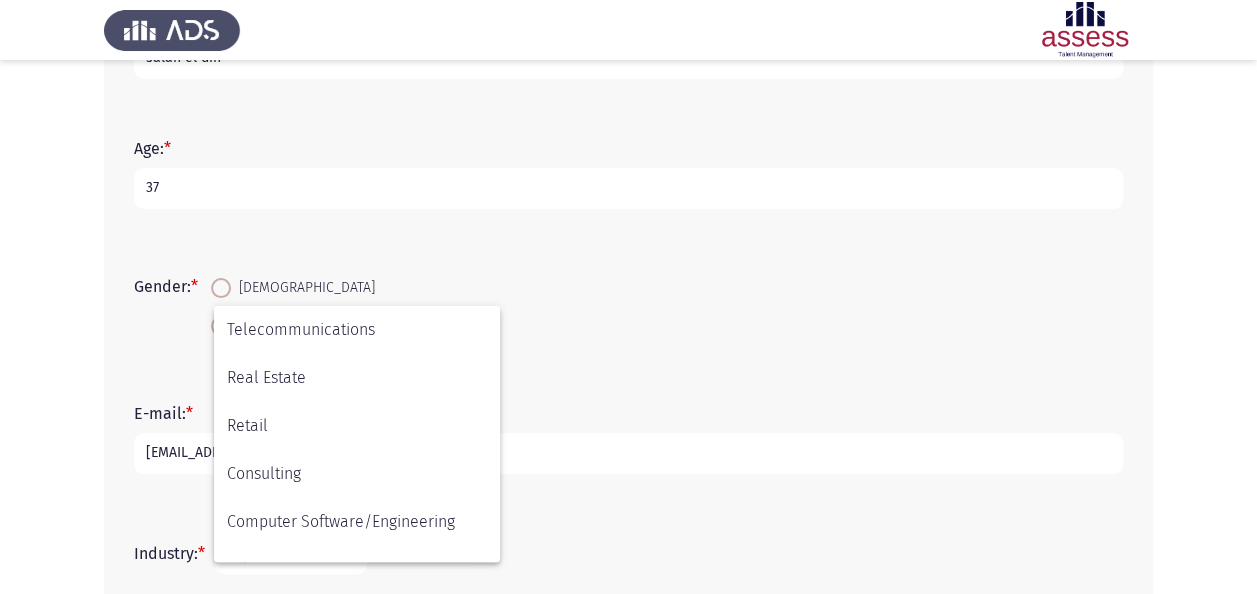 scroll, scrollTop: 656, scrollLeft: 0, axis: vertical 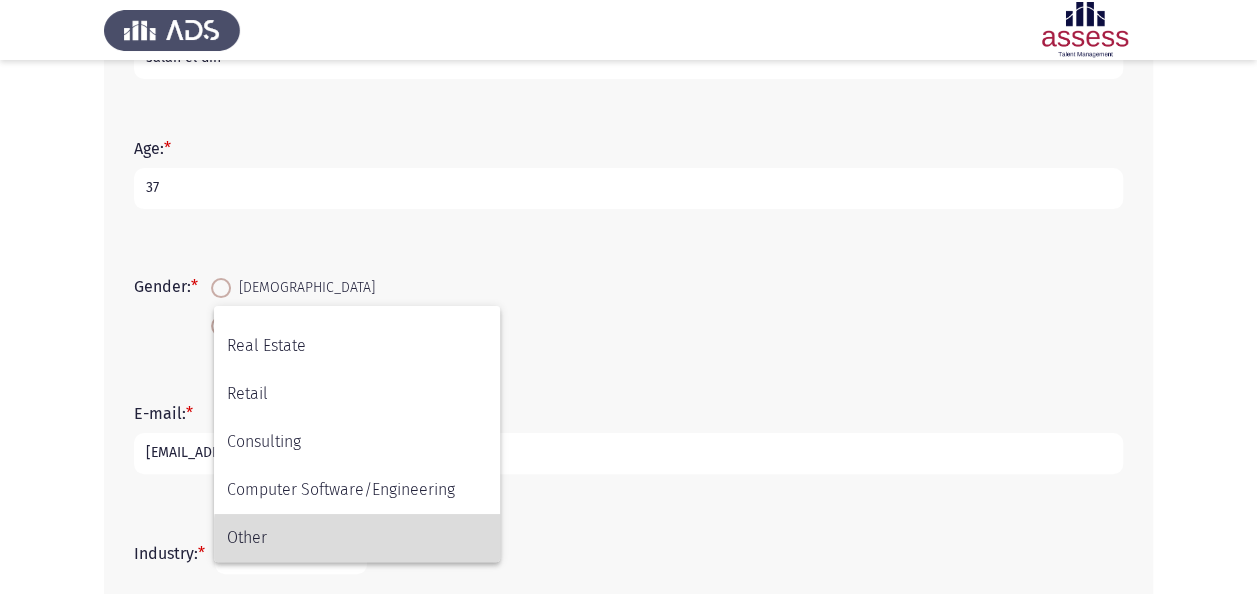 click on "Other" at bounding box center (357, 538) 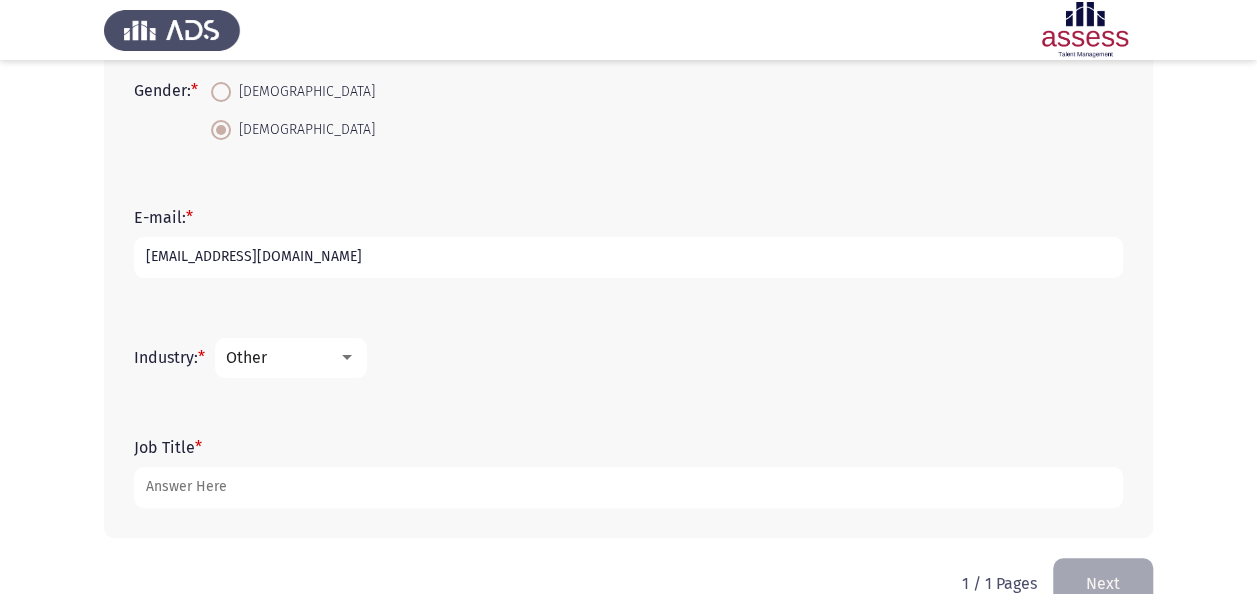 scroll, scrollTop: 528, scrollLeft: 0, axis: vertical 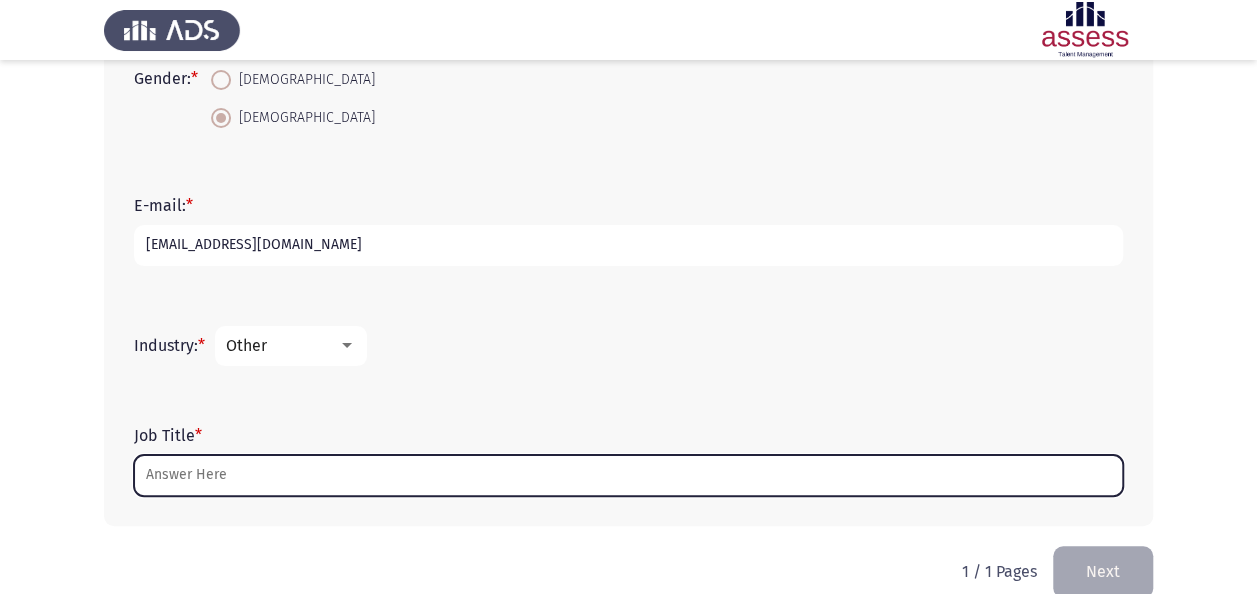 click on "Job Title   *" at bounding box center (628, 475) 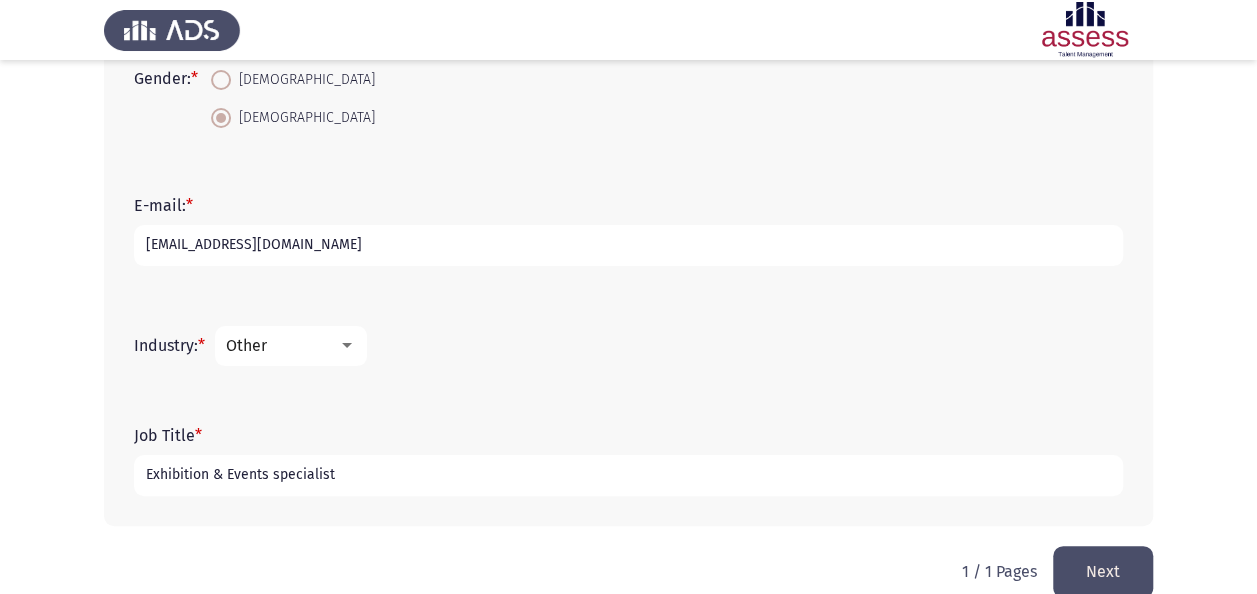 type on "Exhibition & Events specialist" 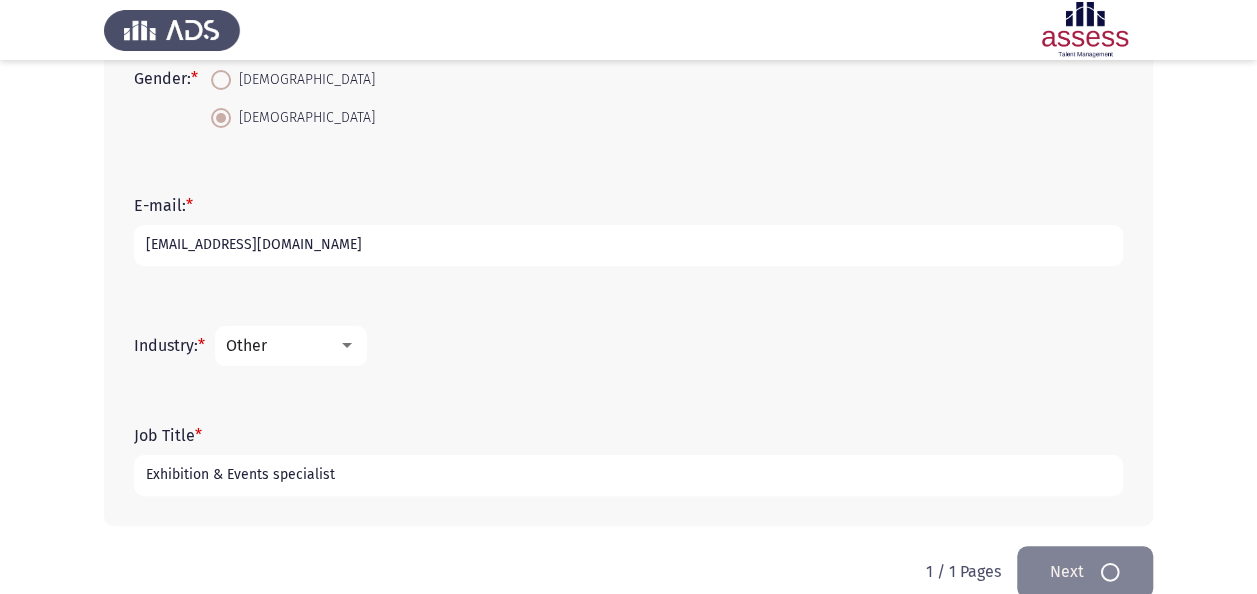 scroll, scrollTop: 0, scrollLeft: 0, axis: both 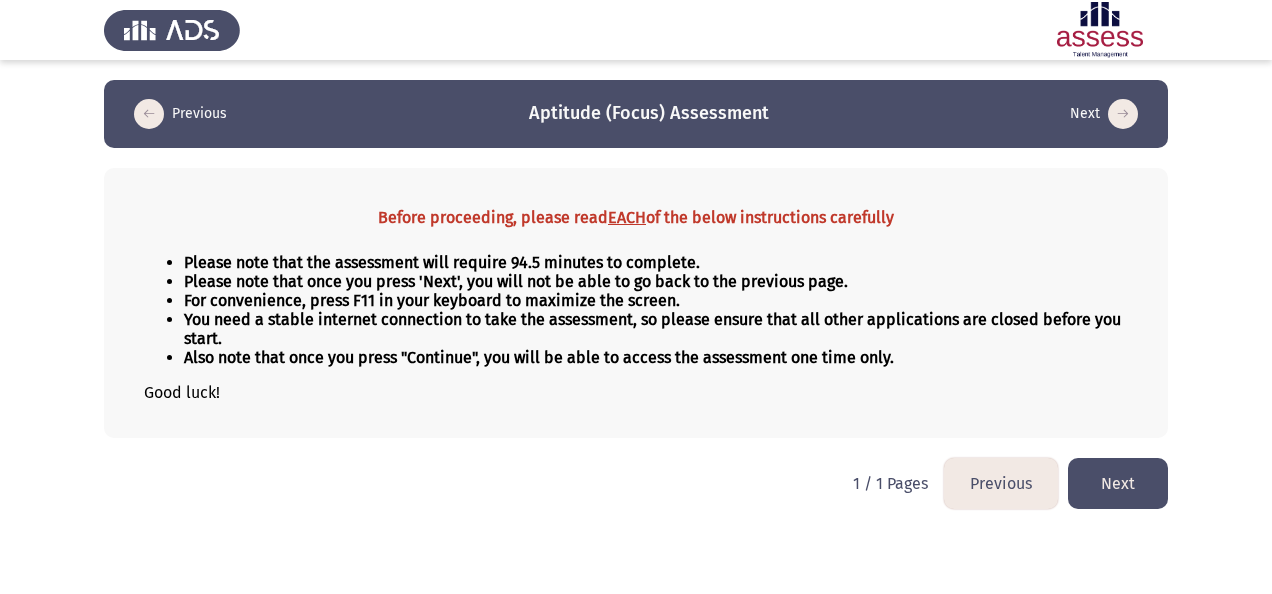 click on "Next" 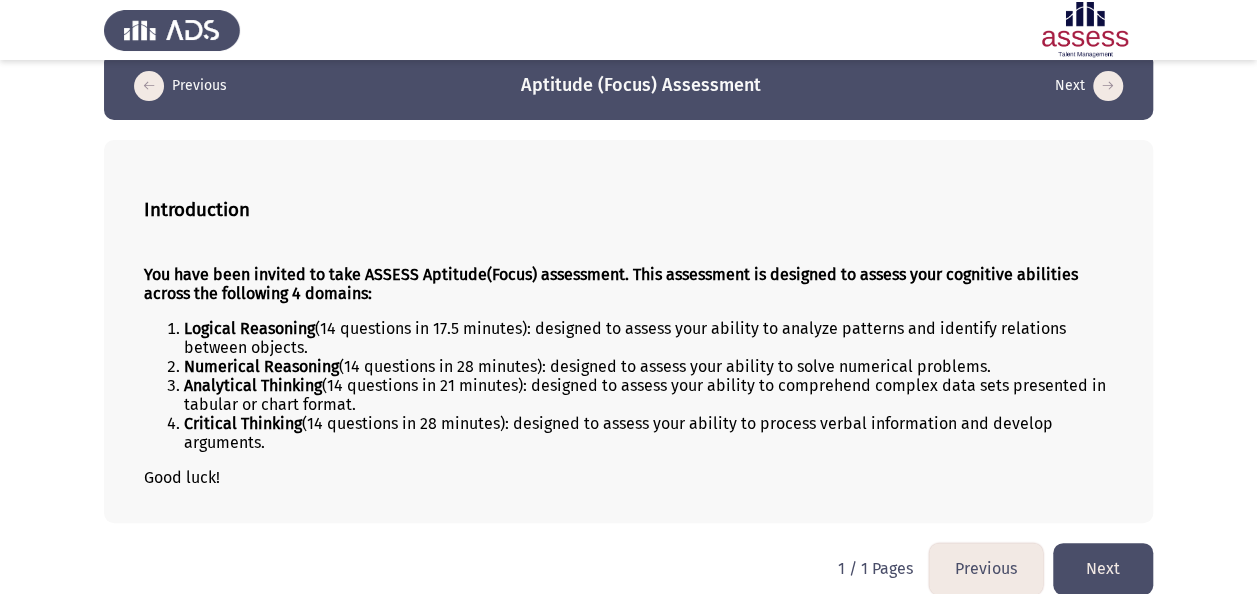 scroll, scrollTop: 45, scrollLeft: 0, axis: vertical 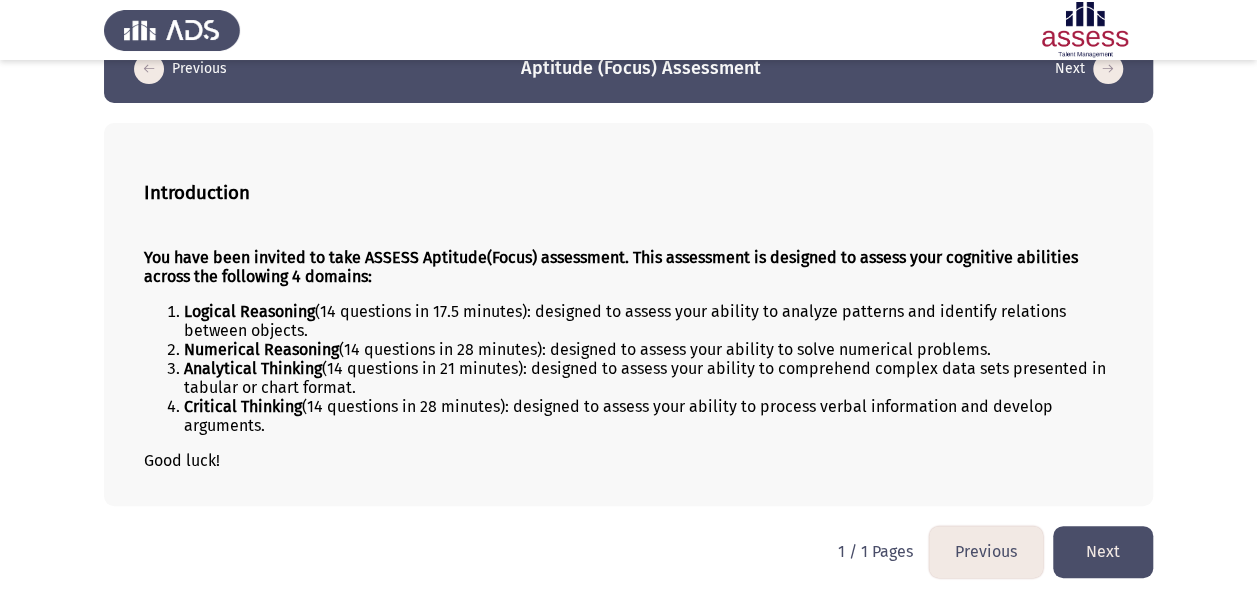click on "Next" 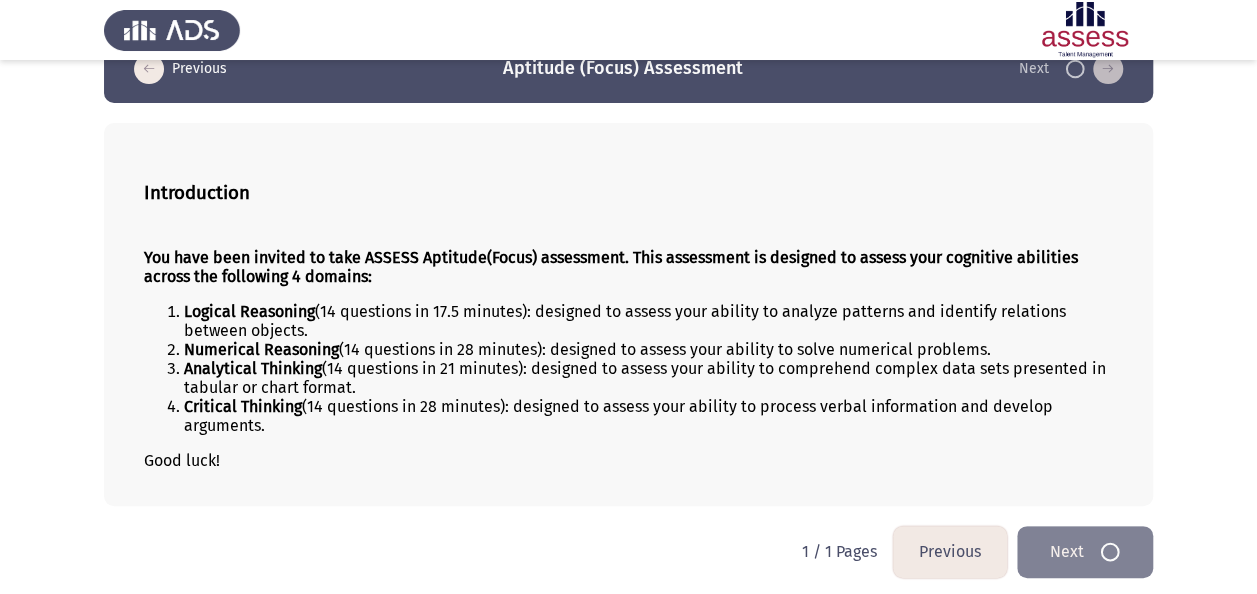 scroll, scrollTop: 0, scrollLeft: 0, axis: both 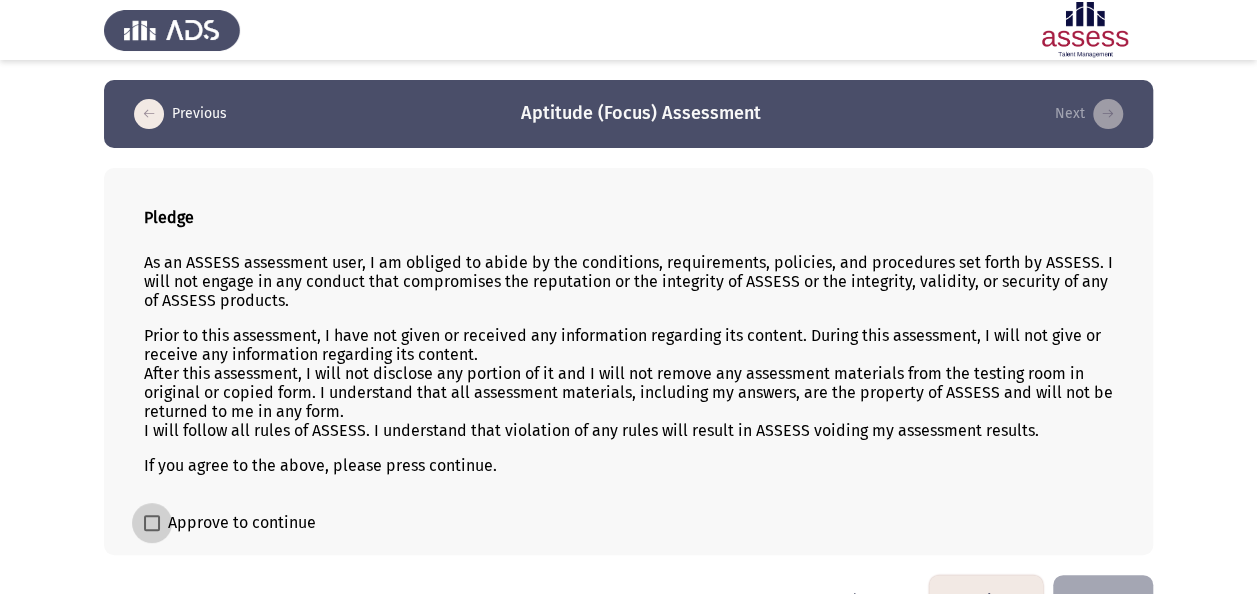 click on "Approve to continue" at bounding box center (242, 523) 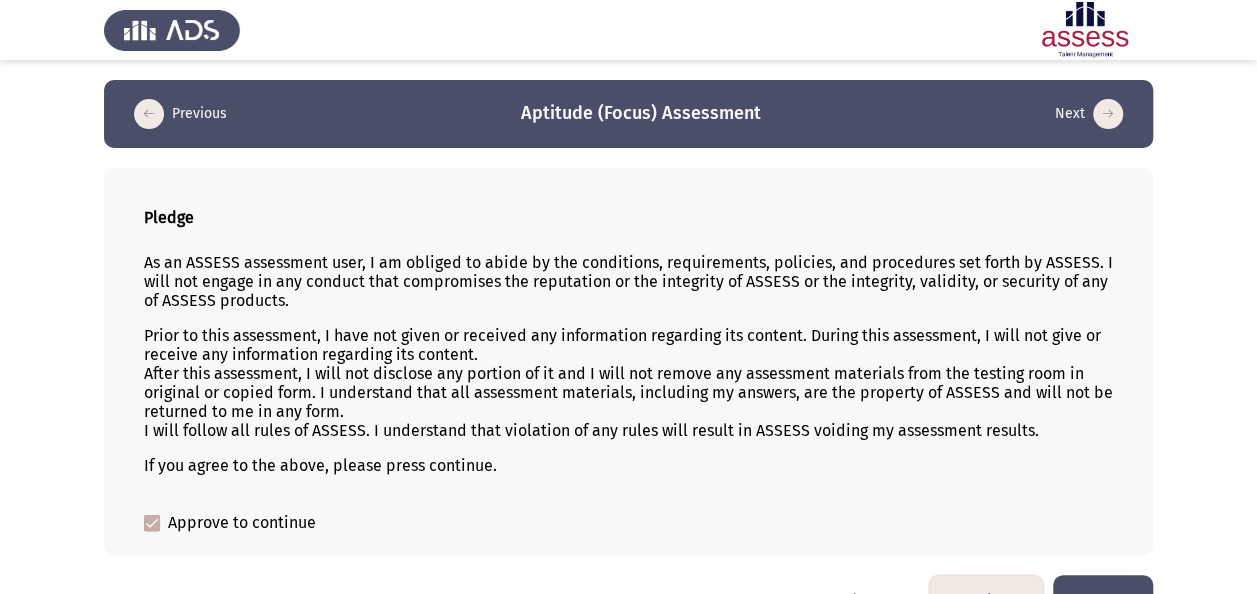 click on "Next" 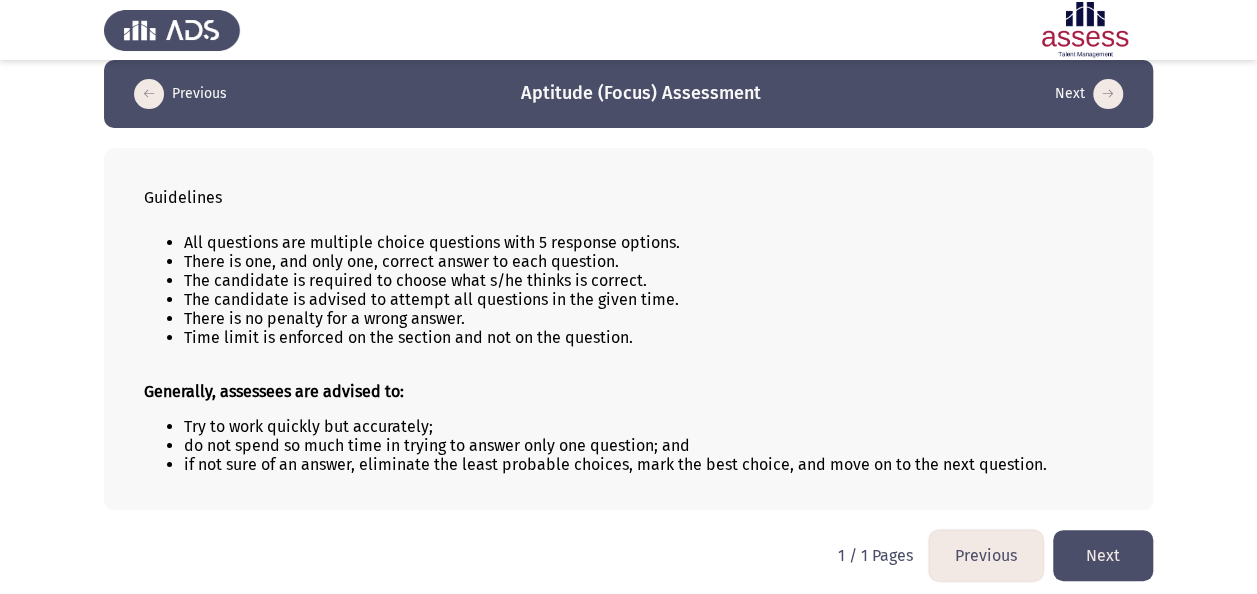 scroll, scrollTop: 23, scrollLeft: 0, axis: vertical 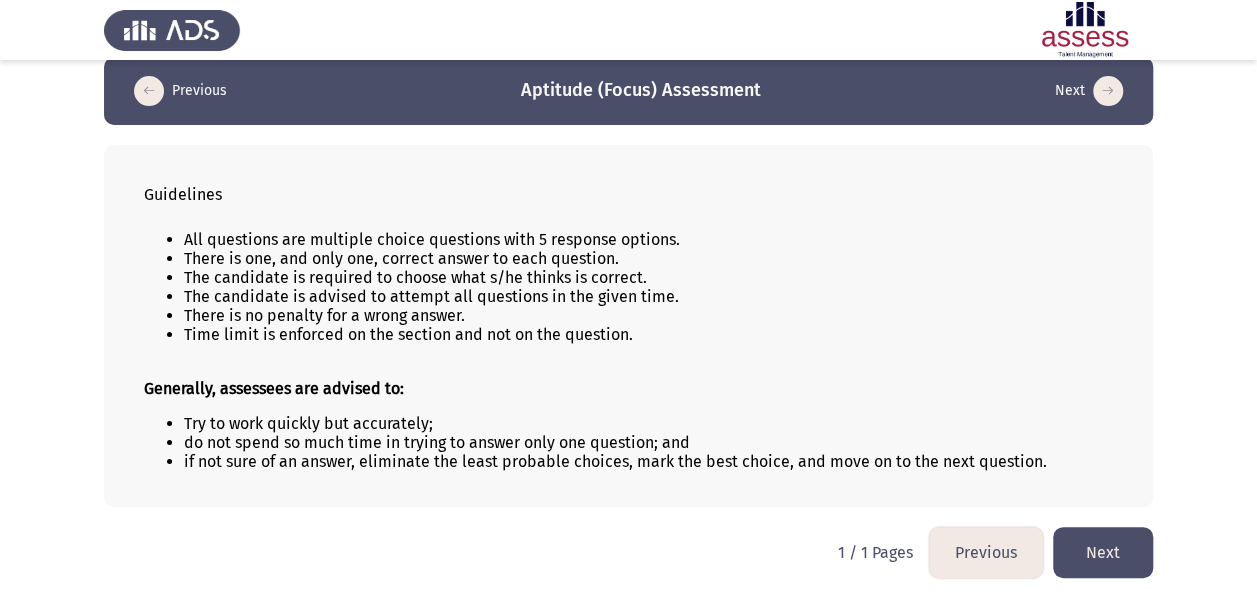 click on "Next" 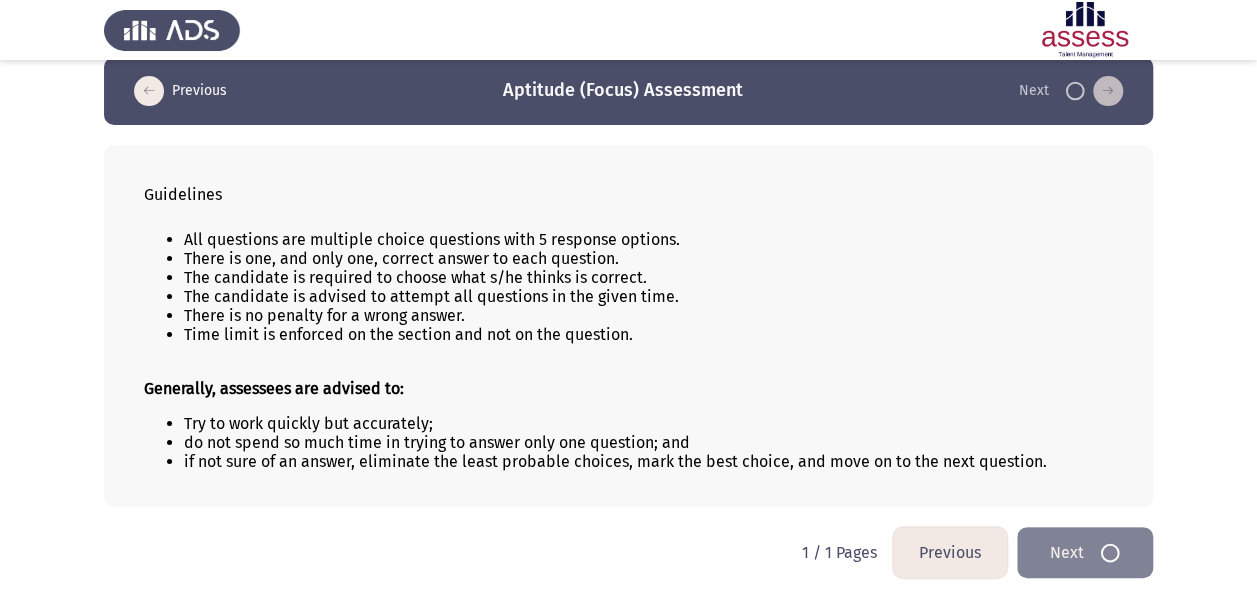 scroll, scrollTop: 0, scrollLeft: 0, axis: both 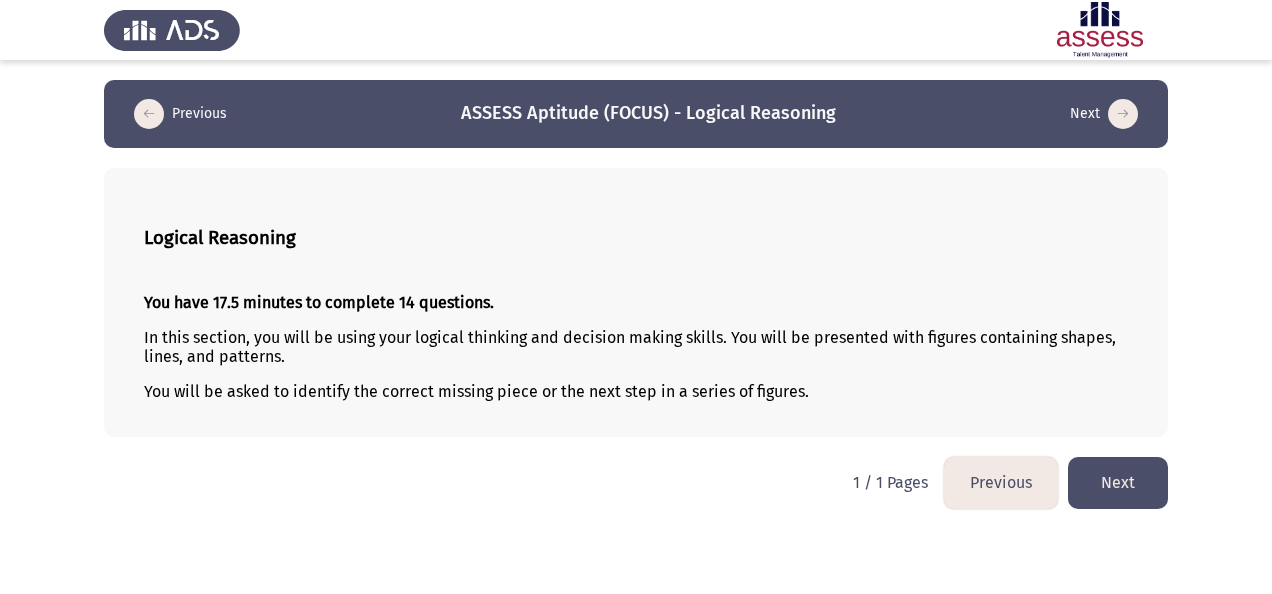 click on "Next" 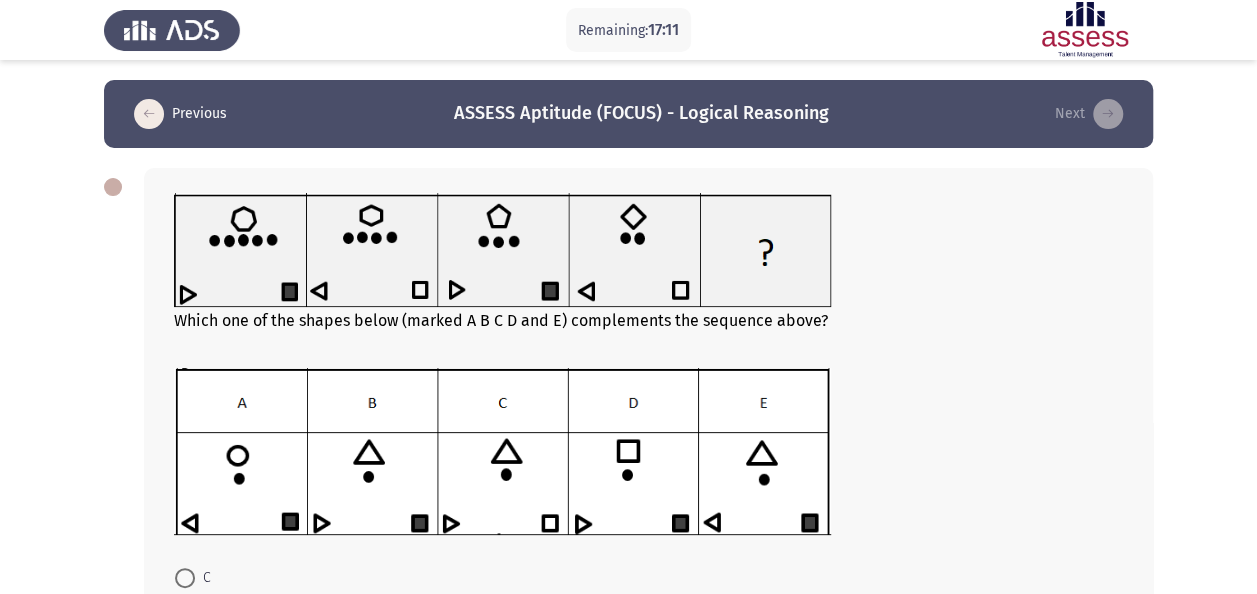 click 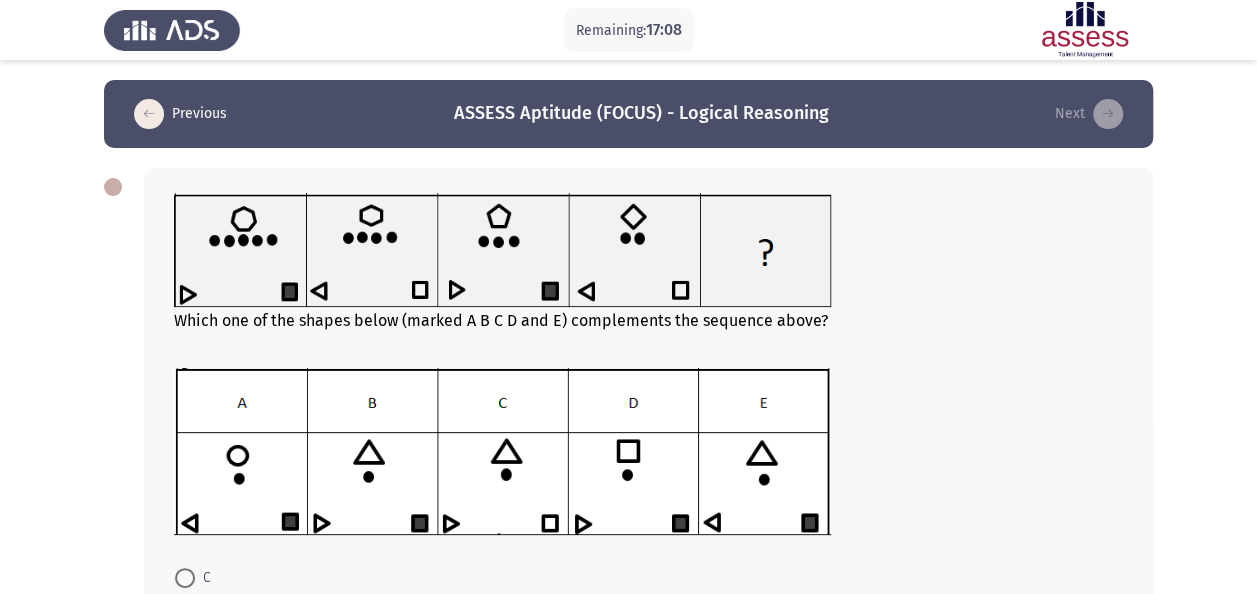 click 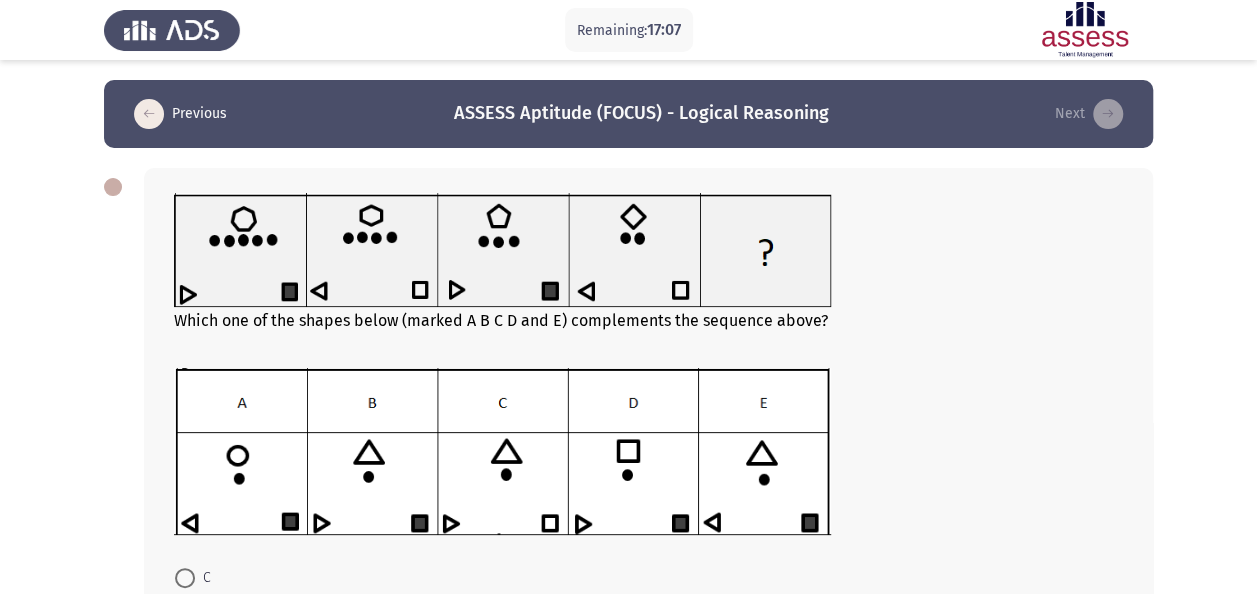 click 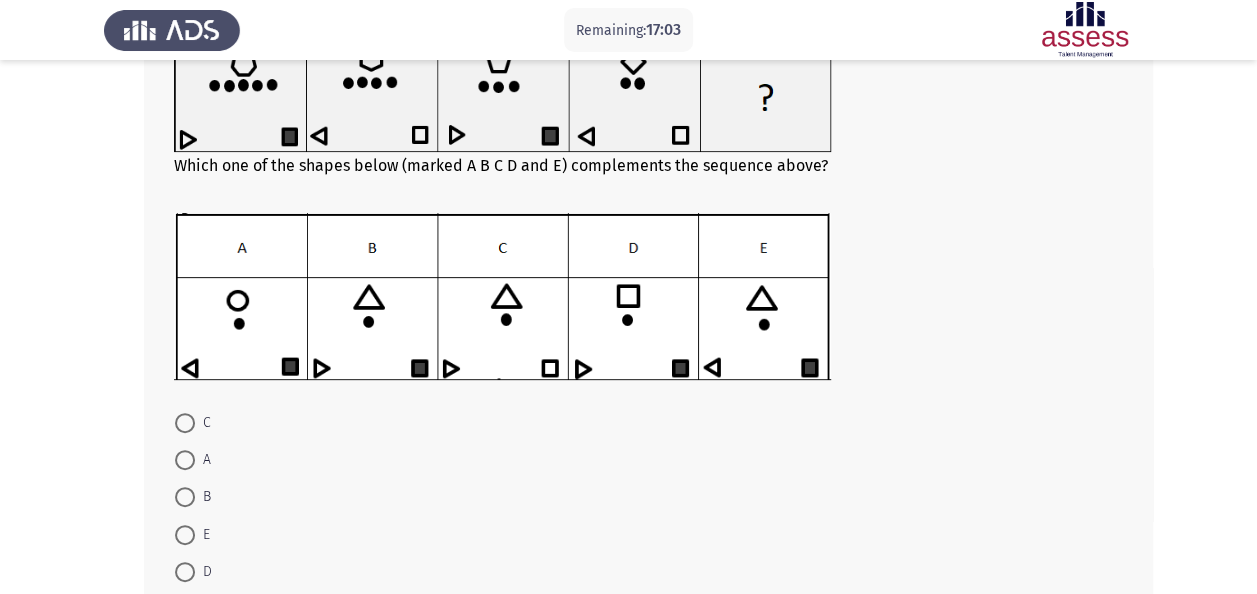 scroll, scrollTop: 164, scrollLeft: 0, axis: vertical 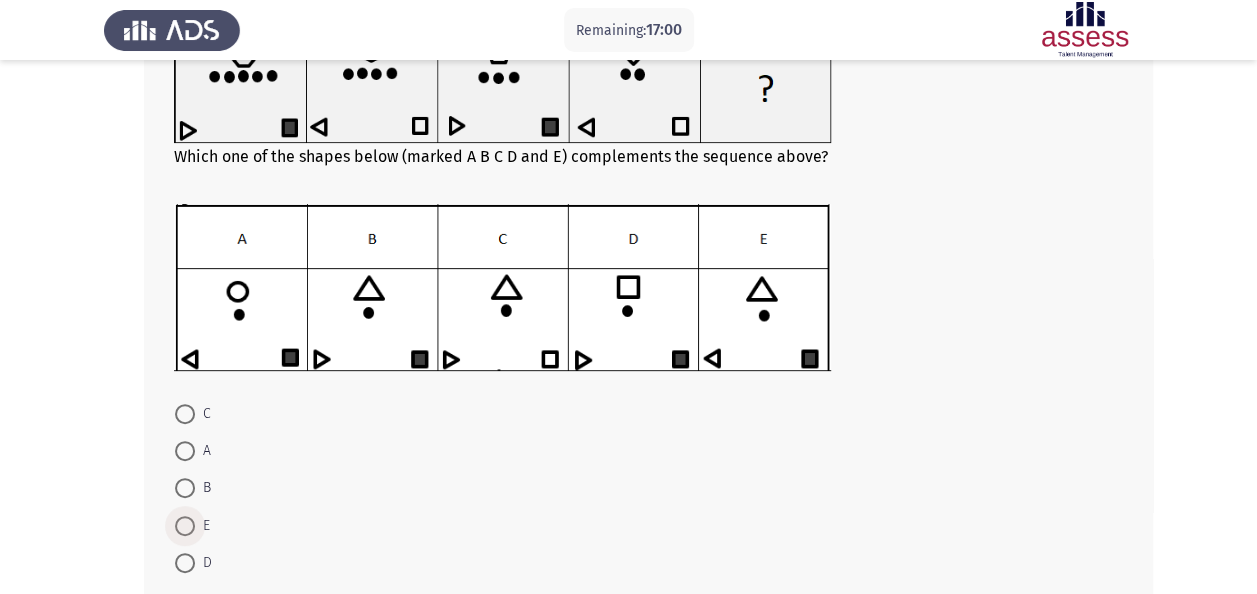 click at bounding box center (185, 526) 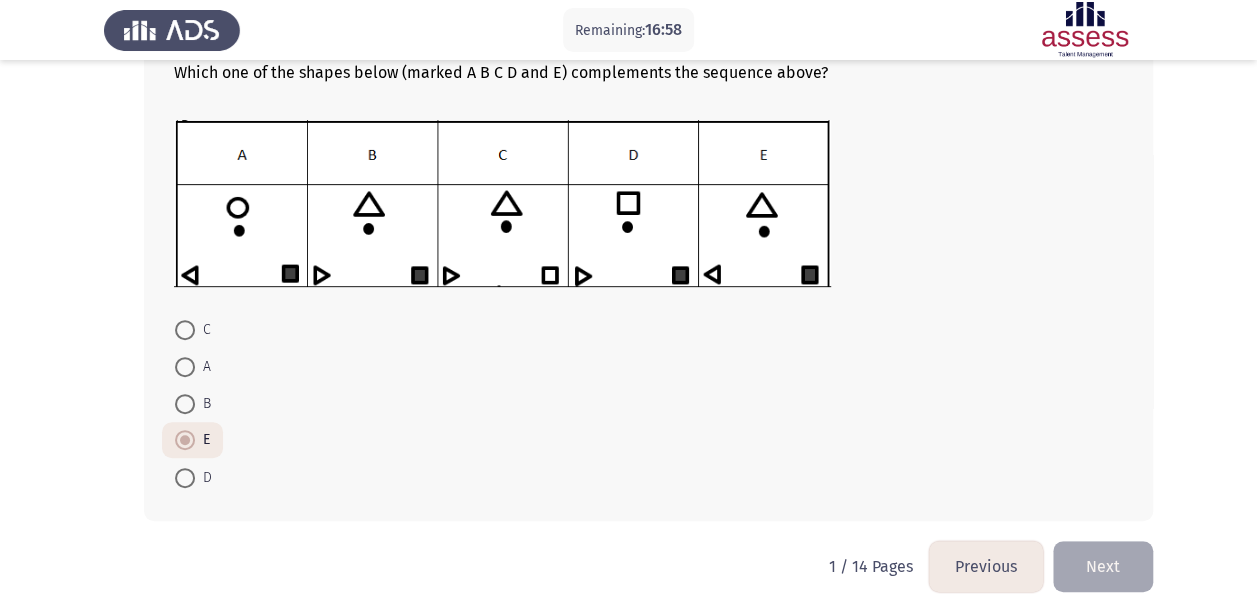 scroll, scrollTop: 272, scrollLeft: 0, axis: vertical 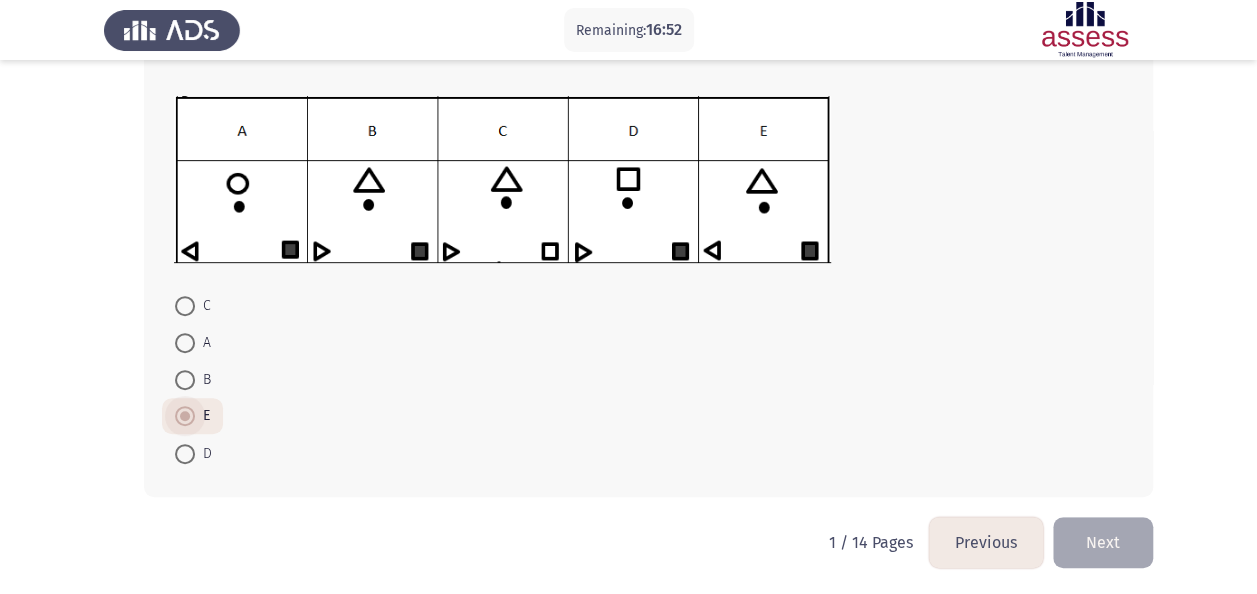 click at bounding box center (185, 416) 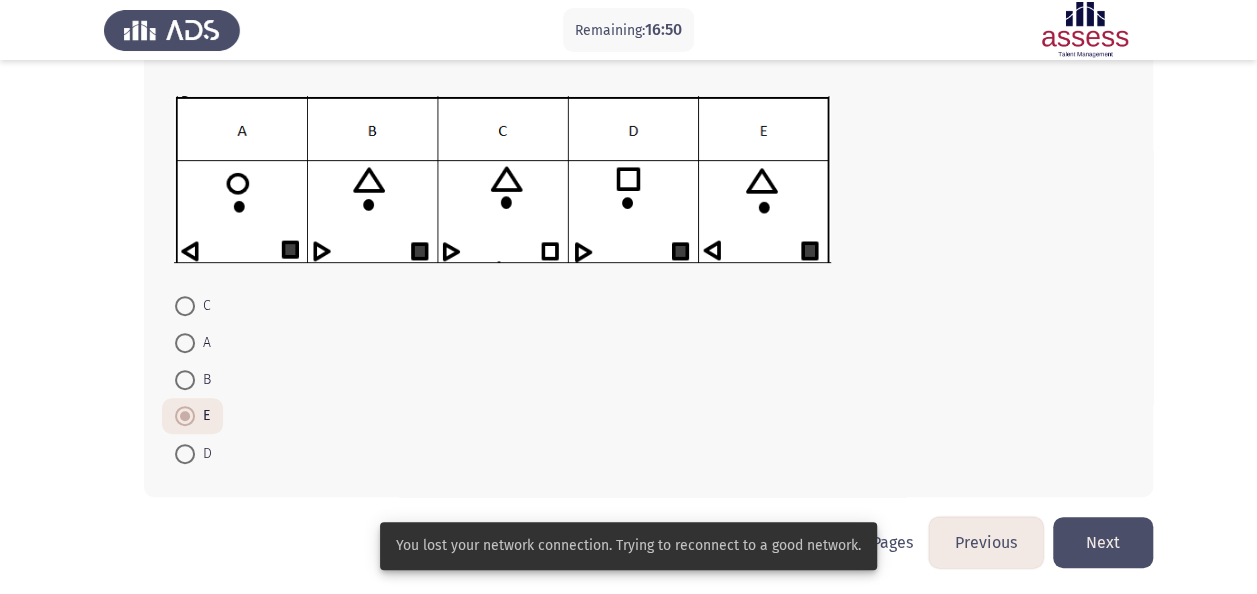 click on "Next" 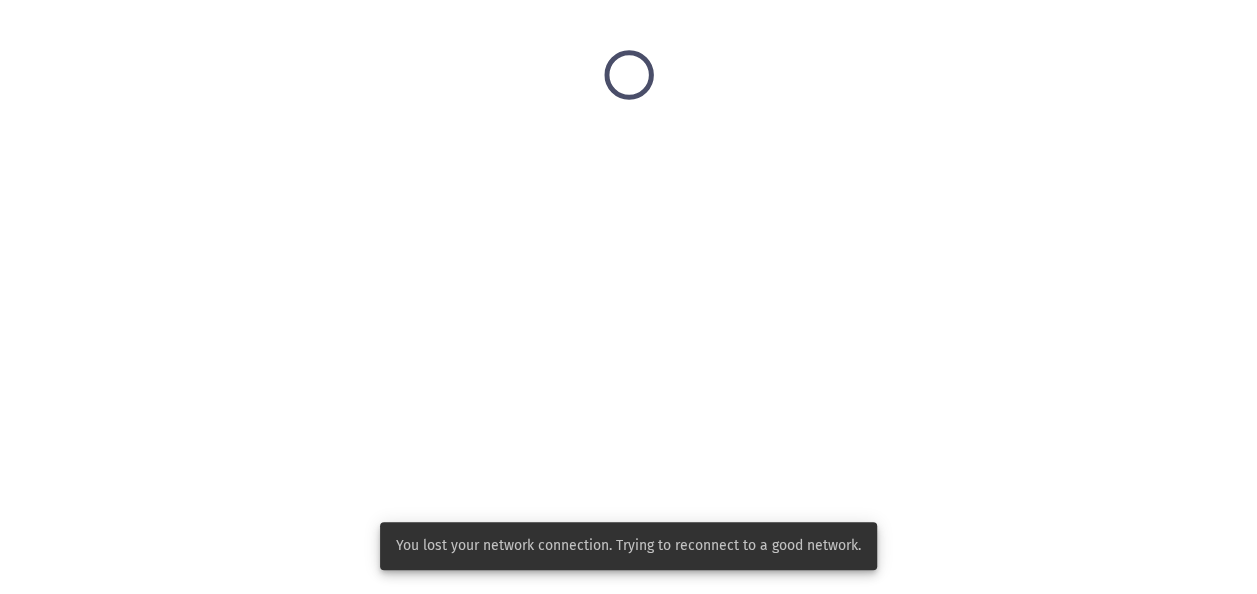 scroll, scrollTop: 0, scrollLeft: 0, axis: both 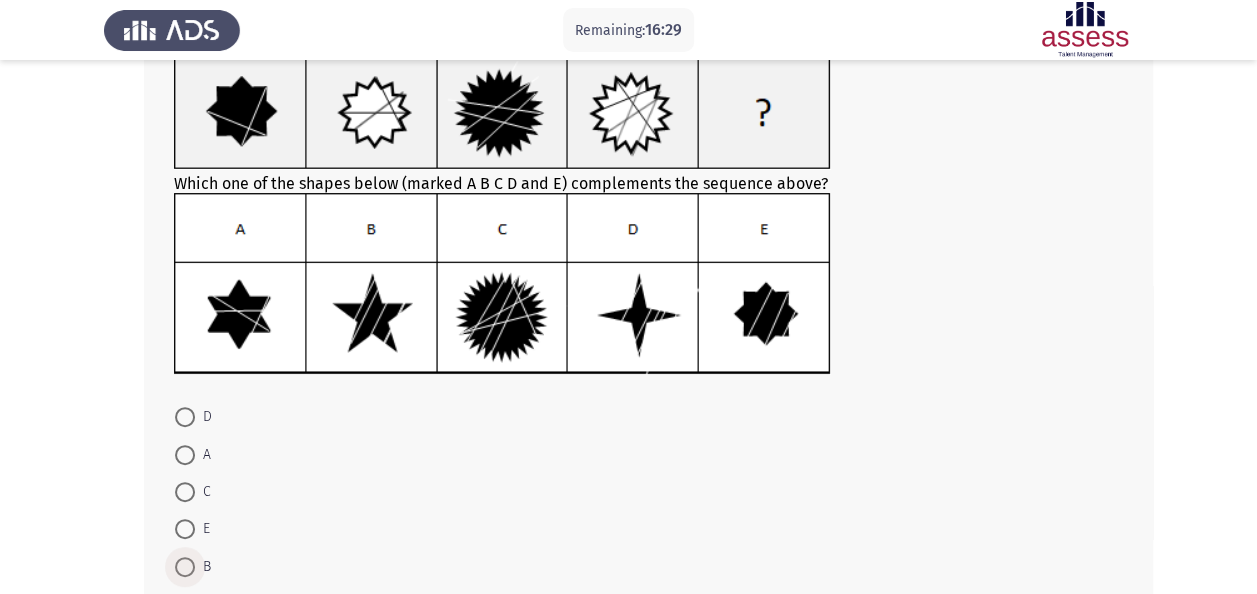 click at bounding box center (185, 567) 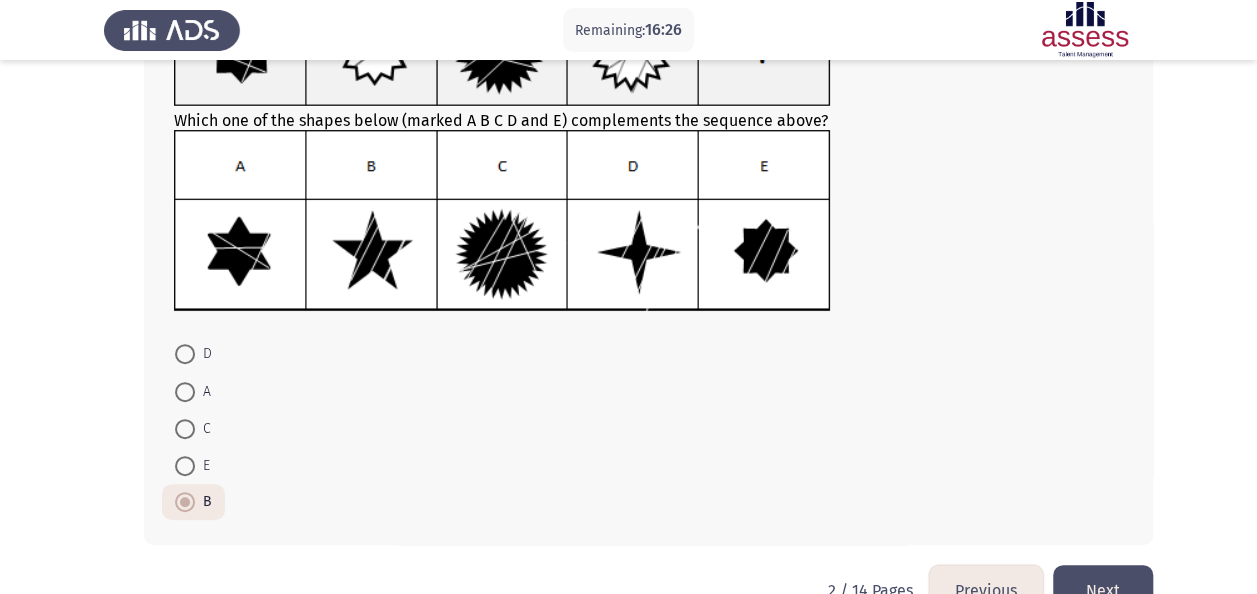 scroll, scrollTop: 214, scrollLeft: 0, axis: vertical 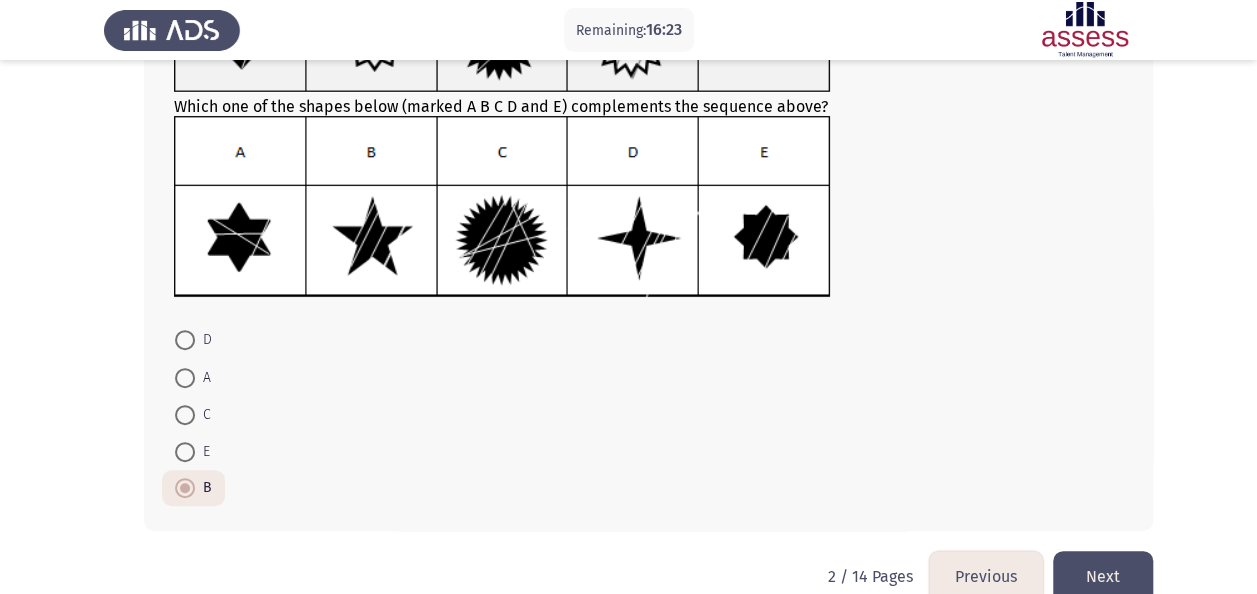 click on "Next" 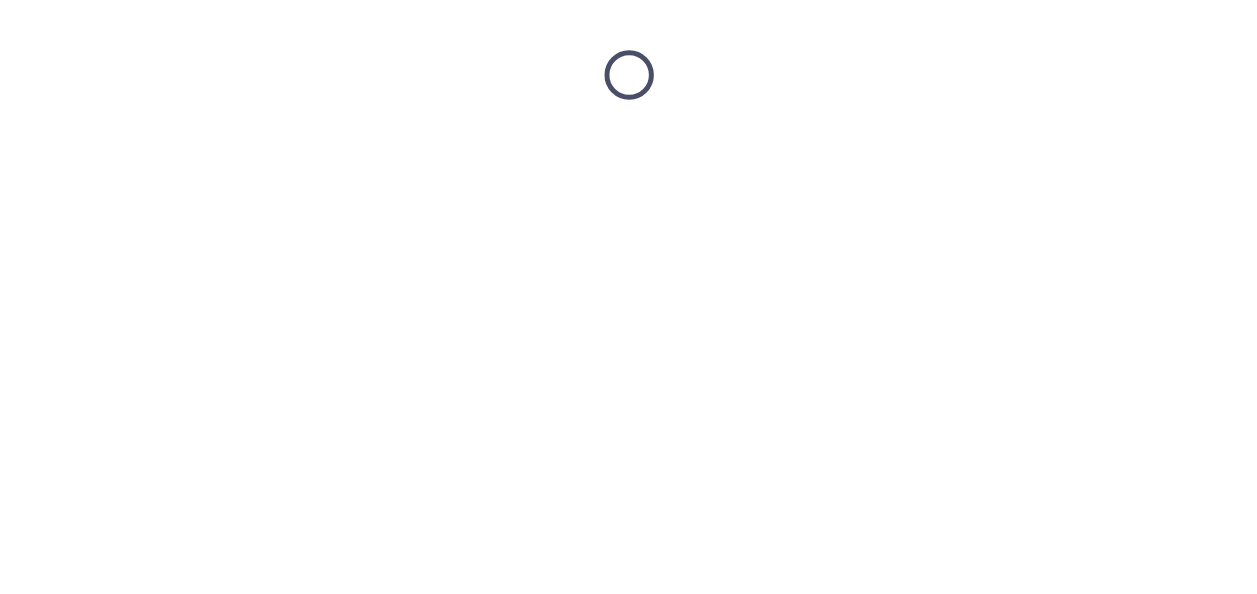 scroll, scrollTop: 0, scrollLeft: 0, axis: both 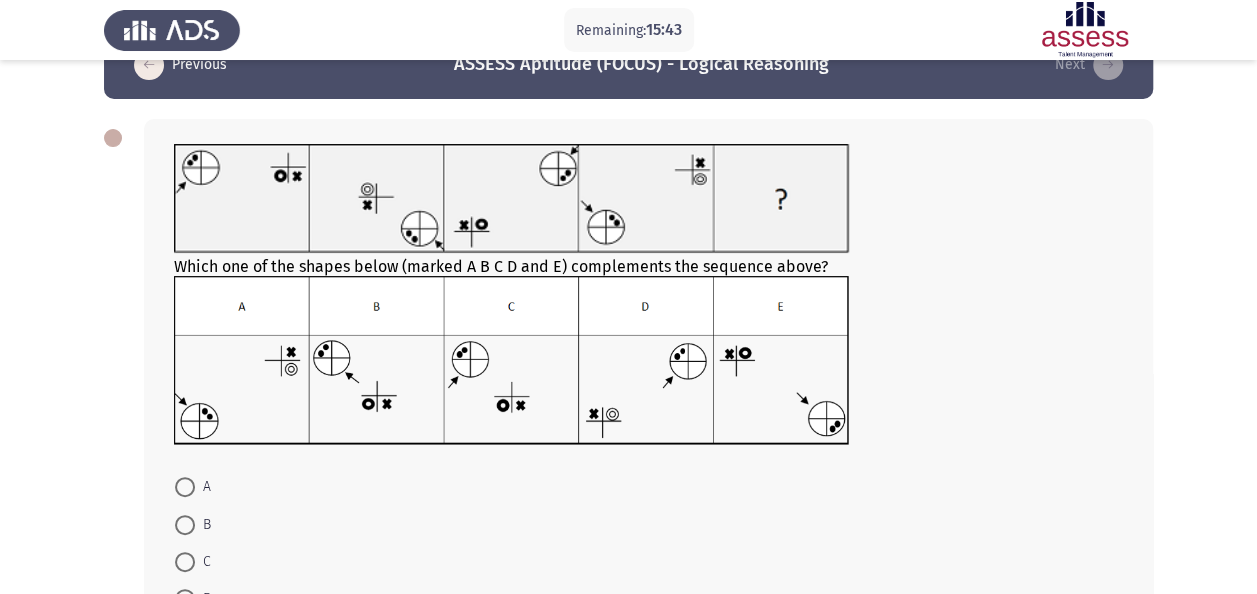 drag, startPoint x: 191, startPoint y: 582, endPoint x: 190, endPoint y: 594, distance: 12.0415945 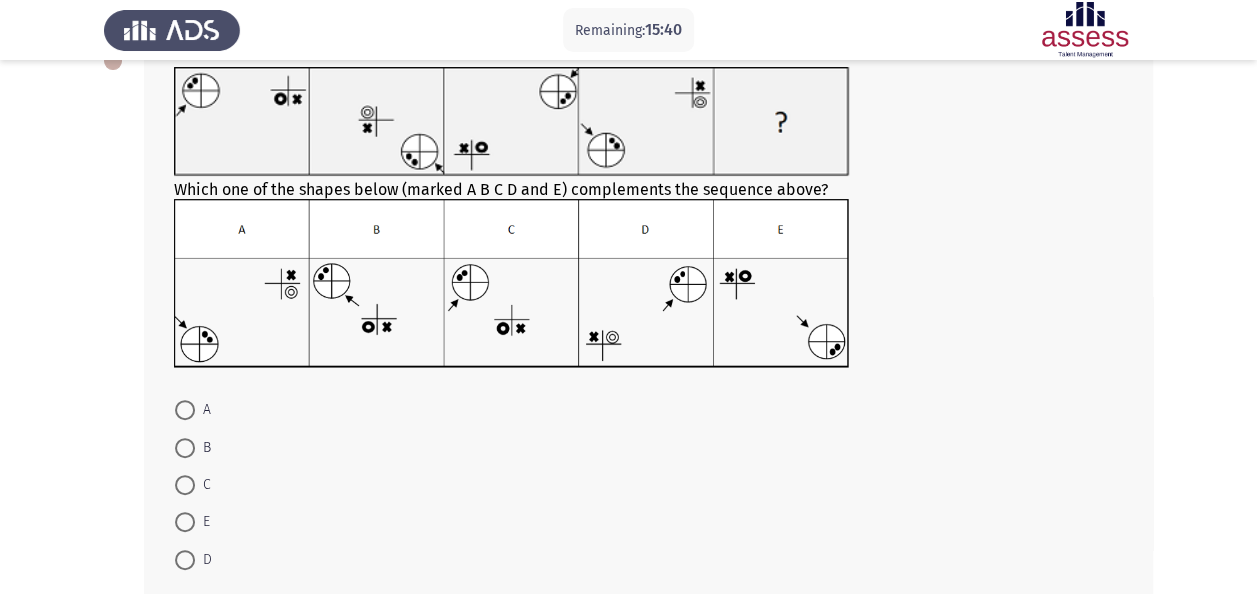 scroll, scrollTop: 124, scrollLeft: 0, axis: vertical 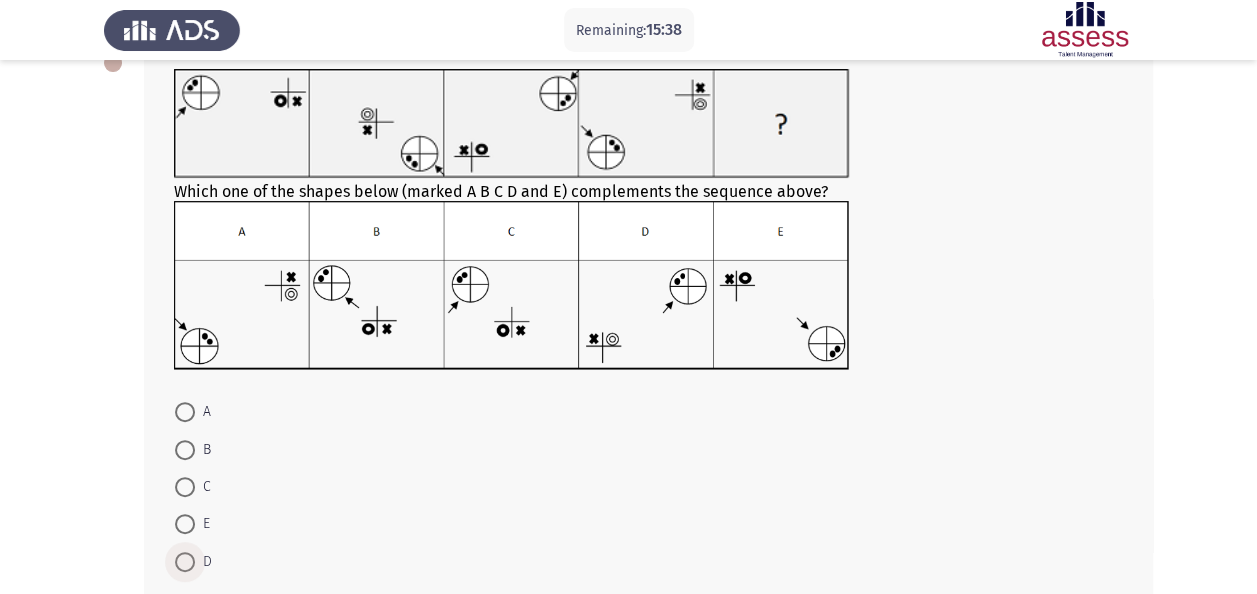 click at bounding box center [185, 562] 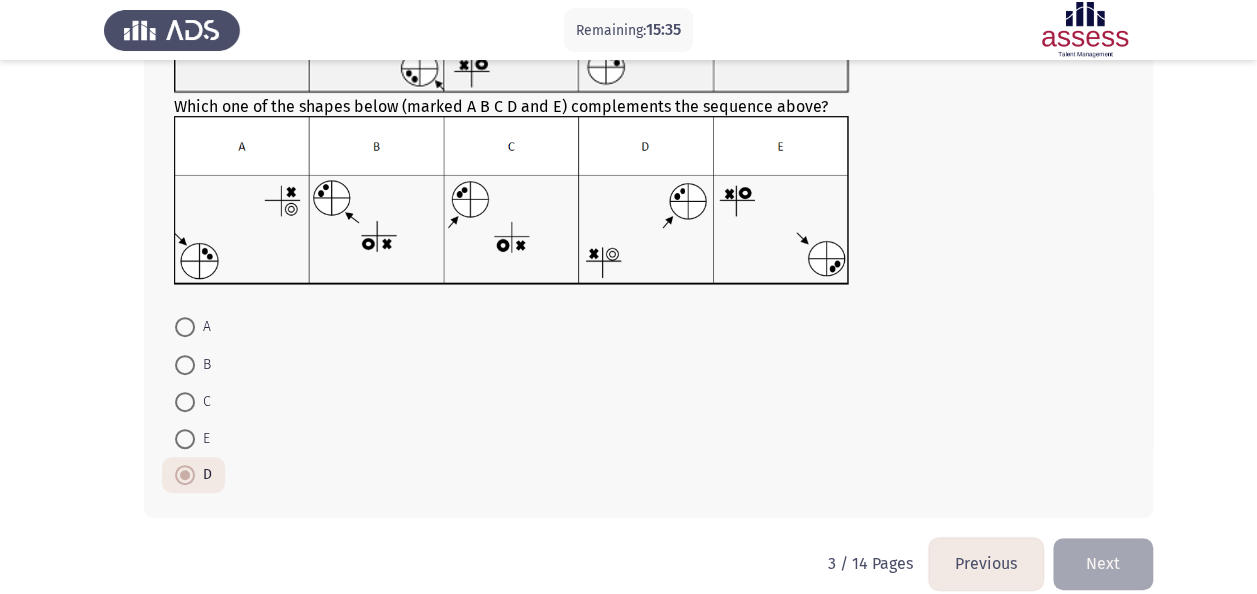 scroll, scrollTop: 204, scrollLeft: 0, axis: vertical 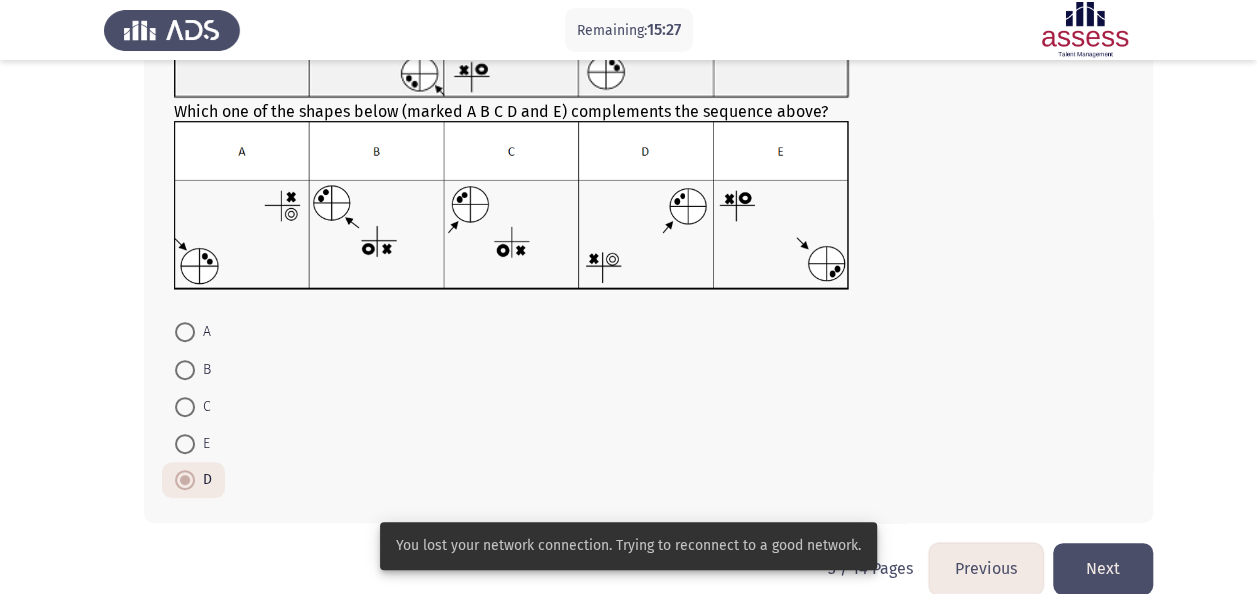 click on "Next" 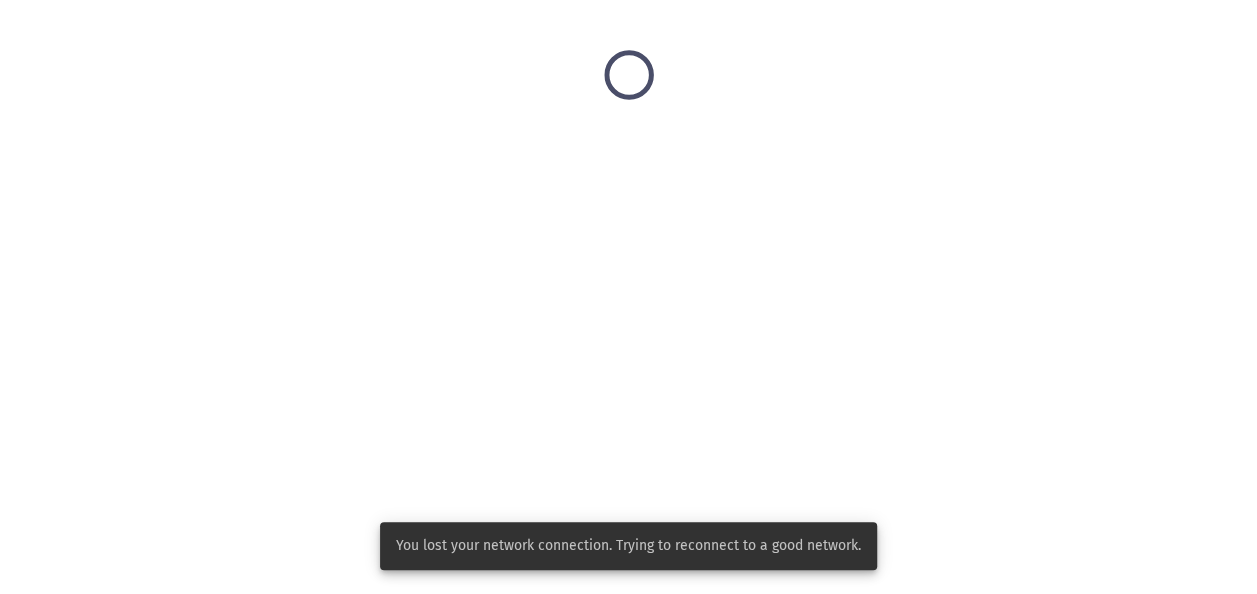 scroll, scrollTop: 0, scrollLeft: 0, axis: both 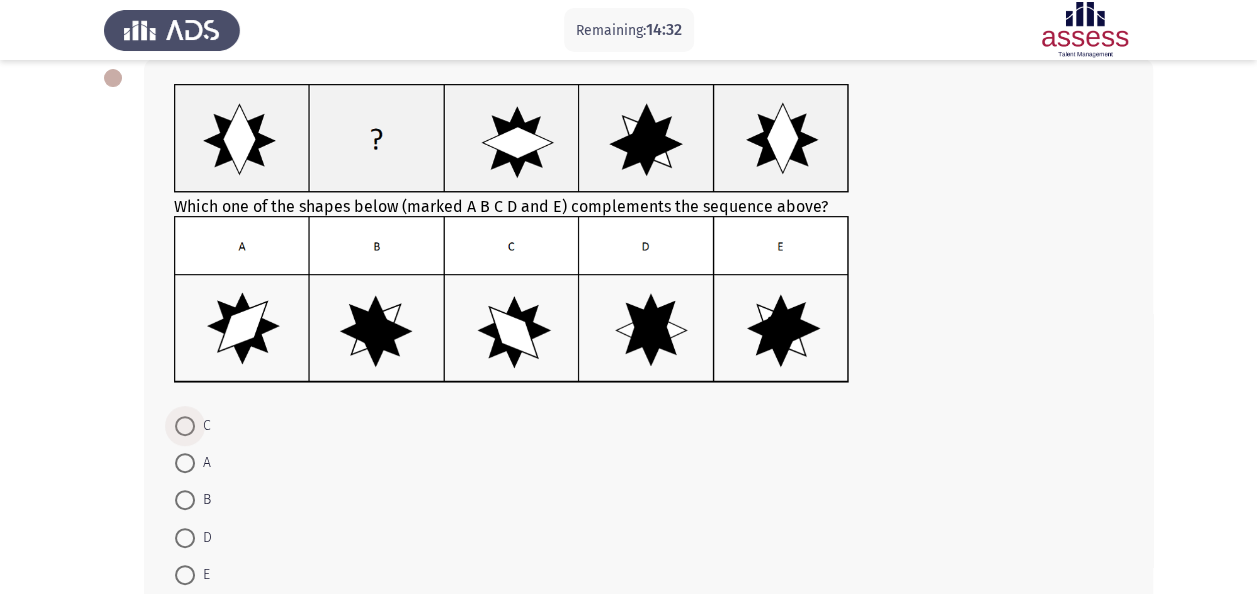click at bounding box center (185, 426) 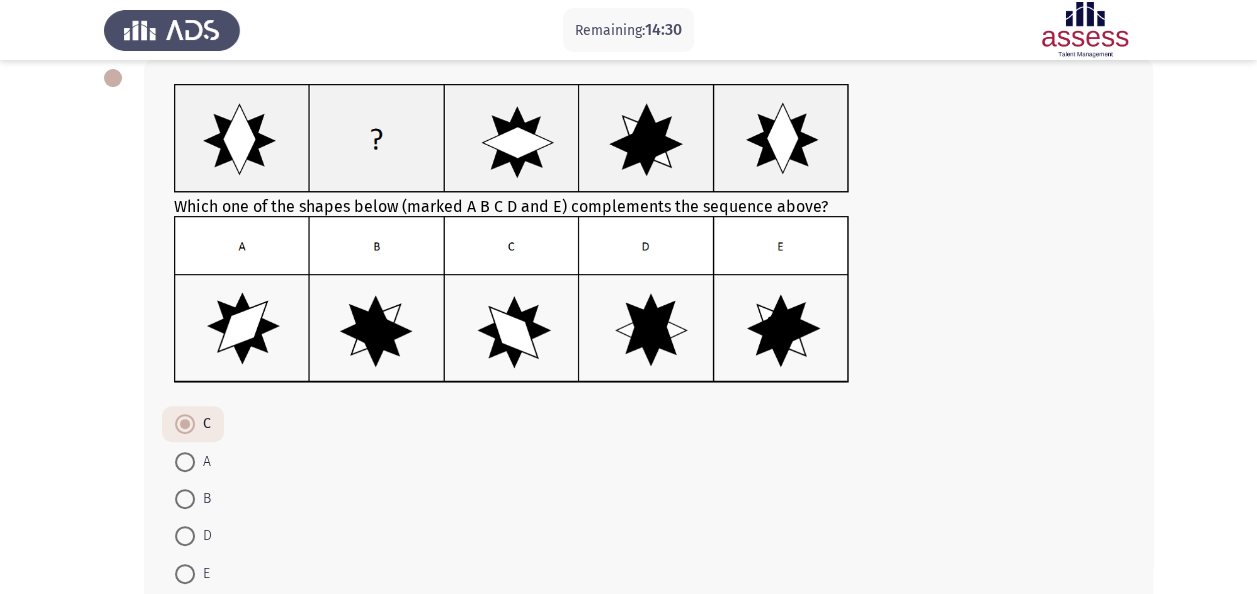 scroll, scrollTop: 230, scrollLeft: 0, axis: vertical 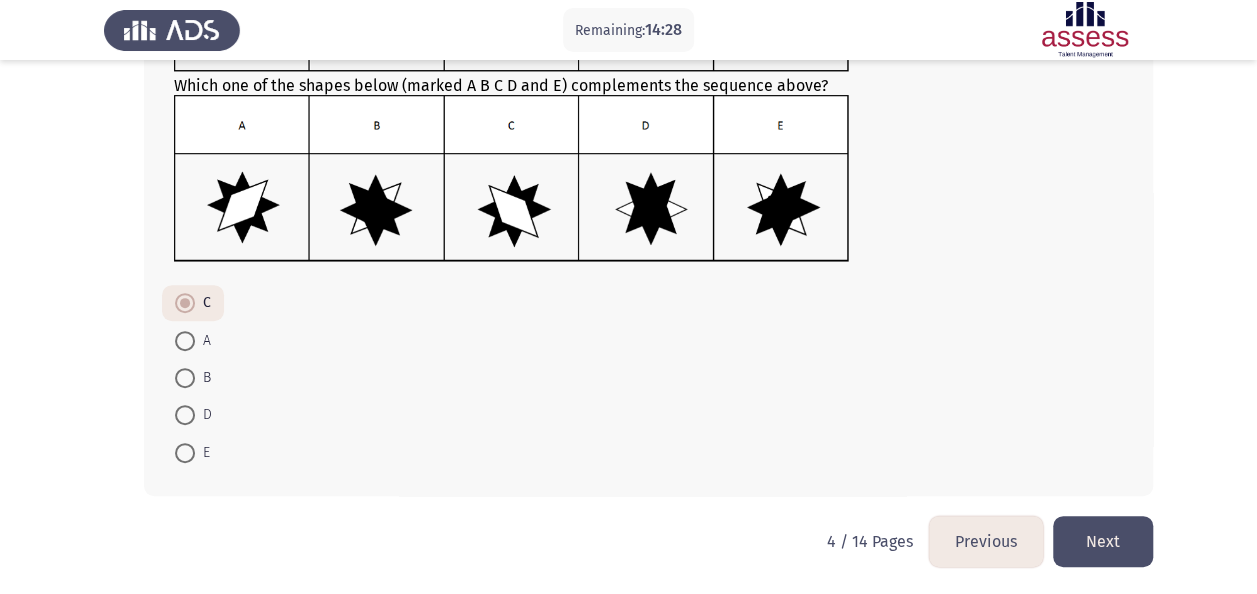 click on "Next" 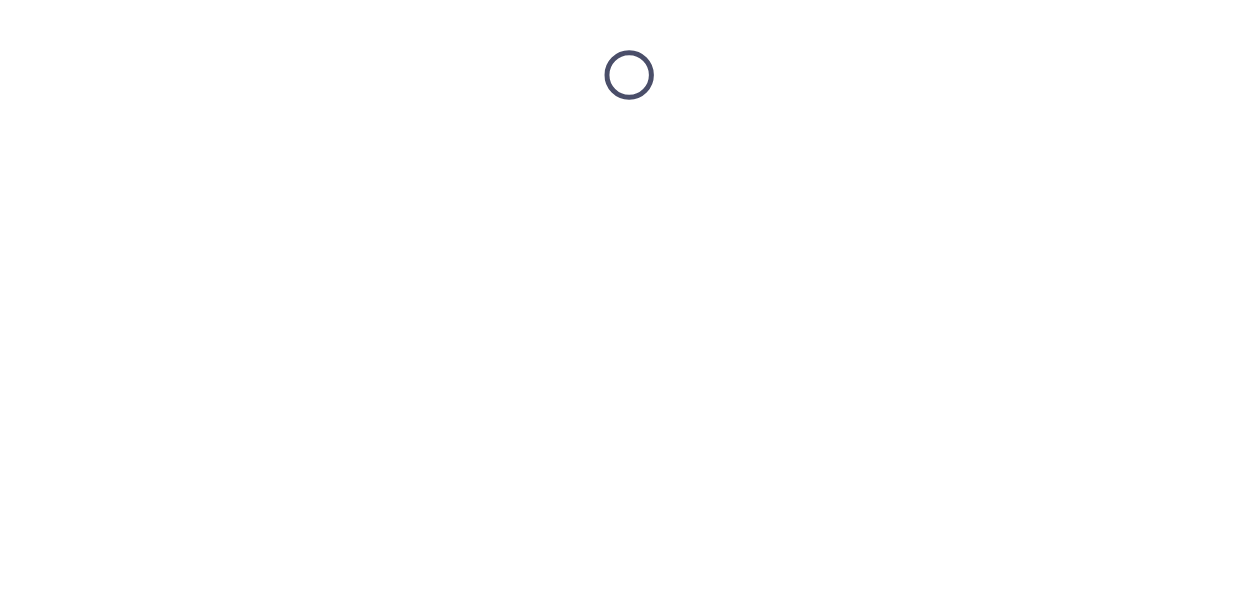 scroll, scrollTop: 0, scrollLeft: 0, axis: both 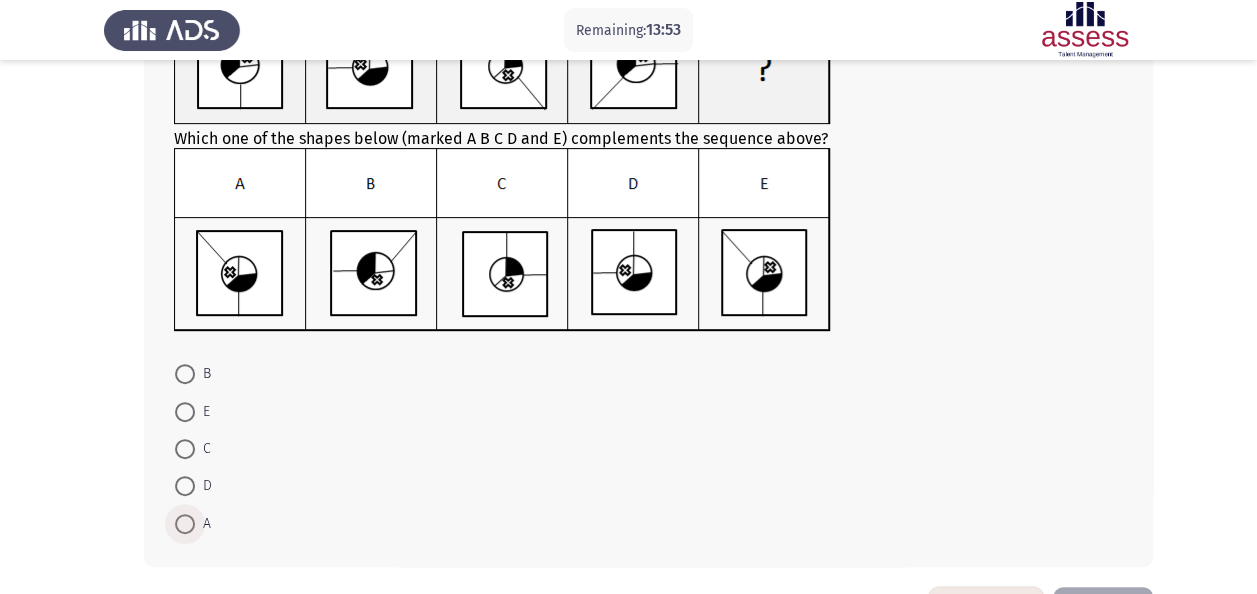 click on "A" at bounding box center (203, 524) 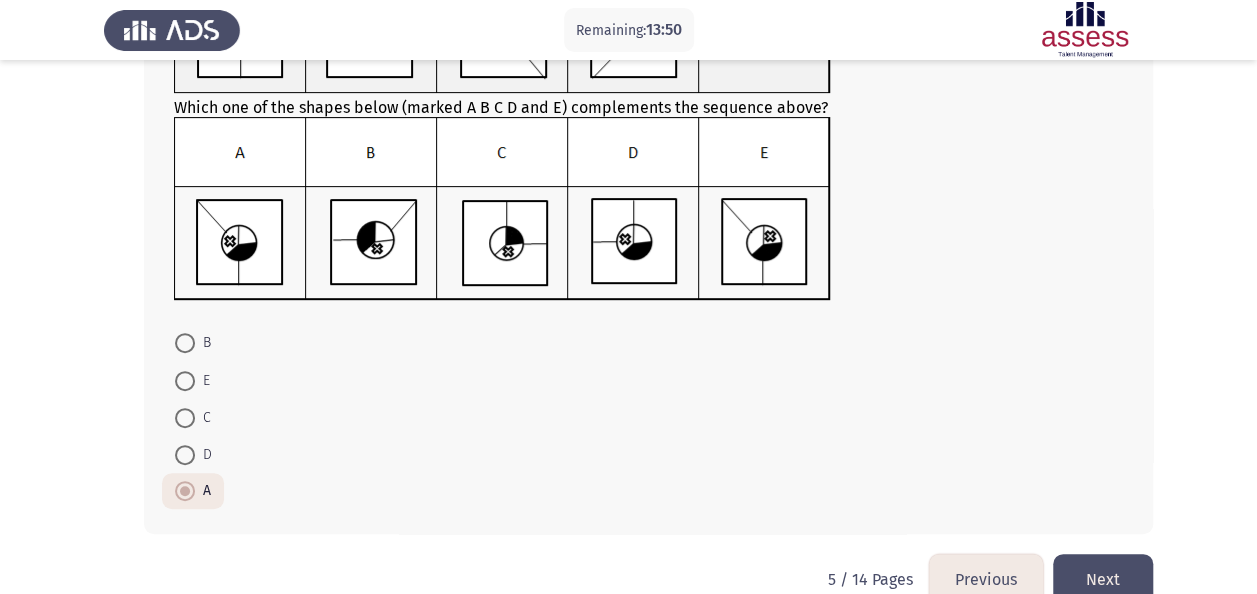 scroll, scrollTop: 226, scrollLeft: 0, axis: vertical 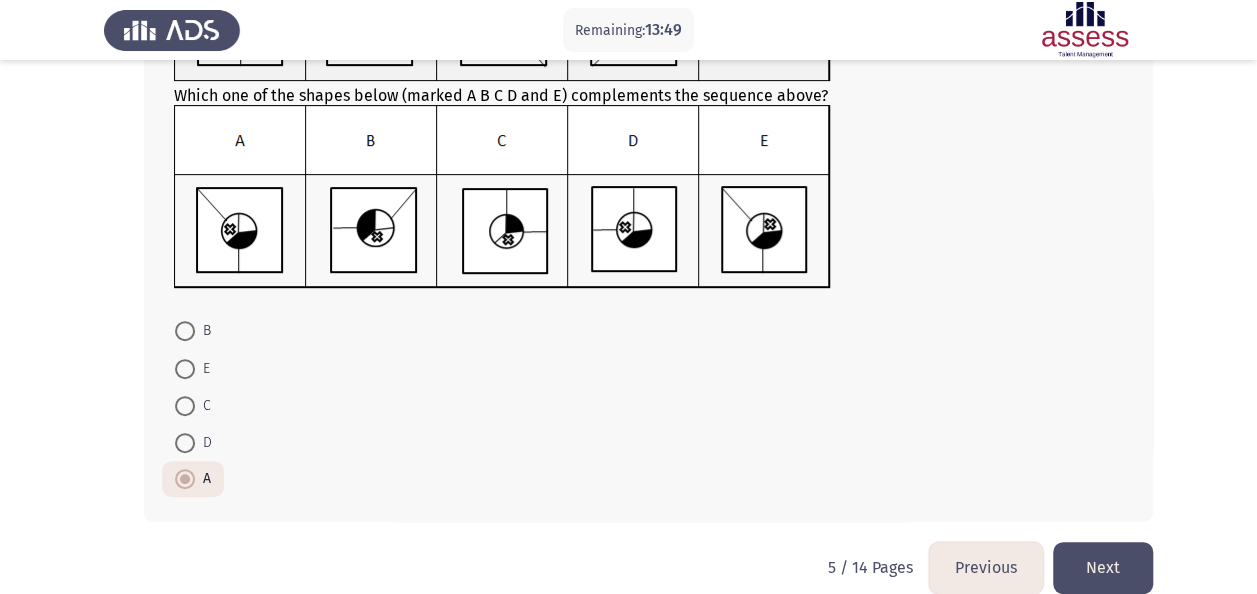click on "Next" 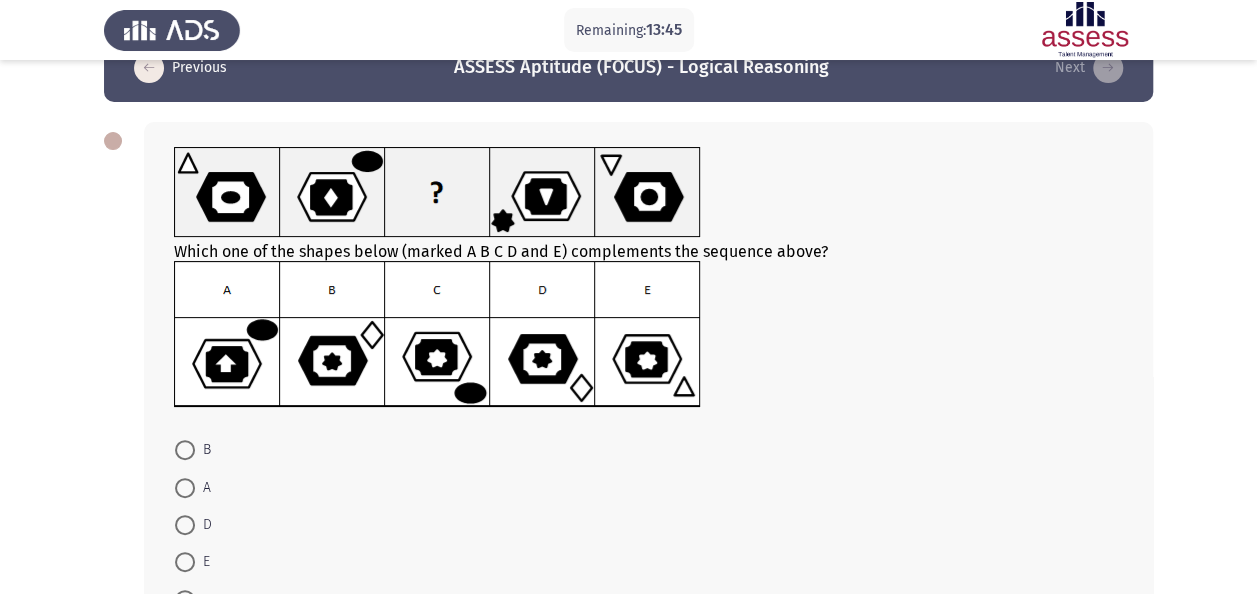 scroll, scrollTop: 48, scrollLeft: 0, axis: vertical 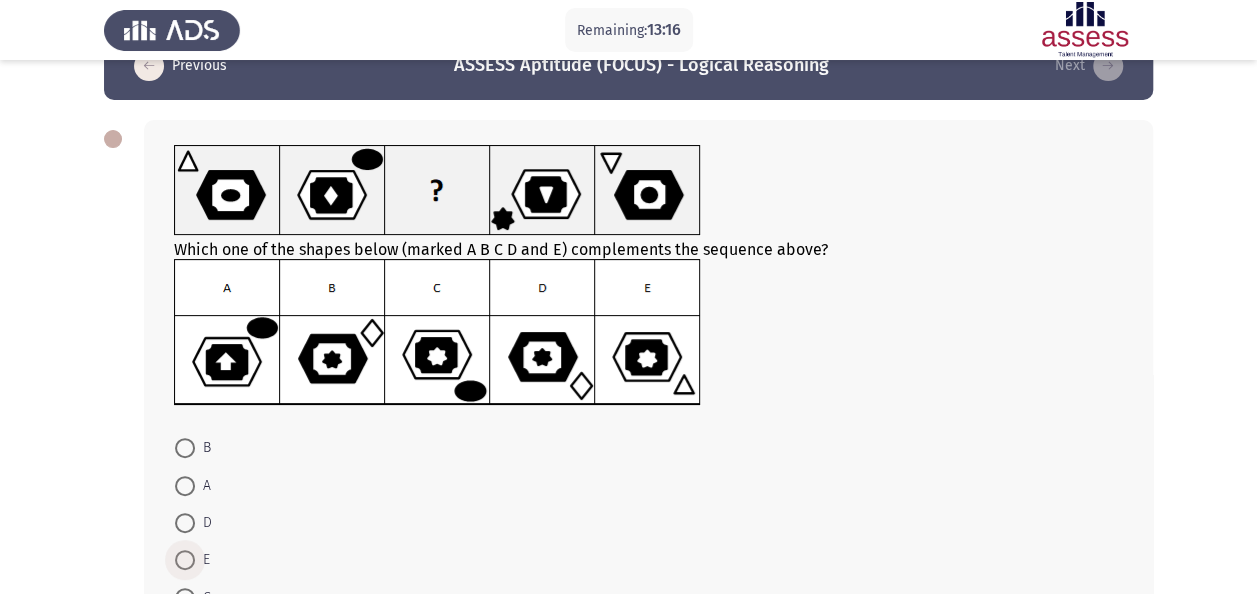click at bounding box center (185, 560) 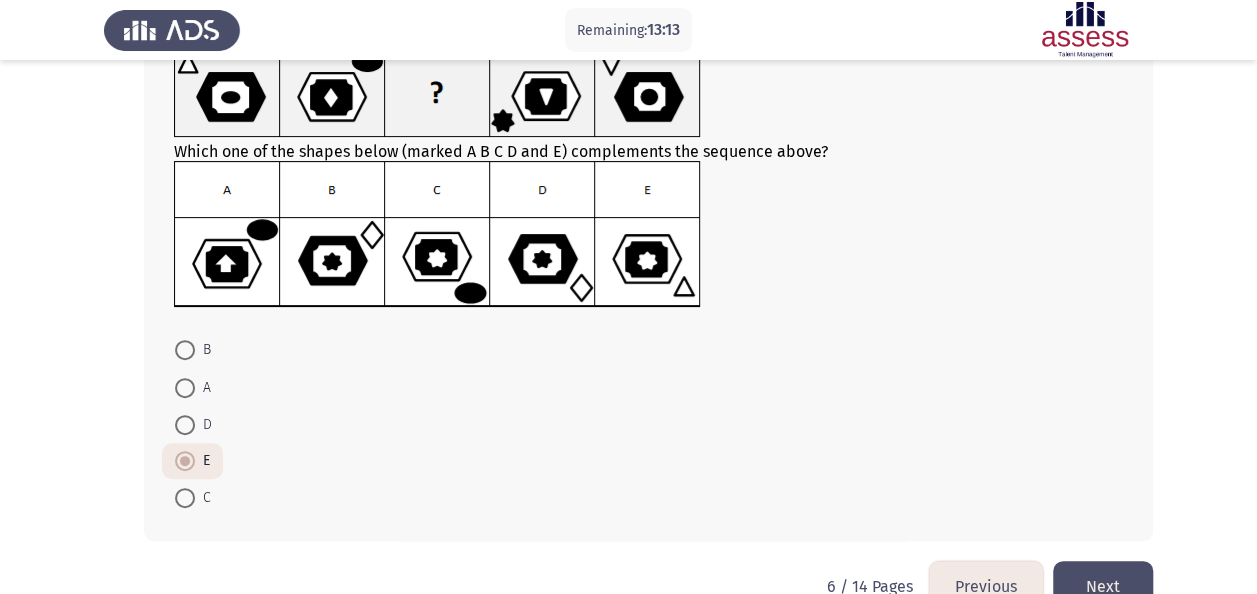 scroll, scrollTop: 151, scrollLeft: 0, axis: vertical 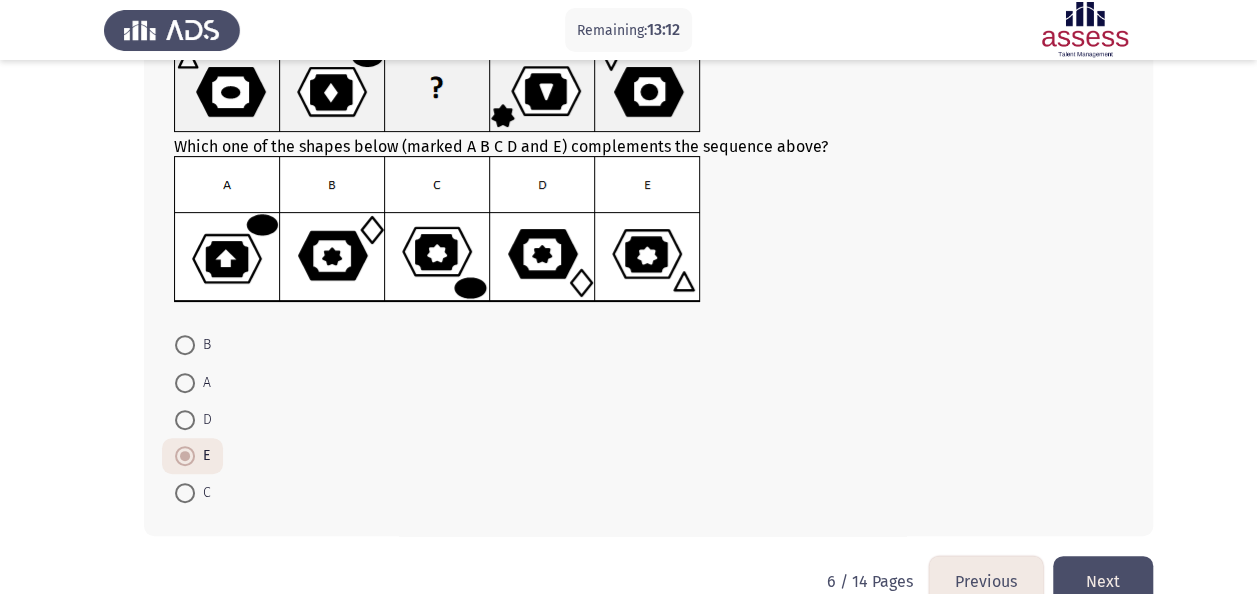 click on "Next" 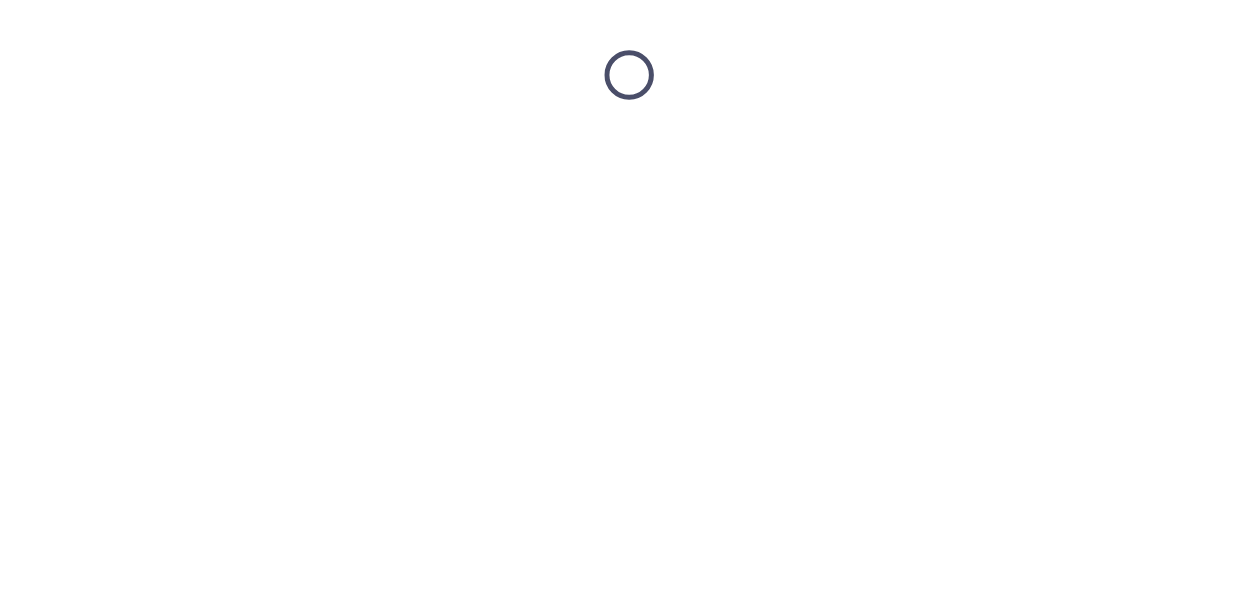 scroll, scrollTop: 0, scrollLeft: 0, axis: both 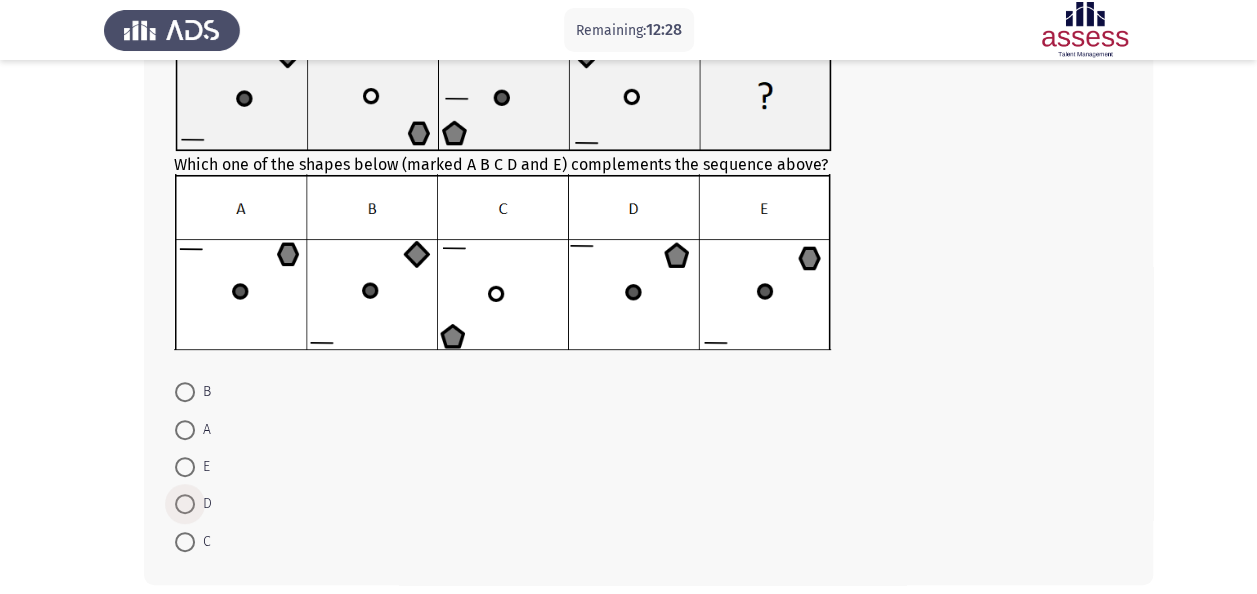 click at bounding box center (185, 504) 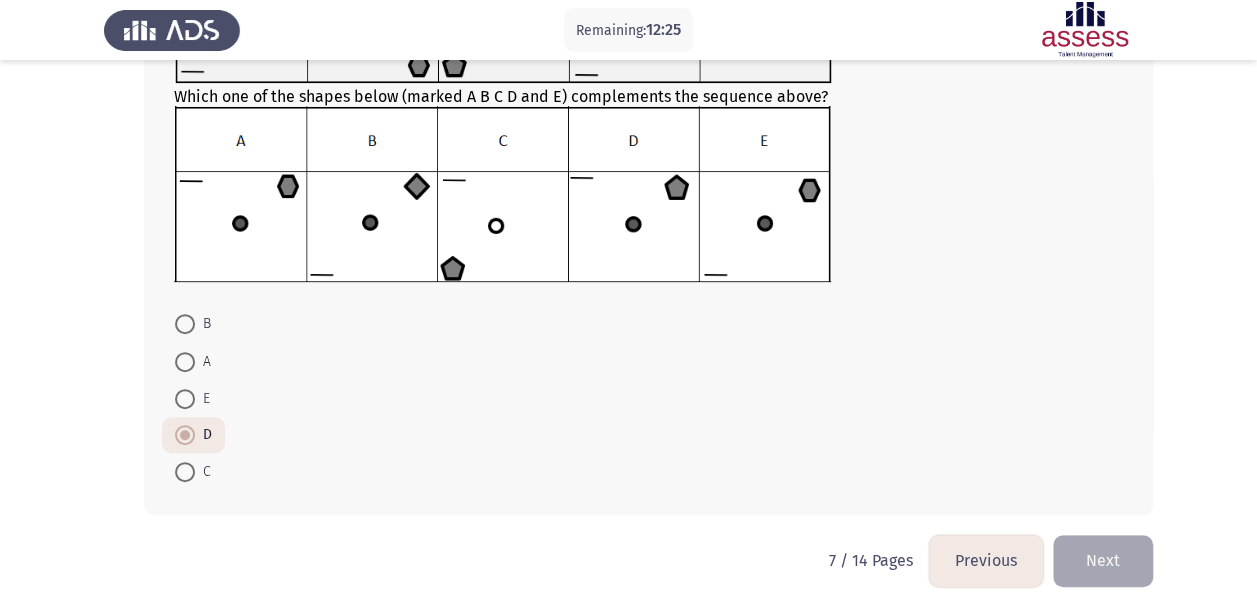 scroll, scrollTop: 225, scrollLeft: 0, axis: vertical 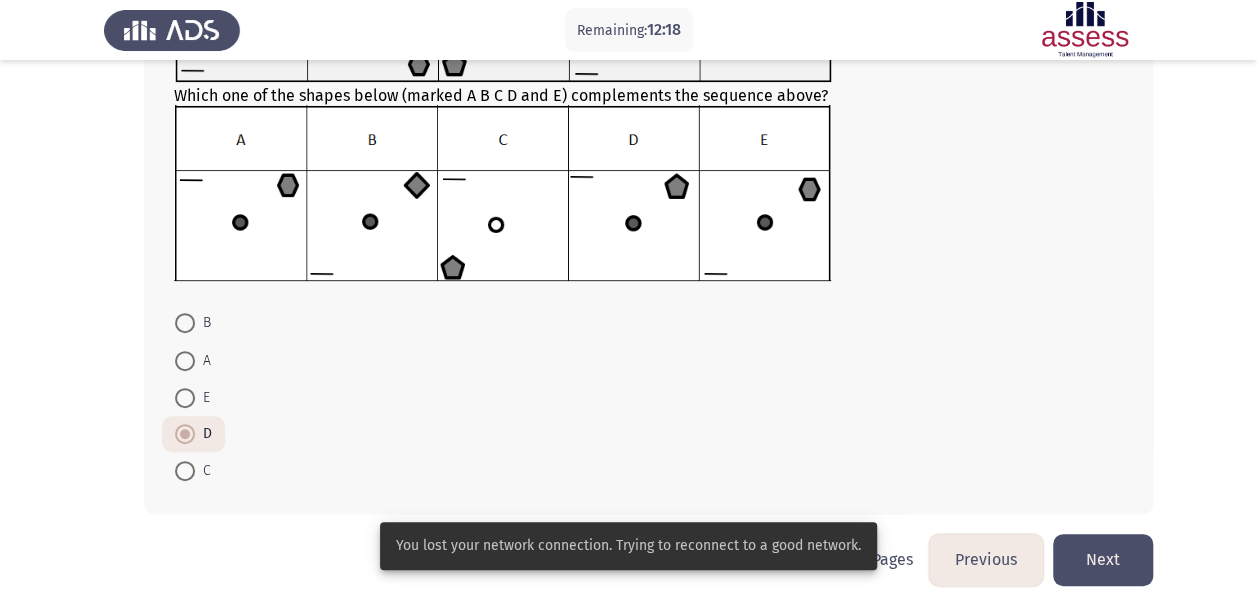 click on "Next" 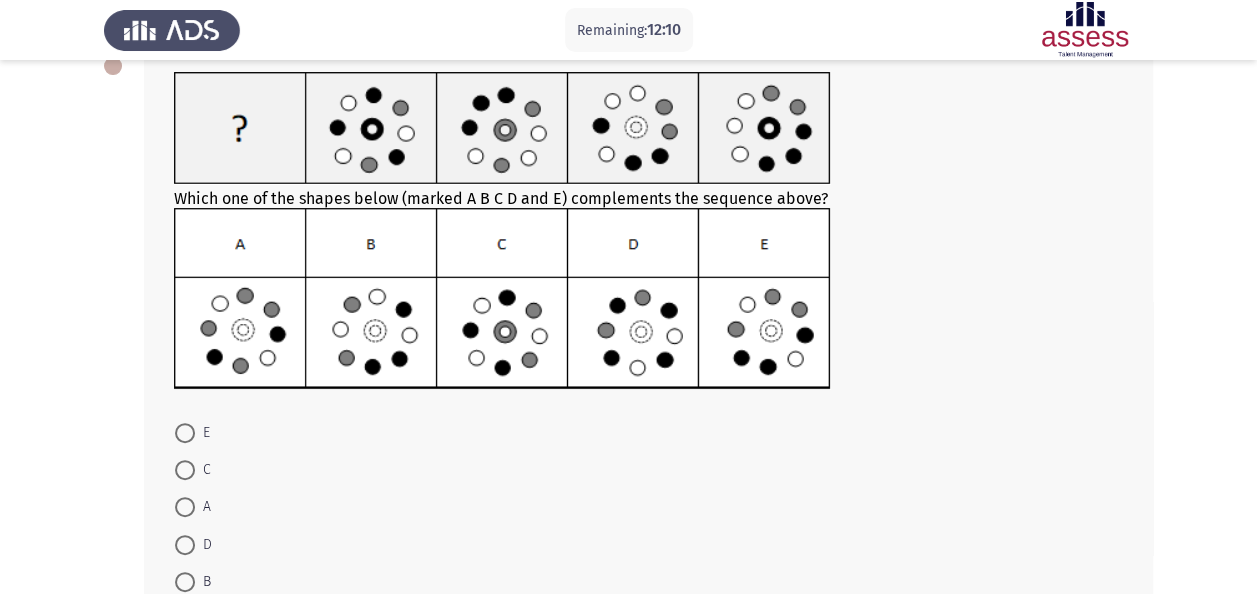 scroll, scrollTop: 120, scrollLeft: 0, axis: vertical 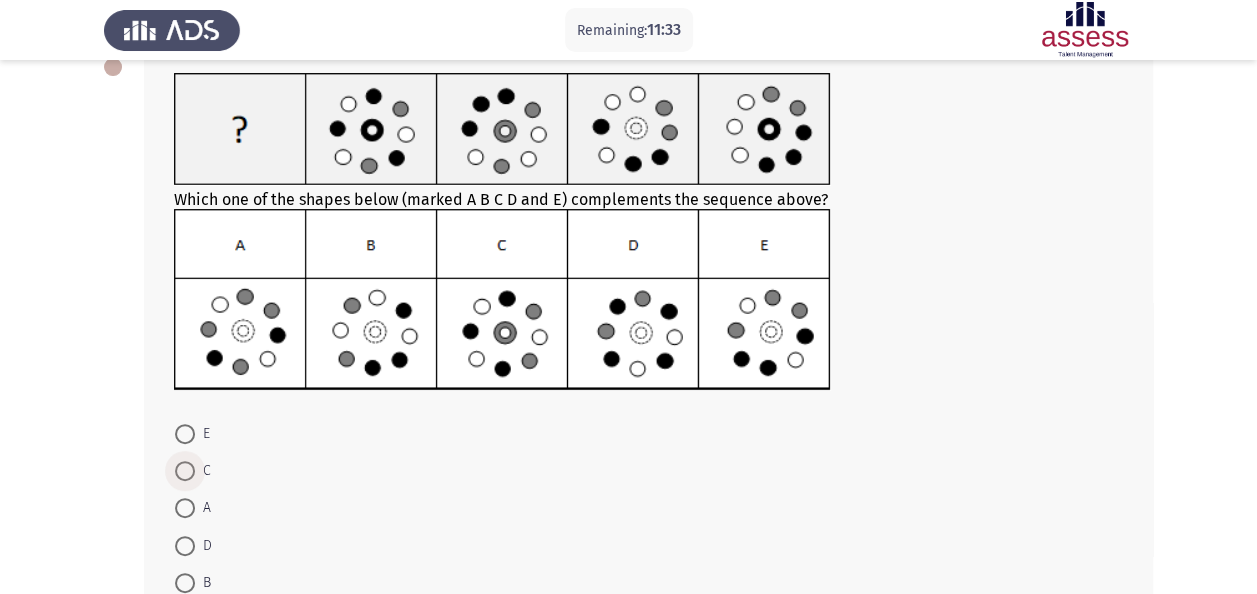 click at bounding box center [185, 471] 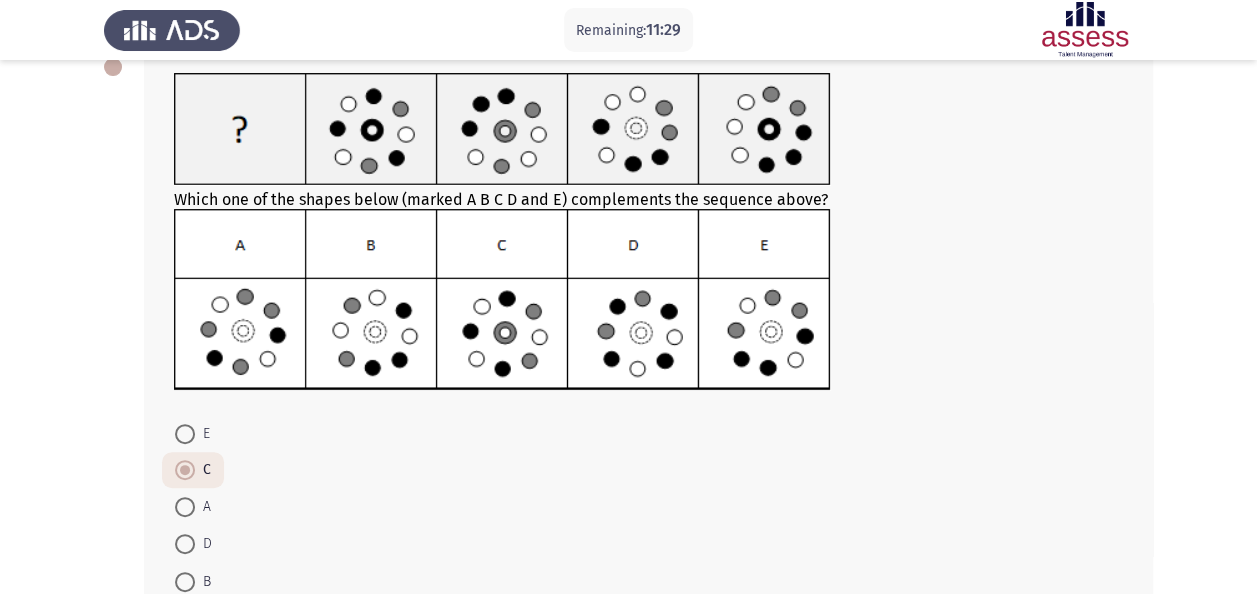 scroll, scrollTop: 248, scrollLeft: 0, axis: vertical 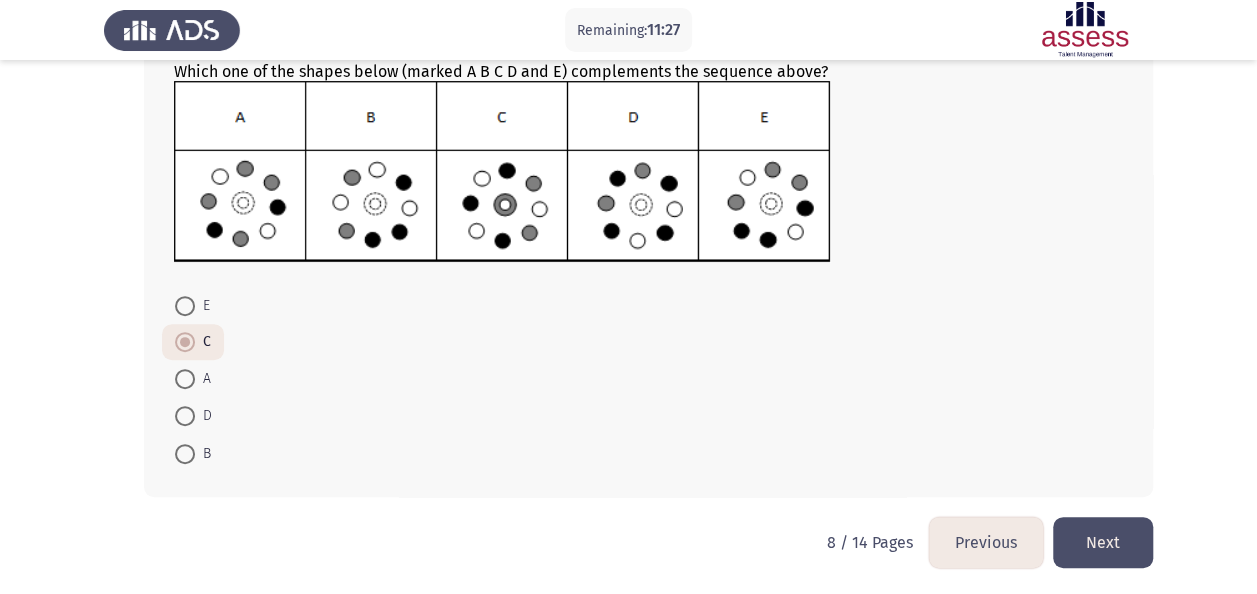 click on "Next" 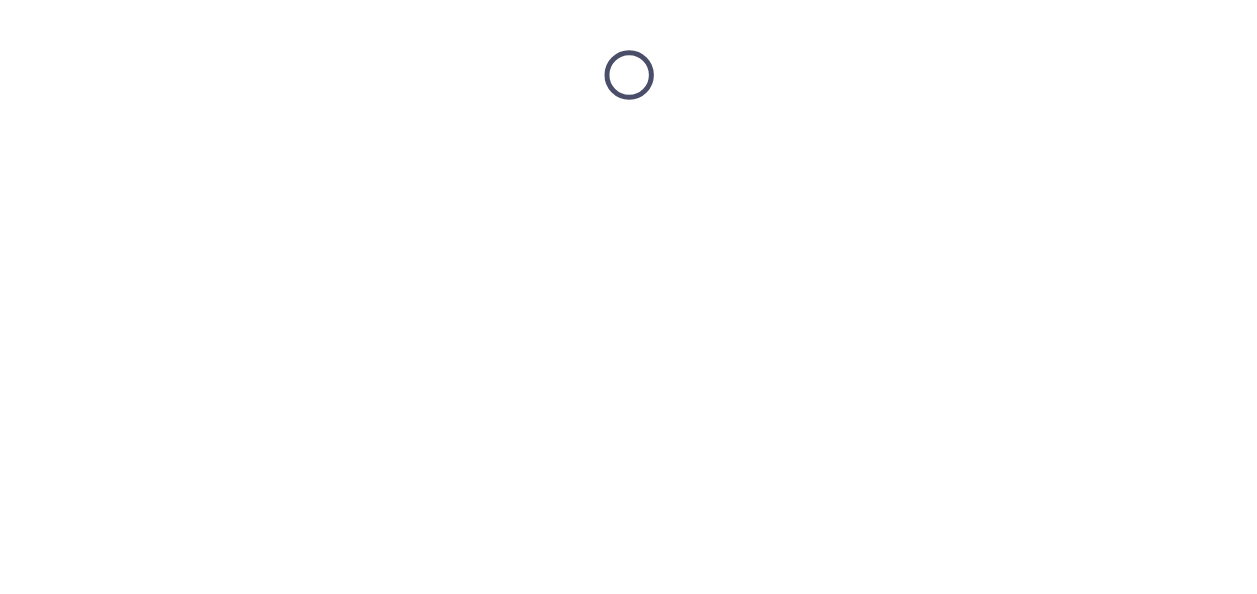 scroll, scrollTop: 0, scrollLeft: 0, axis: both 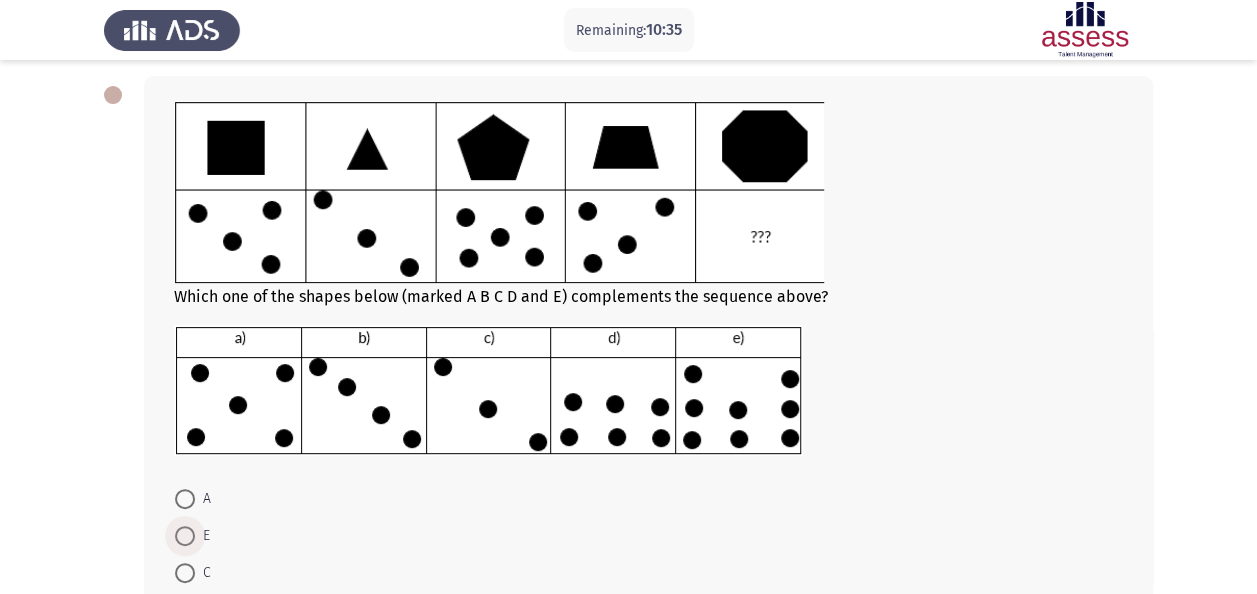 click at bounding box center (185, 536) 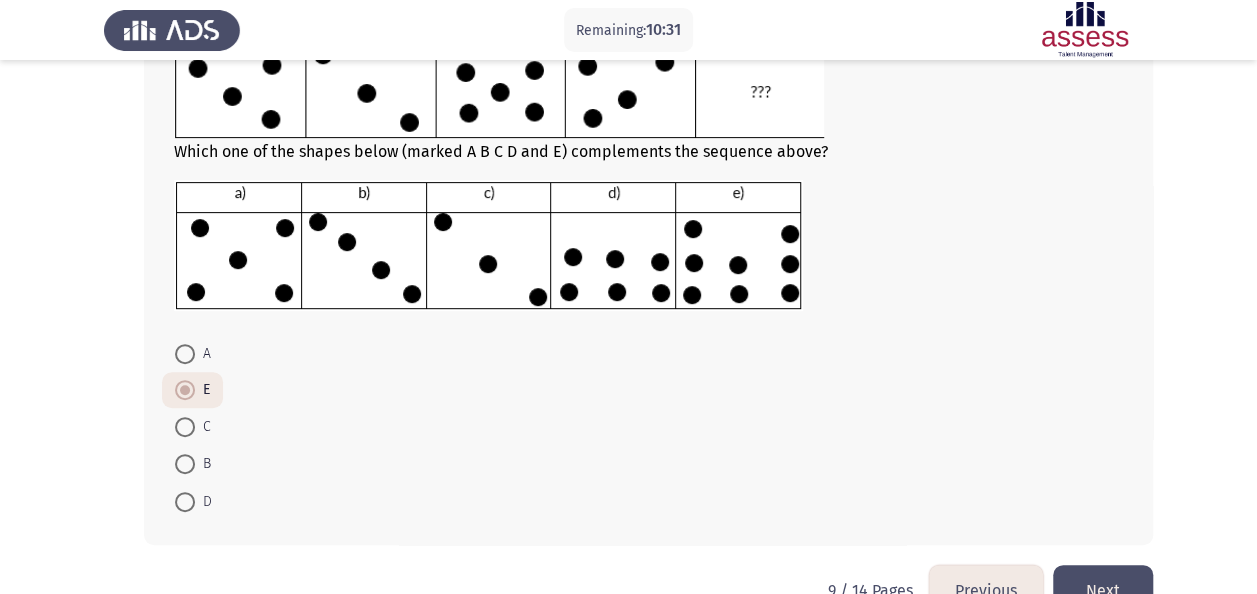 scroll, scrollTop: 251, scrollLeft: 0, axis: vertical 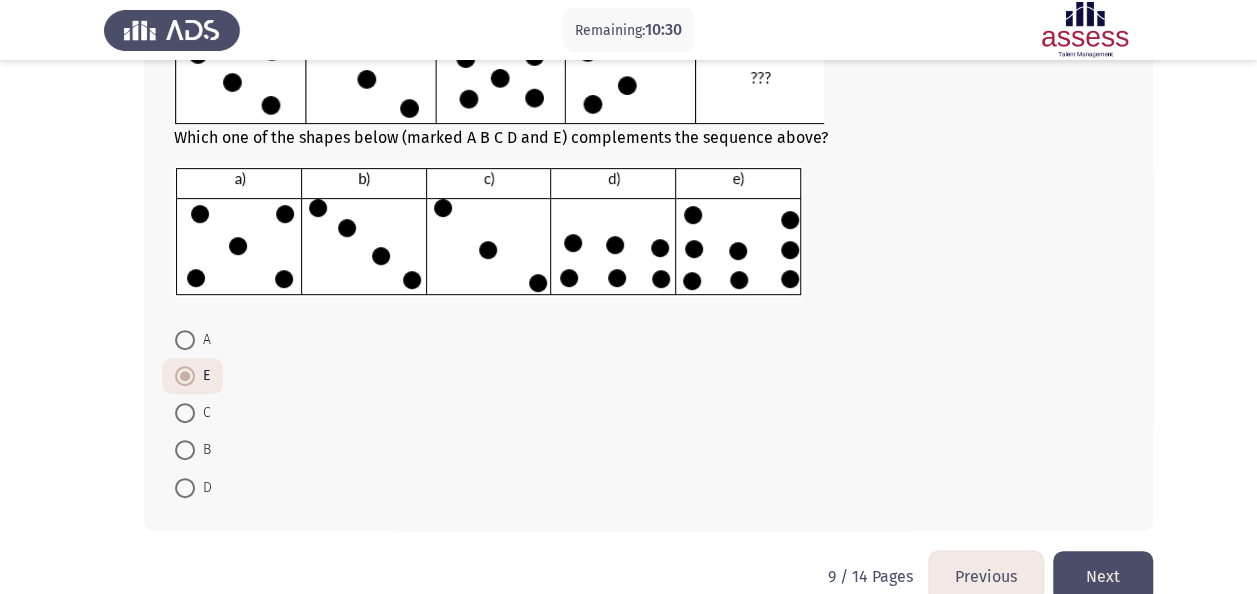 click on "Next" 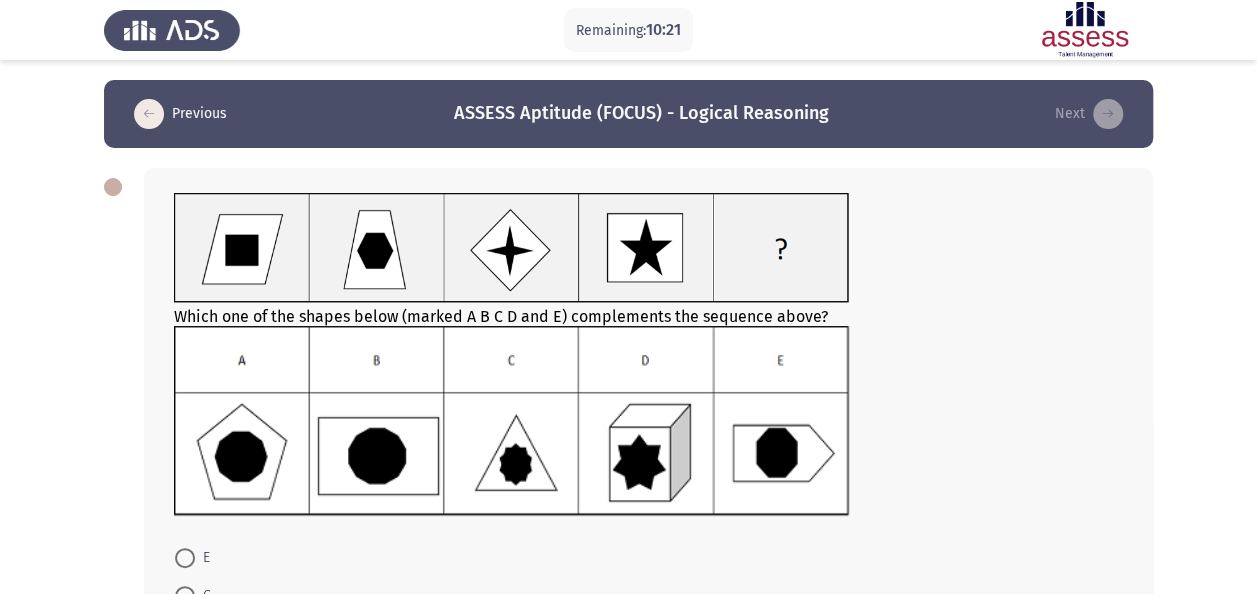 click on "Remaining:  10:21  Previous
ASSESS Aptitude (FOCUS) - Logical Reasoning   Next  Which one of the shapes below (marked A B C D and E) complements the sequence above?    E     C     A     D     B   10 / 14 Pages   Previous
Next" 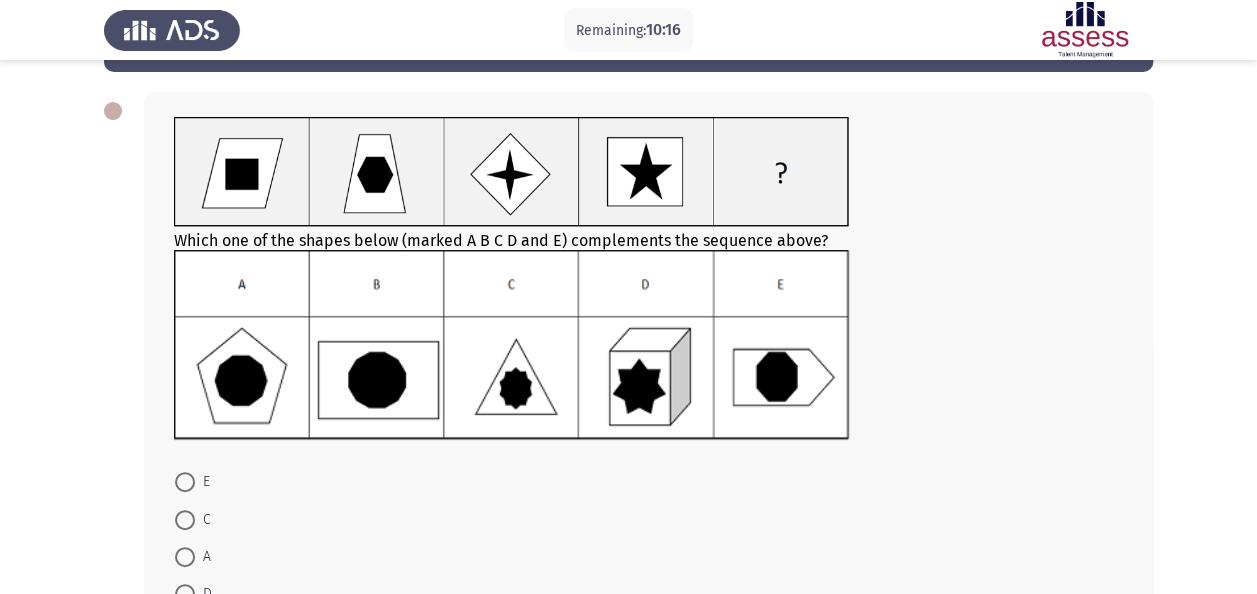 scroll, scrollTop: 74, scrollLeft: 0, axis: vertical 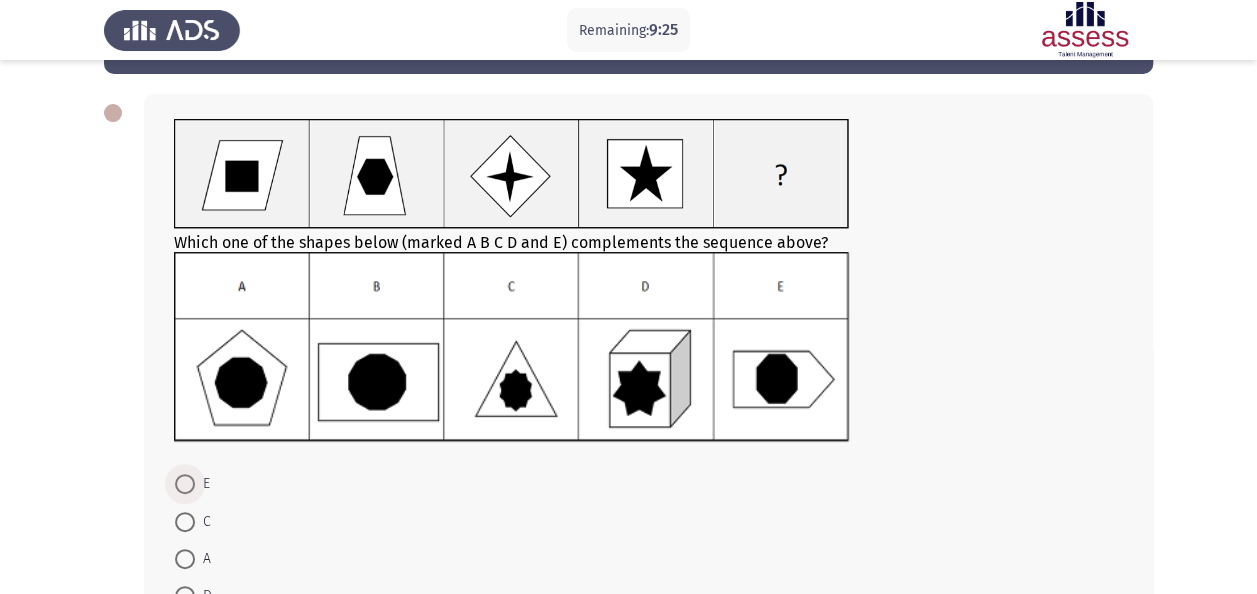 click at bounding box center (185, 484) 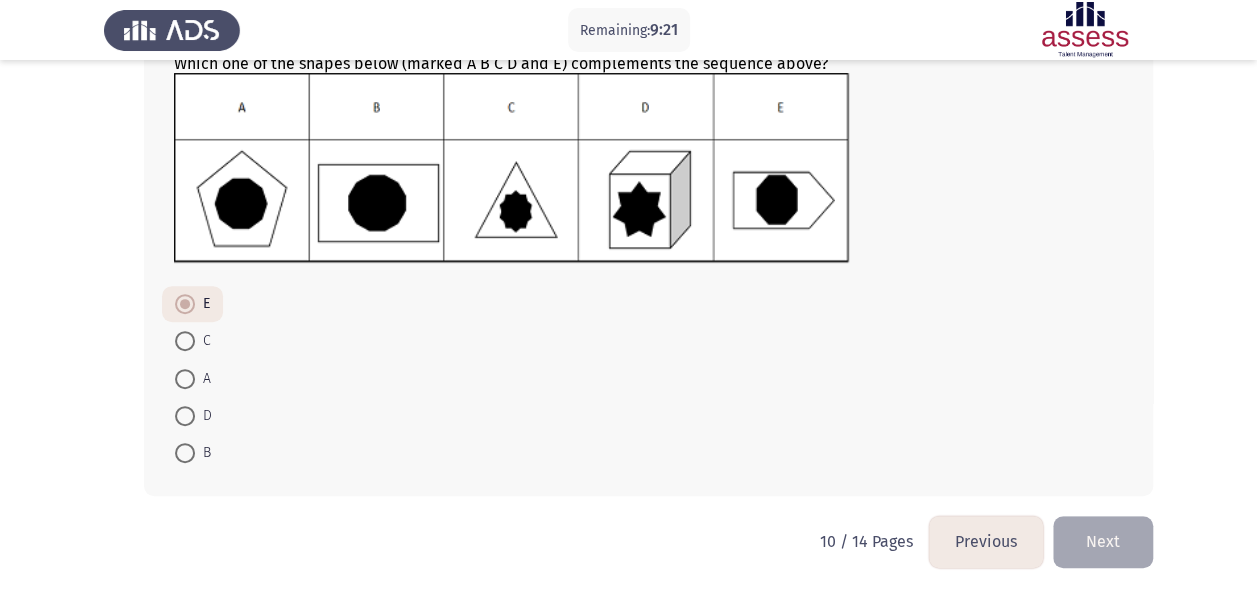 scroll, scrollTop: 251, scrollLeft: 0, axis: vertical 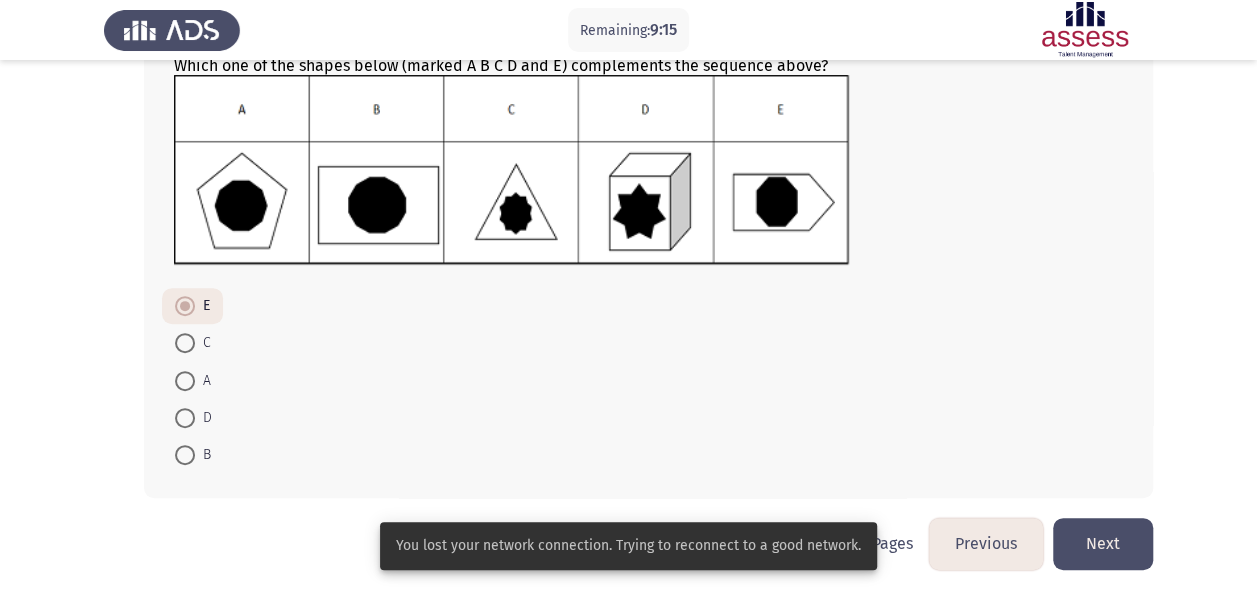 click on "Next" 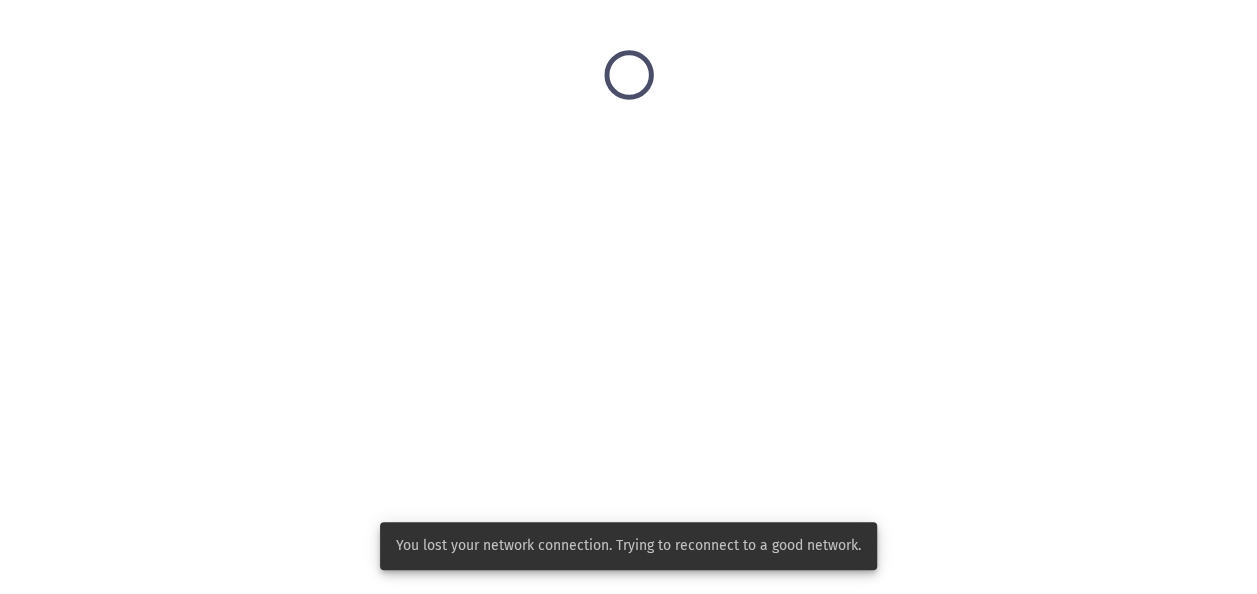 scroll, scrollTop: 0, scrollLeft: 0, axis: both 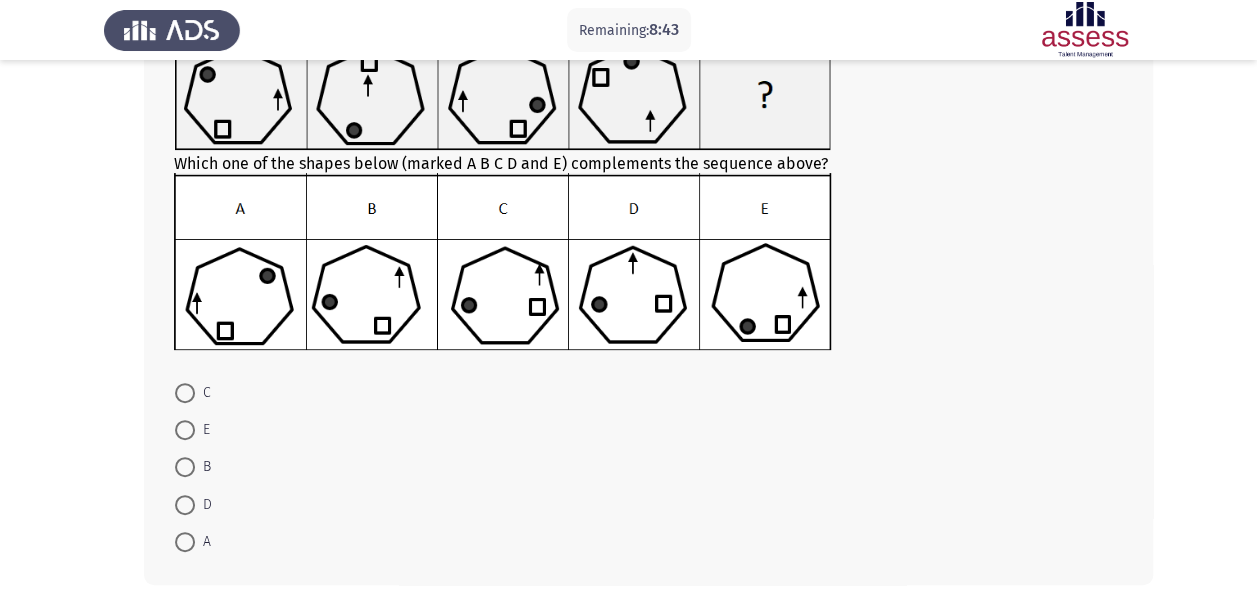 click on "A" at bounding box center (193, 541) 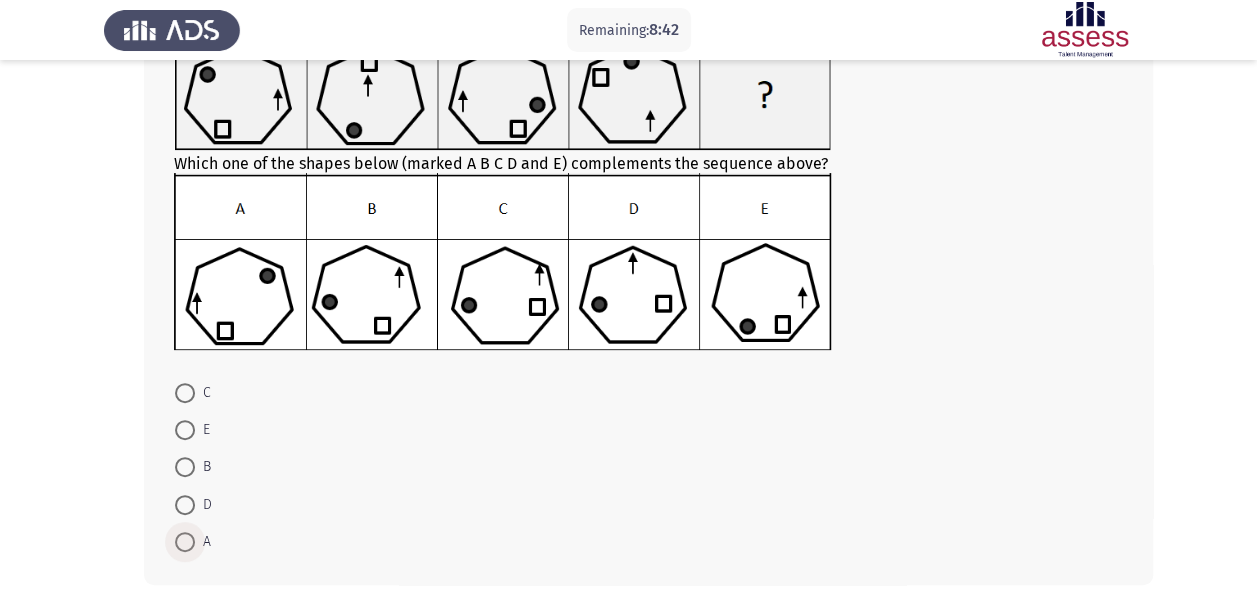 click at bounding box center (185, 542) 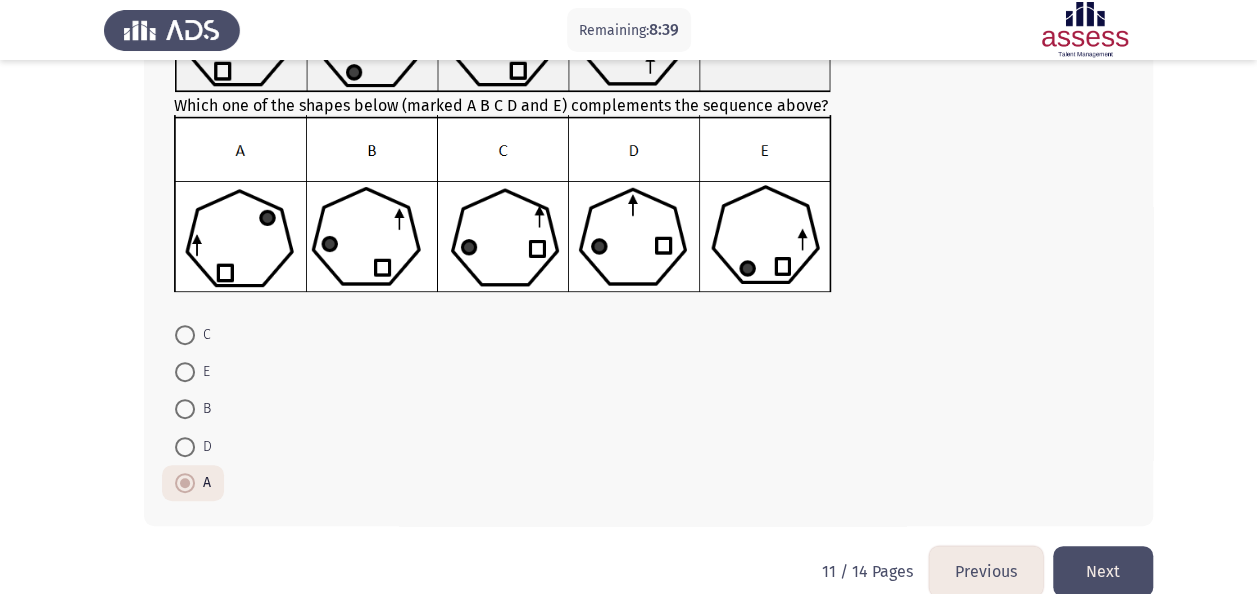 scroll, scrollTop: 223, scrollLeft: 0, axis: vertical 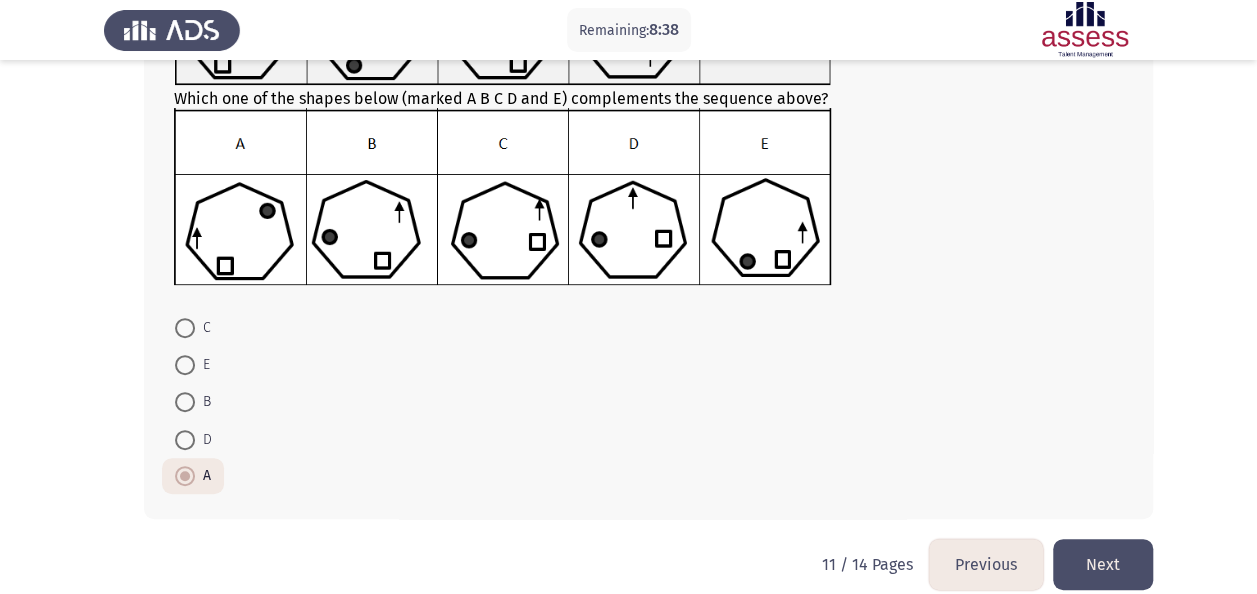 click on "Next" 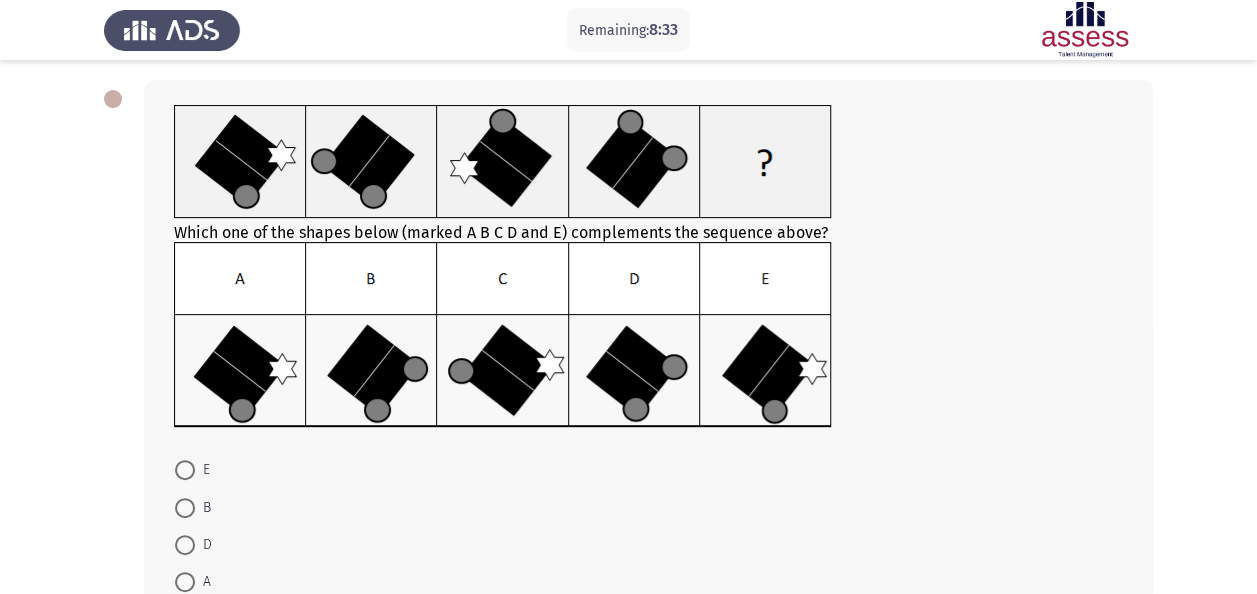 scroll, scrollTop: 103, scrollLeft: 0, axis: vertical 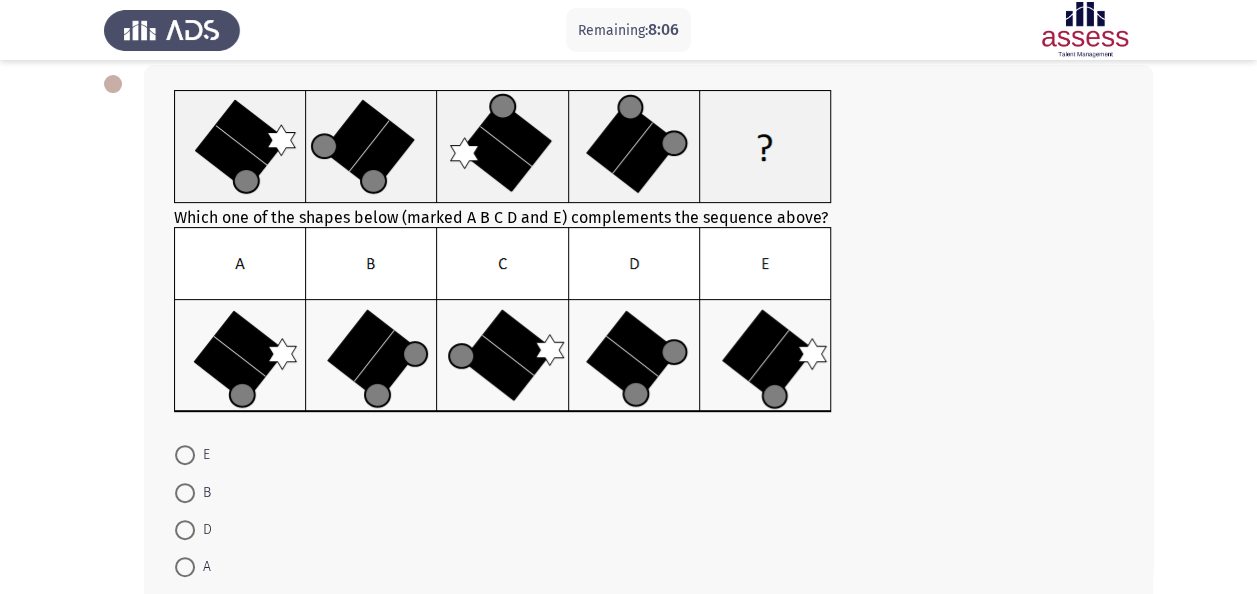 click on "C" at bounding box center [203, 605] 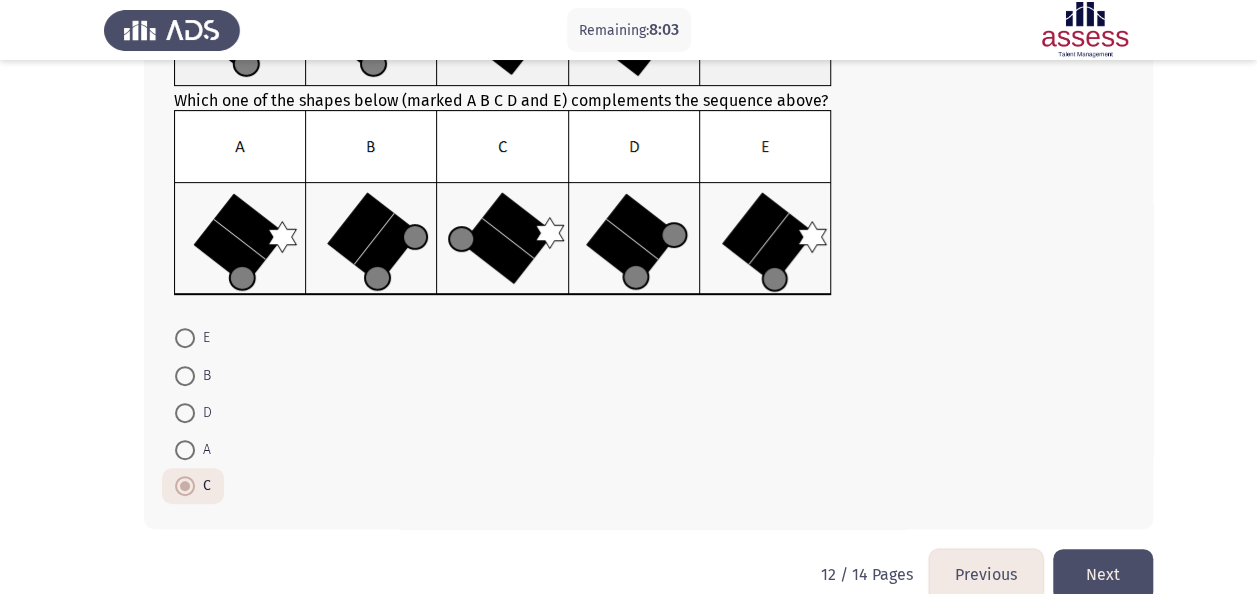scroll, scrollTop: 222, scrollLeft: 0, axis: vertical 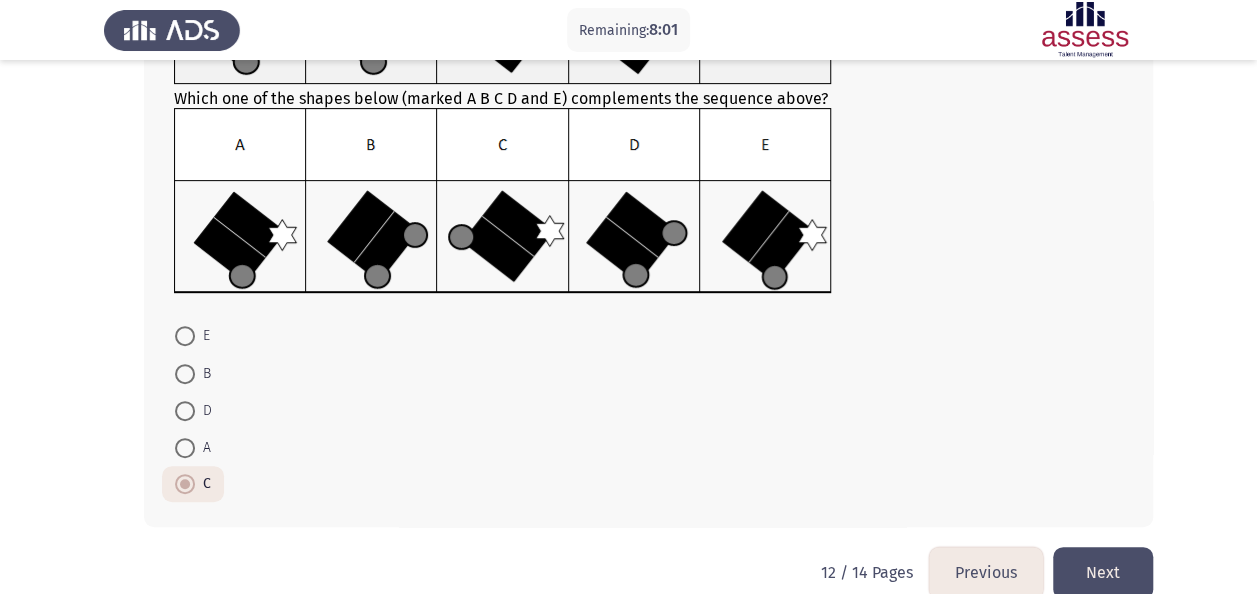 click on "Next" 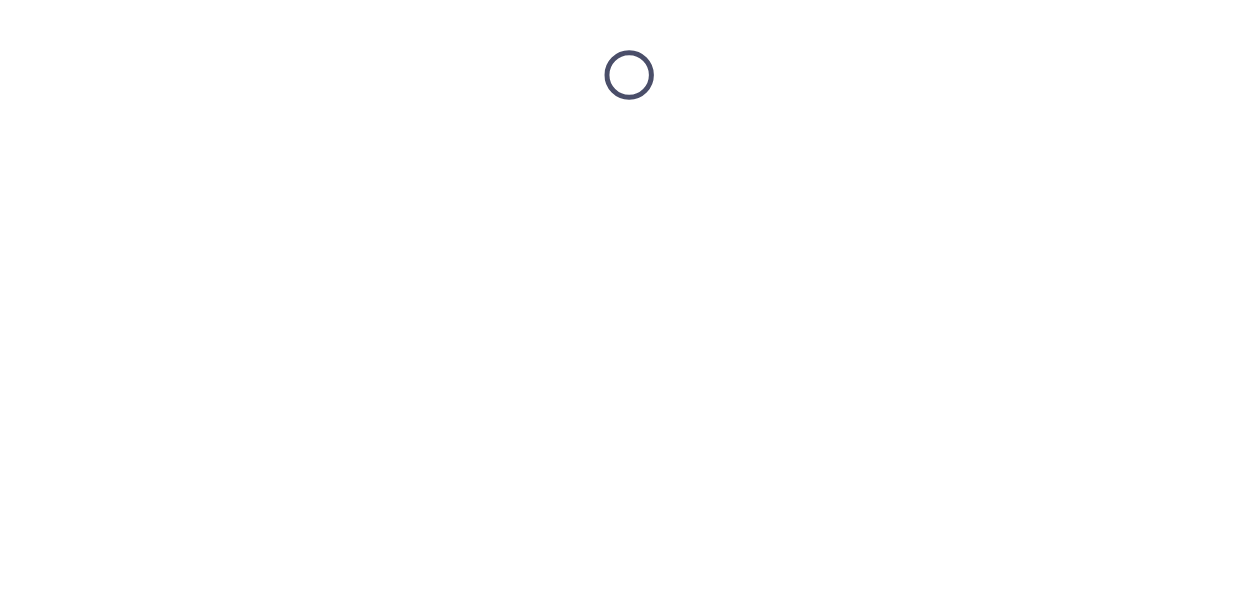 scroll, scrollTop: 0, scrollLeft: 0, axis: both 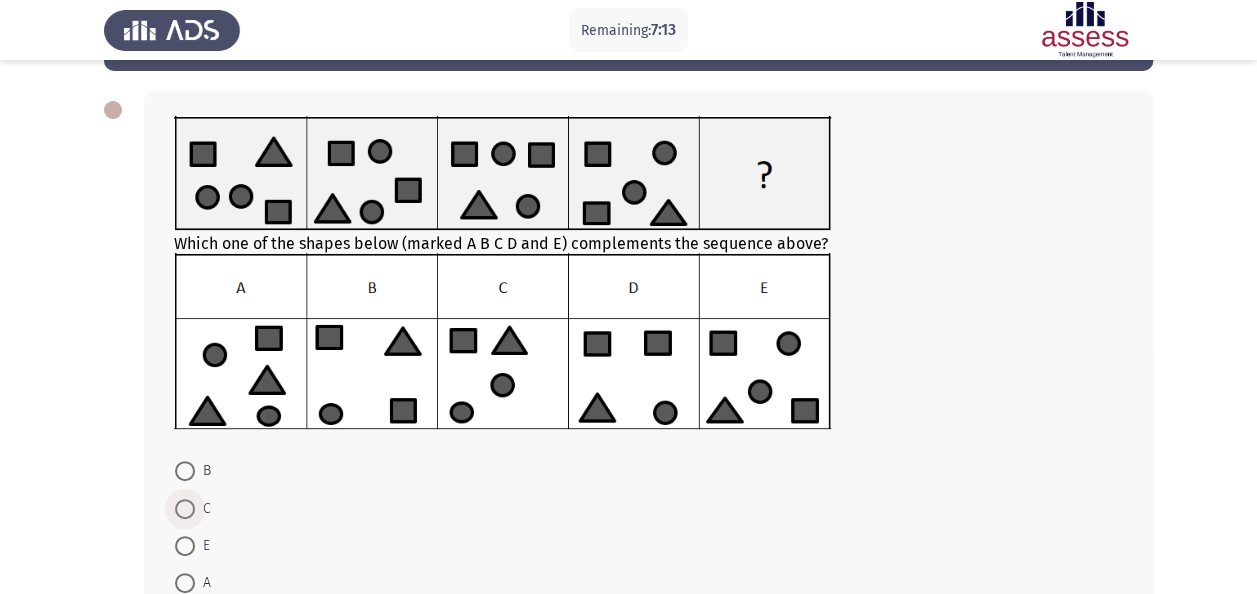 click at bounding box center (185, 509) 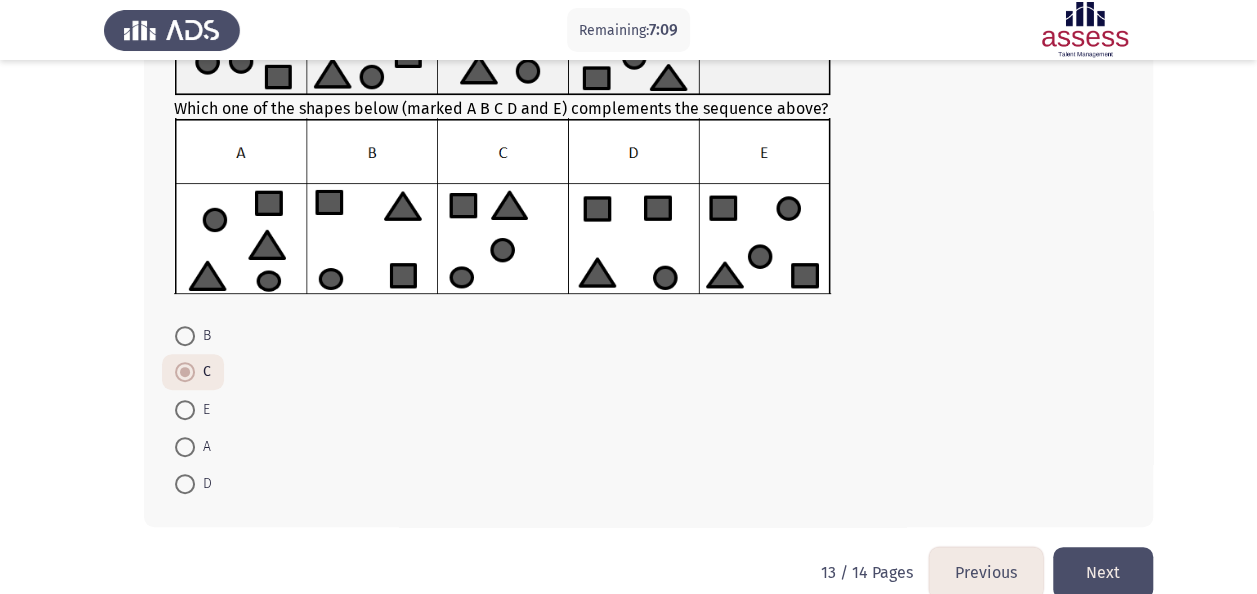 scroll, scrollTop: 210, scrollLeft: 0, axis: vertical 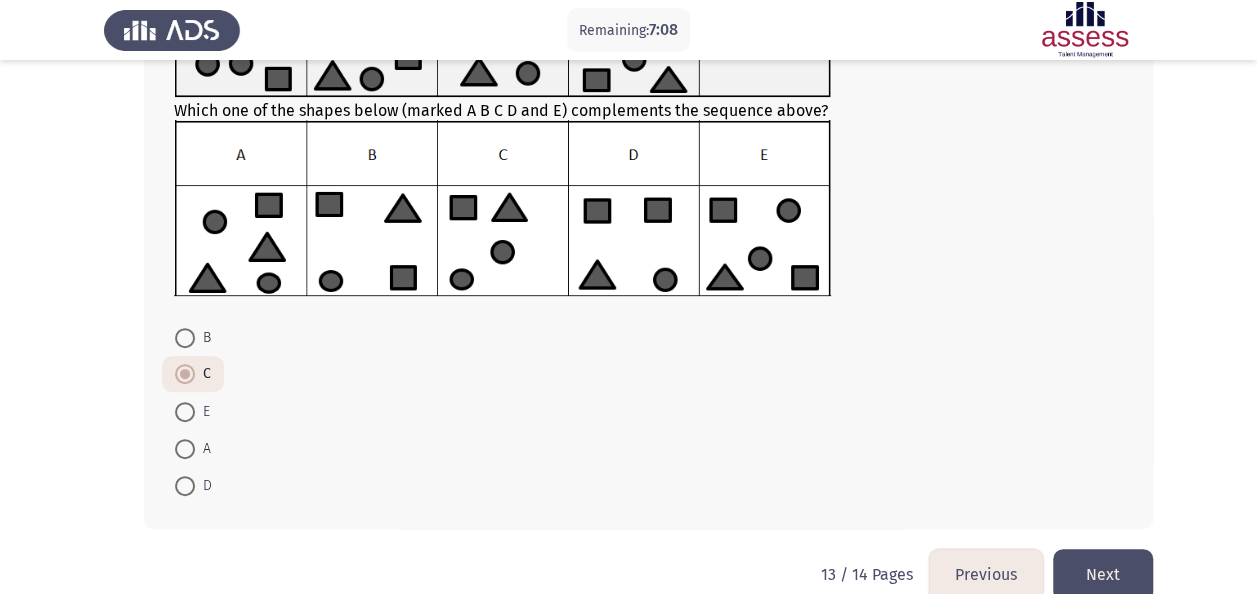 click on "Next" 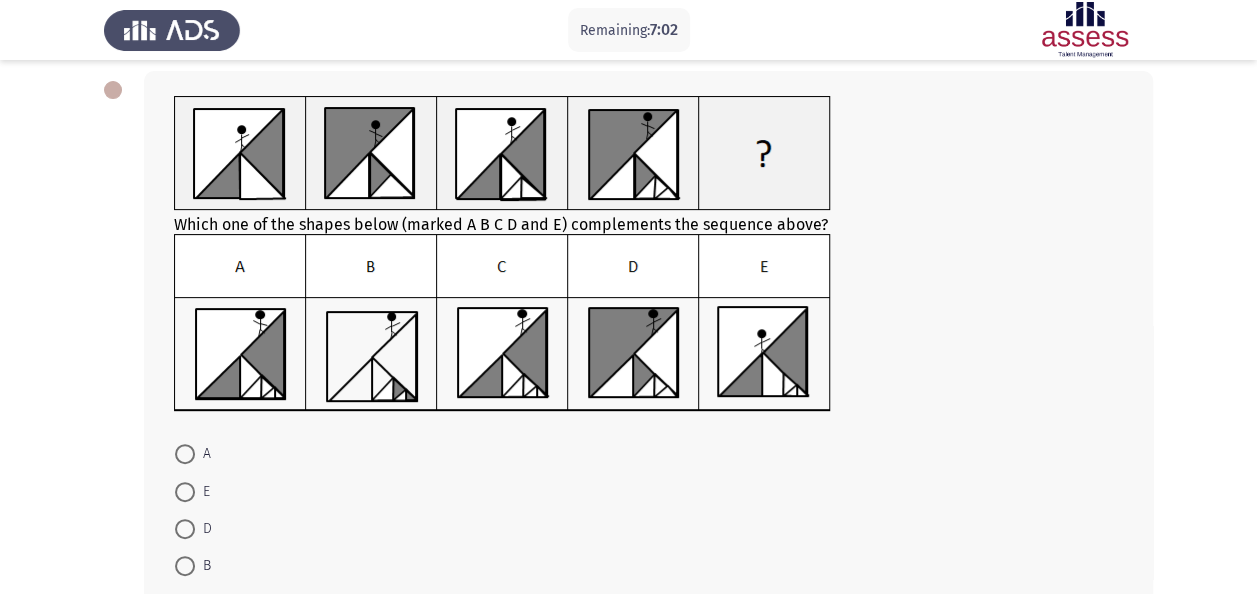 scroll, scrollTop: 95, scrollLeft: 0, axis: vertical 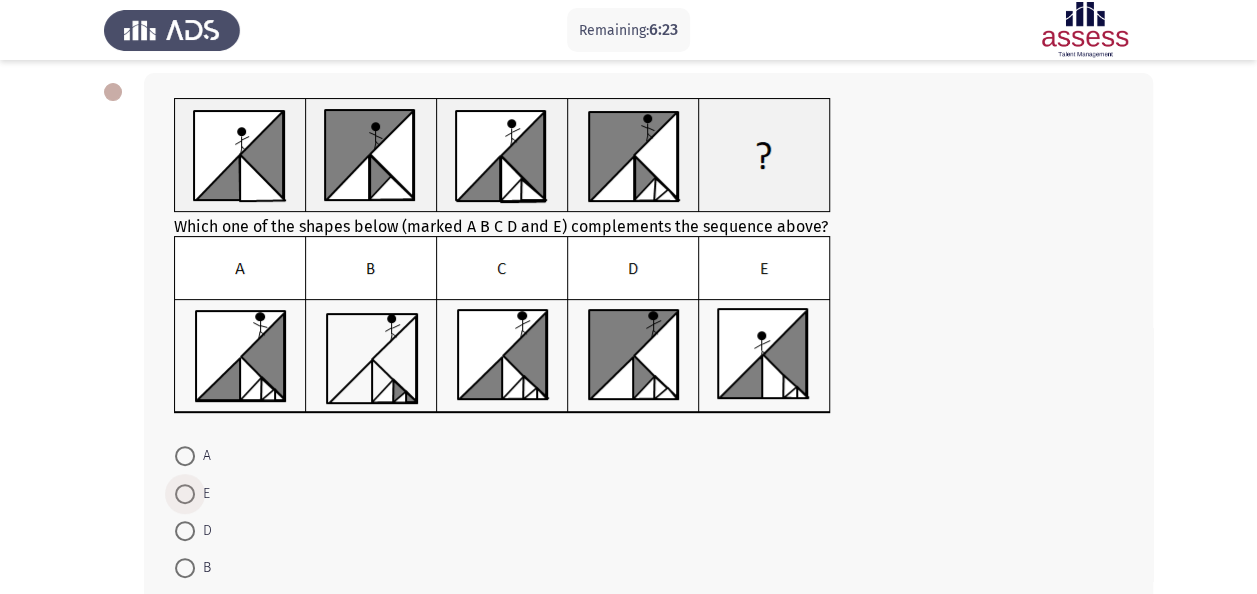 click at bounding box center (185, 494) 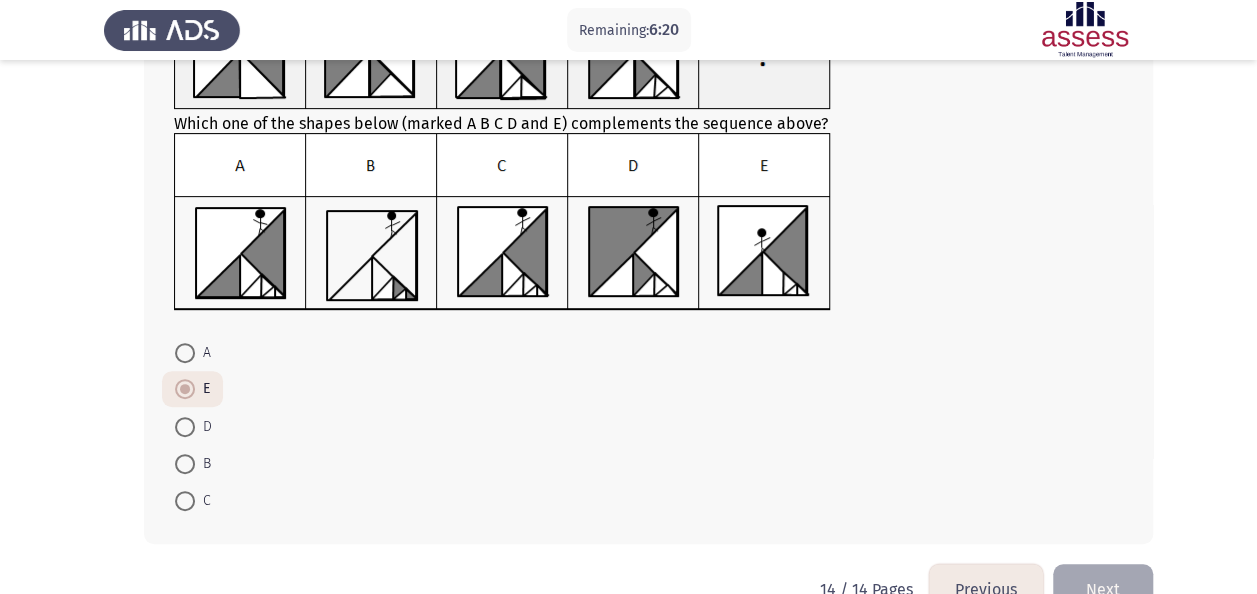 scroll, scrollTop: 192, scrollLeft: 0, axis: vertical 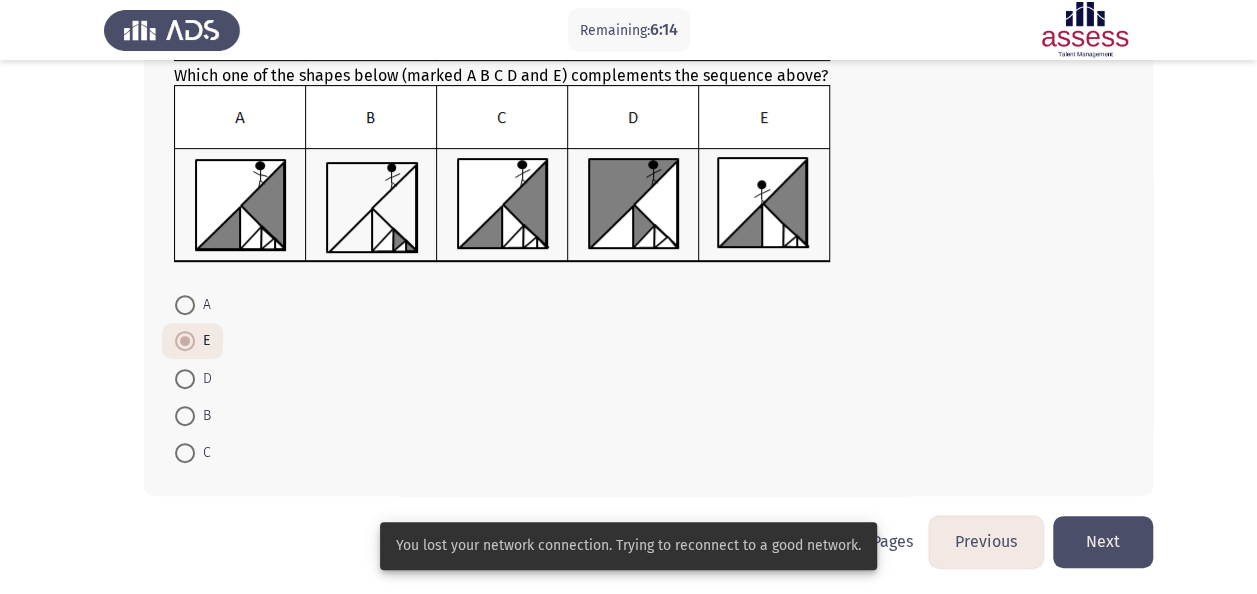 click on "Next" 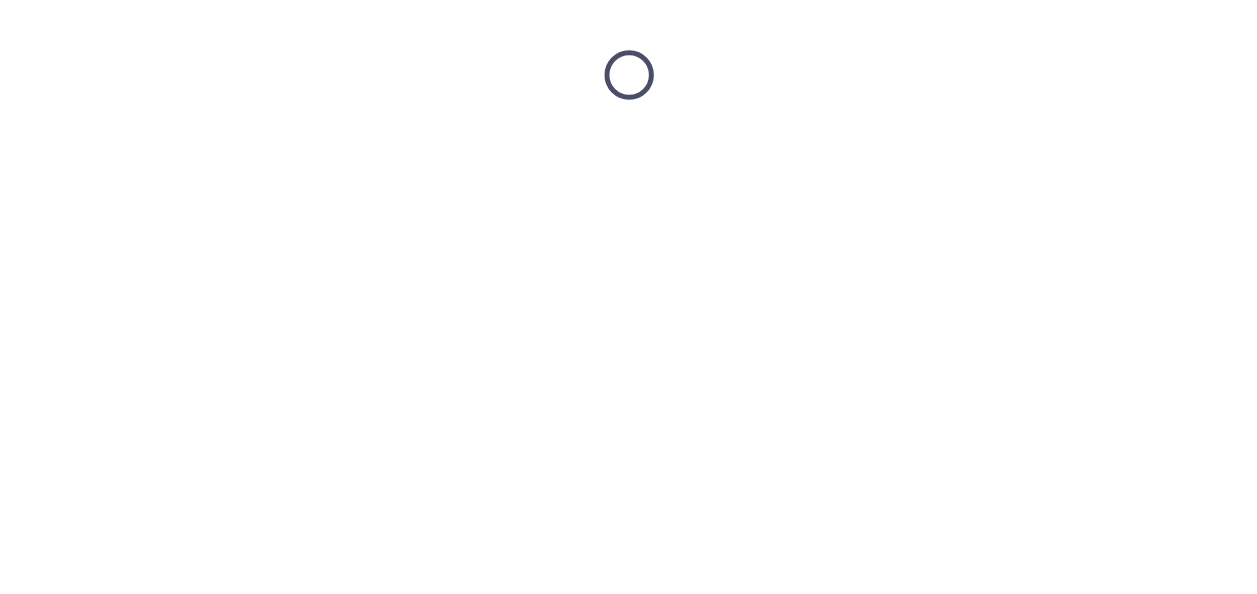 scroll, scrollTop: 0, scrollLeft: 0, axis: both 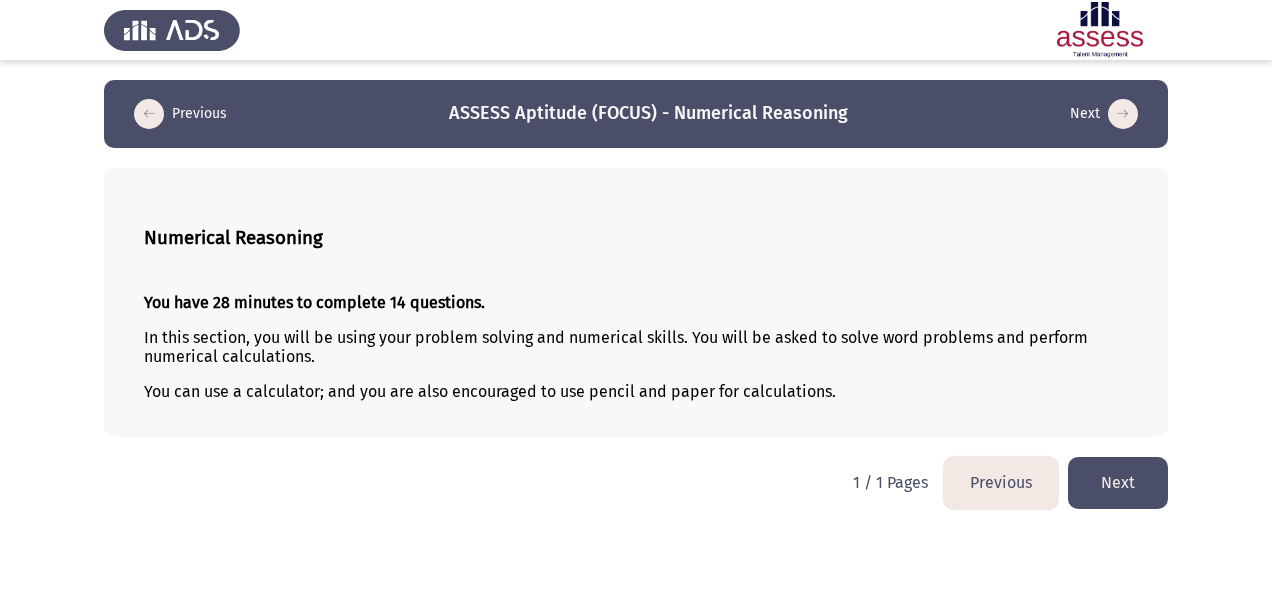 click on "Next" 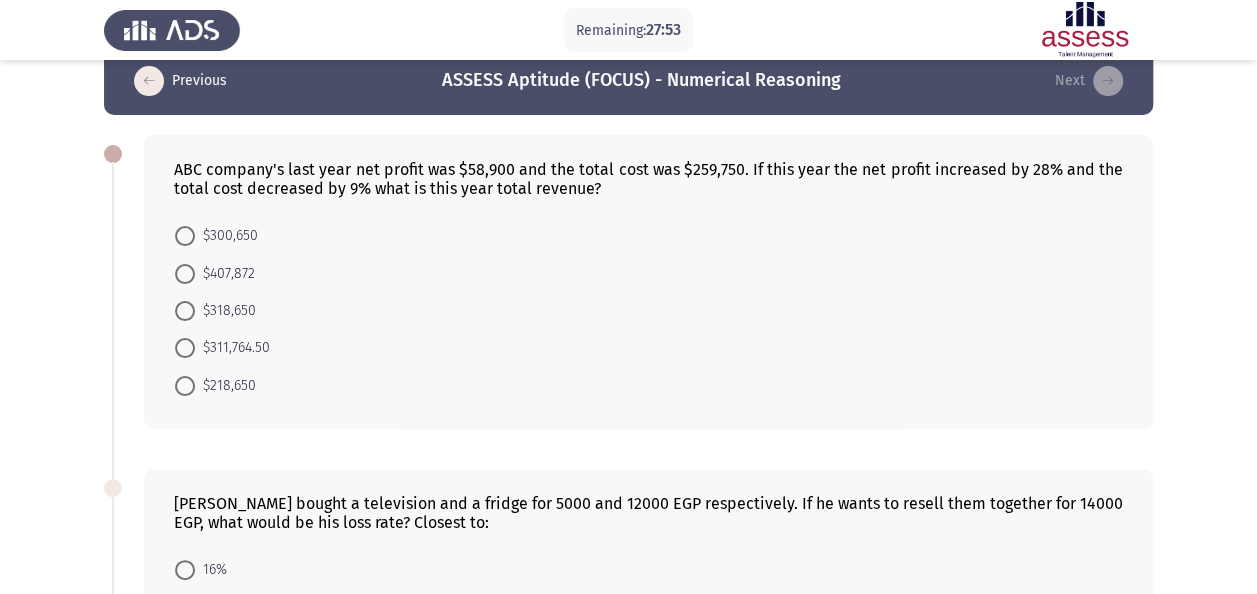 scroll, scrollTop: 29, scrollLeft: 0, axis: vertical 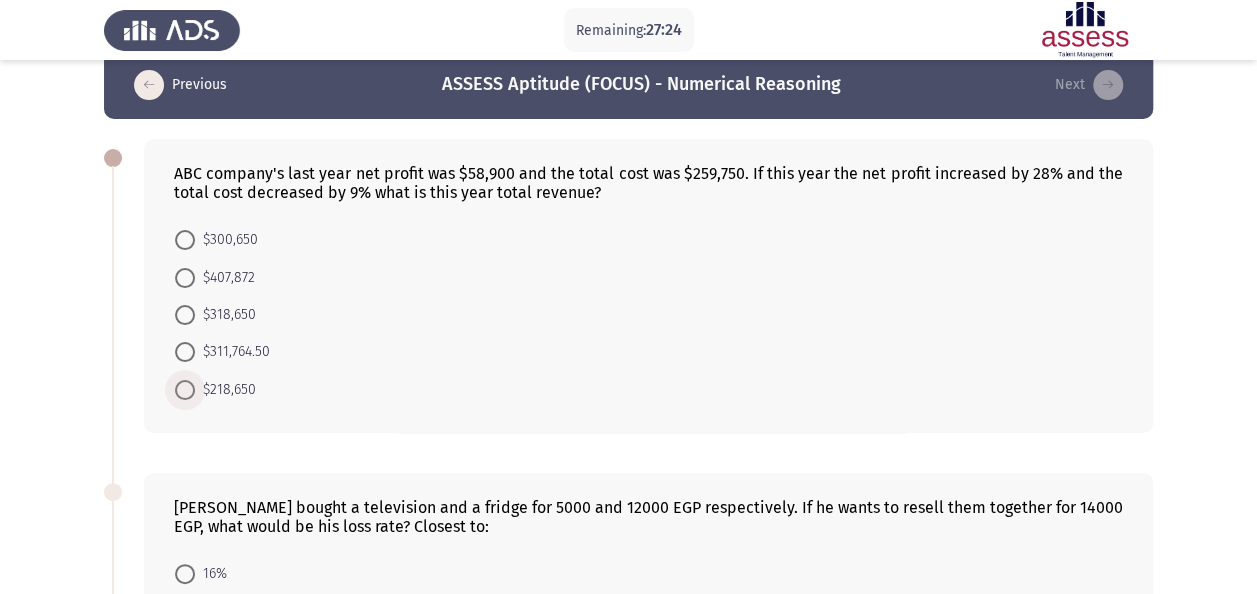 click at bounding box center [185, 390] 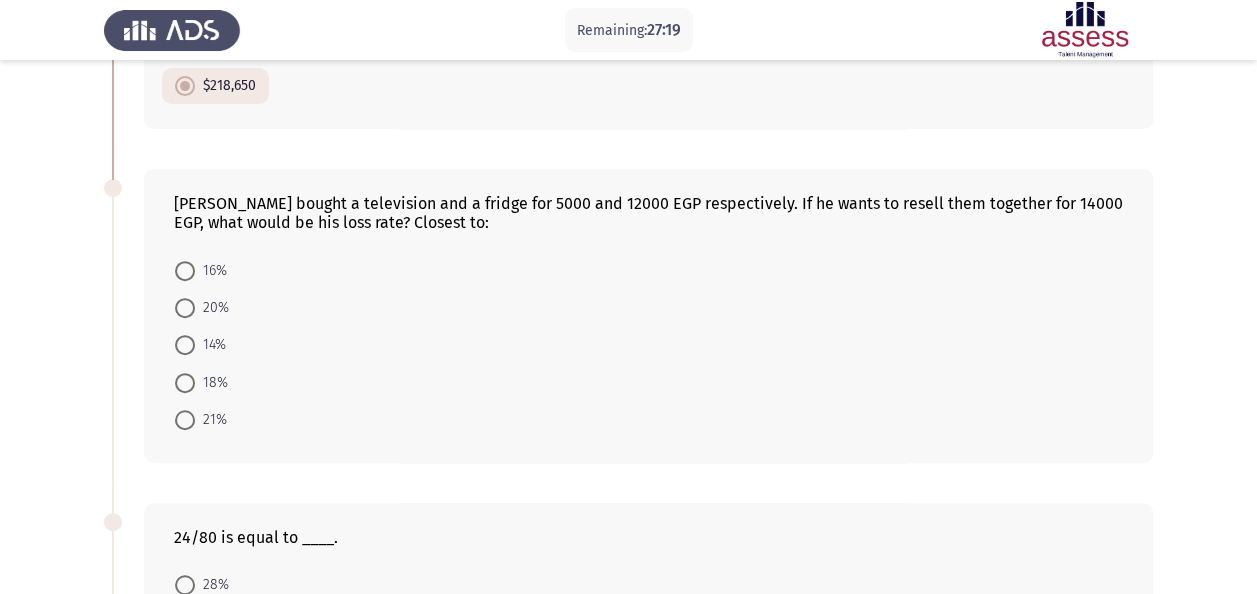 scroll, scrollTop: 326, scrollLeft: 0, axis: vertical 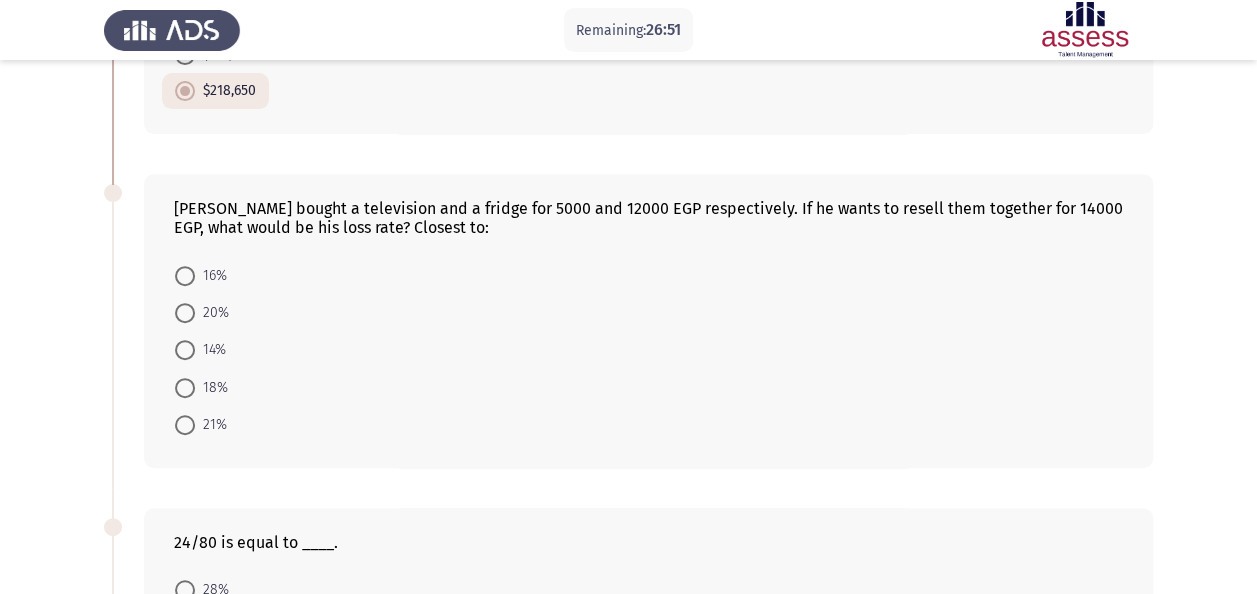 click at bounding box center (185, 313) 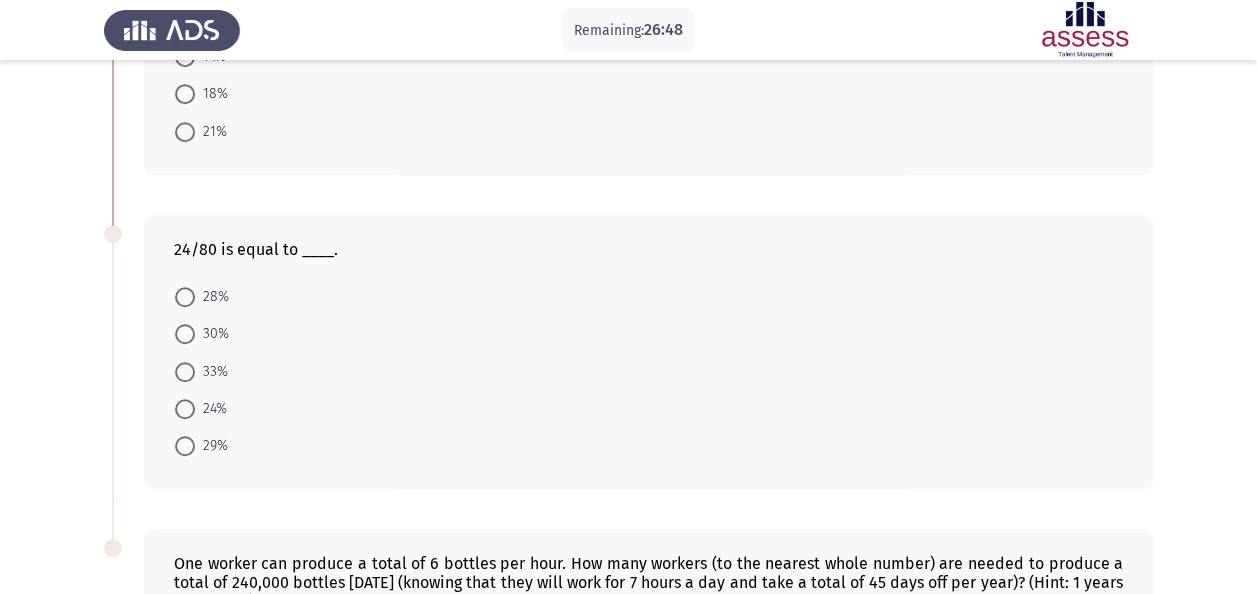 scroll, scrollTop: 614, scrollLeft: 0, axis: vertical 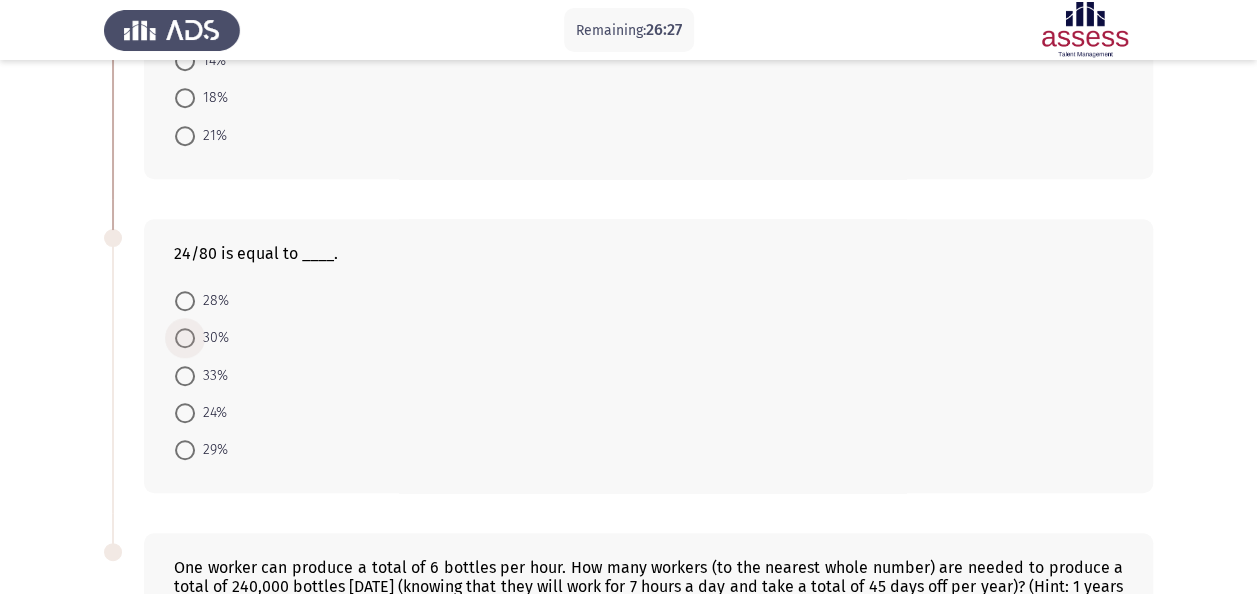 click at bounding box center [185, 338] 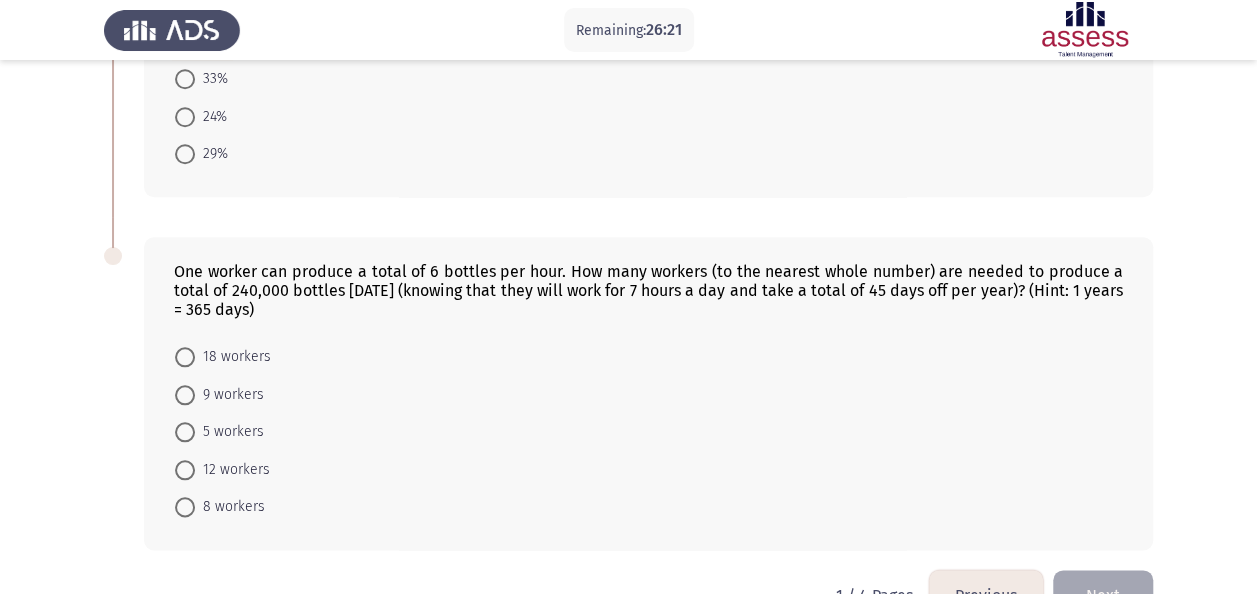 scroll, scrollTop: 905, scrollLeft: 0, axis: vertical 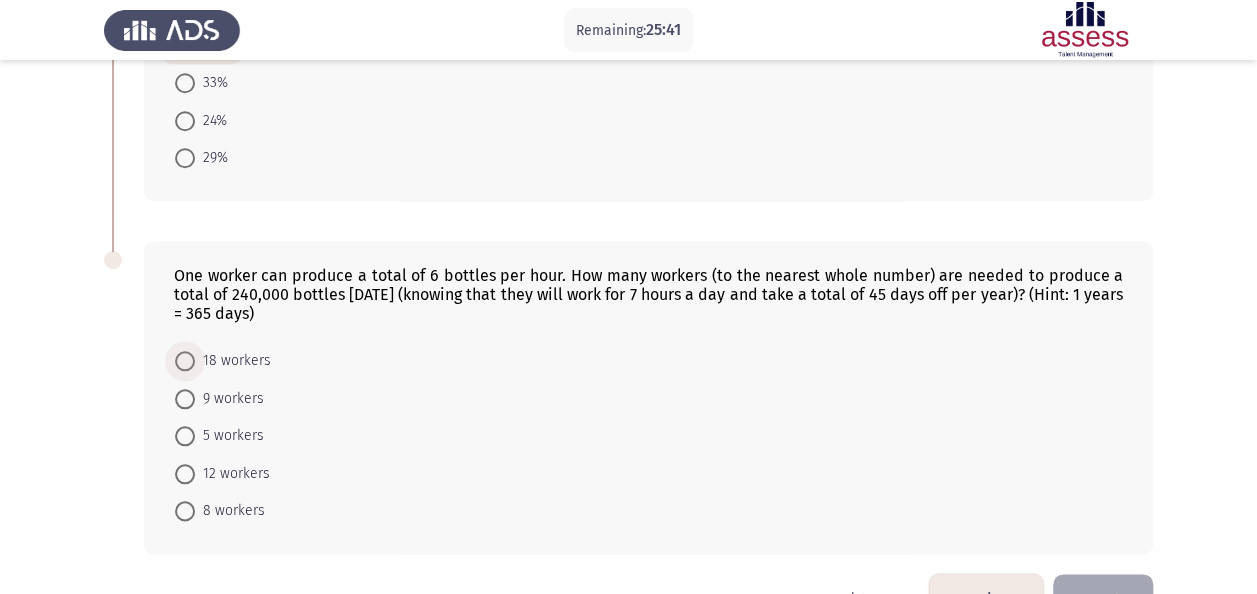 click at bounding box center (185, 361) 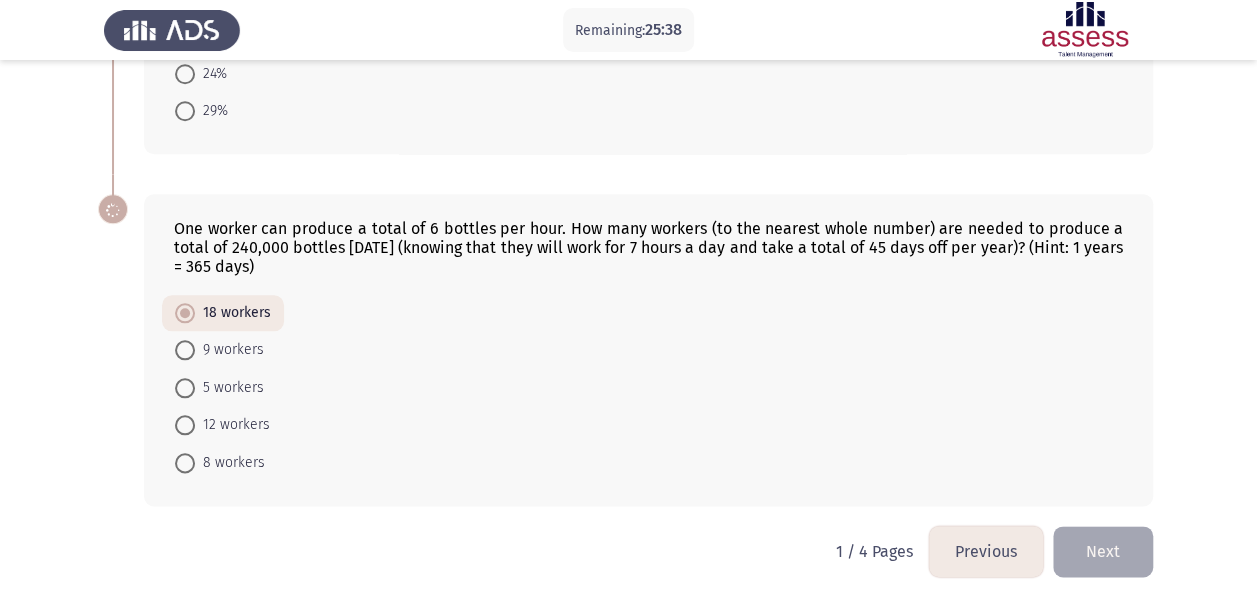 scroll, scrollTop: 954, scrollLeft: 0, axis: vertical 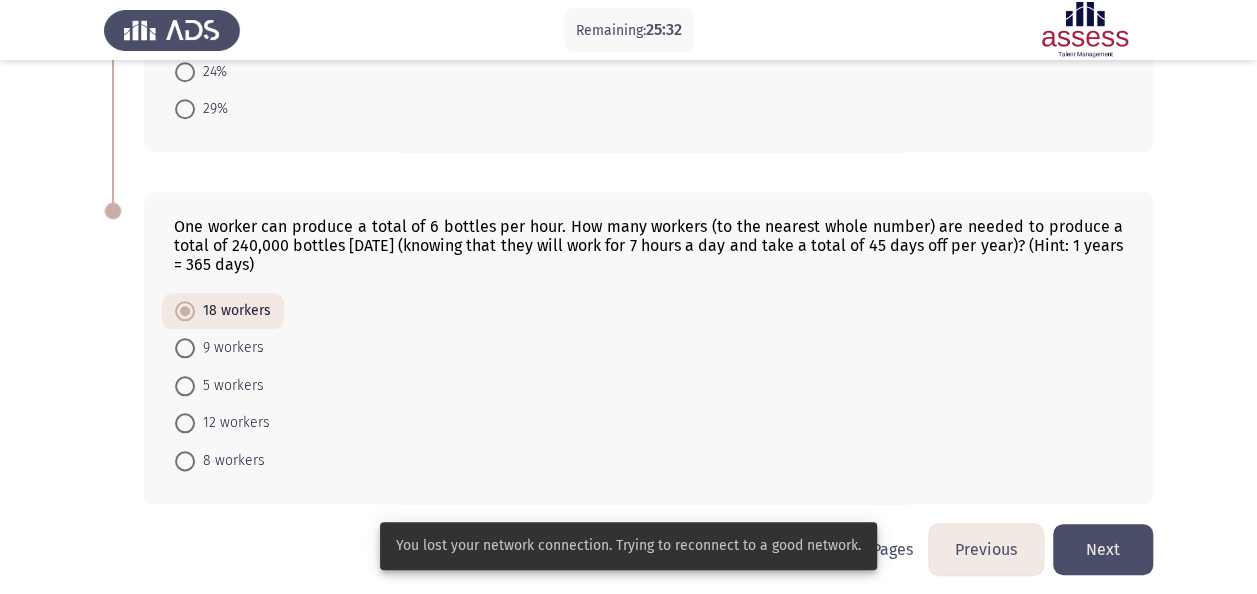 click on "Next" 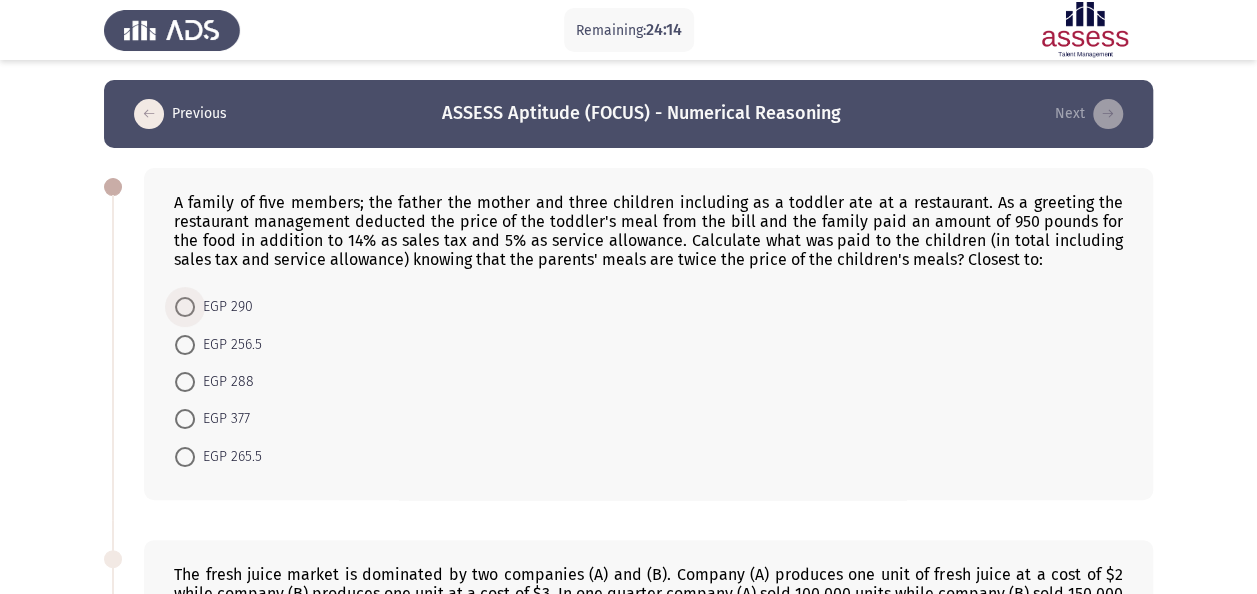 click at bounding box center [185, 307] 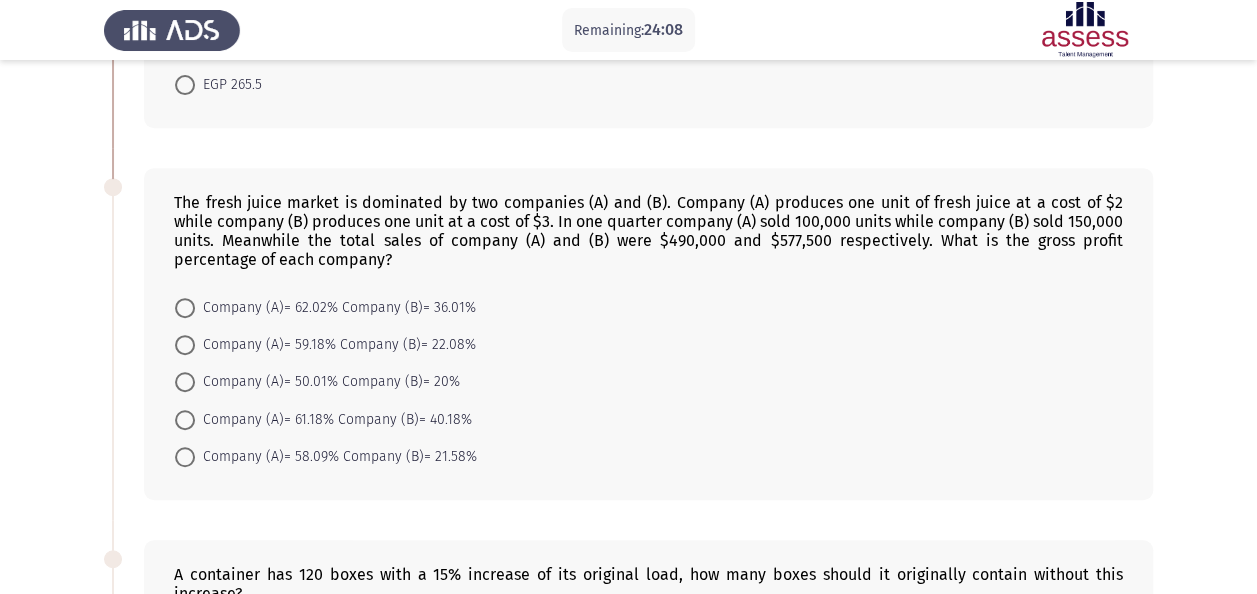 scroll, scrollTop: 364, scrollLeft: 0, axis: vertical 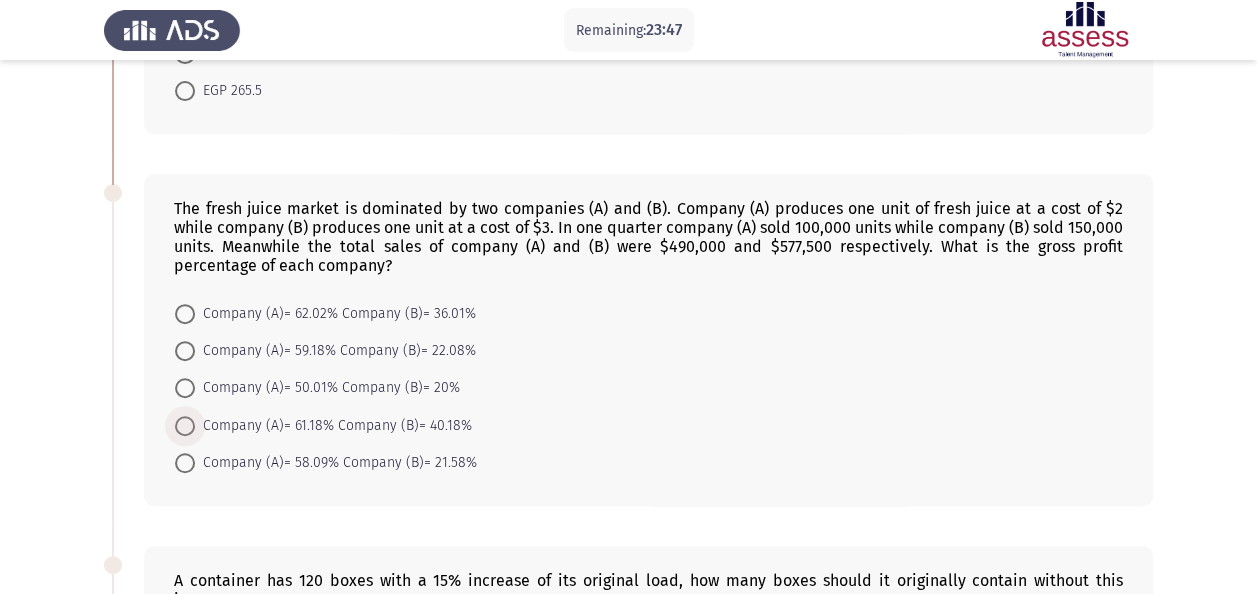 click at bounding box center (185, 426) 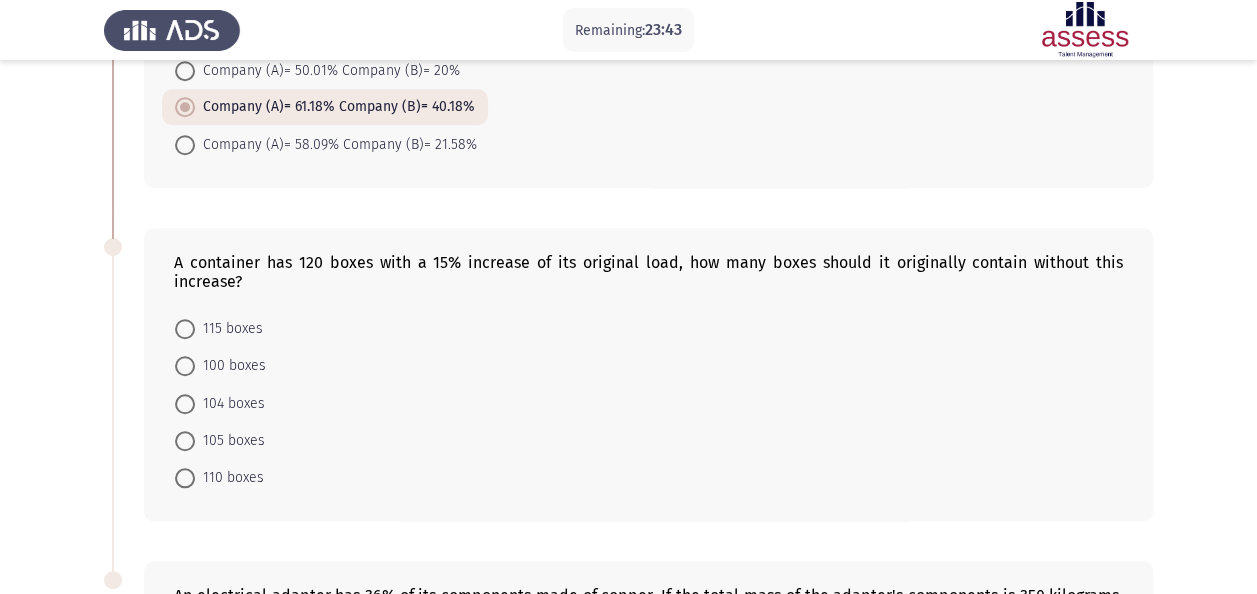 scroll, scrollTop: 691, scrollLeft: 0, axis: vertical 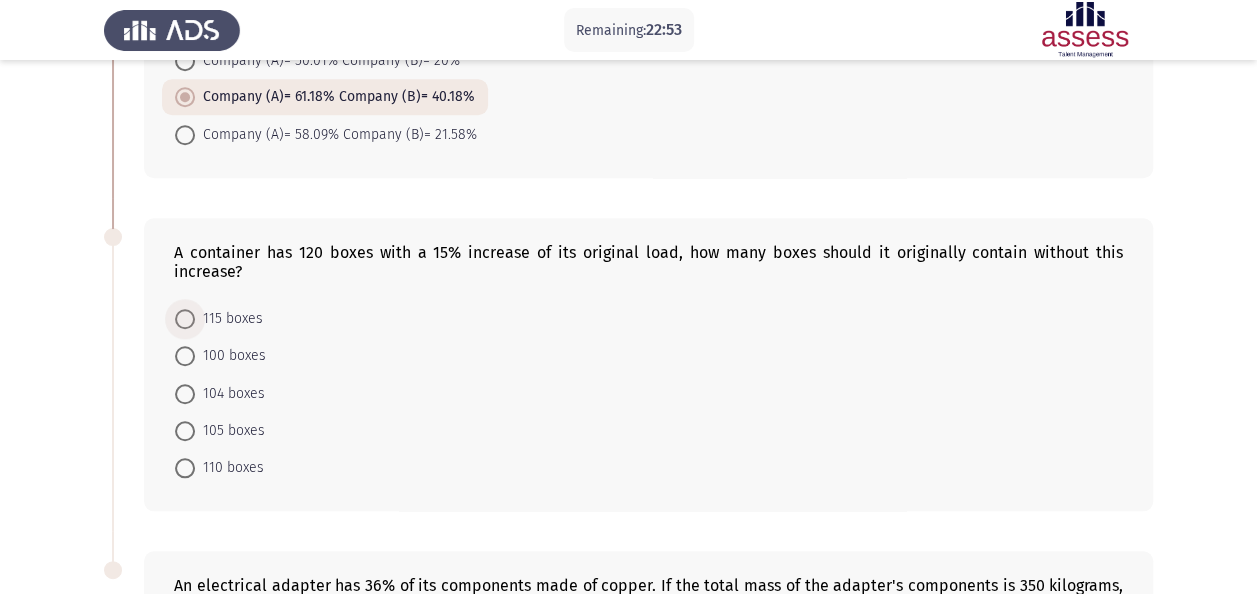 click on "115 boxes" at bounding box center [229, 319] 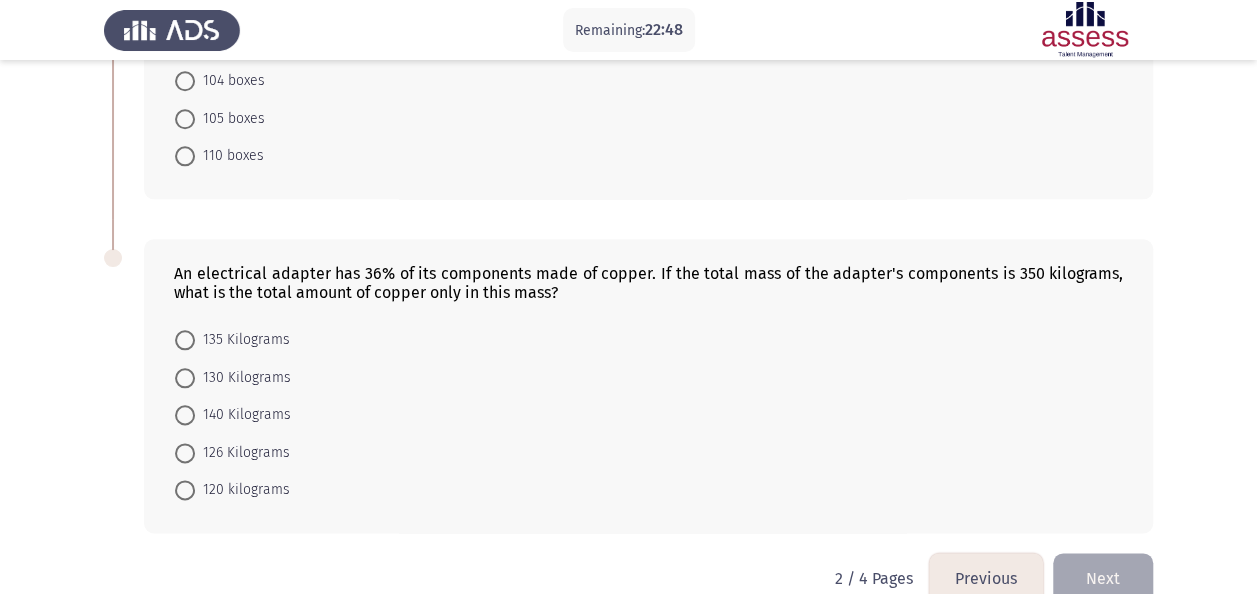scroll, scrollTop: 1002, scrollLeft: 0, axis: vertical 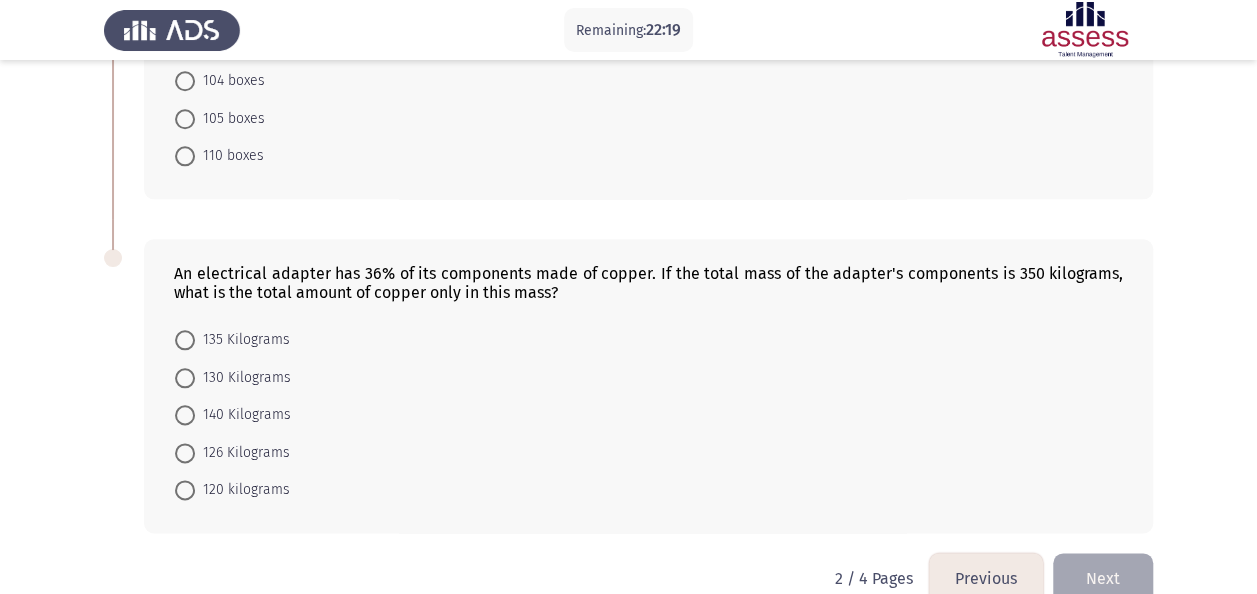 click at bounding box center (185, 340) 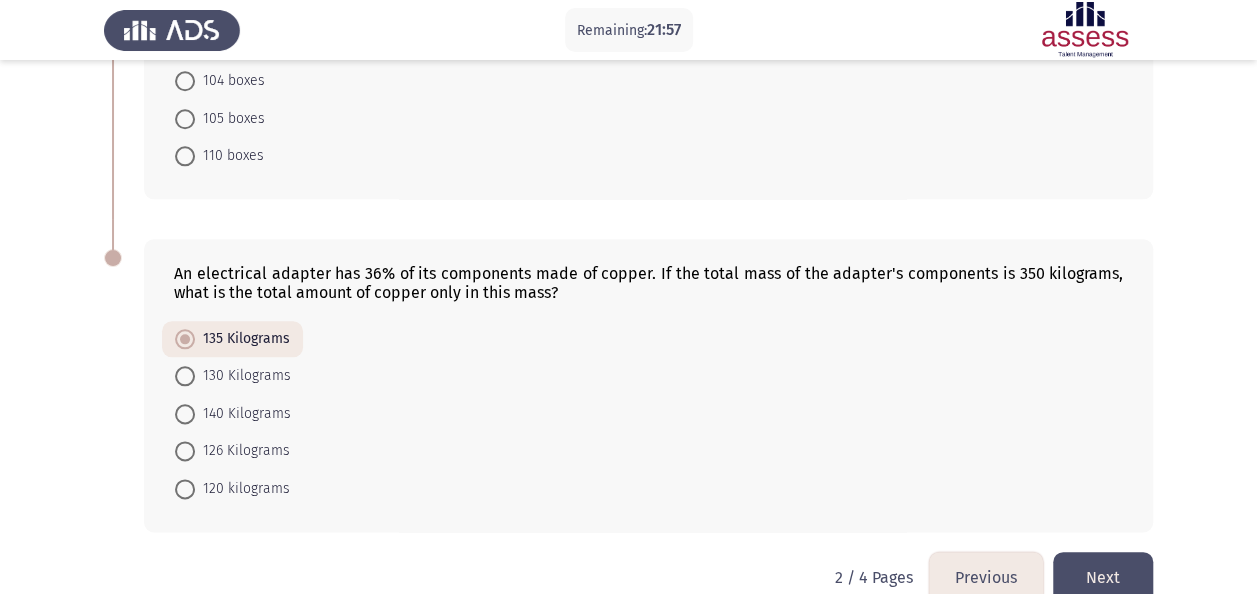 click on "Next" 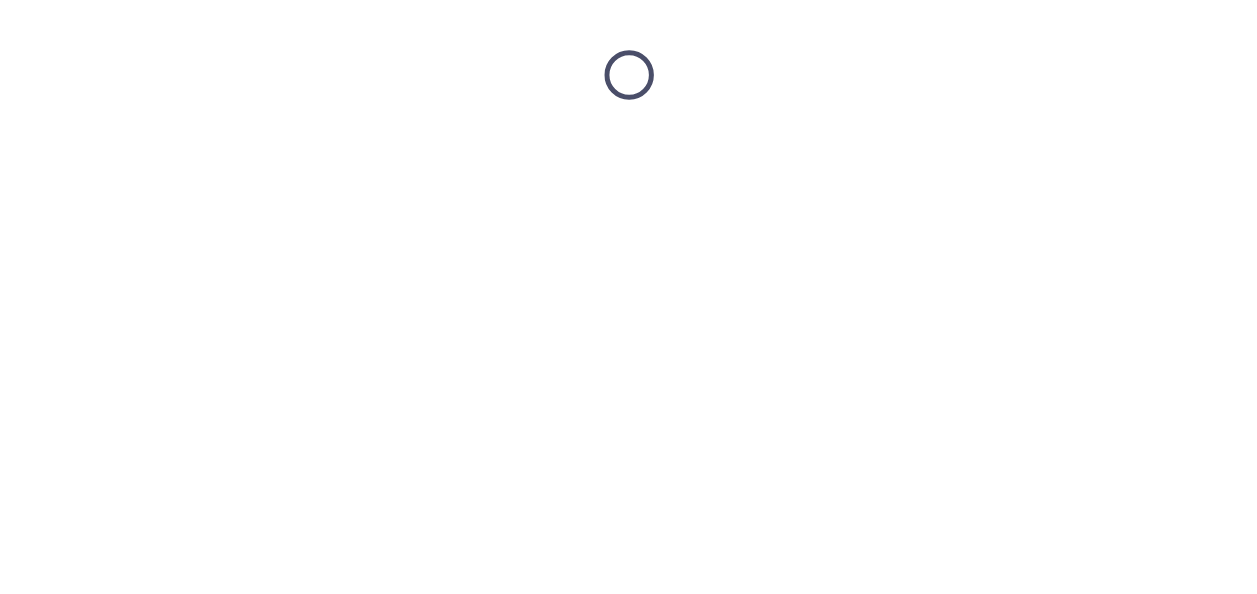 scroll, scrollTop: 0, scrollLeft: 0, axis: both 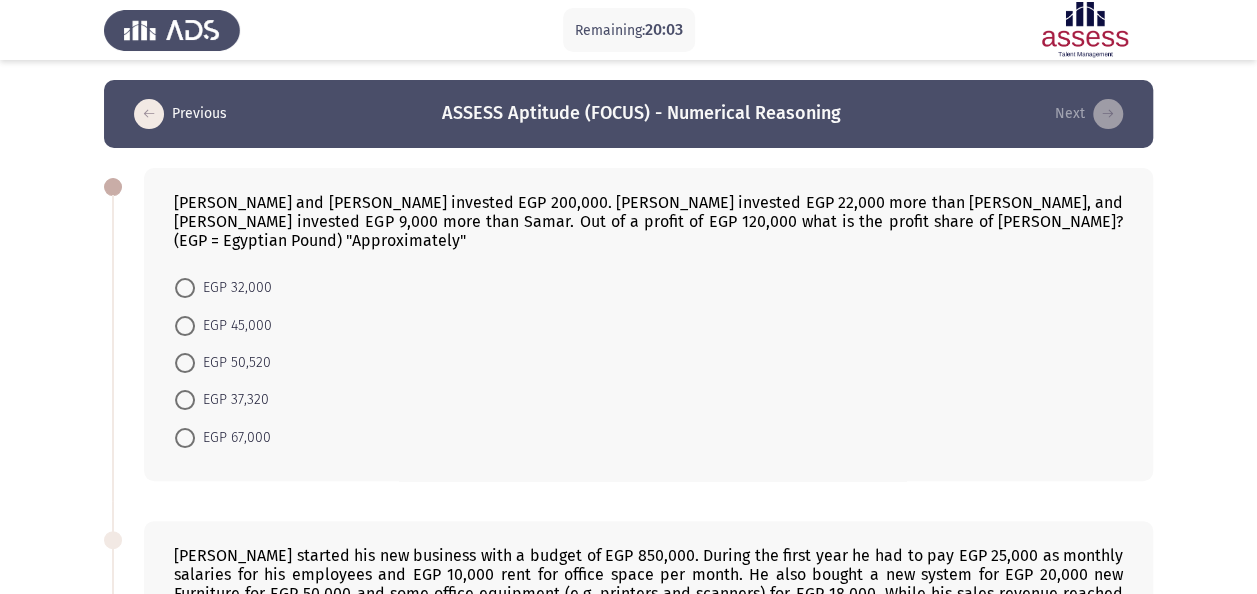 click at bounding box center [185, 438] 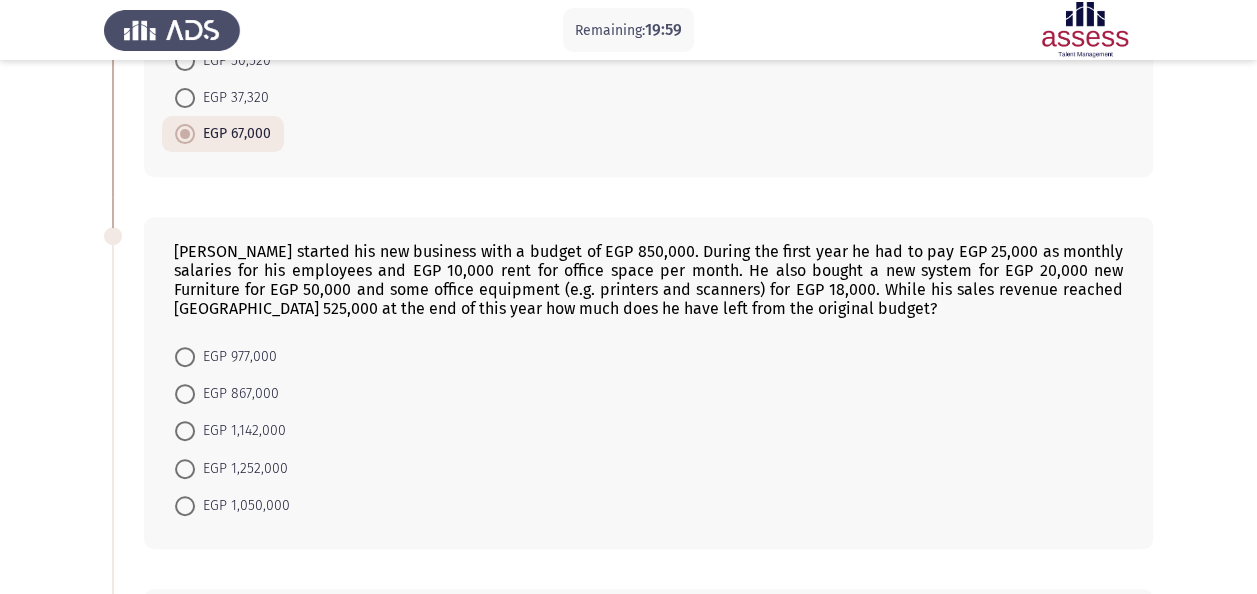 scroll, scrollTop: 292, scrollLeft: 0, axis: vertical 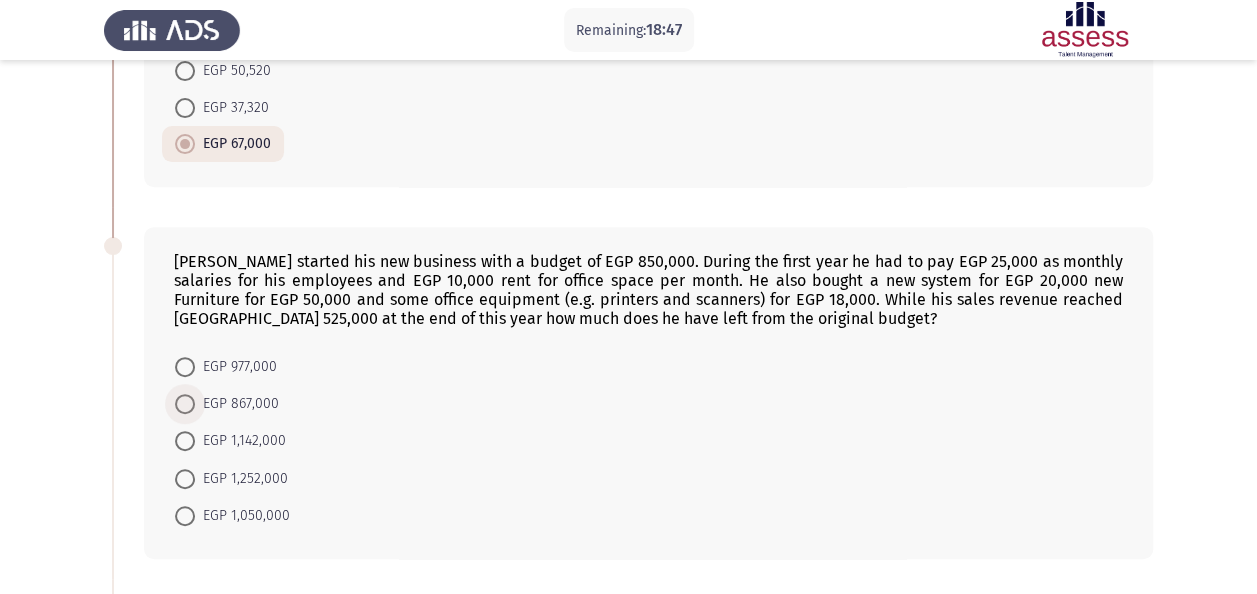 click at bounding box center [185, 404] 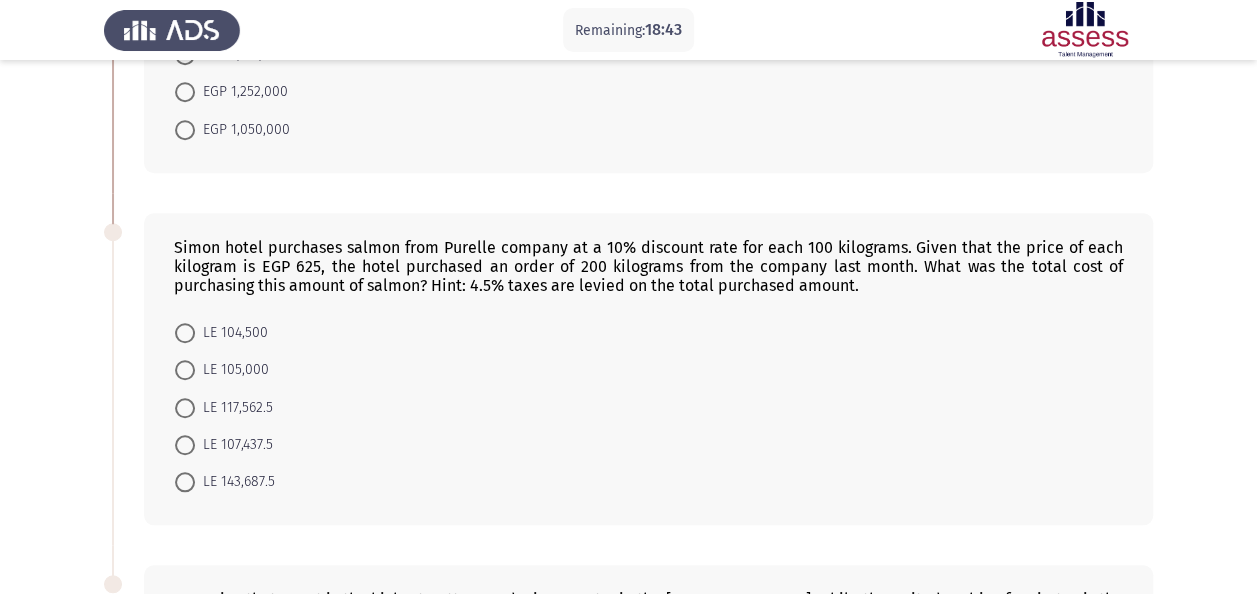 scroll, scrollTop: 673, scrollLeft: 0, axis: vertical 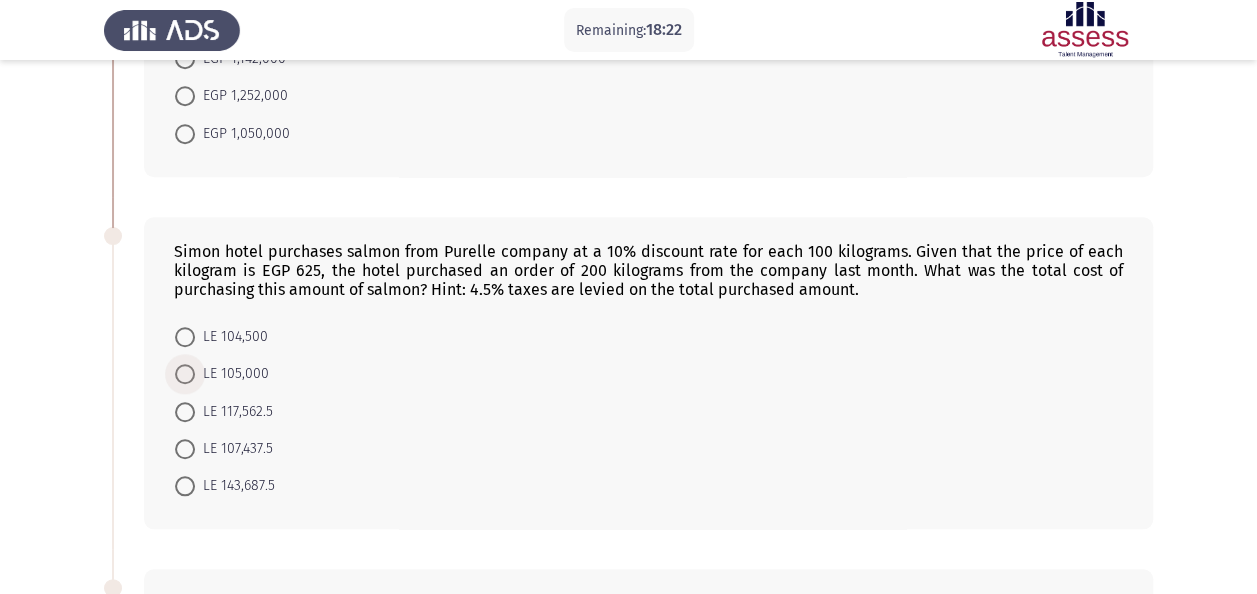 click at bounding box center (185, 374) 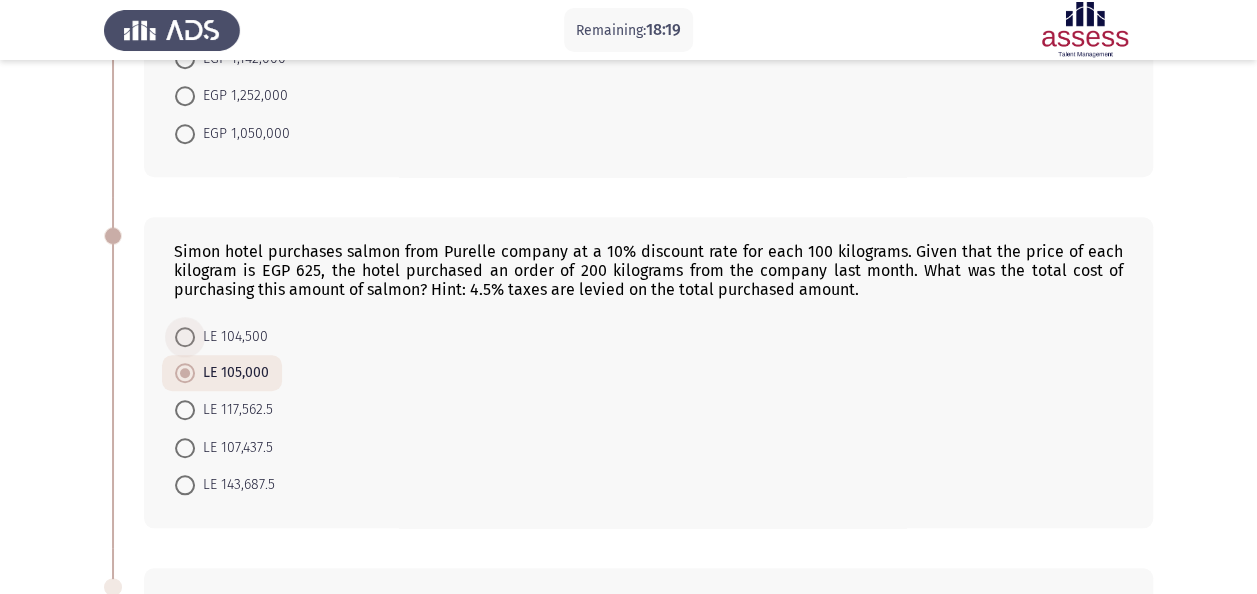 click at bounding box center [185, 337] 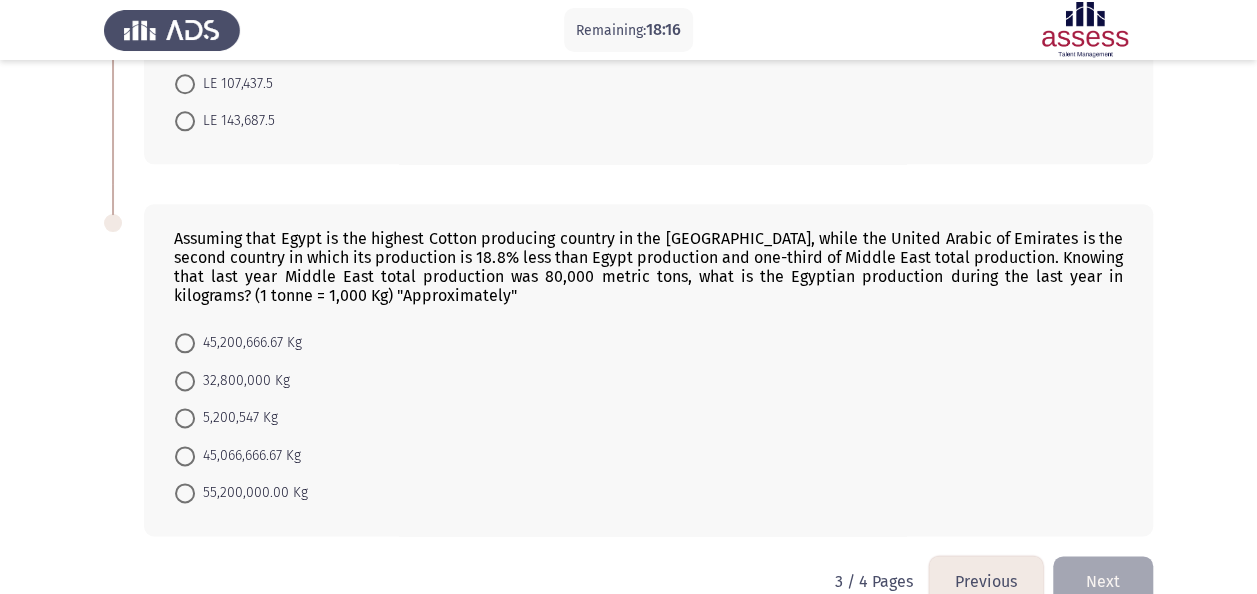 scroll, scrollTop: 1049, scrollLeft: 0, axis: vertical 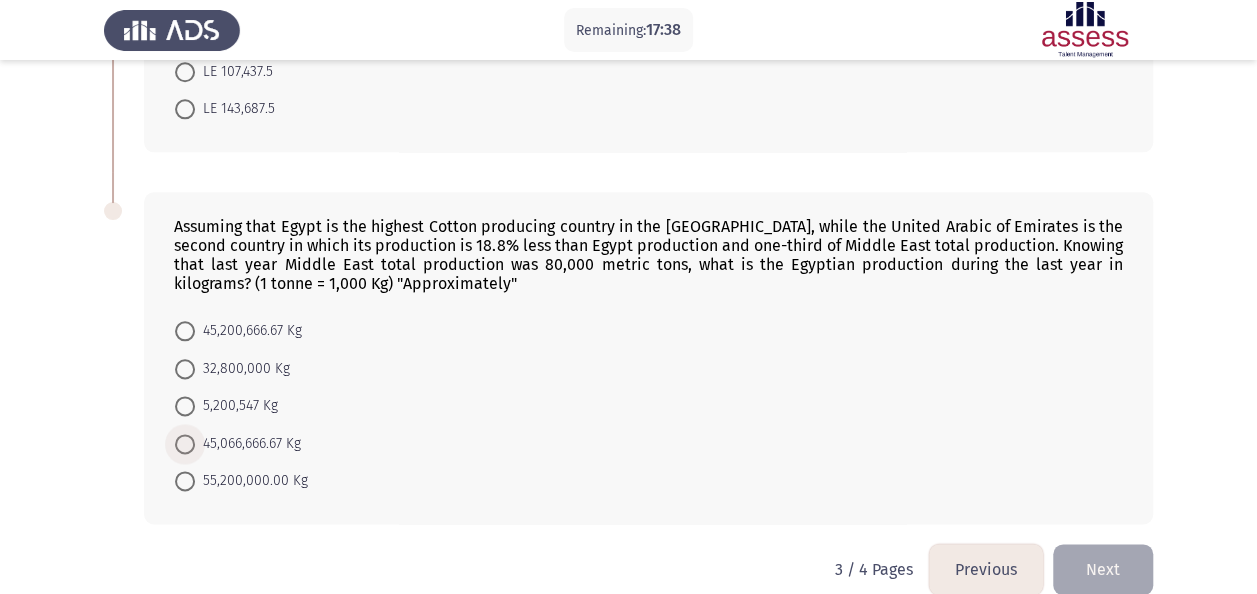 click at bounding box center [185, 444] 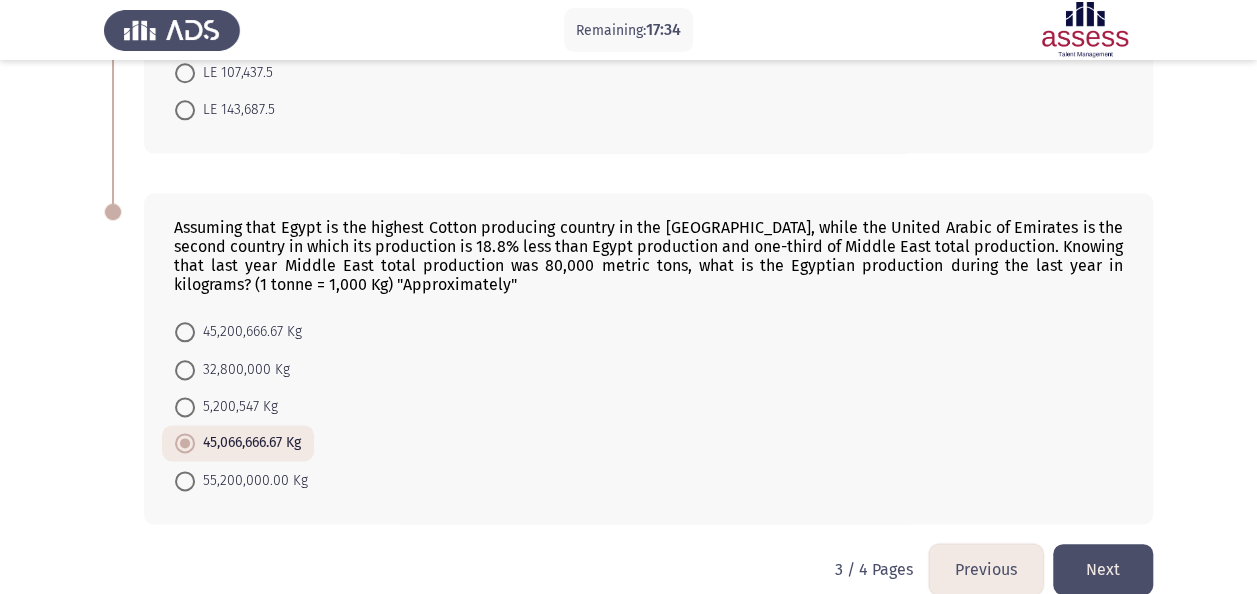 click on "Next" 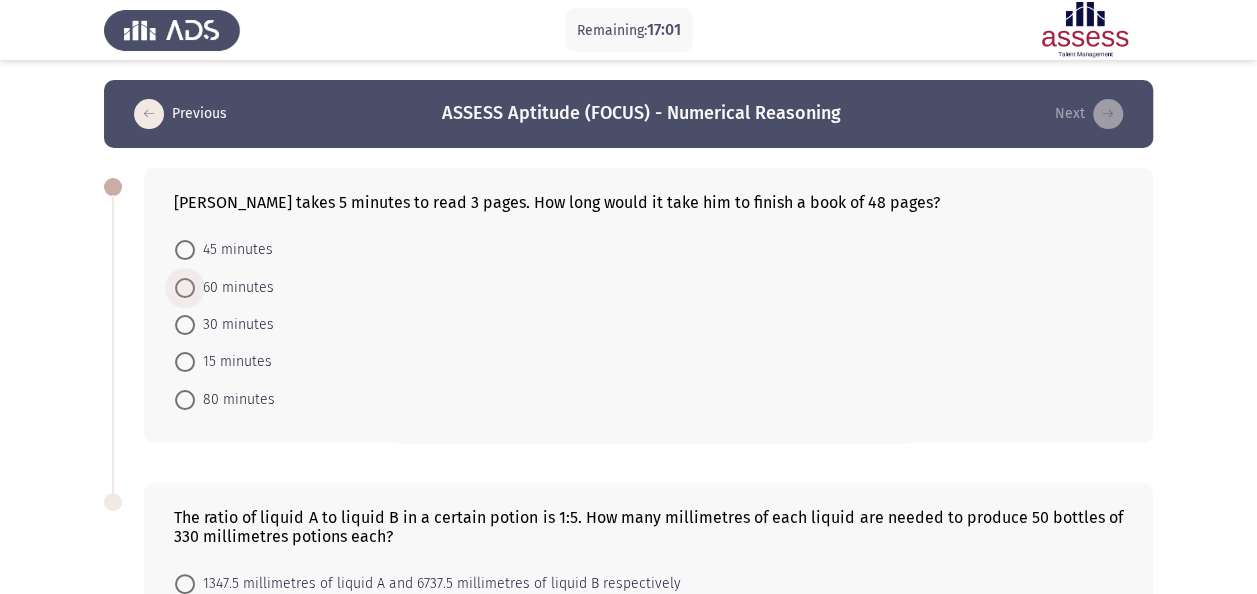 click at bounding box center [185, 288] 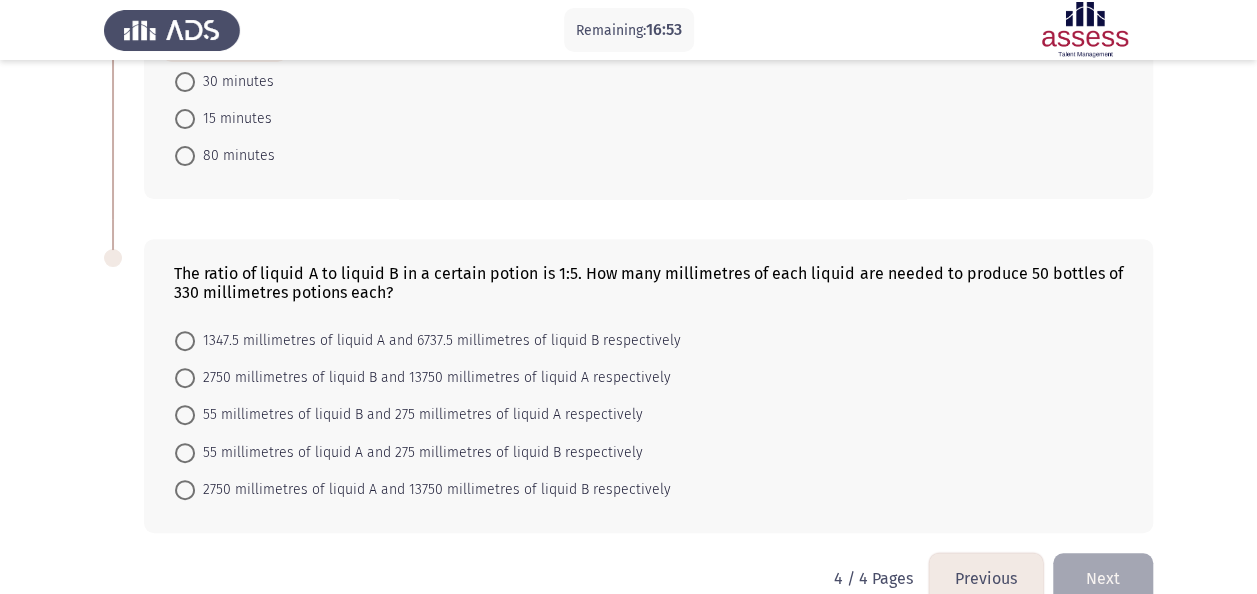 scroll, scrollTop: 244, scrollLeft: 0, axis: vertical 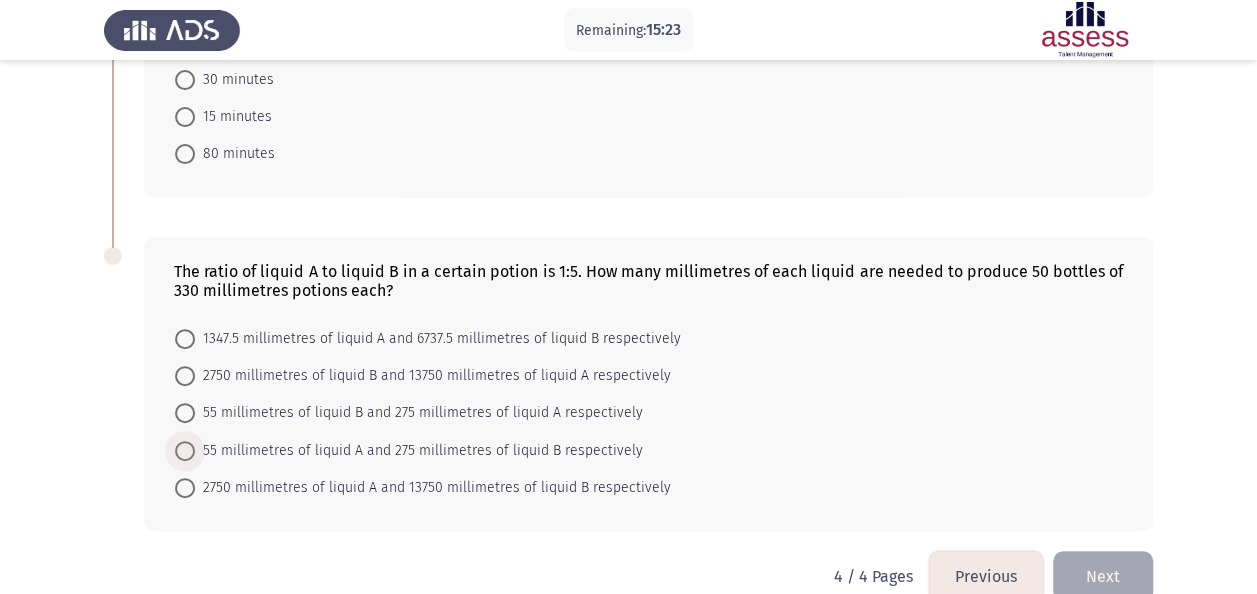 click at bounding box center (185, 451) 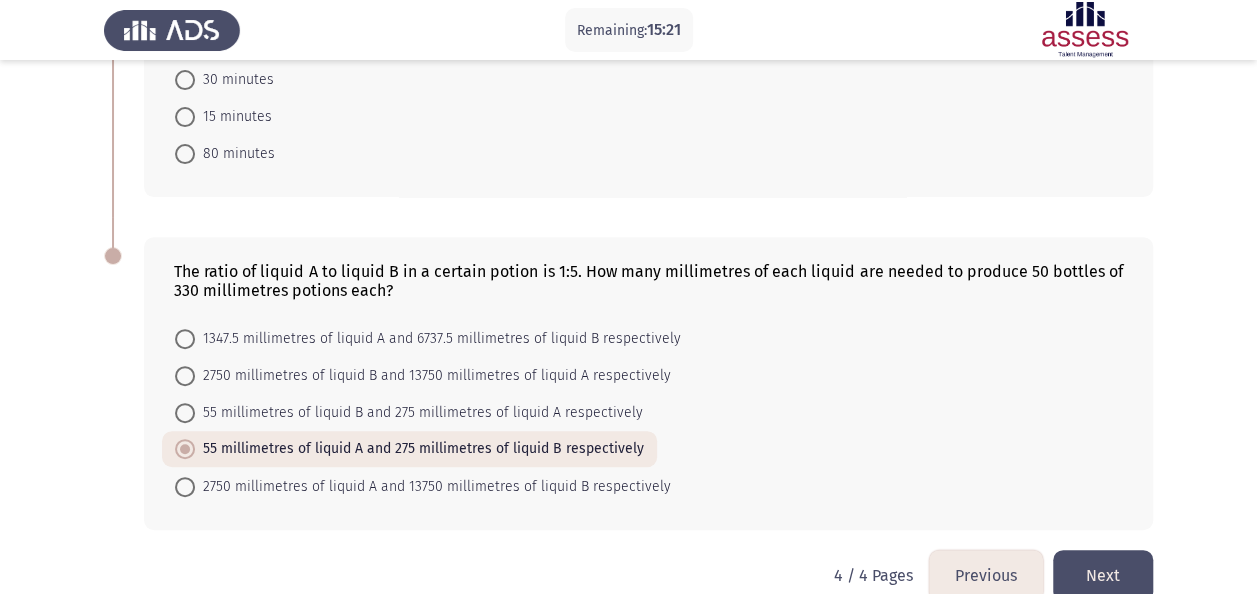 click on "Next" 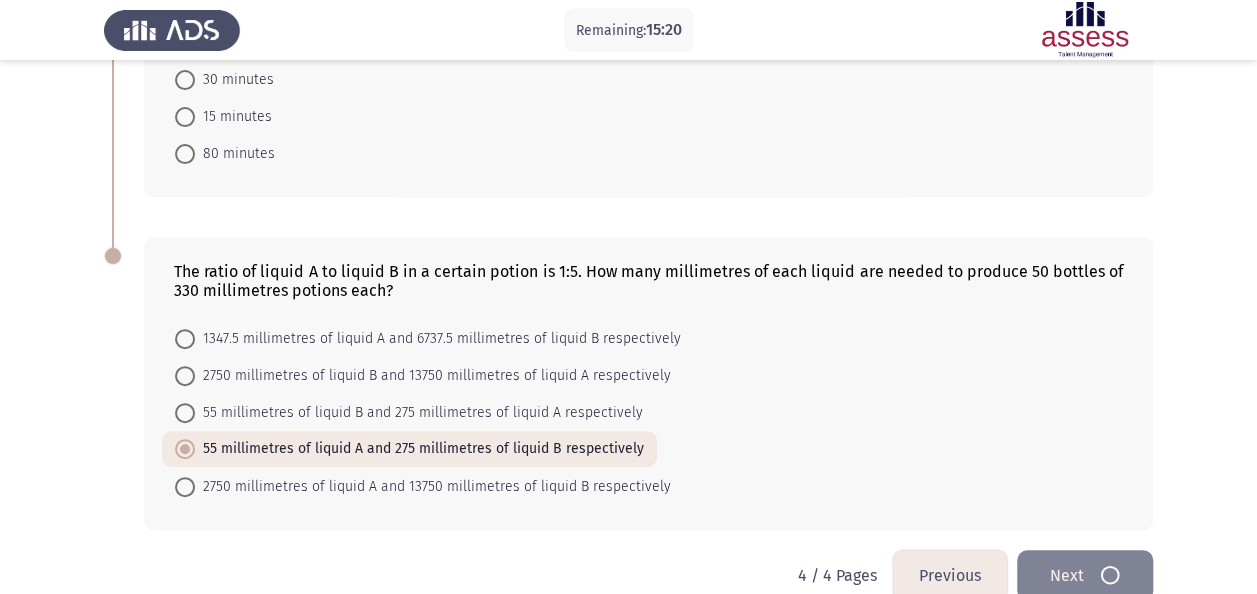 scroll, scrollTop: 0, scrollLeft: 0, axis: both 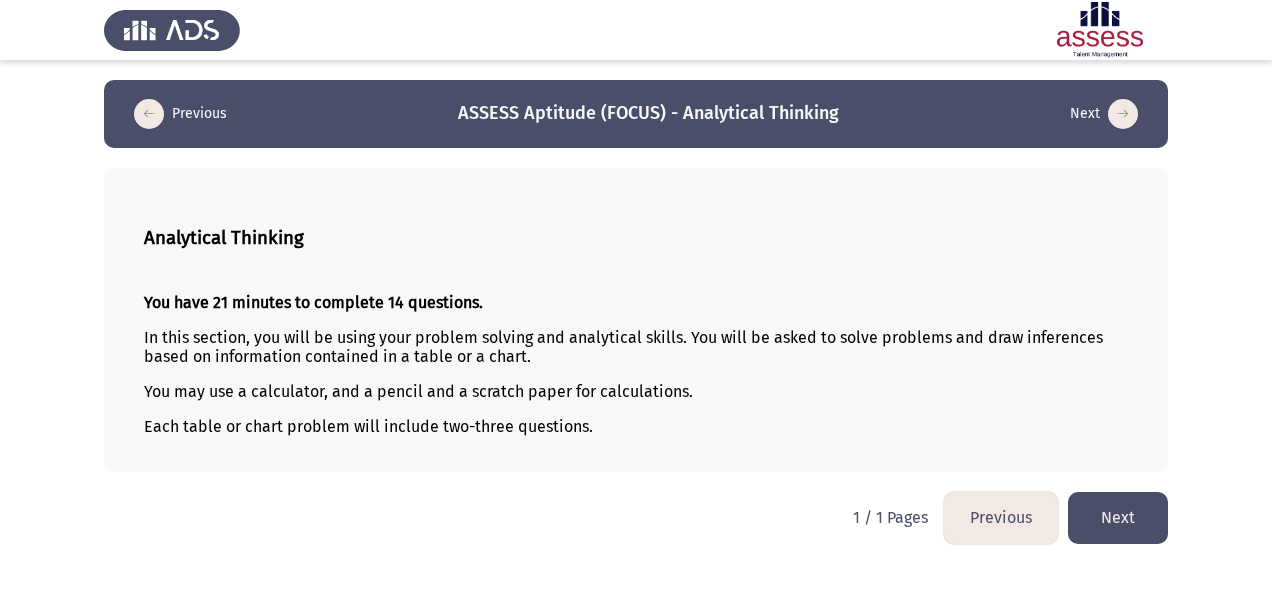 click on "Next" 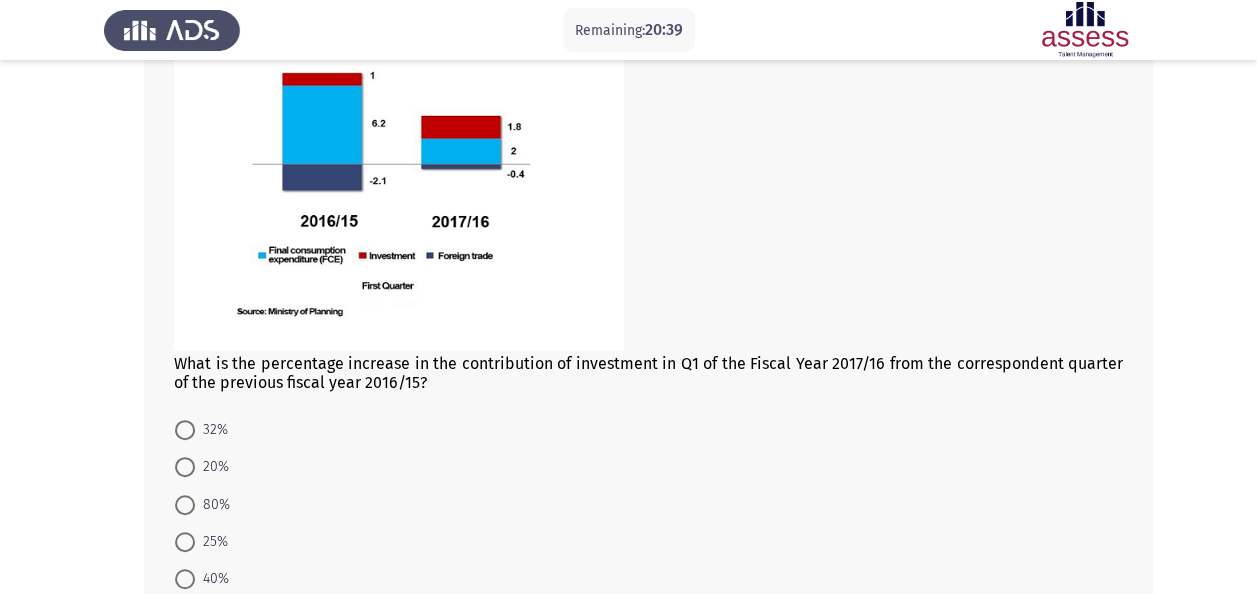 scroll, scrollTop: 246, scrollLeft: 0, axis: vertical 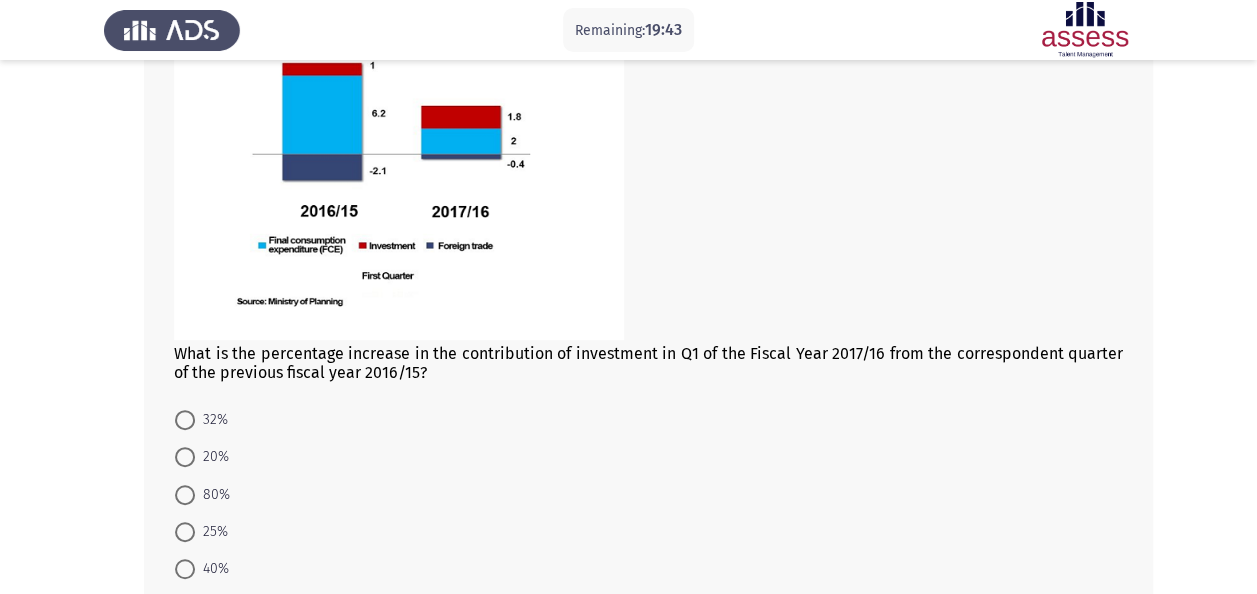 click at bounding box center [185, 569] 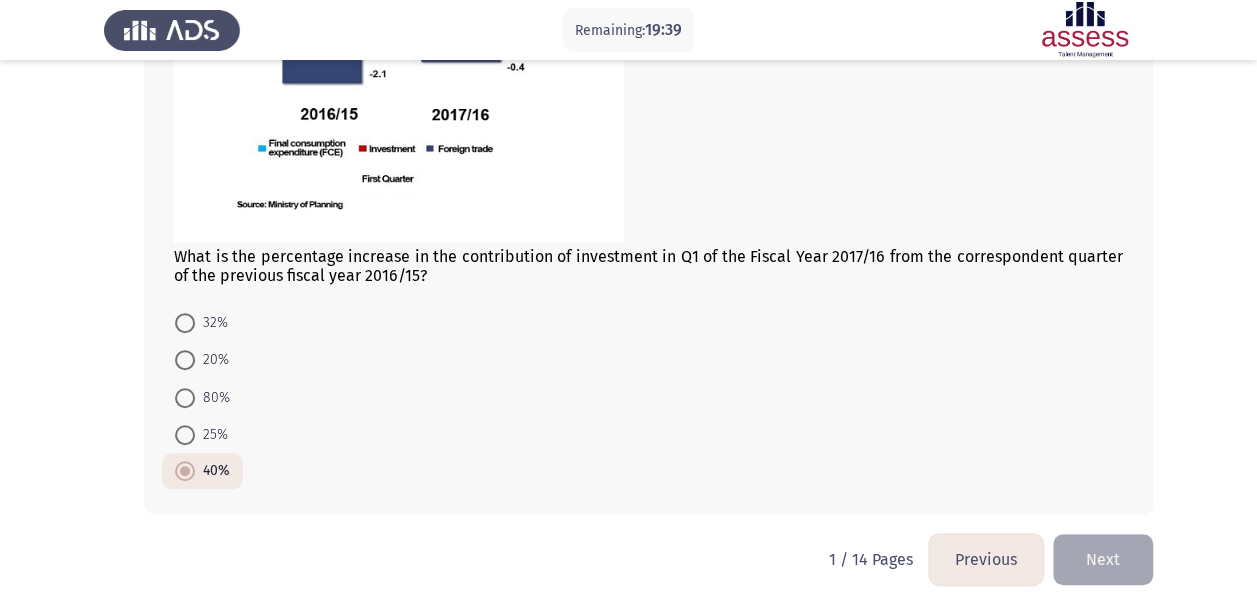 scroll, scrollTop: 352, scrollLeft: 0, axis: vertical 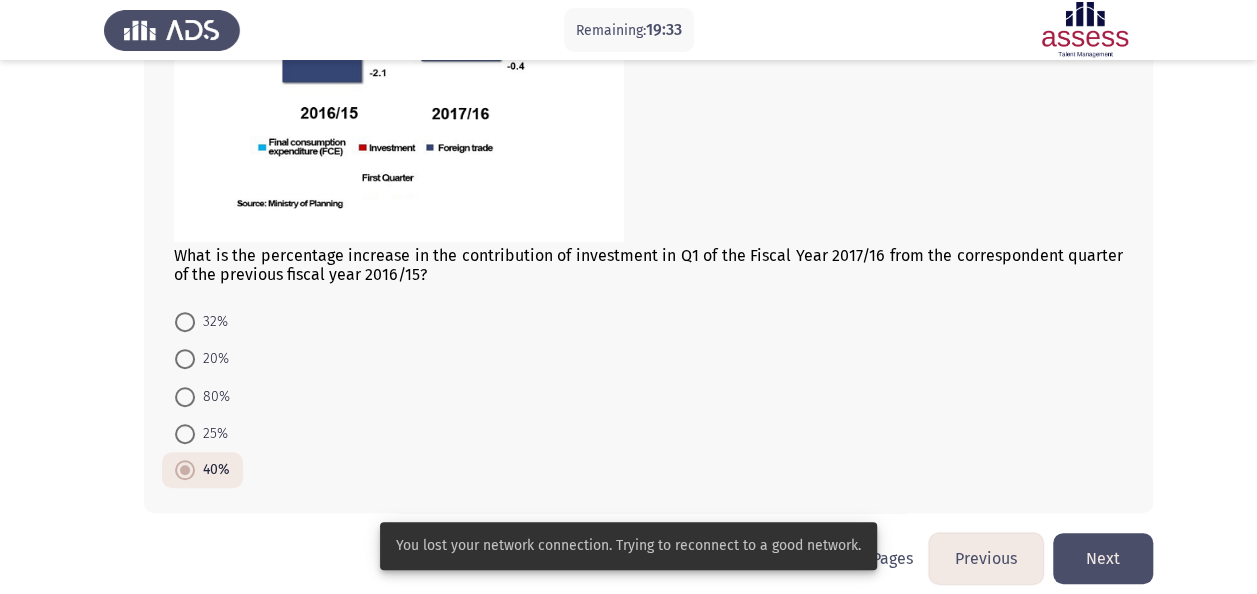 click on "Next" 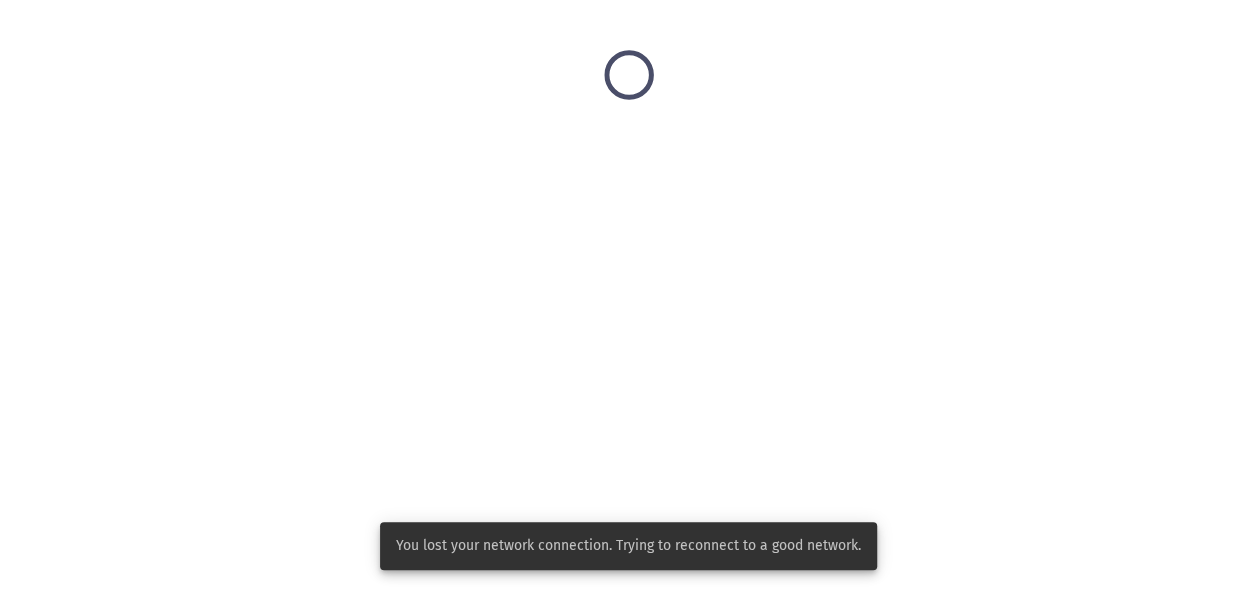 scroll, scrollTop: 0, scrollLeft: 0, axis: both 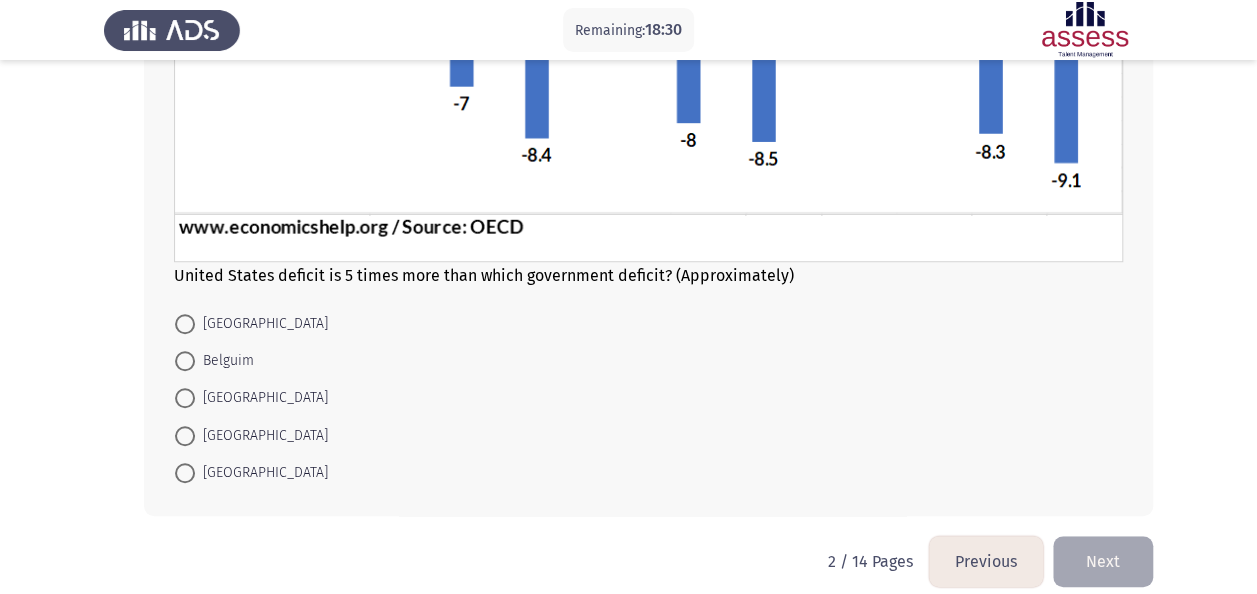 click on "Spain" at bounding box center [261, 436] 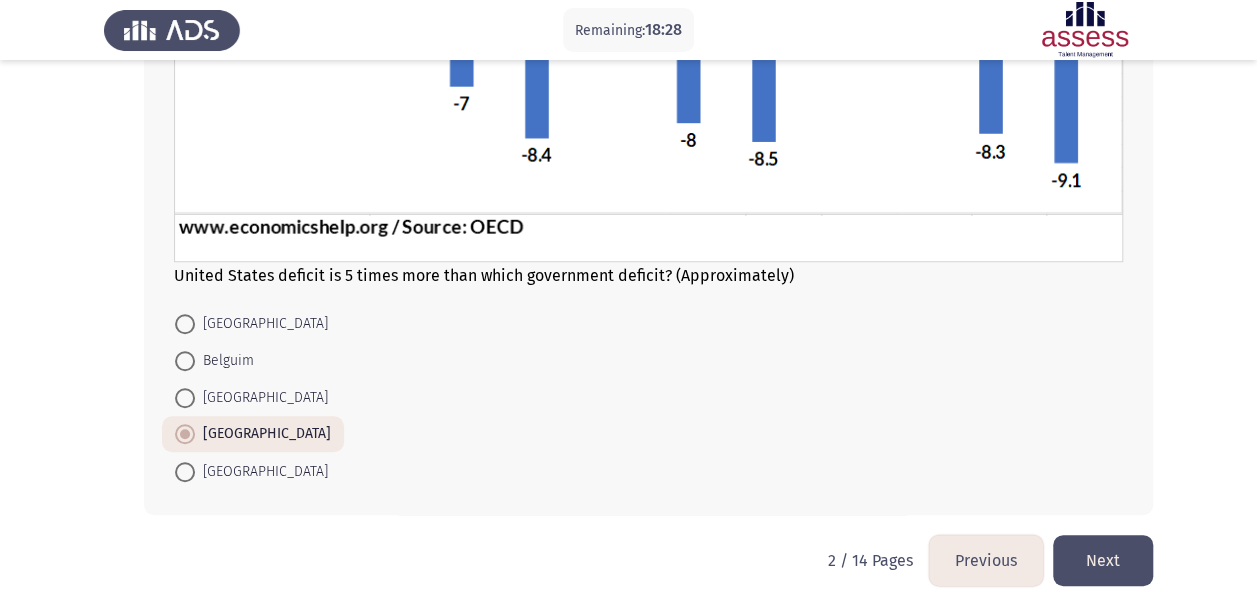 click on "Next" 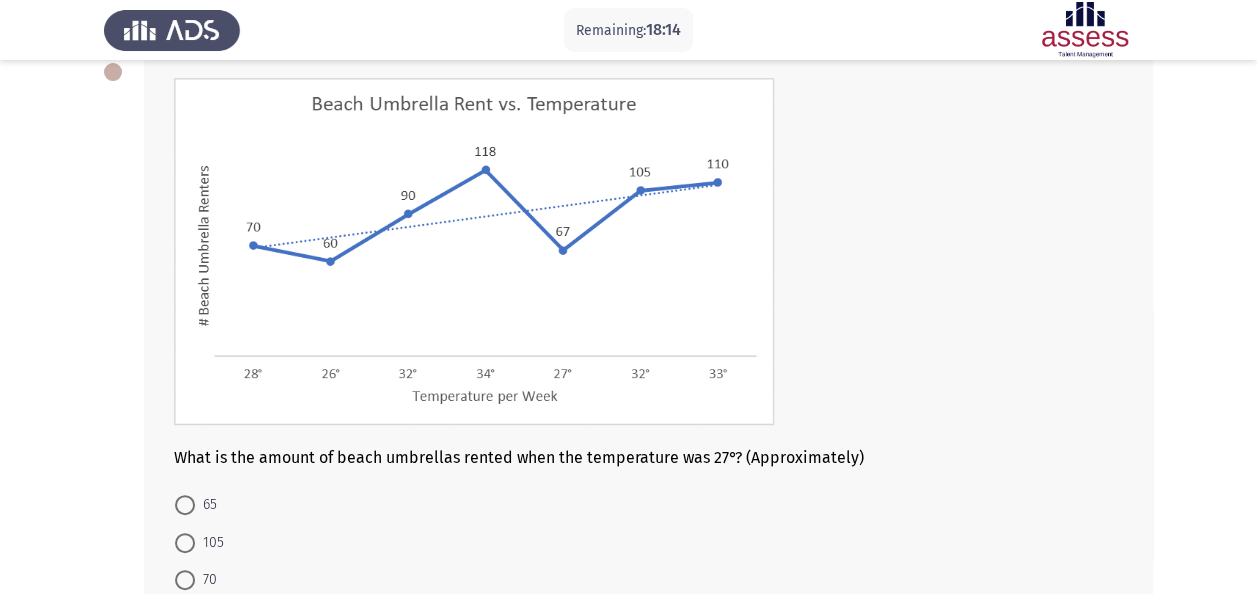 scroll, scrollTop: 106, scrollLeft: 0, axis: vertical 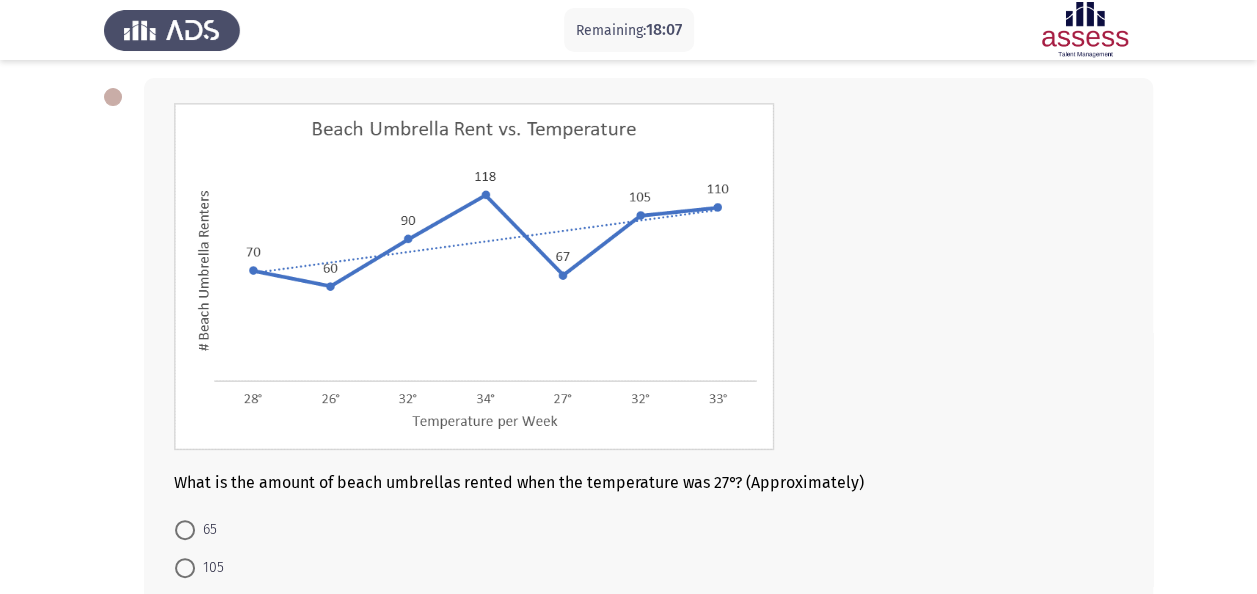 drag, startPoint x: 1254, startPoint y: 296, endPoint x: 1249, endPoint y: 336, distance: 40.311287 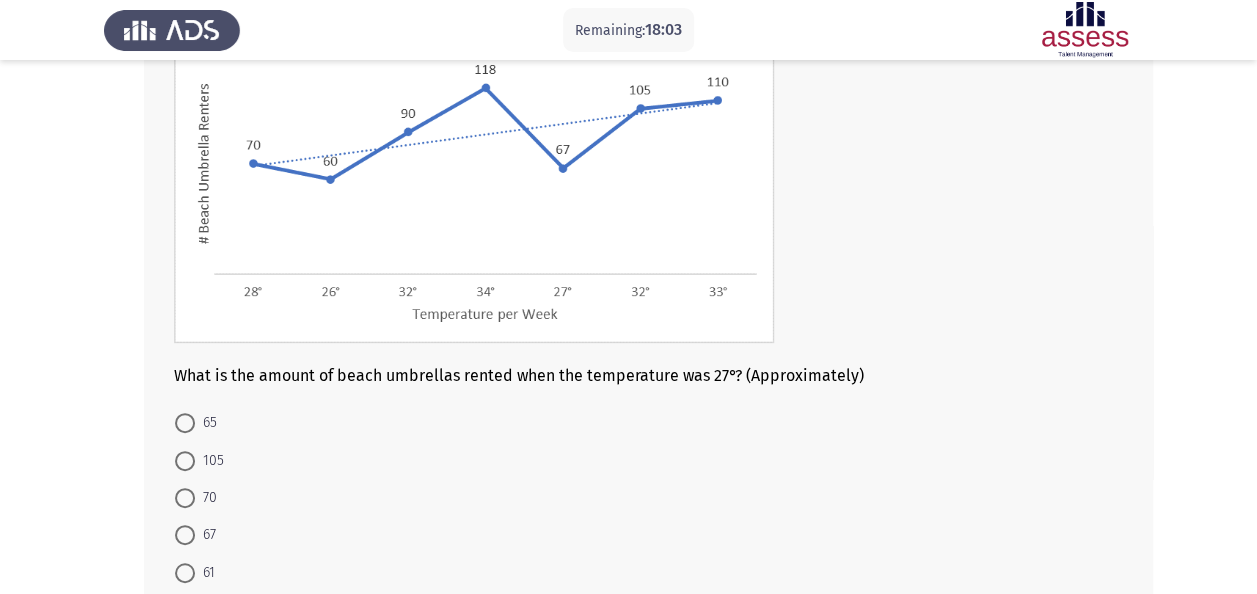 scroll, scrollTop: 202, scrollLeft: 0, axis: vertical 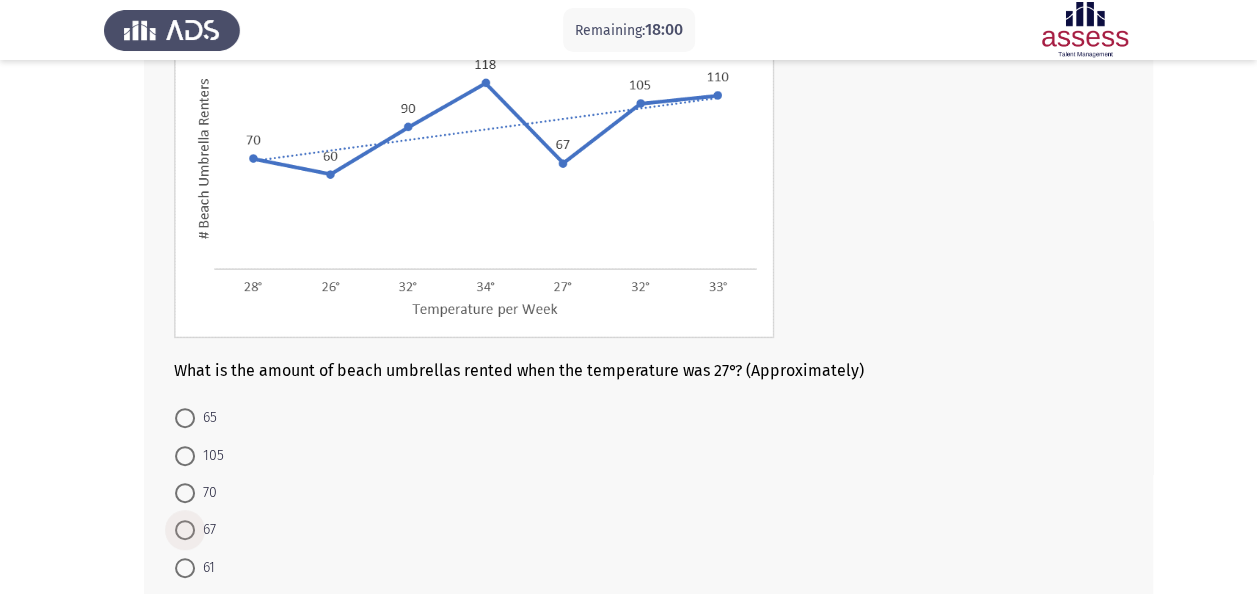 click at bounding box center (185, 530) 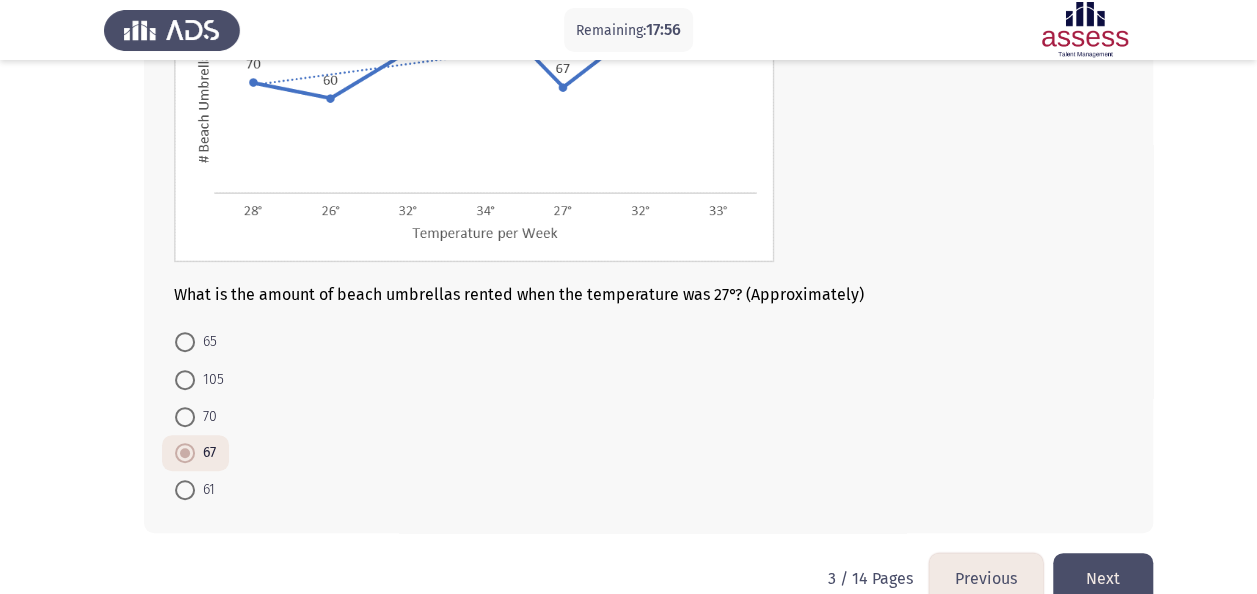 scroll, scrollTop: 278, scrollLeft: 0, axis: vertical 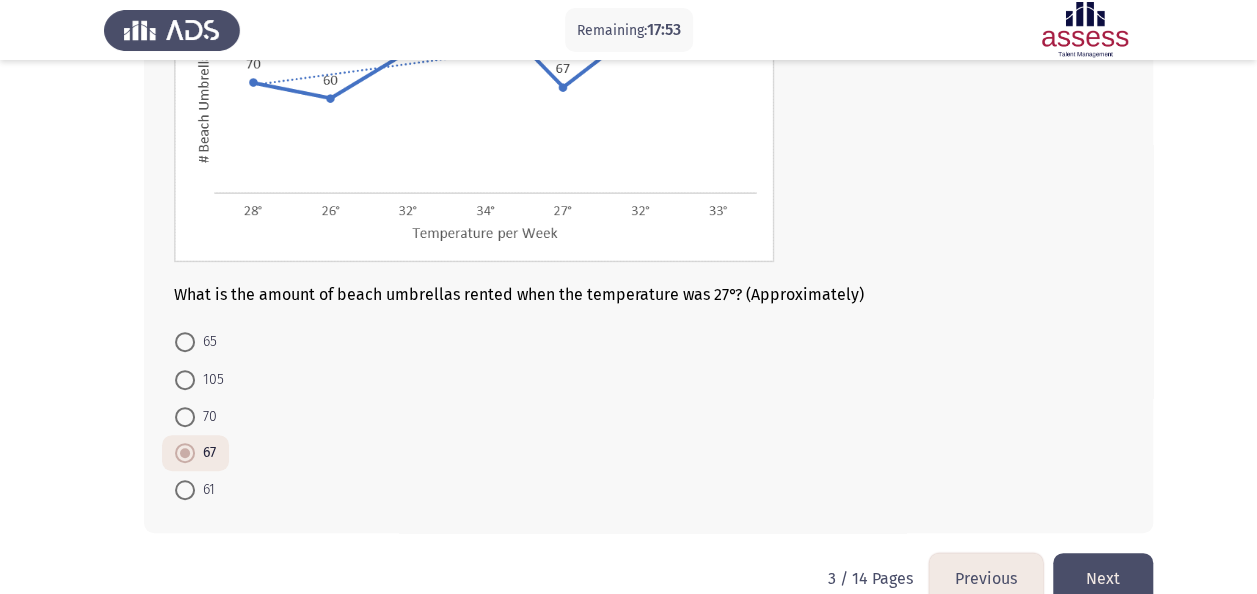 click on "Next" 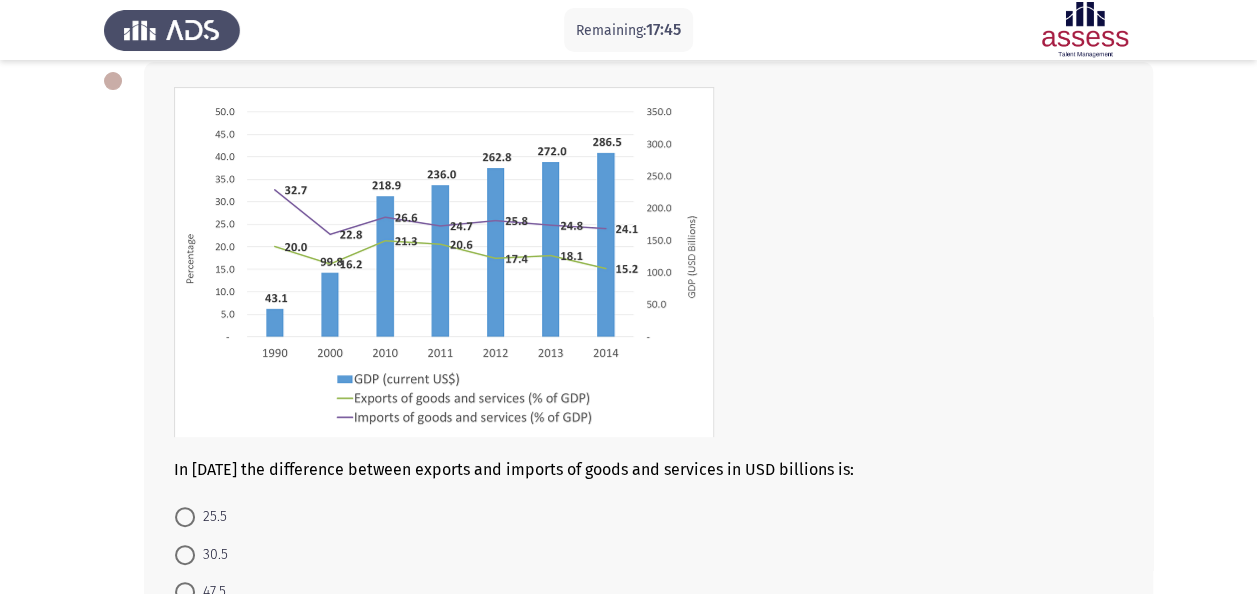 scroll, scrollTop: 108, scrollLeft: 0, axis: vertical 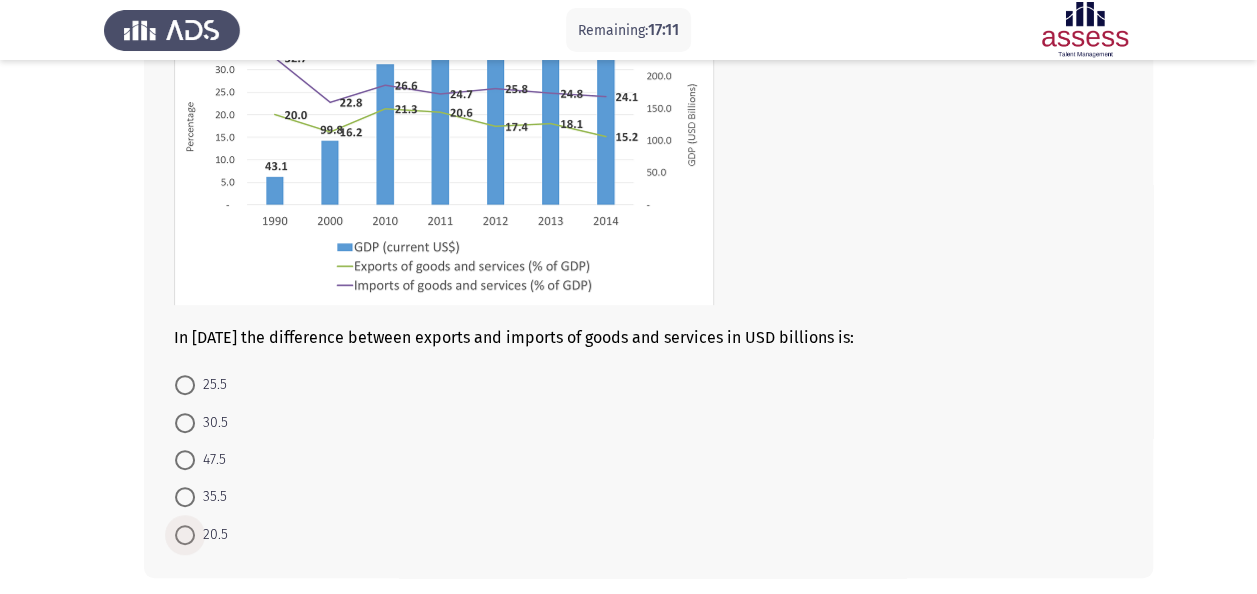 click on "20.5" at bounding box center (211, 535) 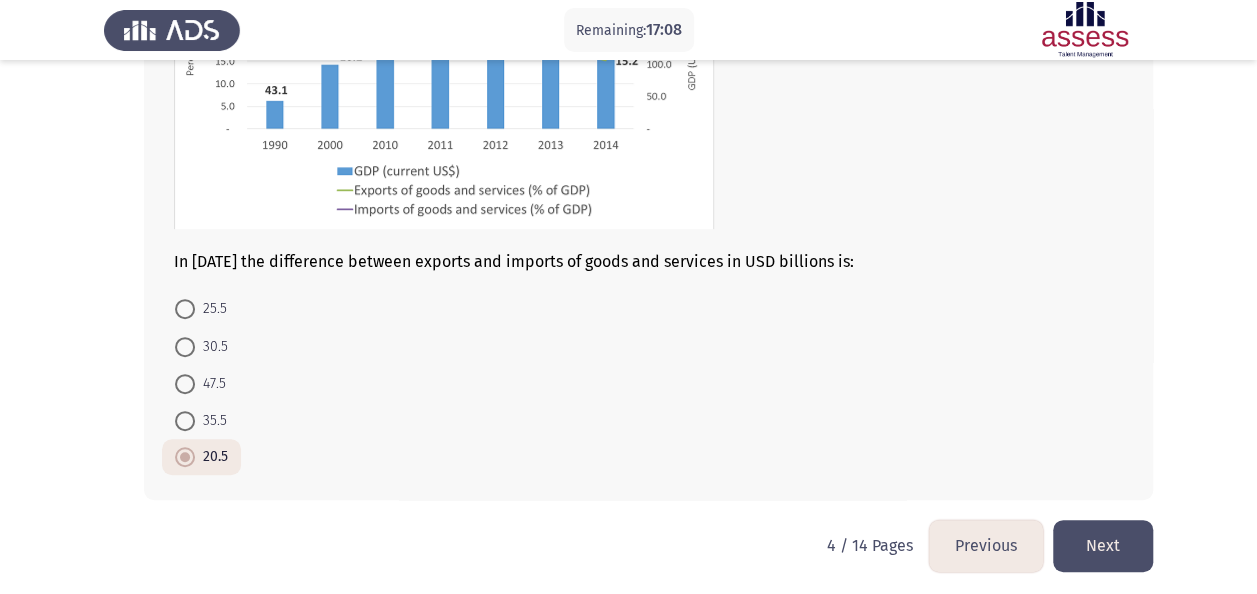 scroll, scrollTop: 318, scrollLeft: 0, axis: vertical 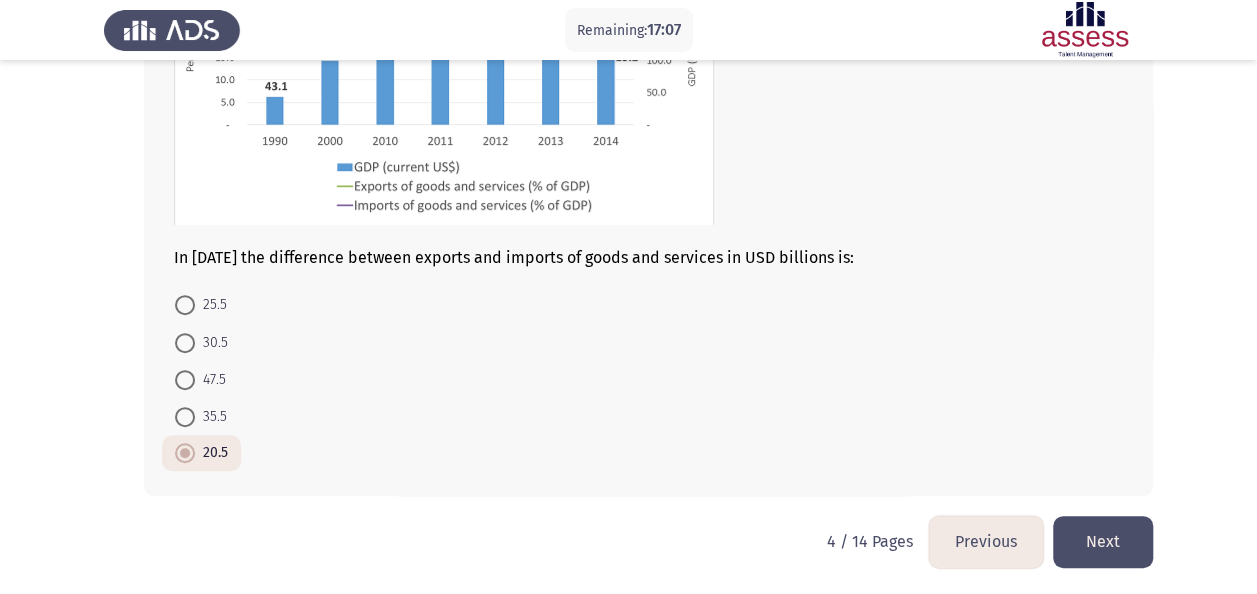 click on "Next" 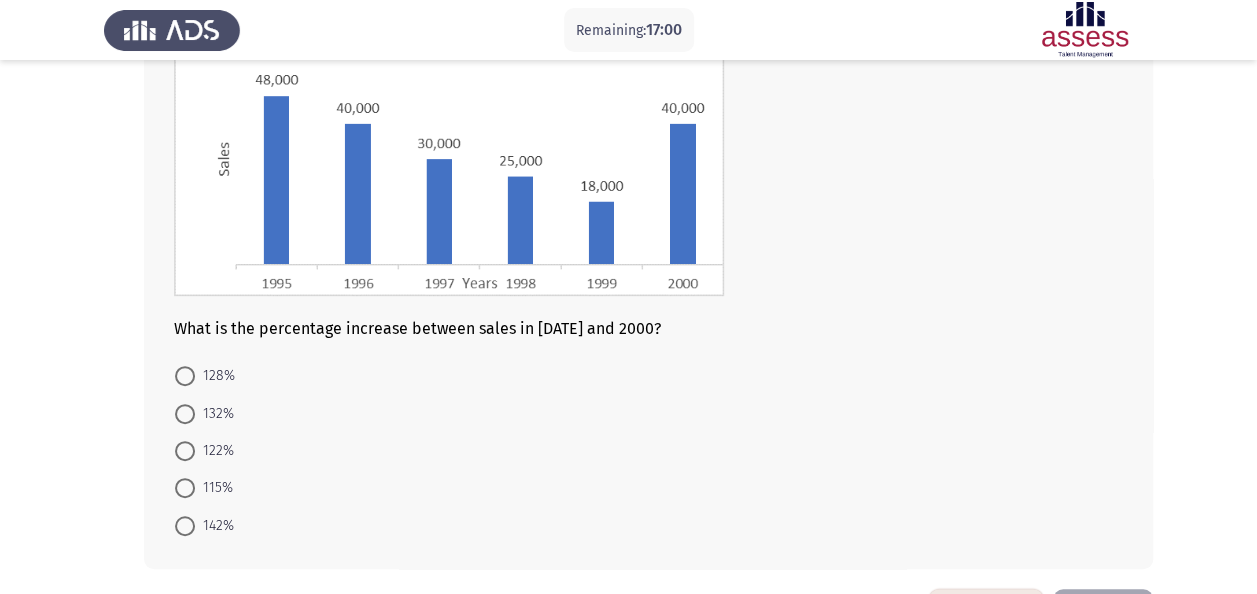 scroll, scrollTop: 256, scrollLeft: 0, axis: vertical 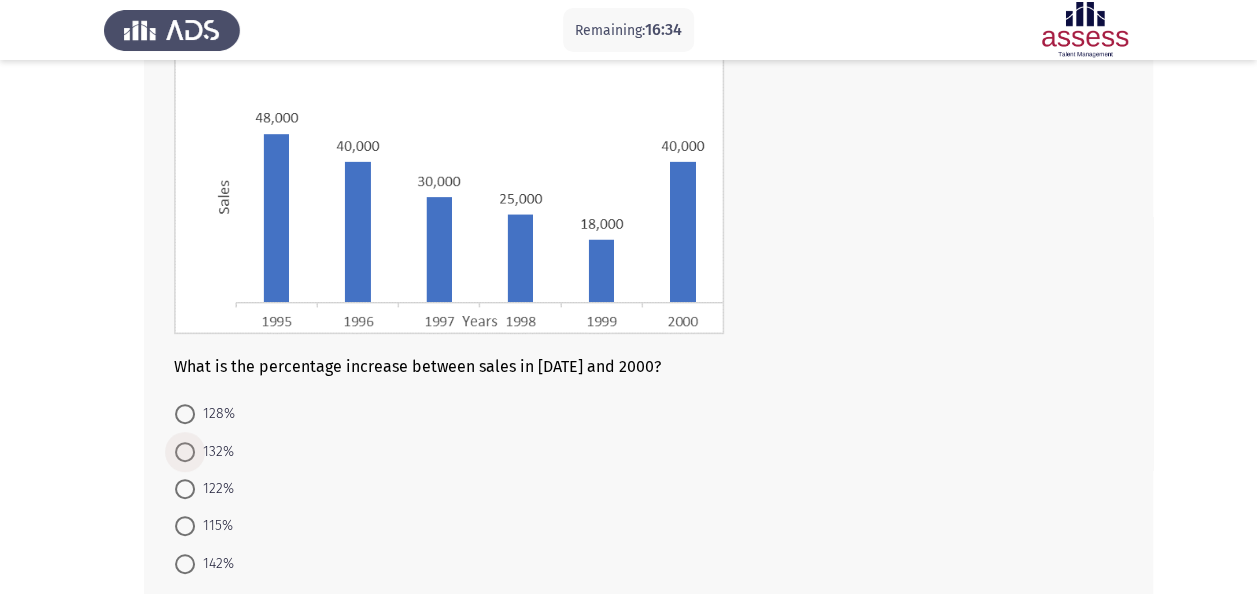 click at bounding box center [185, 452] 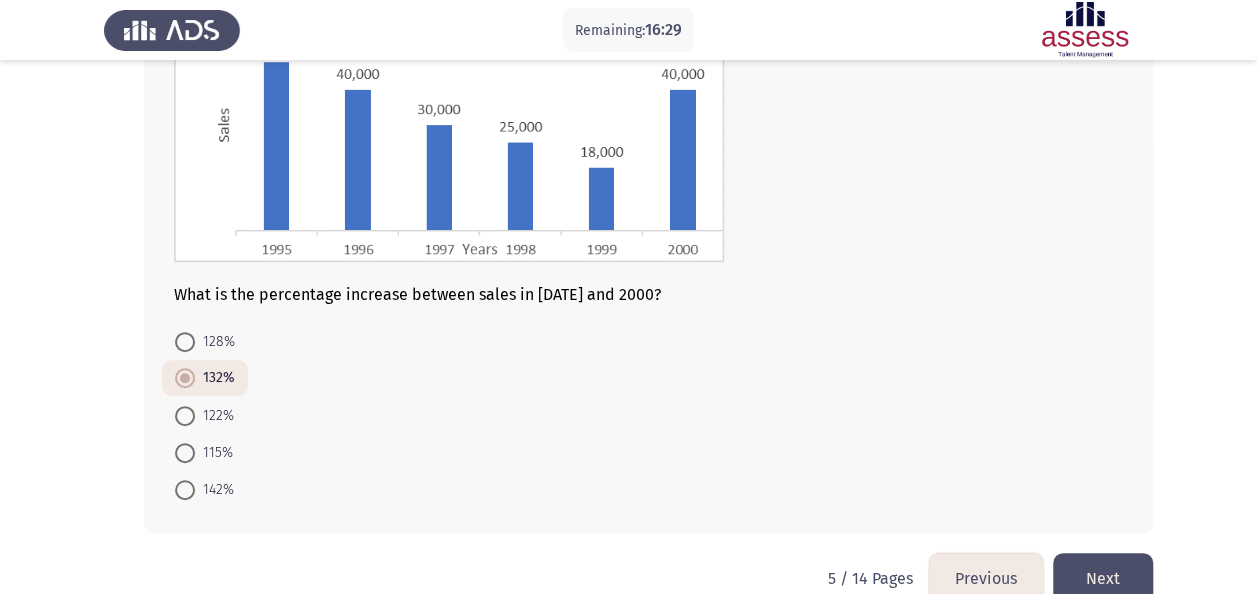 scroll, scrollTop: 315, scrollLeft: 0, axis: vertical 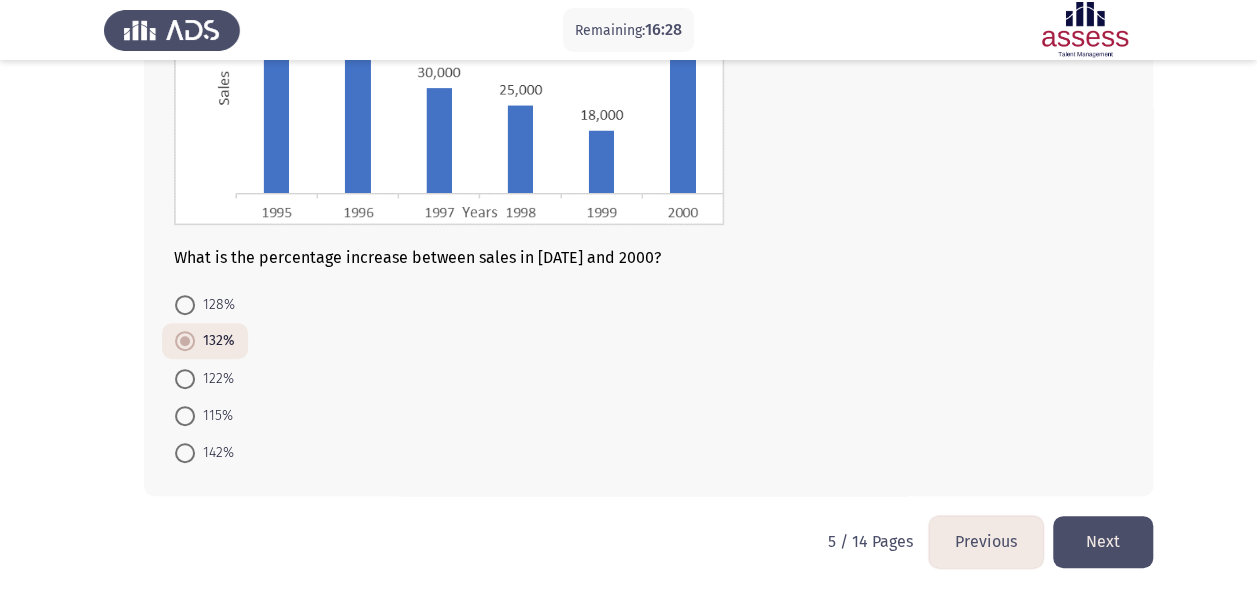 click on "Next" 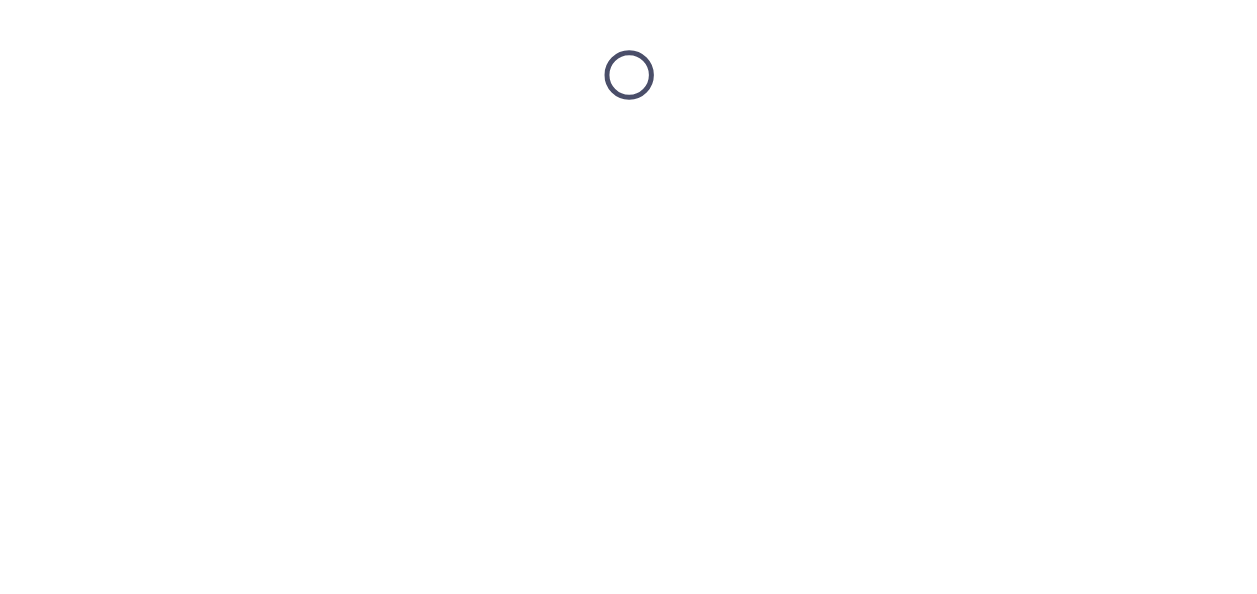 scroll, scrollTop: 0, scrollLeft: 0, axis: both 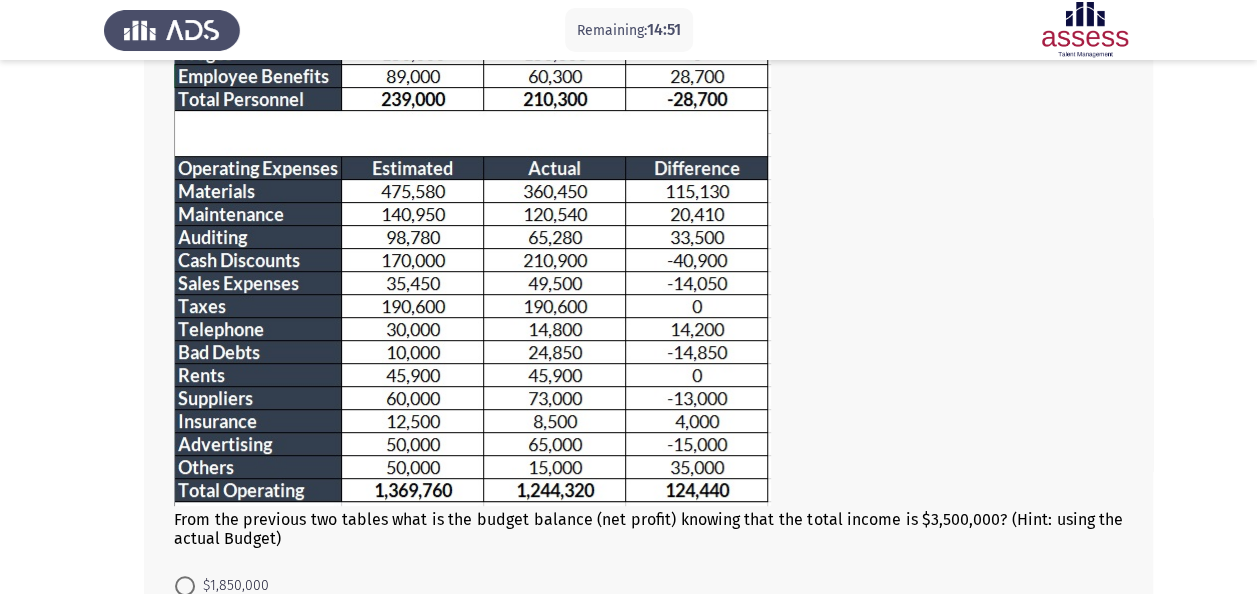 drag, startPoint x: 1234, startPoint y: 246, endPoint x: 1227, endPoint y: 294, distance: 48.507732 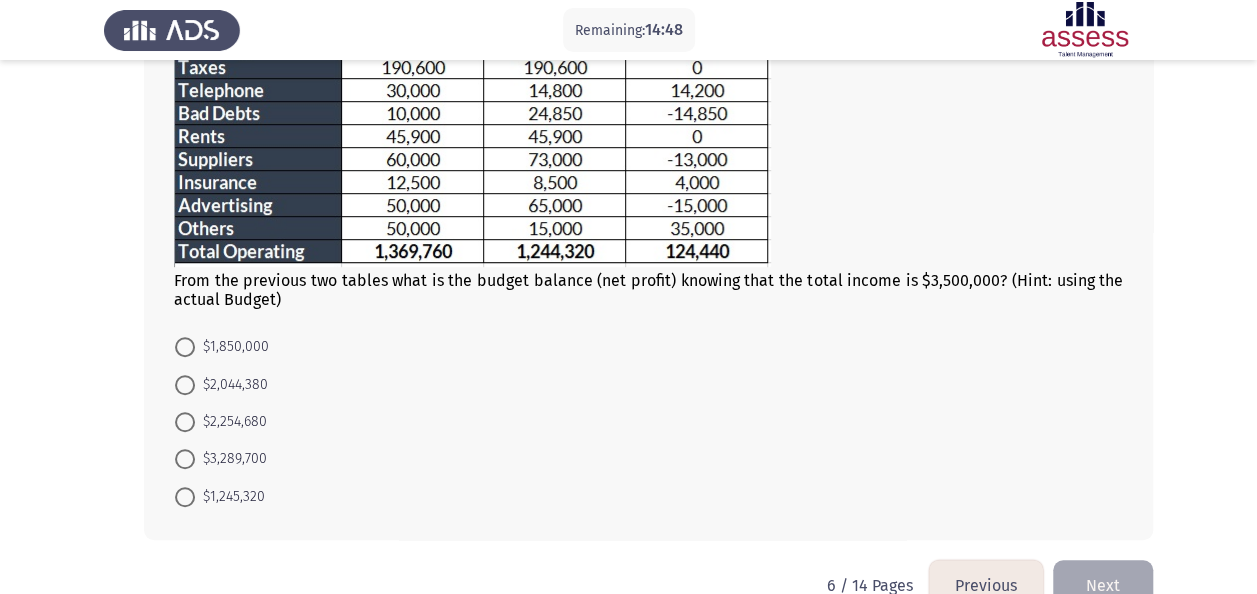 scroll, scrollTop: 445, scrollLeft: 0, axis: vertical 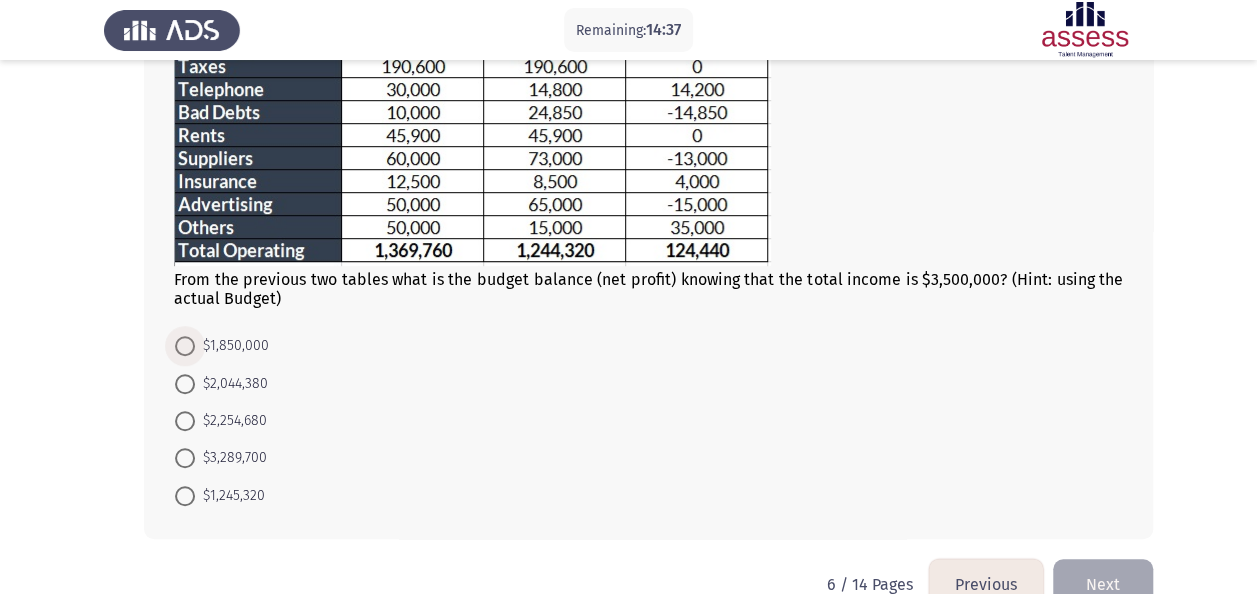 click at bounding box center [185, 346] 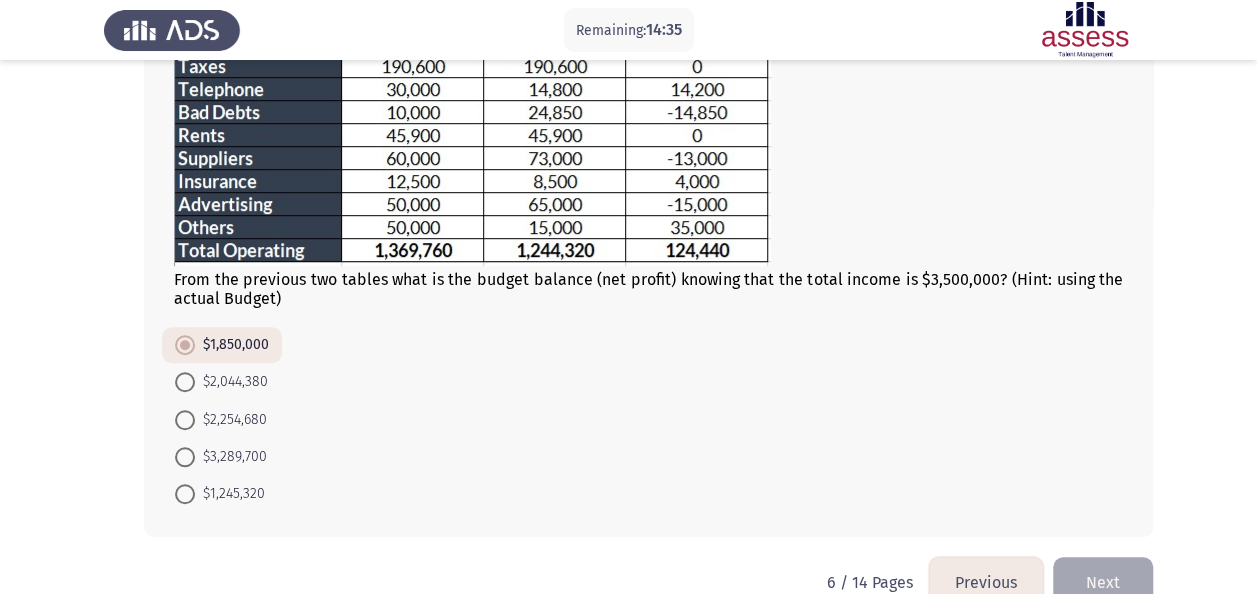 click on "Next" 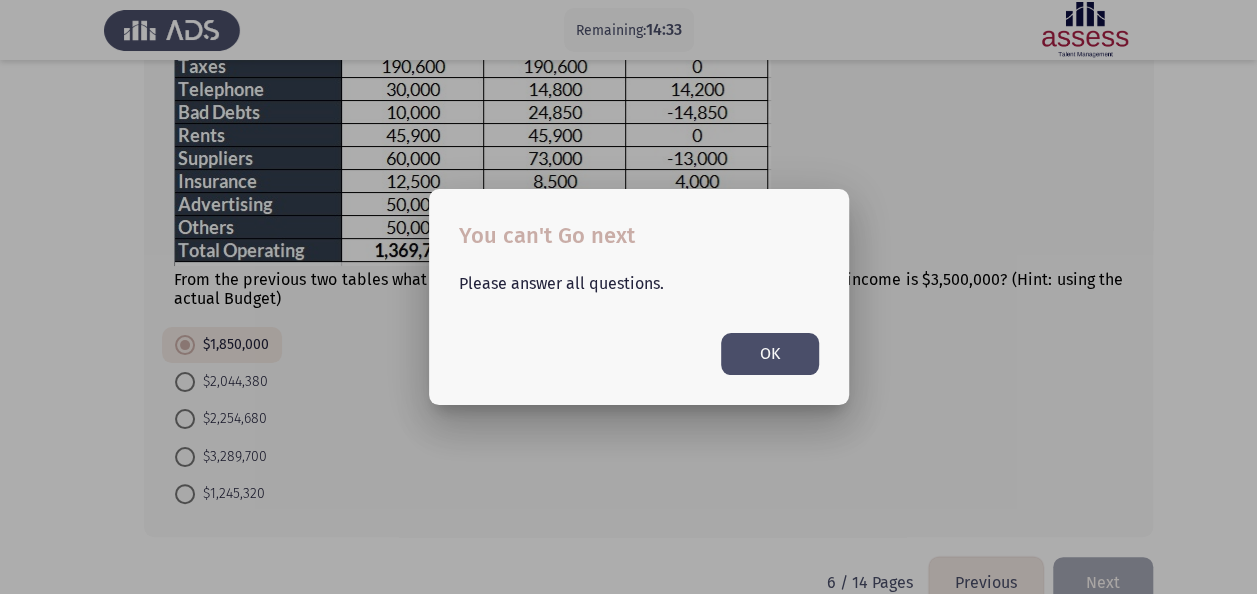 click on "OK" at bounding box center [770, 353] 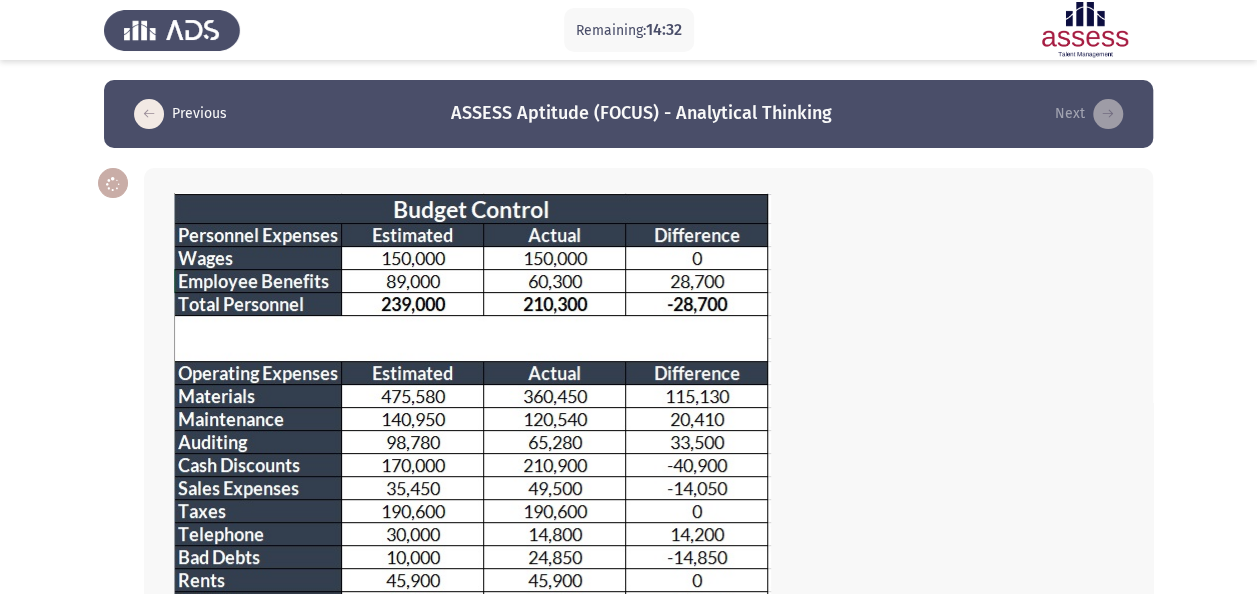 scroll, scrollTop: 457, scrollLeft: 0, axis: vertical 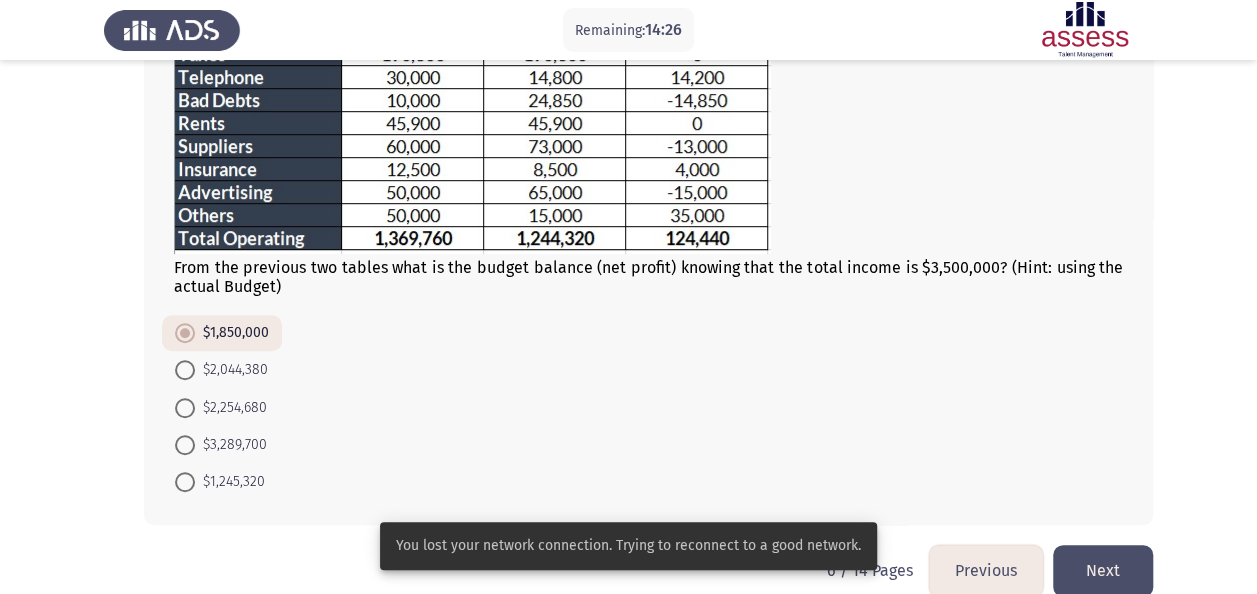 click on "Next" 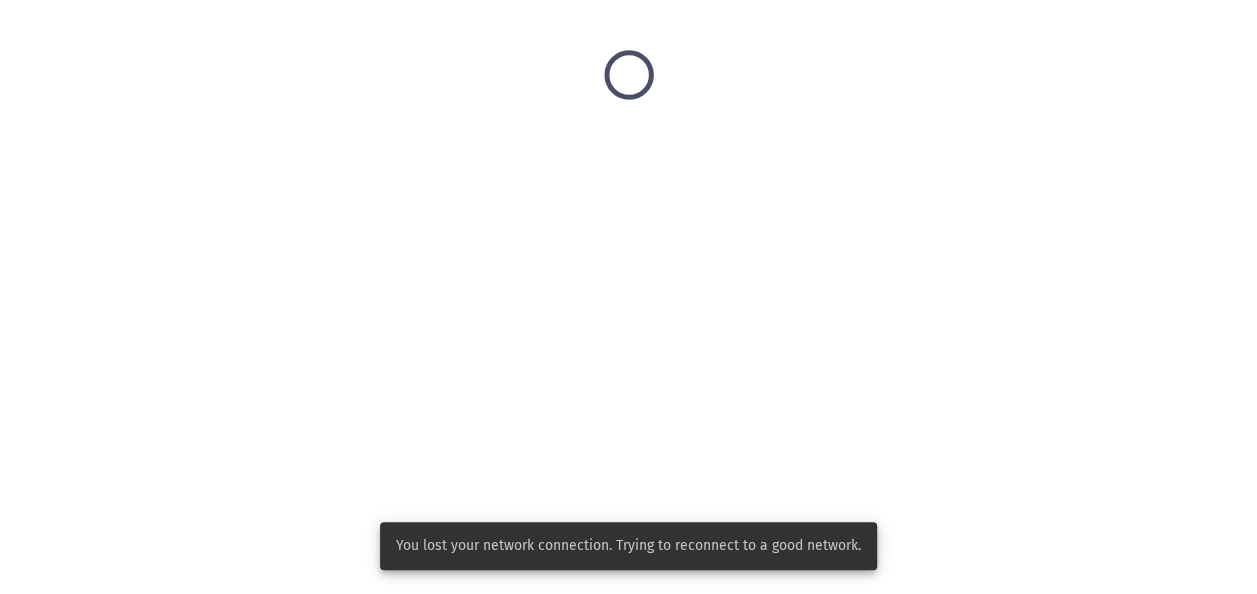 scroll, scrollTop: 0, scrollLeft: 0, axis: both 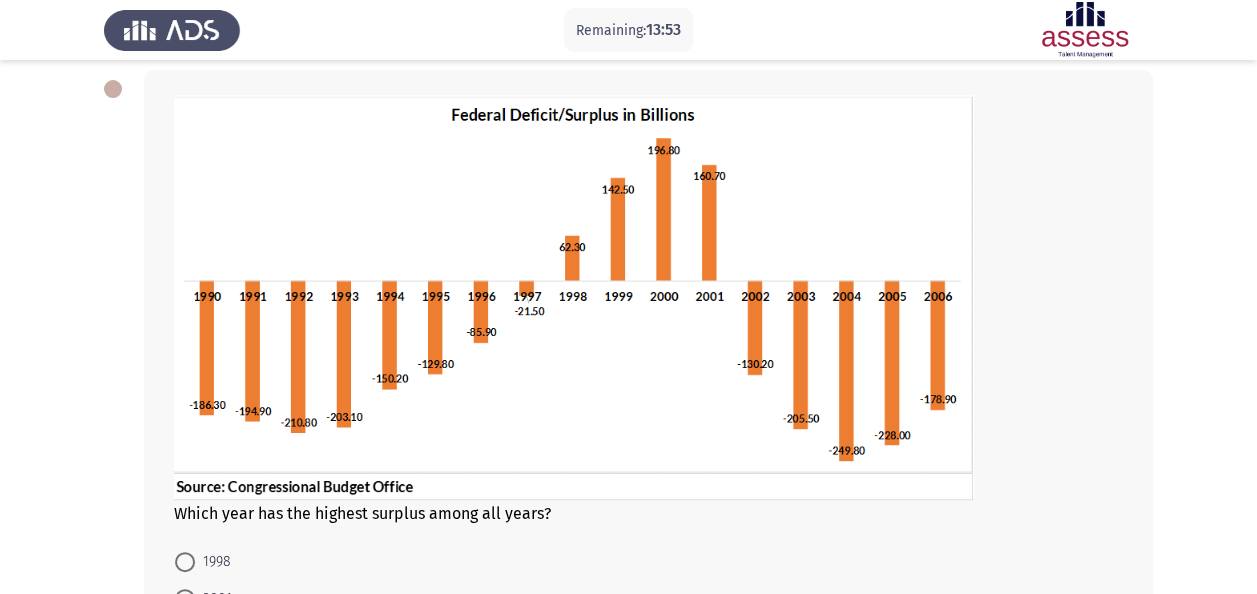 click on "Remaining:  13:53  Previous
ASSESS Aptitude (FOCUS) - Analytical Thinking   Next  Which year has the highest surplus among all years?    1998     2001     1999     2000     2004   7 / 14 Pages   Previous
Next" 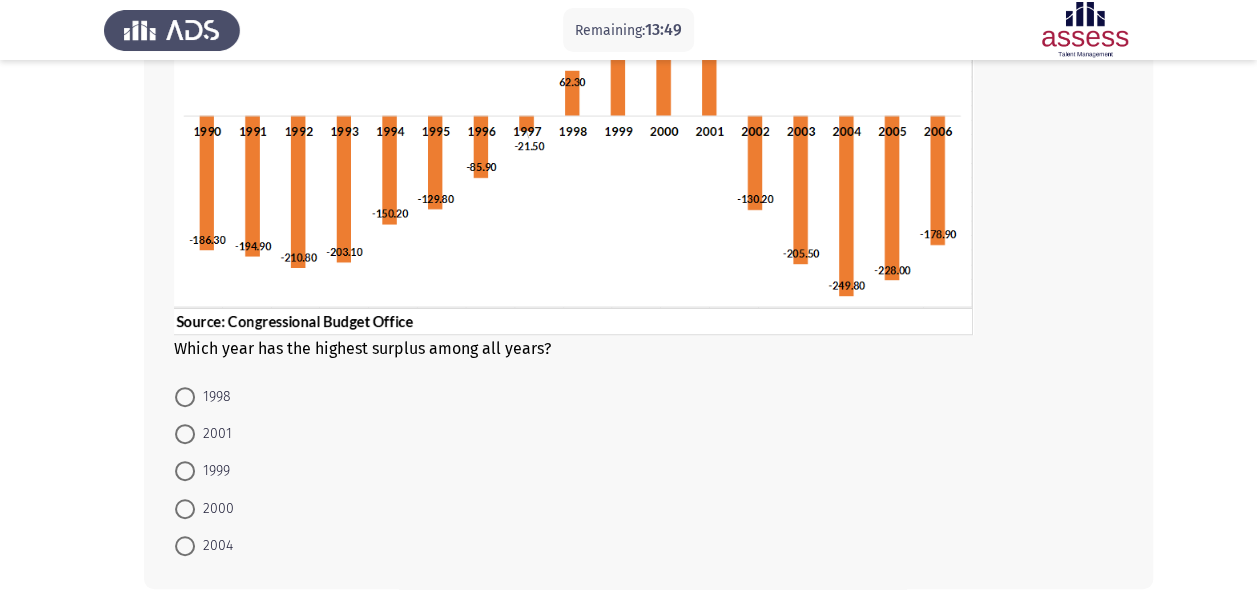 scroll, scrollTop: 274, scrollLeft: 0, axis: vertical 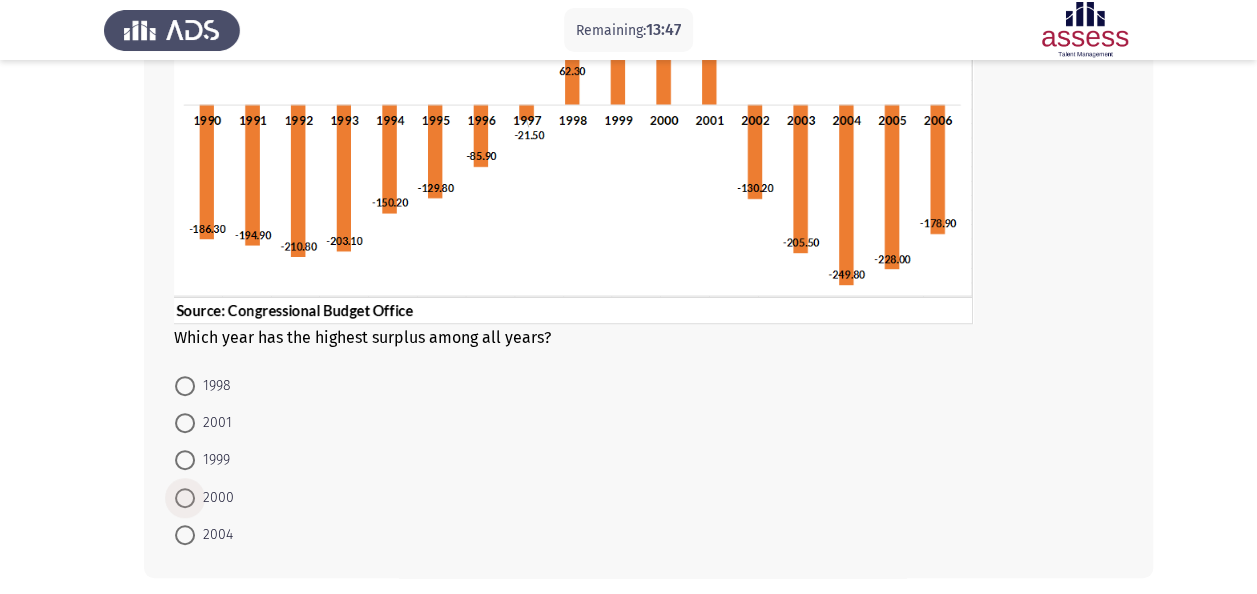 click at bounding box center [185, 498] 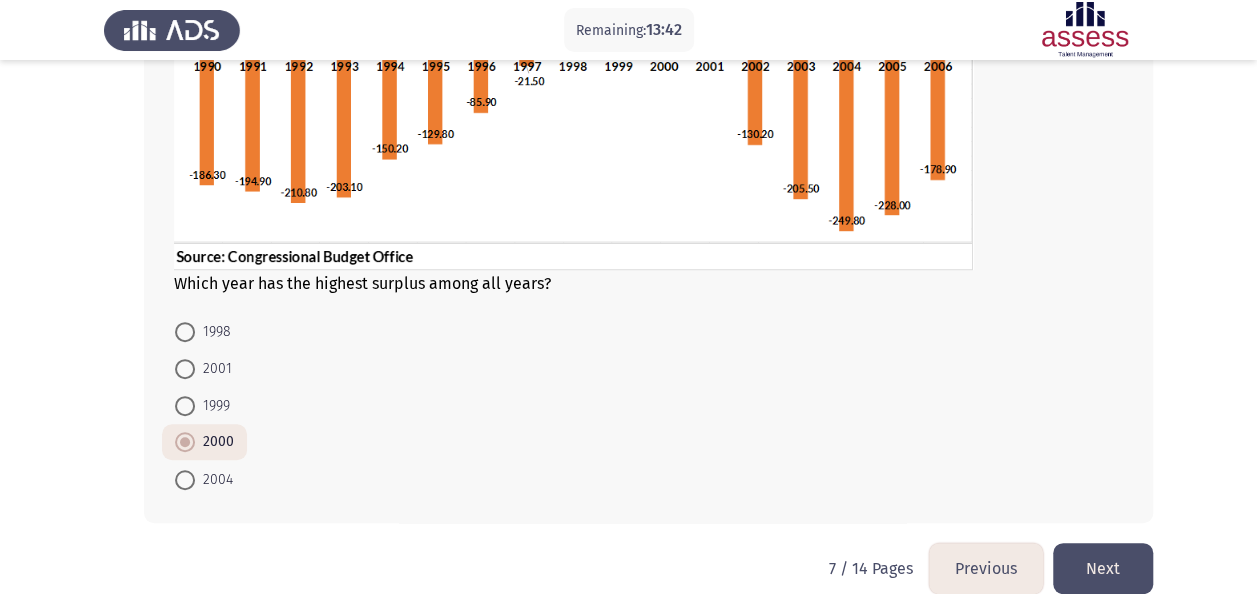 scroll, scrollTop: 354, scrollLeft: 0, axis: vertical 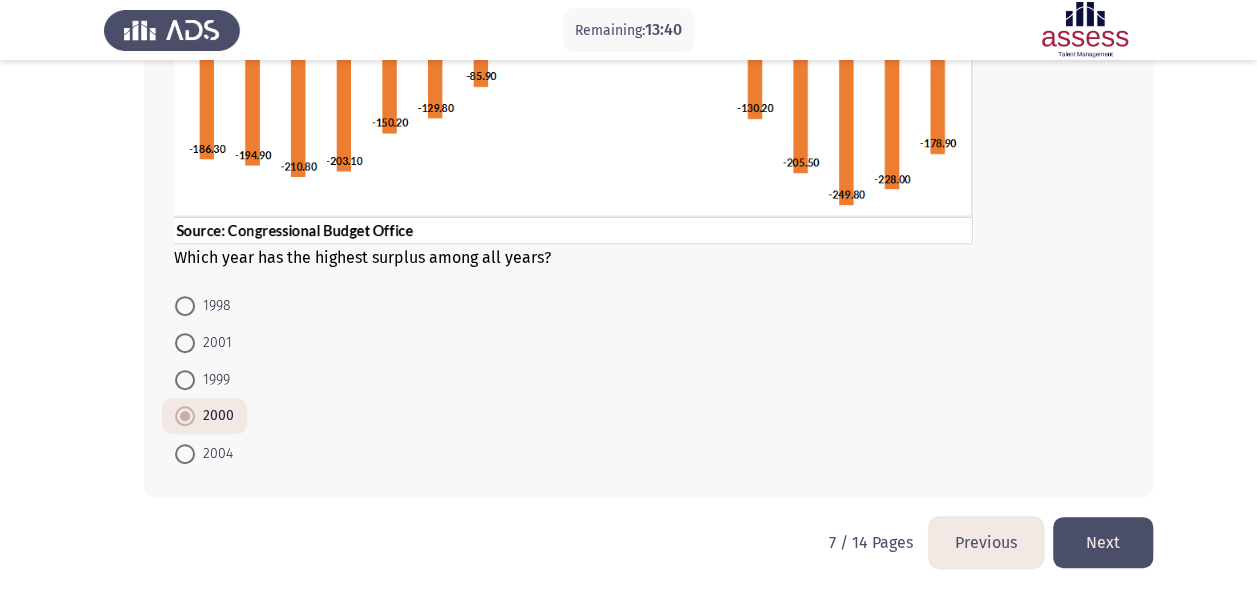 click on "Next" 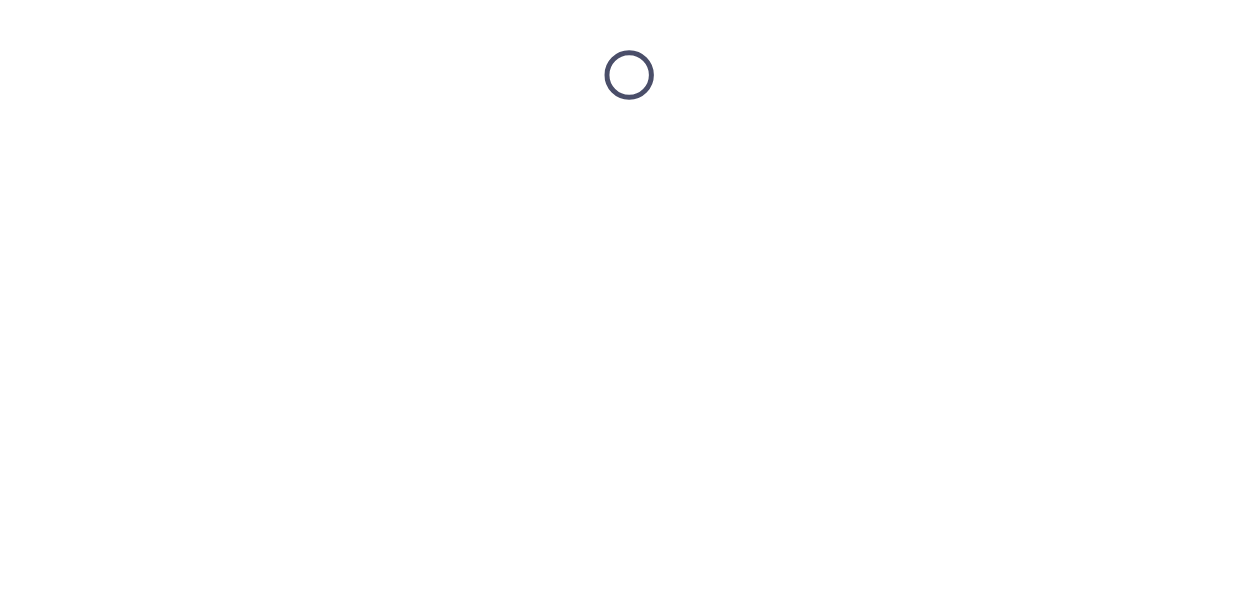 scroll, scrollTop: 0, scrollLeft: 0, axis: both 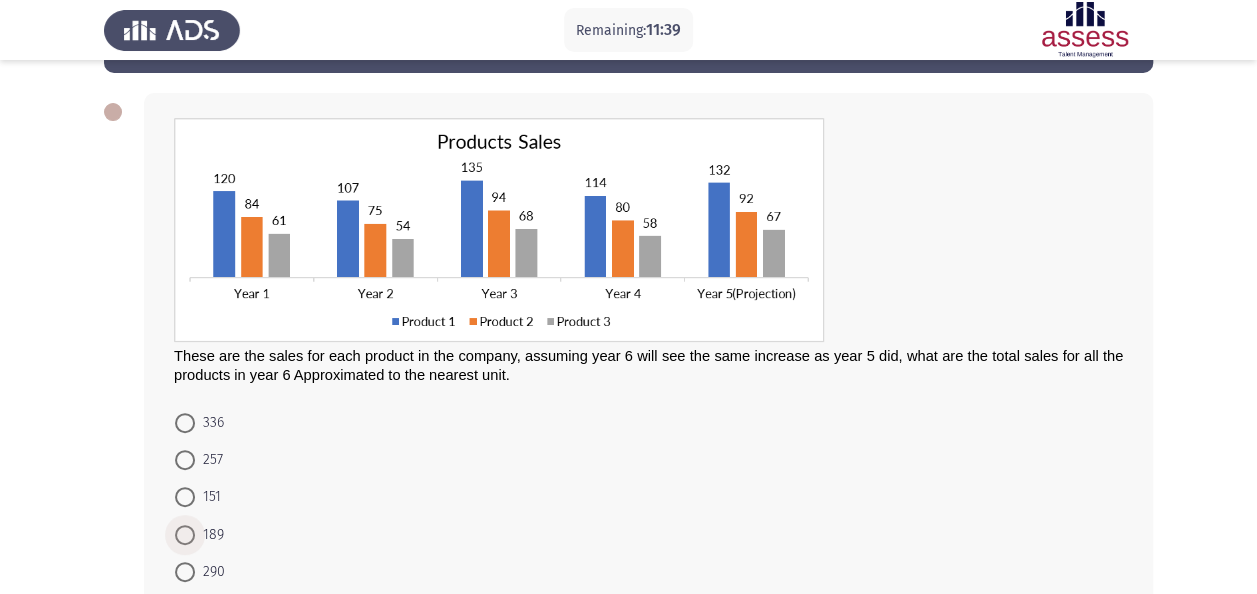click at bounding box center [185, 535] 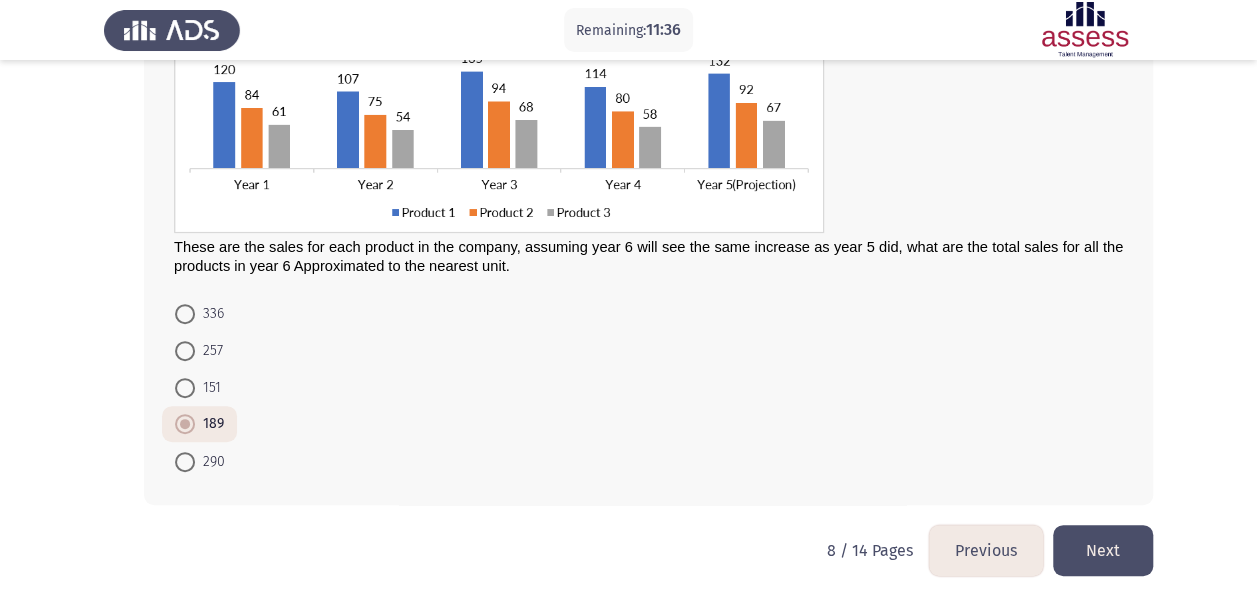 scroll, scrollTop: 186, scrollLeft: 0, axis: vertical 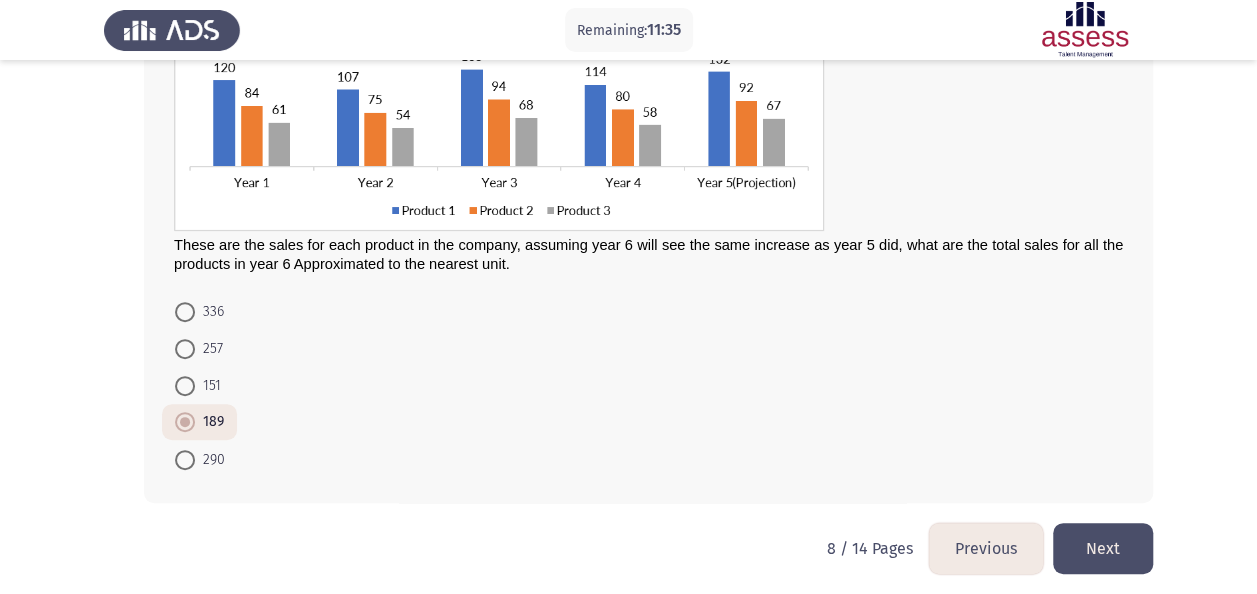 click on "Next" 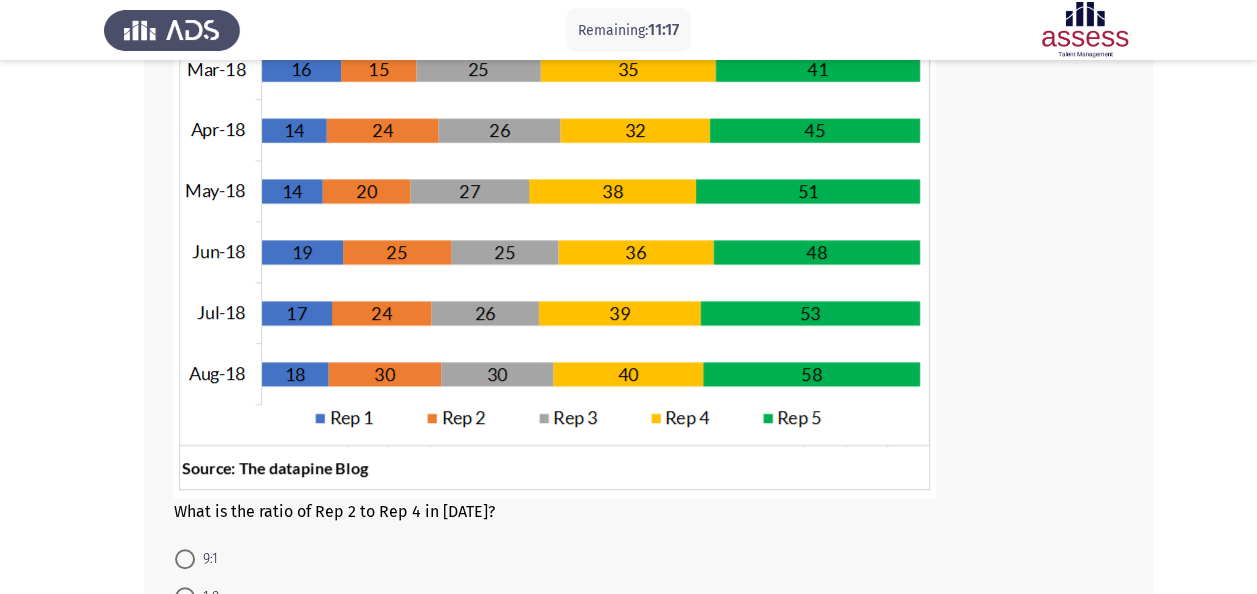 scroll, scrollTop: 316, scrollLeft: 0, axis: vertical 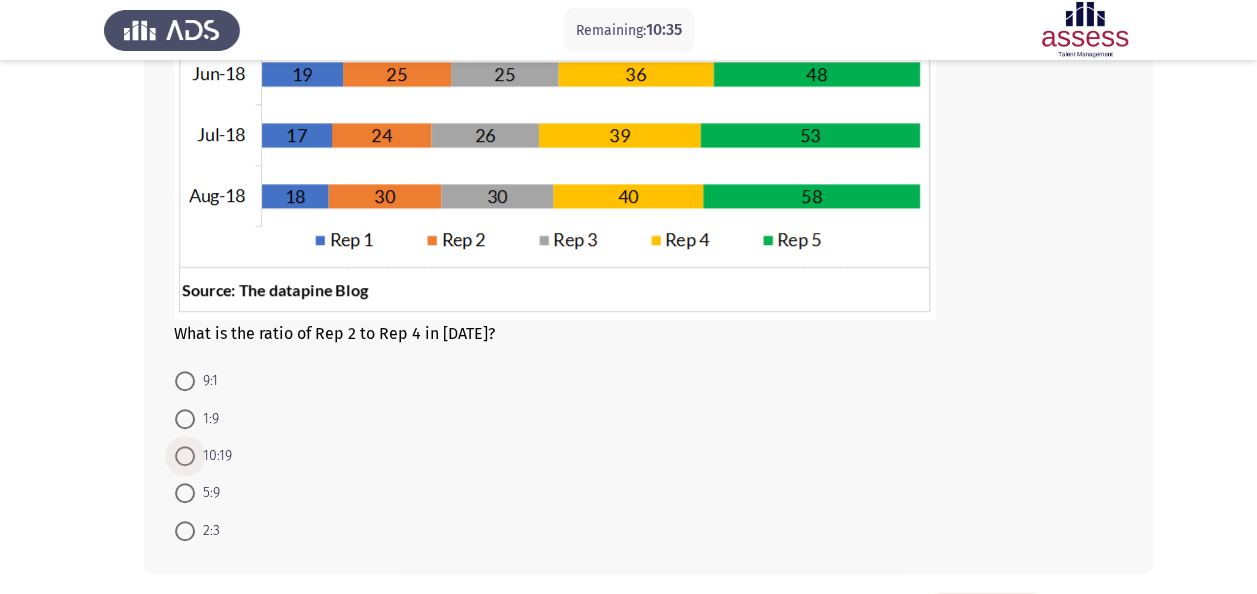 click at bounding box center [185, 456] 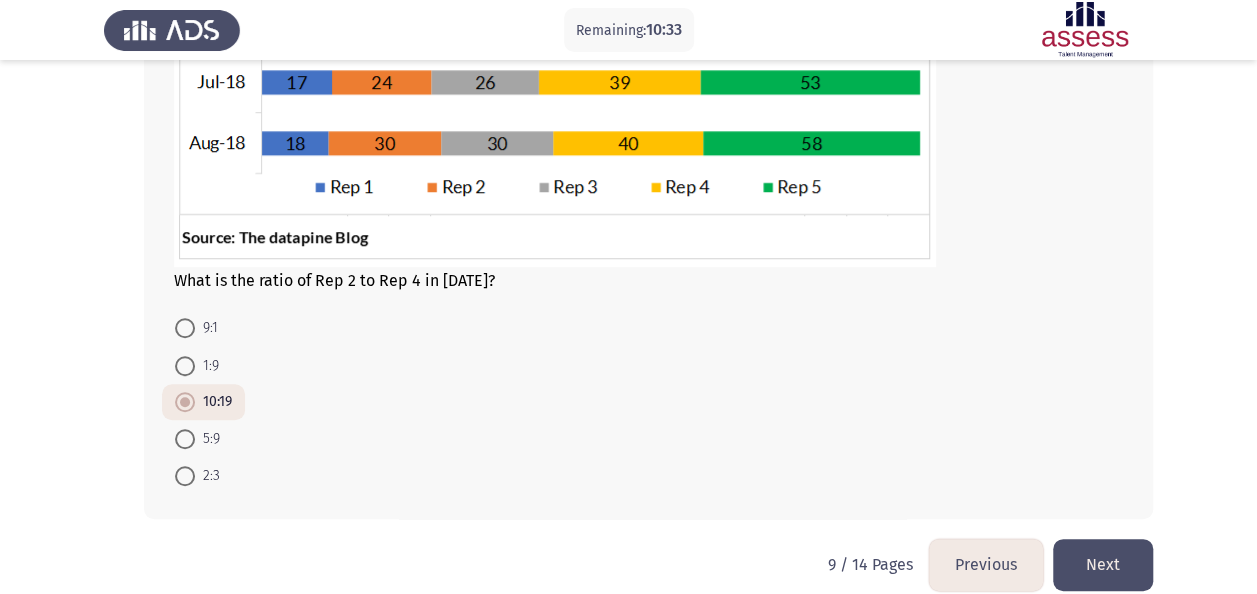 scroll, scrollTop: 578, scrollLeft: 0, axis: vertical 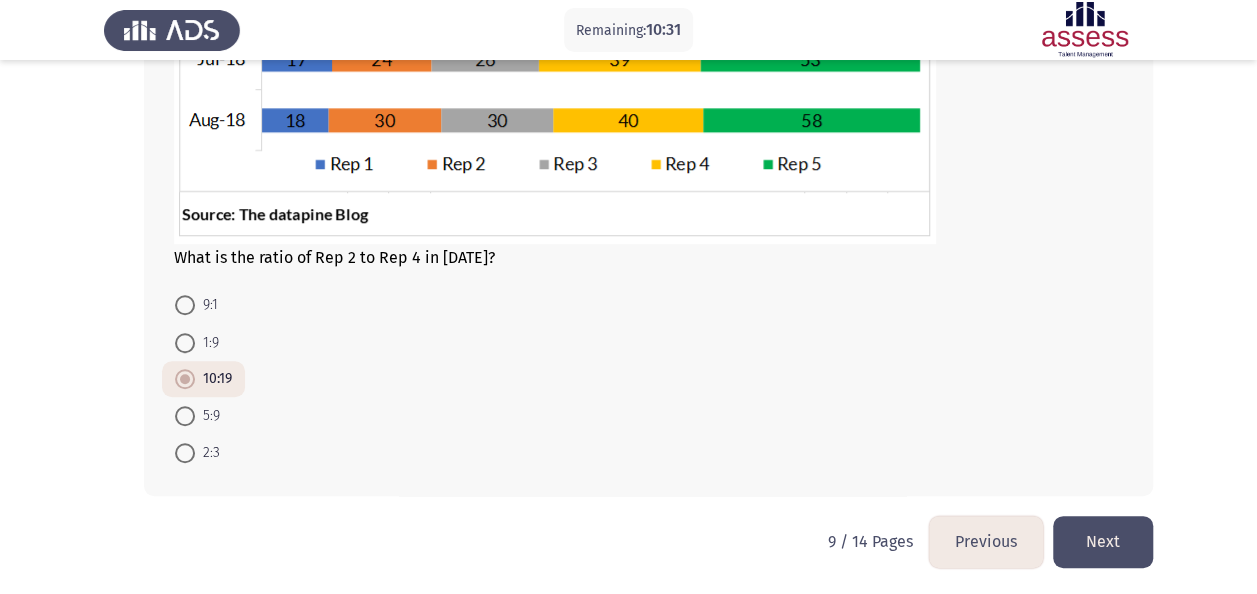 click on "Next" 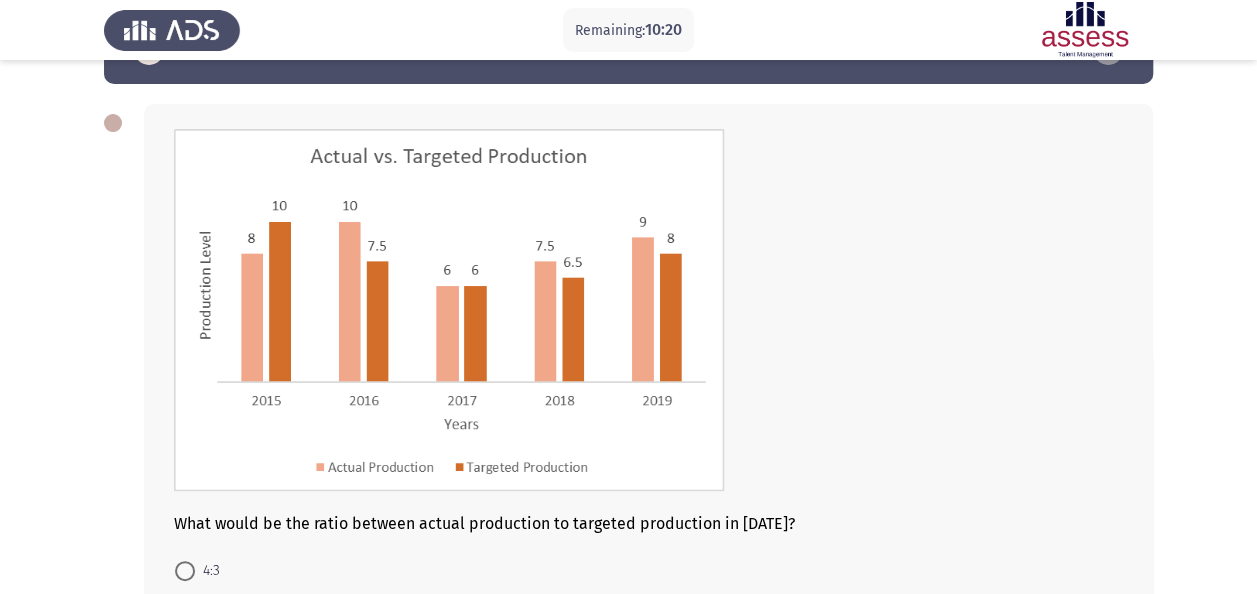 scroll, scrollTop: 66, scrollLeft: 0, axis: vertical 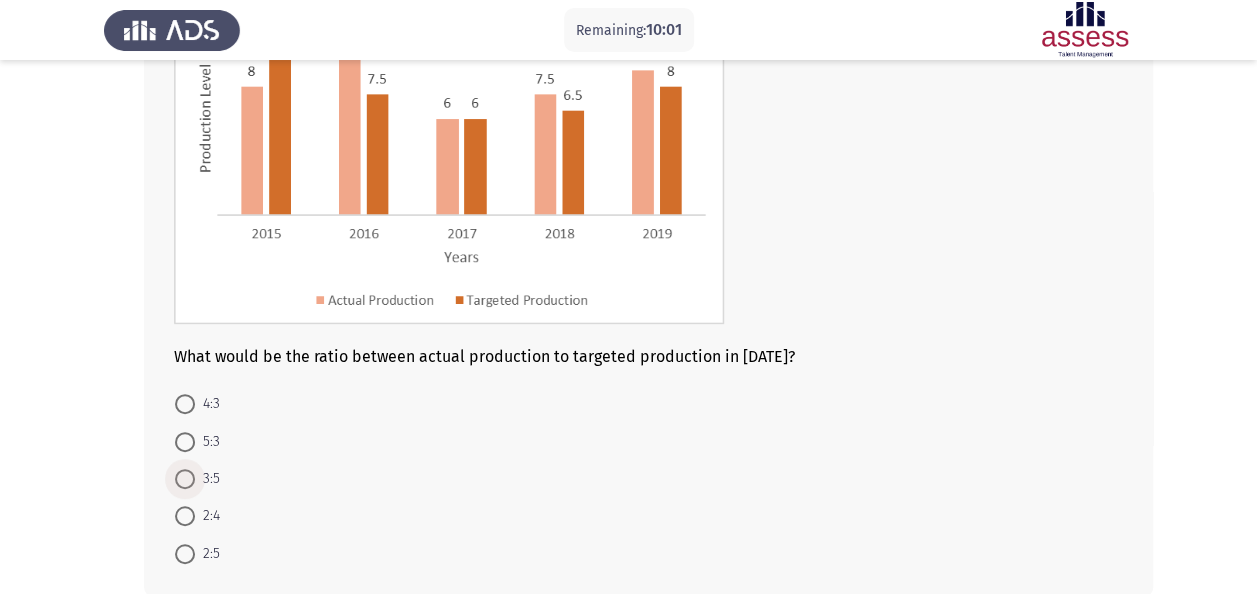 click at bounding box center (185, 479) 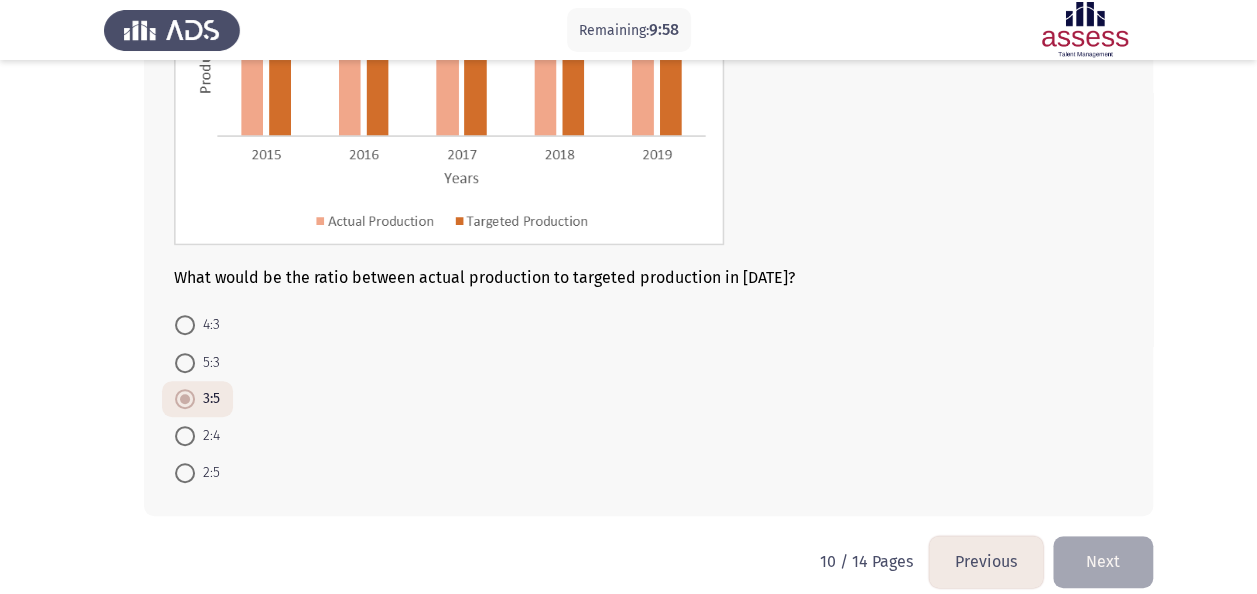scroll, scrollTop: 310, scrollLeft: 0, axis: vertical 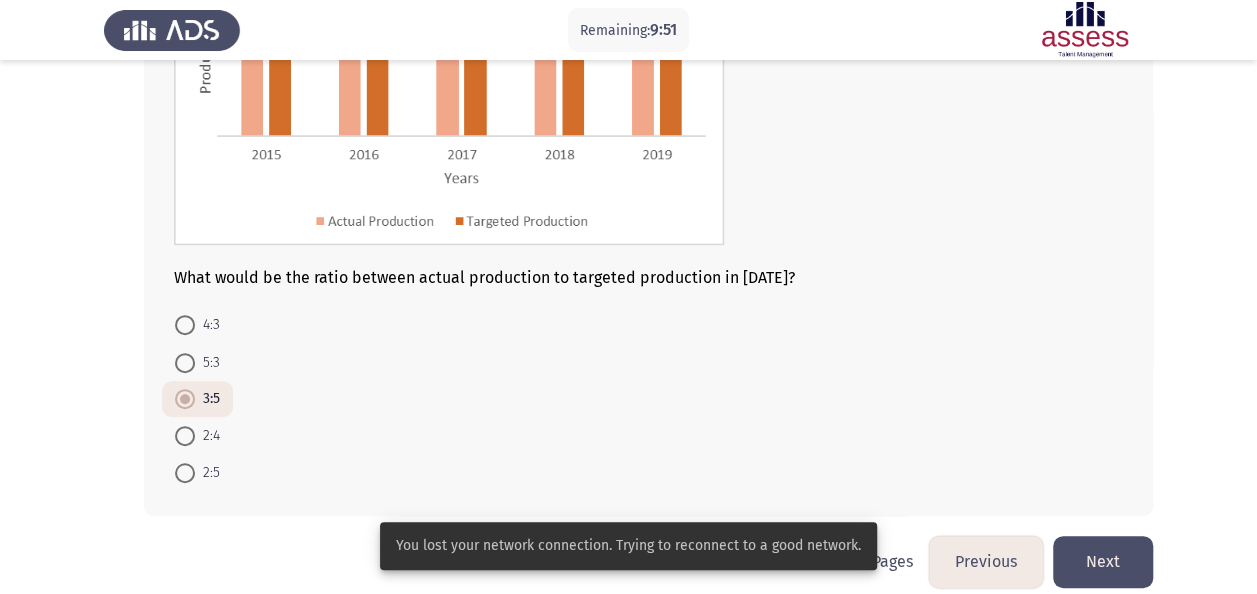click on "Next" 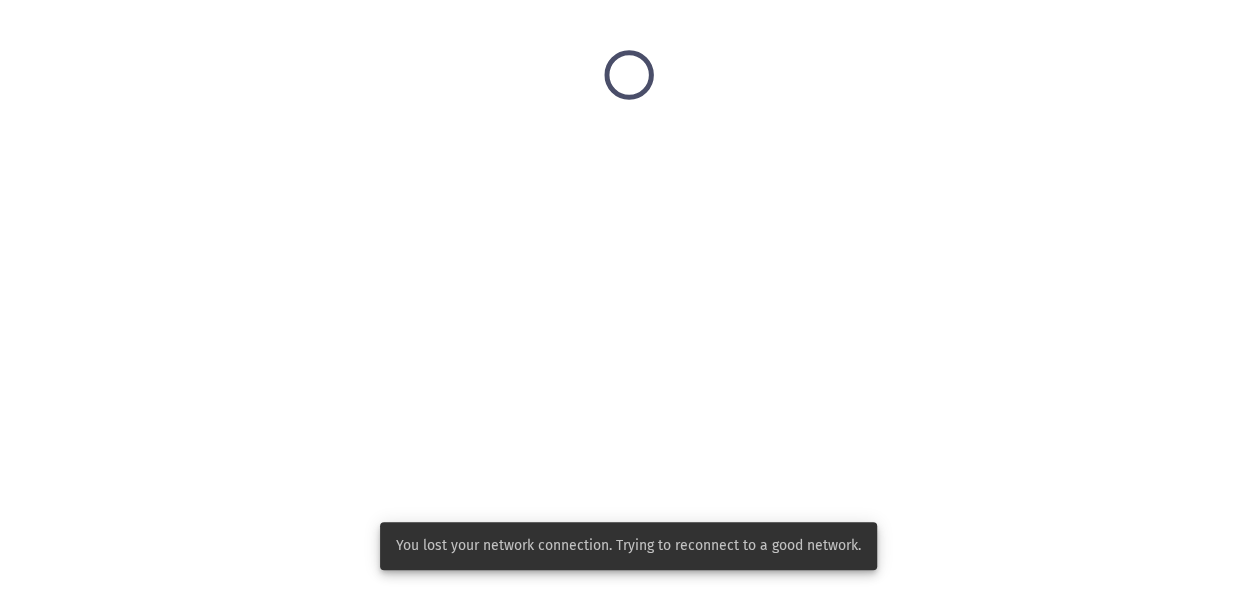 scroll, scrollTop: 0, scrollLeft: 0, axis: both 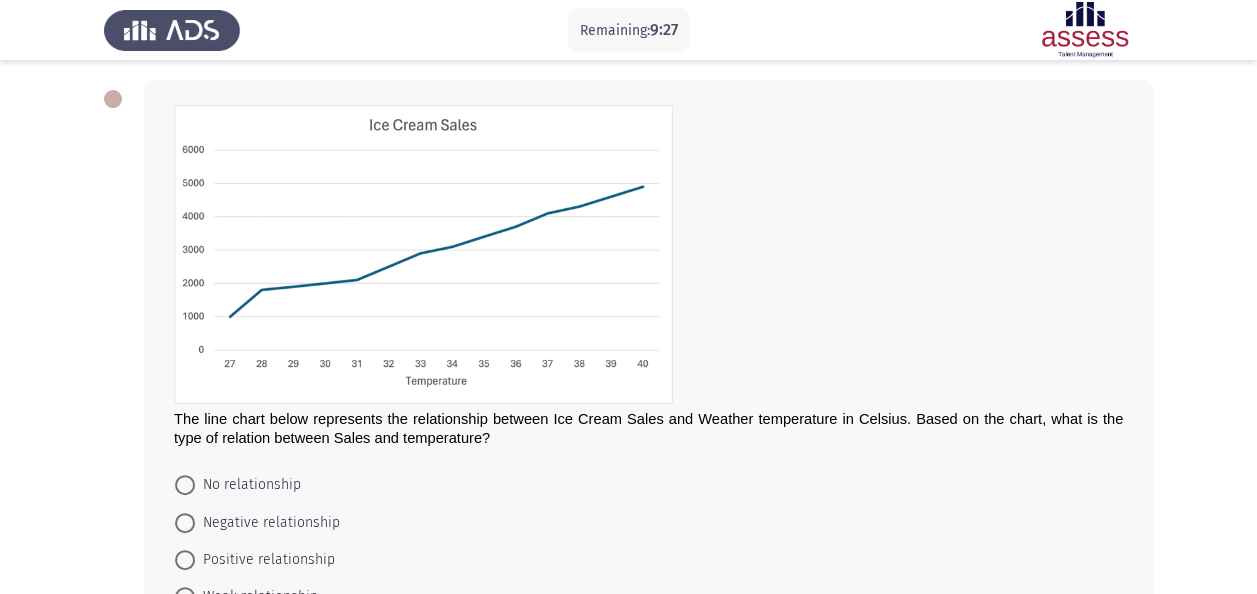 drag, startPoint x: 1254, startPoint y: 346, endPoint x: 1249, endPoint y: 416, distance: 70.178345 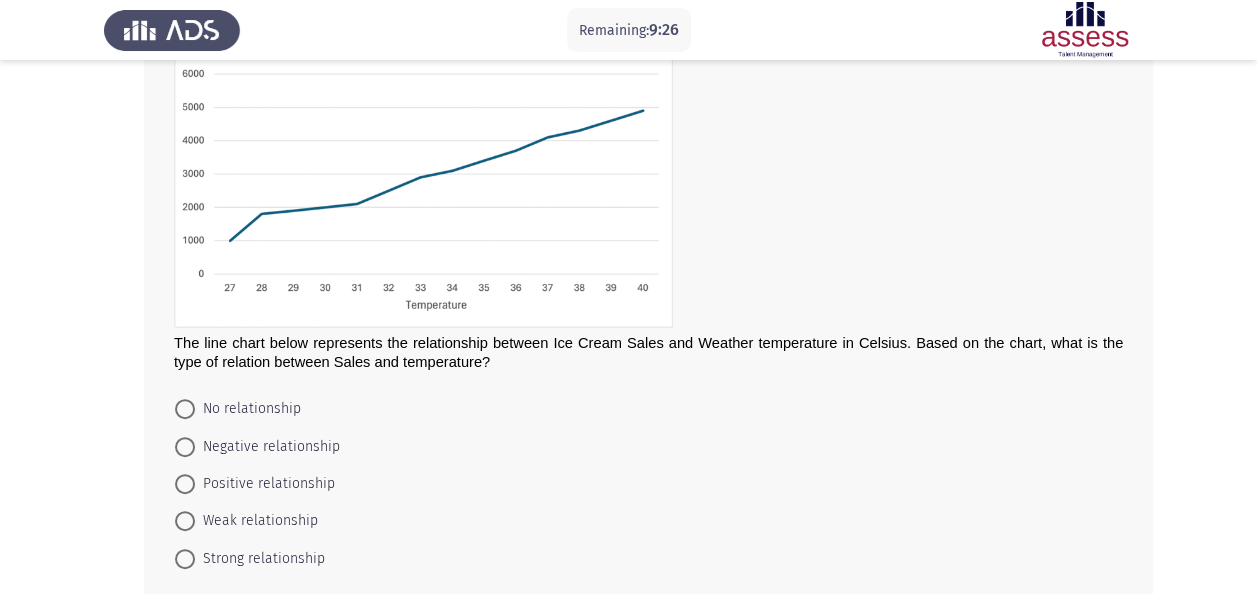 scroll, scrollTop: 172, scrollLeft: 0, axis: vertical 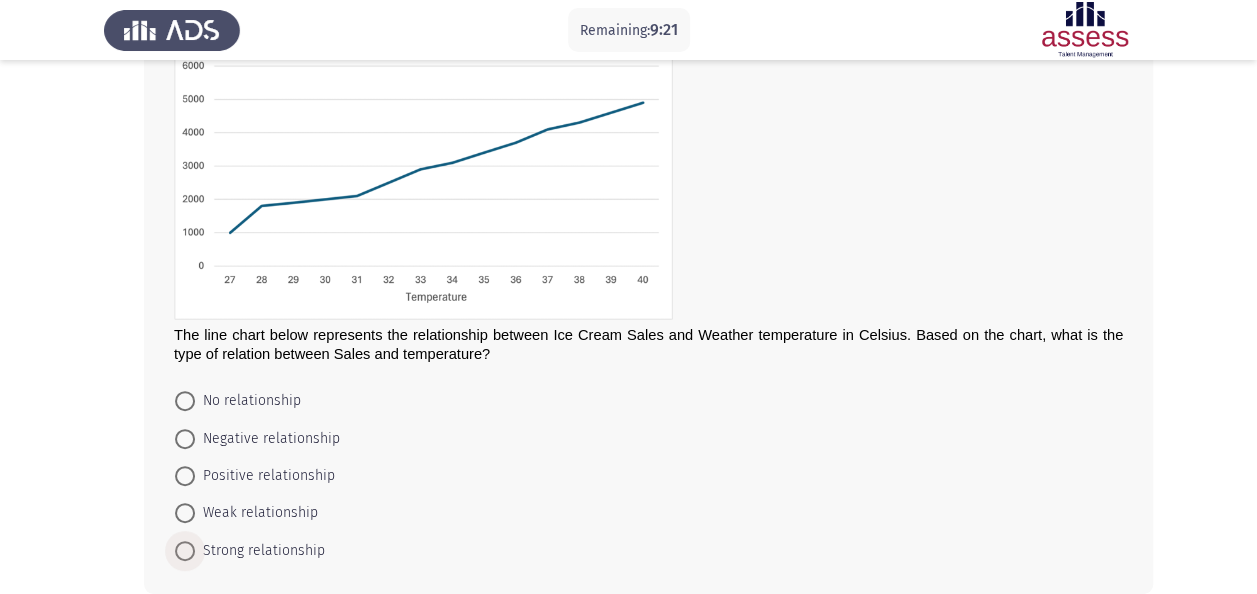 click at bounding box center (185, 551) 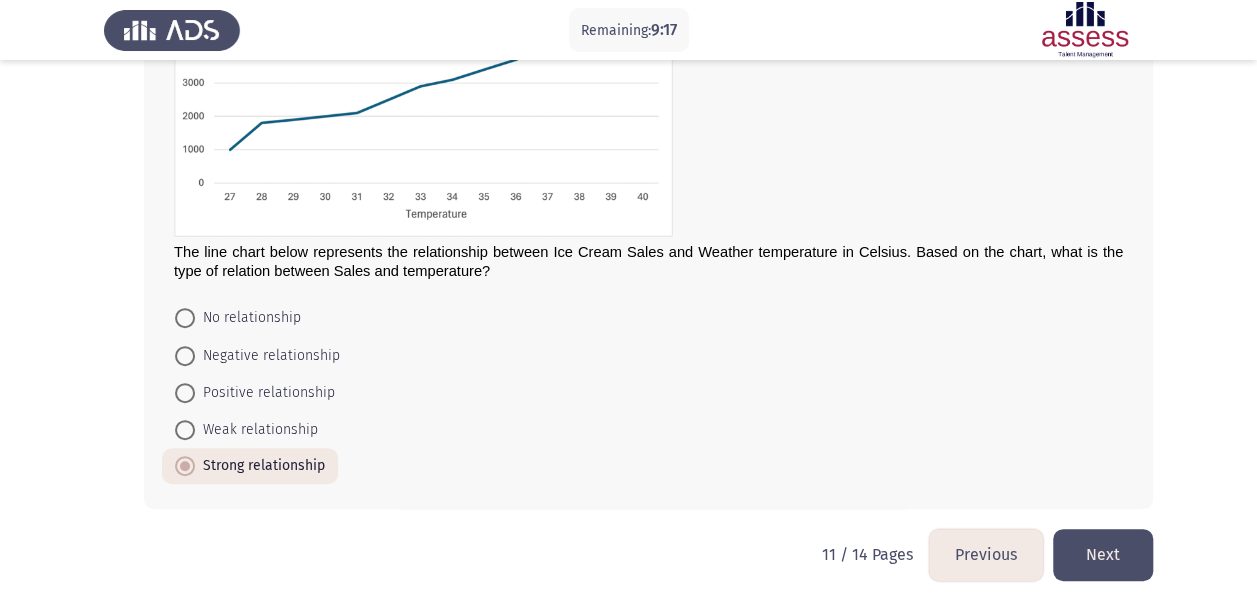 scroll, scrollTop: 265, scrollLeft: 0, axis: vertical 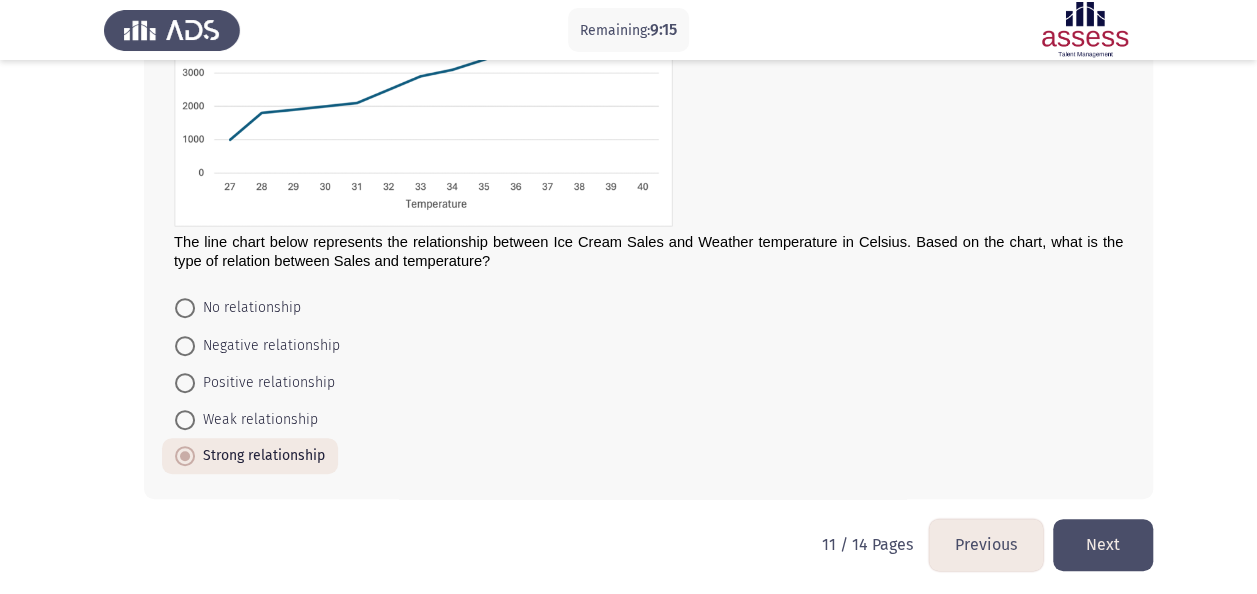 click on "Next" 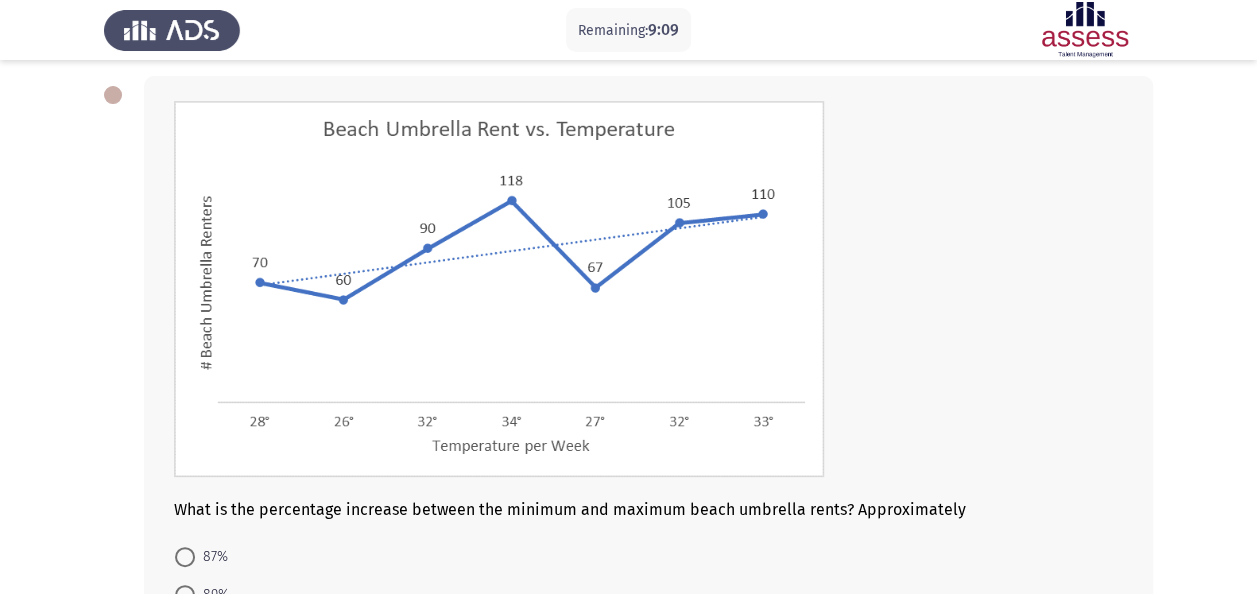 scroll, scrollTop: 88, scrollLeft: 0, axis: vertical 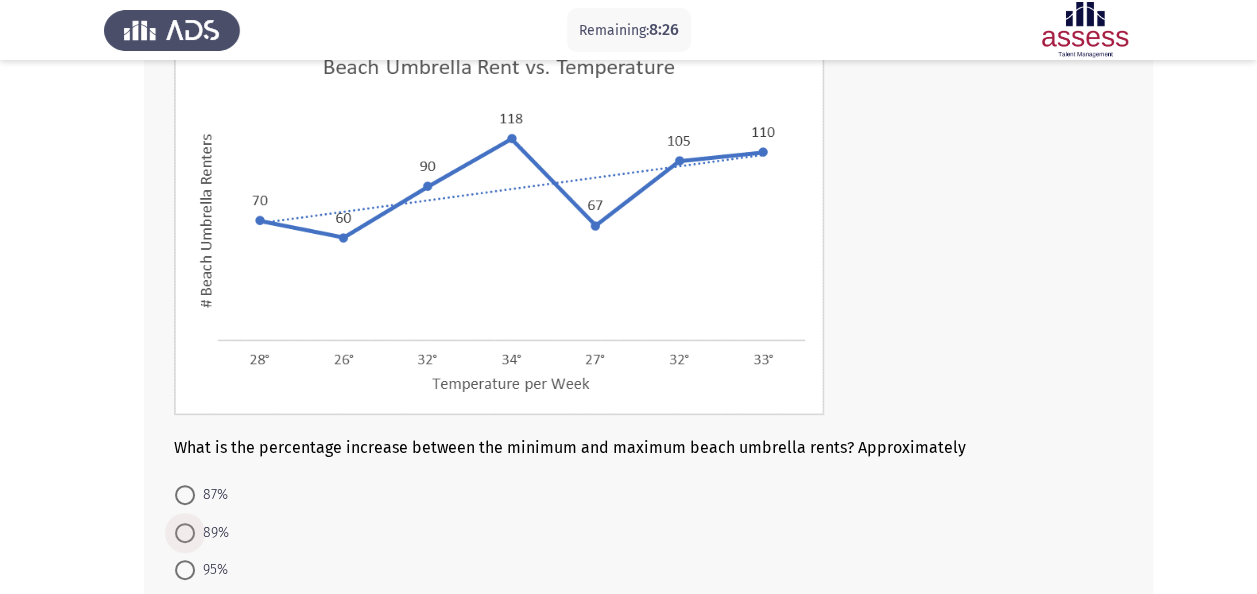 click at bounding box center (185, 533) 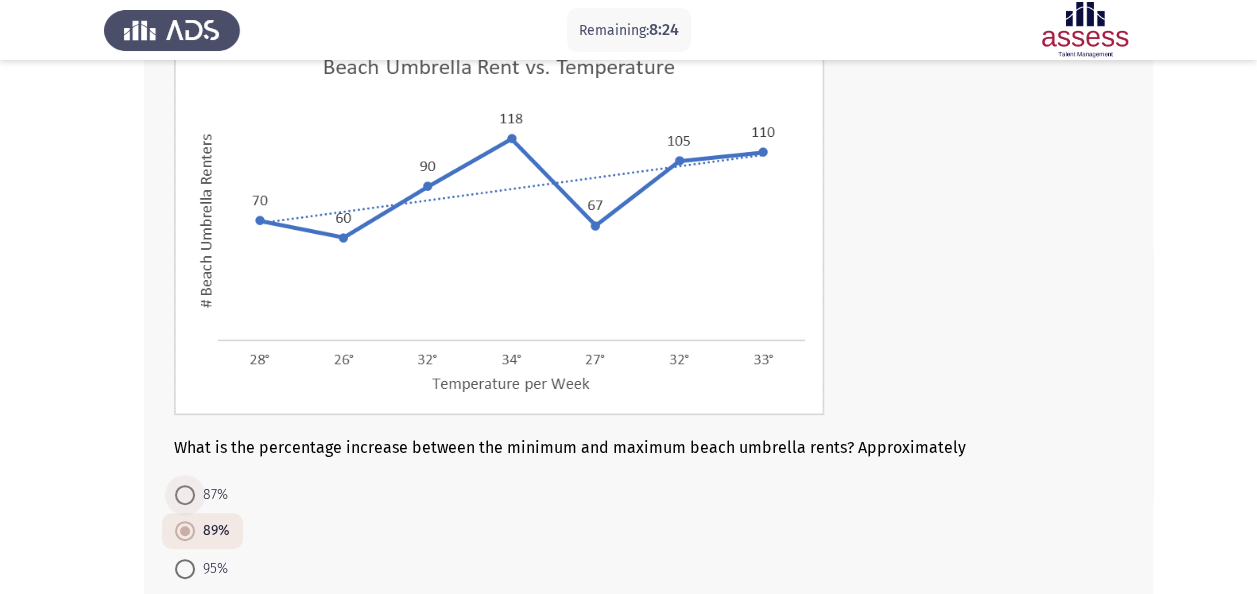 click at bounding box center [185, 495] 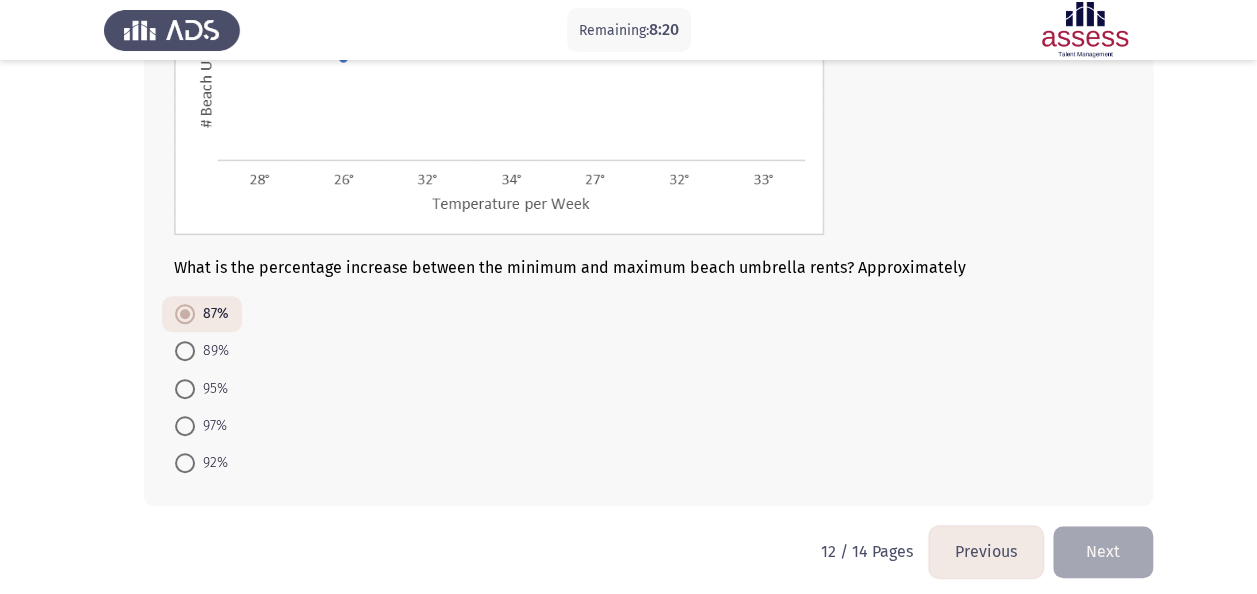 scroll, scrollTop: 344, scrollLeft: 0, axis: vertical 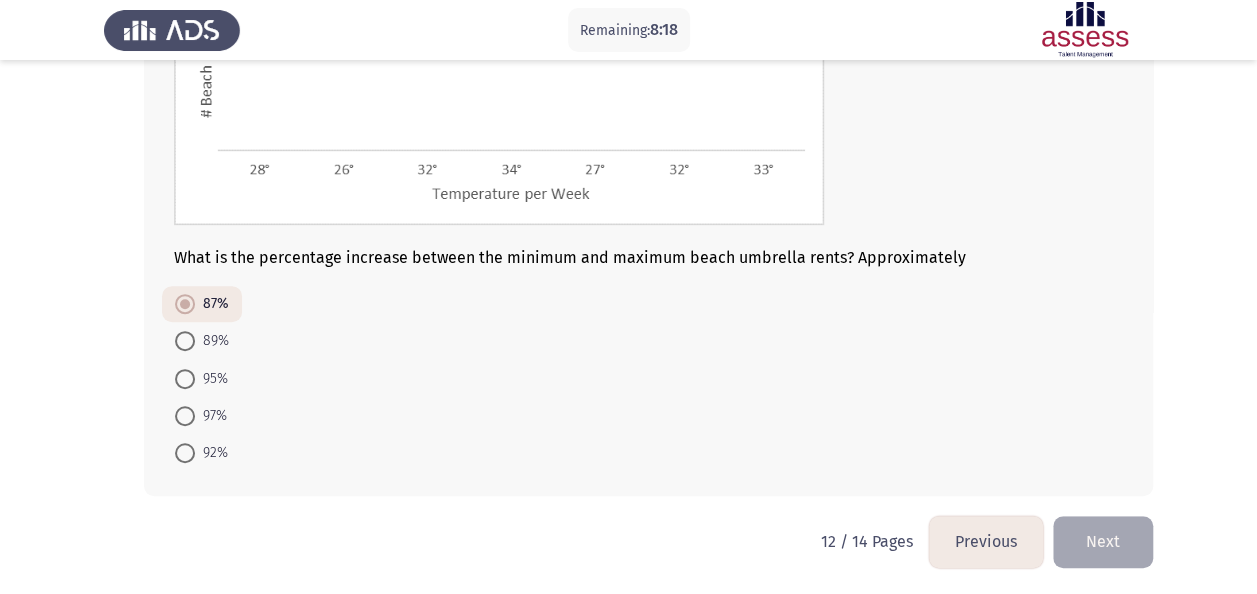 click on "Next" 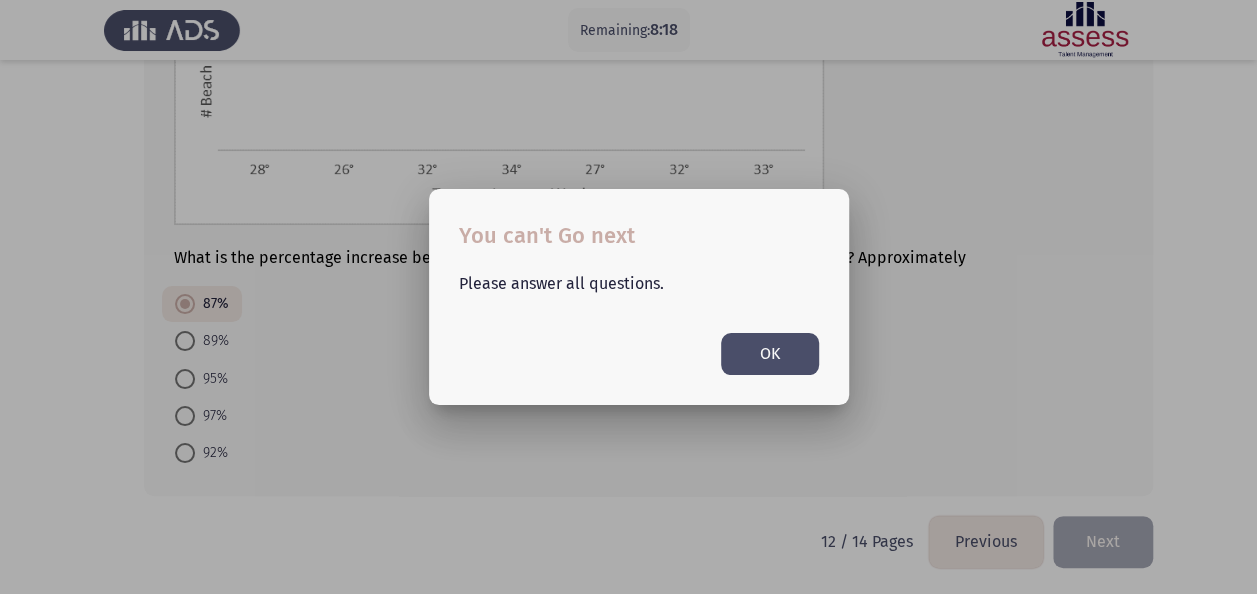 scroll, scrollTop: 0, scrollLeft: 0, axis: both 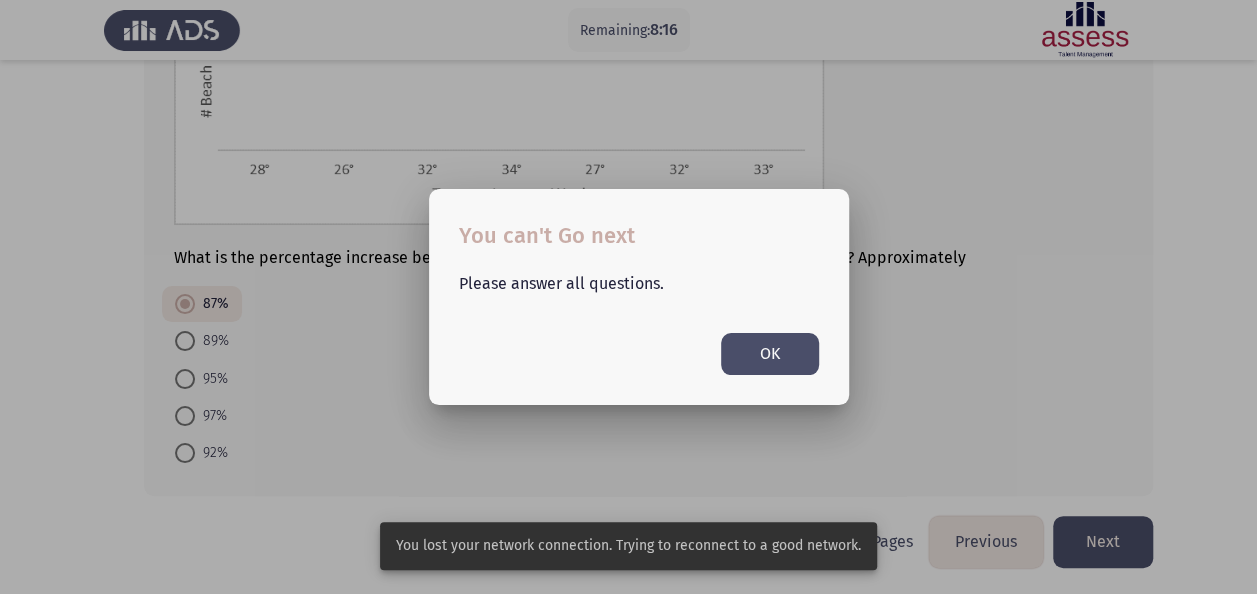 click on "OK" at bounding box center (770, 353) 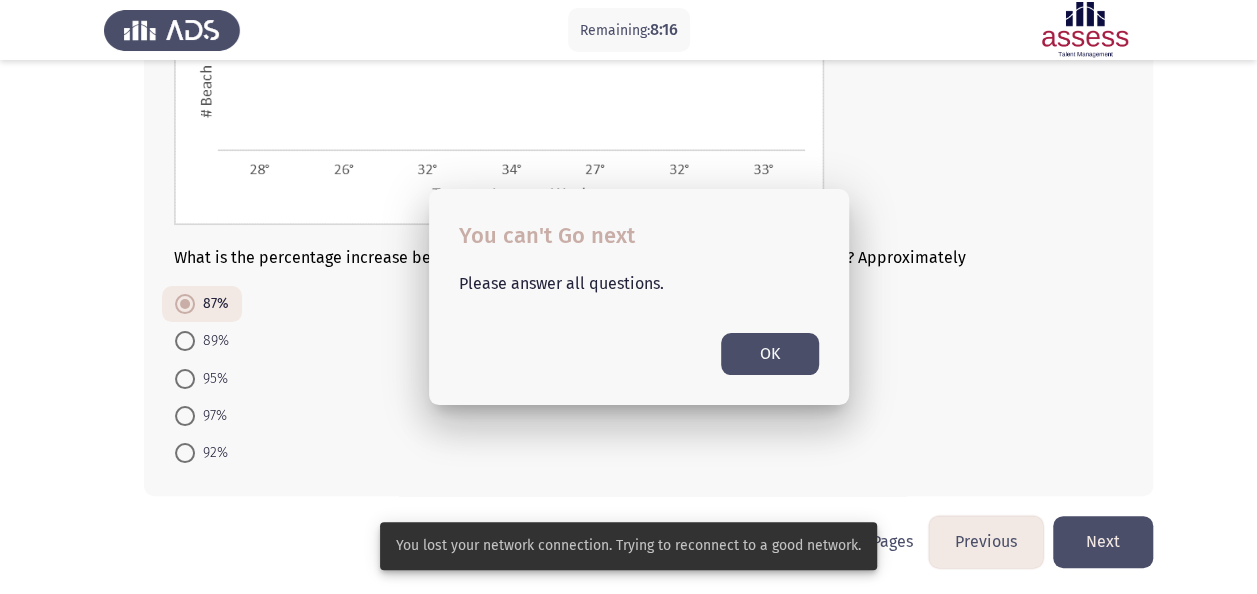 scroll, scrollTop: 344, scrollLeft: 0, axis: vertical 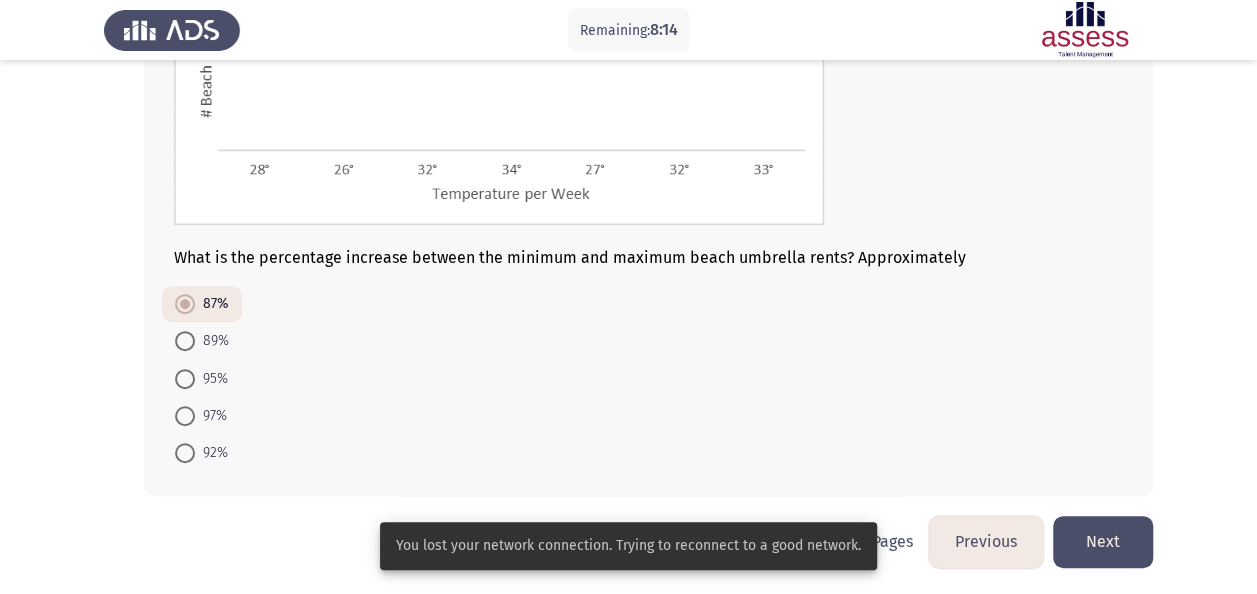 click on "Next" 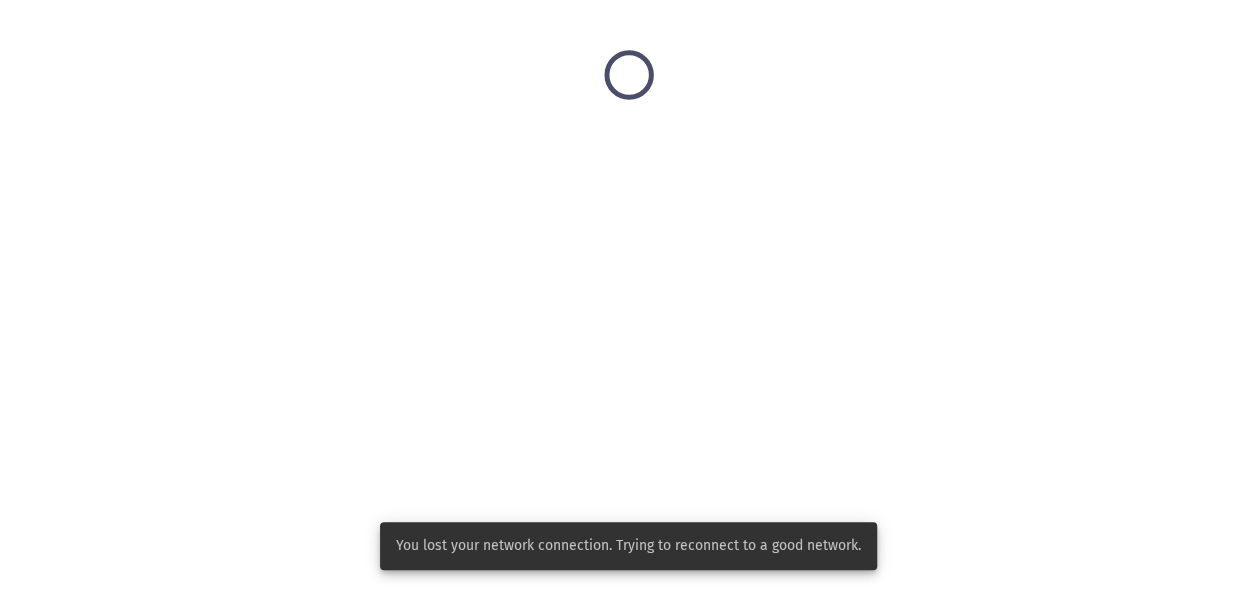 scroll, scrollTop: 0, scrollLeft: 0, axis: both 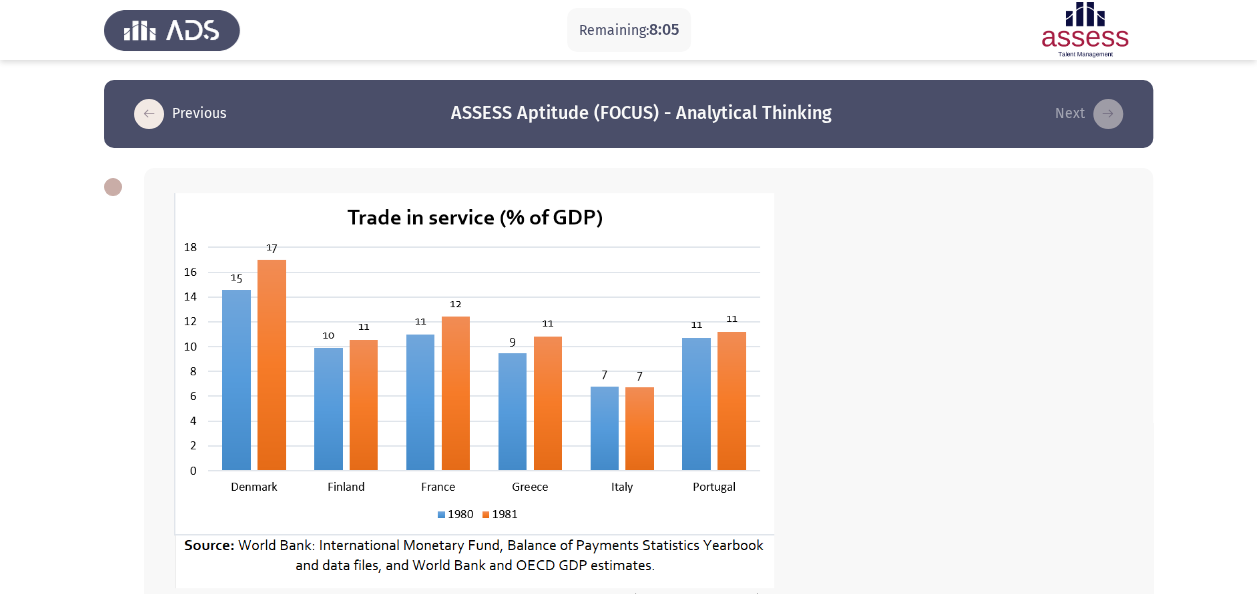 click on "Remaining:  8:05  Previous
ASSESS Aptitude (FOCUS) - Analytical Thinking   Next  What is the ratio of Denmark to Greece (for trade service) in both years?    5:3     9:7     3:5     5:8     8:5   13 / 14 Pages   Previous
Next" 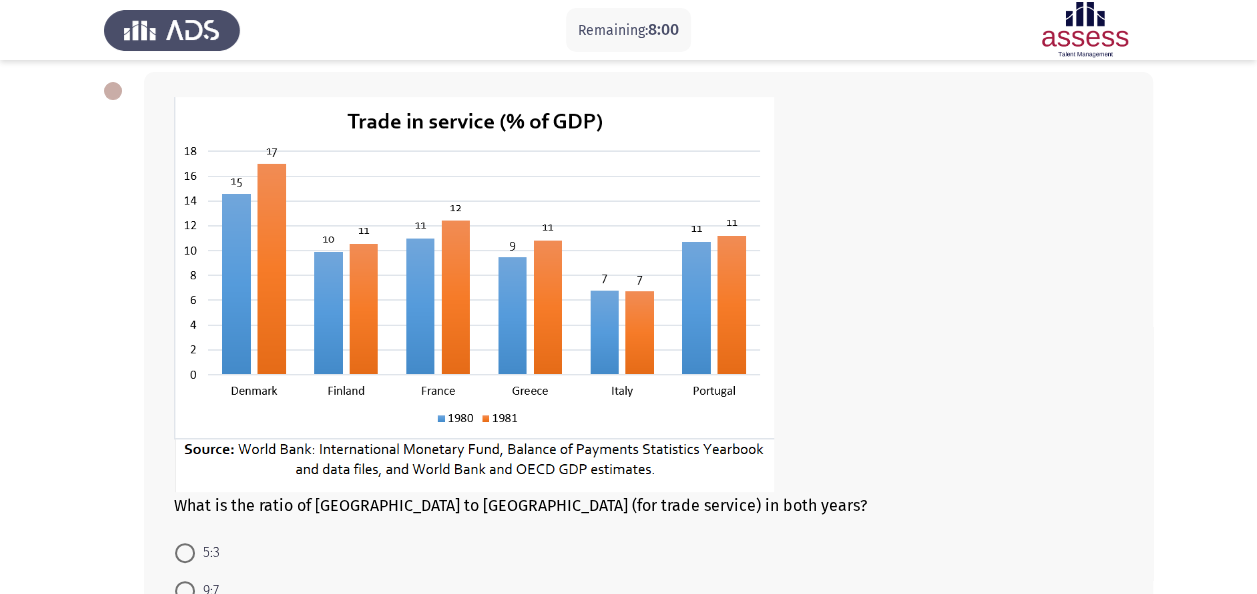 scroll, scrollTop: 95, scrollLeft: 0, axis: vertical 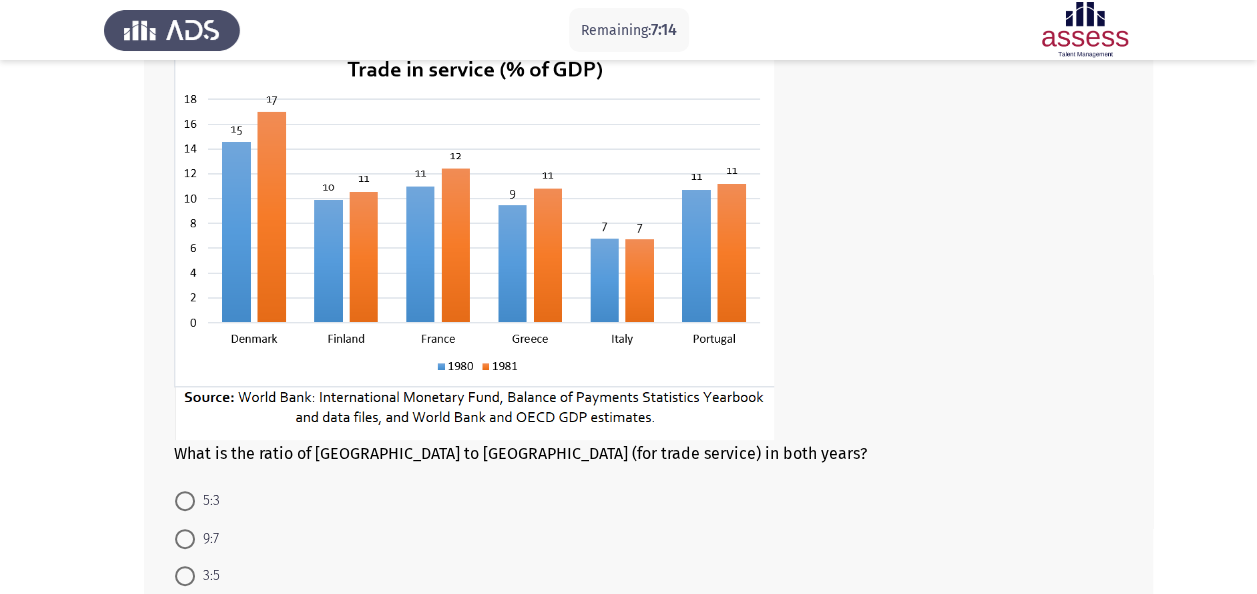 drag, startPoint x: 1255, startPoint y: 366, endPoint x: 1249, endPoint y: 397, distance: 31.575306 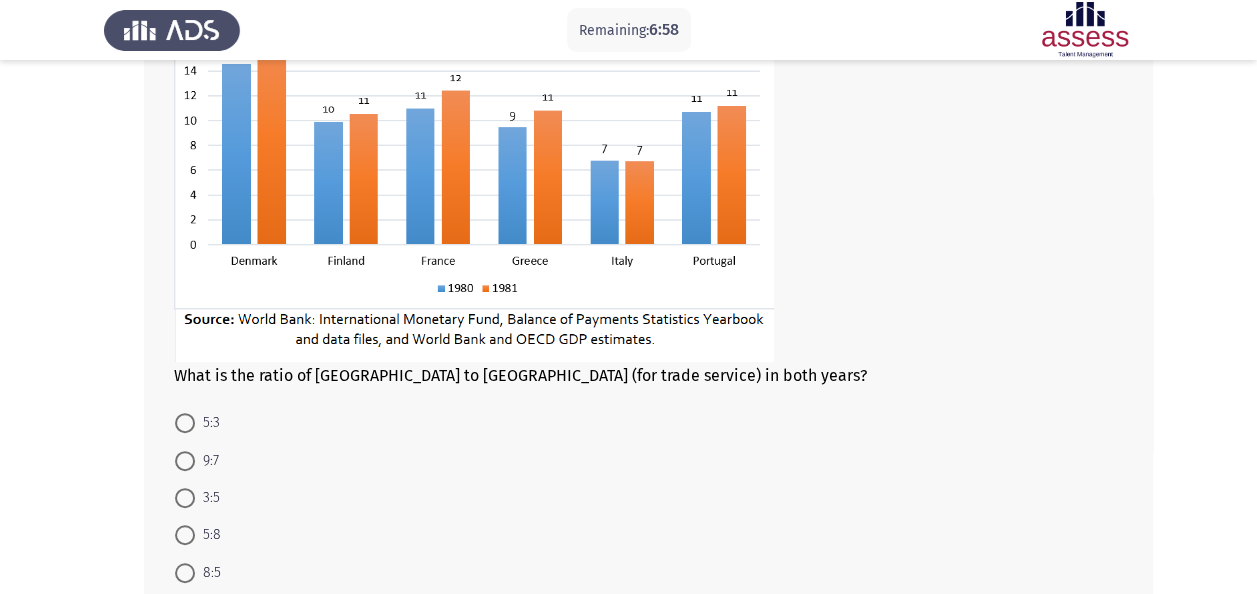 scroll, scrollTop: 276, scrollLeft: 0, axis: vertical 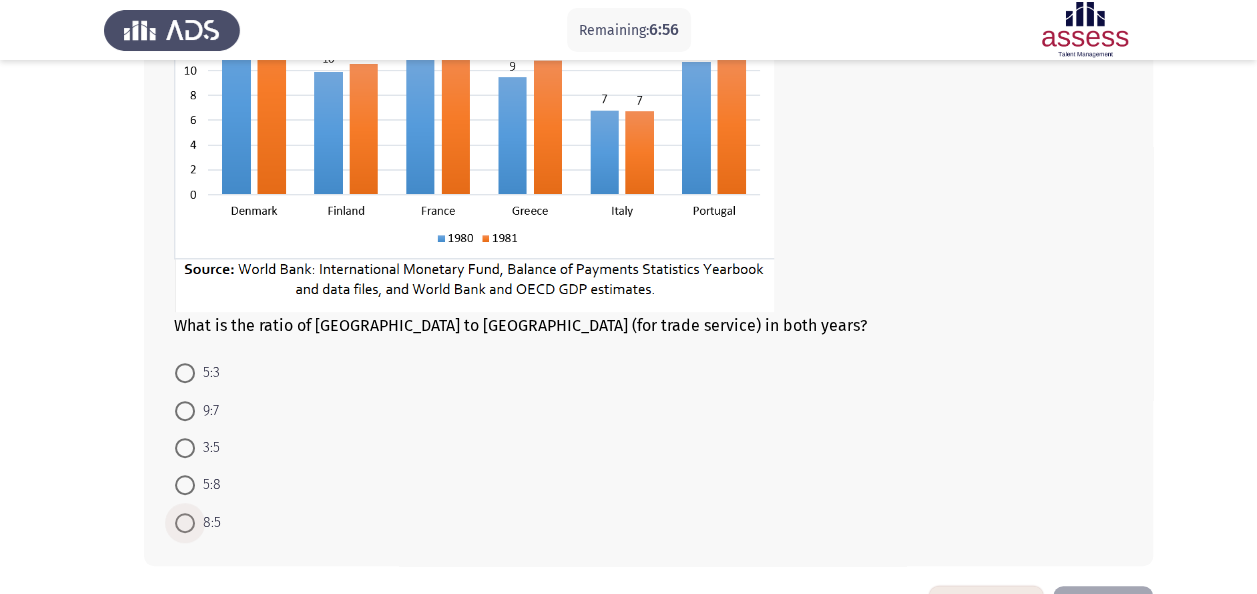 click on "8:5" at bounding box center [208, 523] 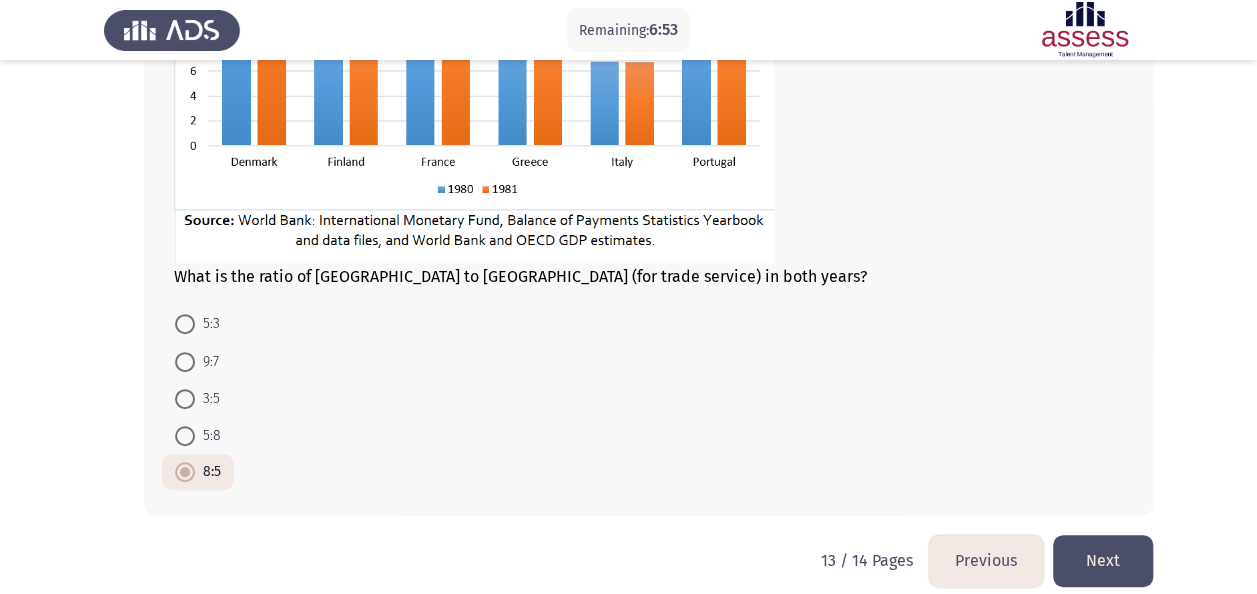 scroll, scrollTop: 344, scrollLeft: 0, axis: vertical 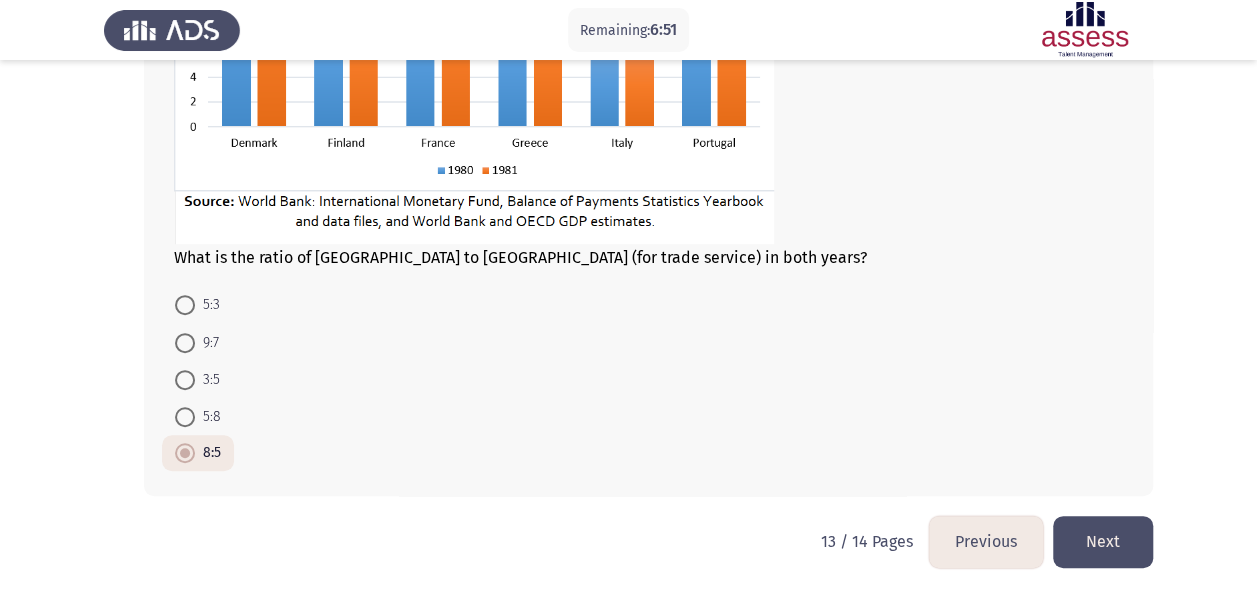 click on "Next" 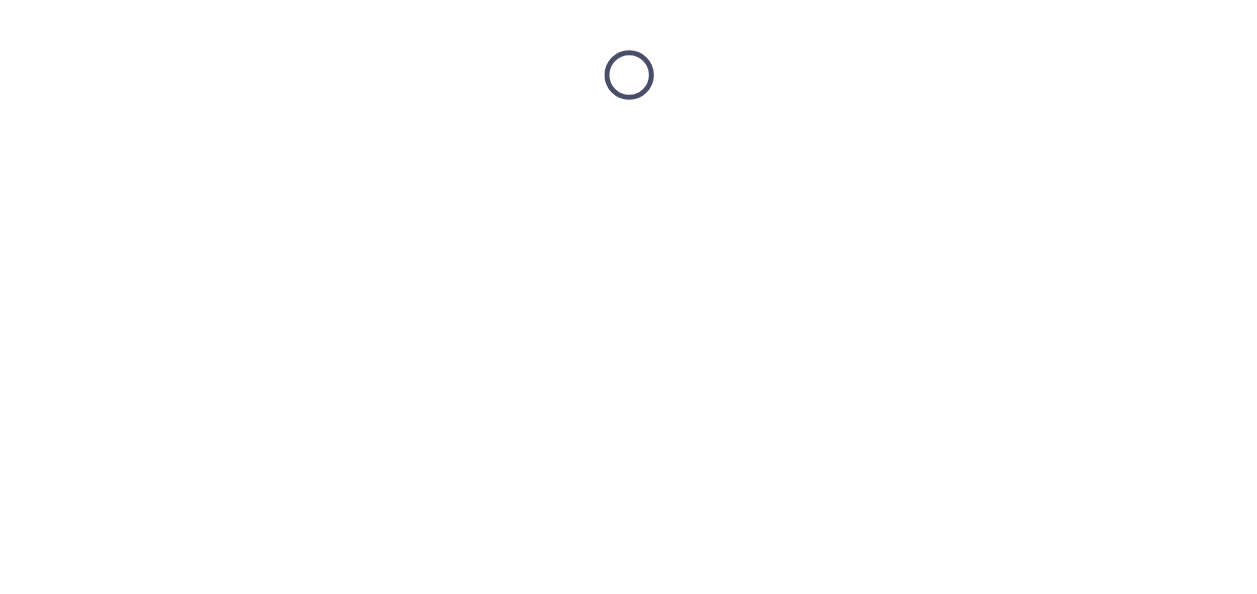 scroll, scrollTop: 0, scrollLeft: 0, axis: both 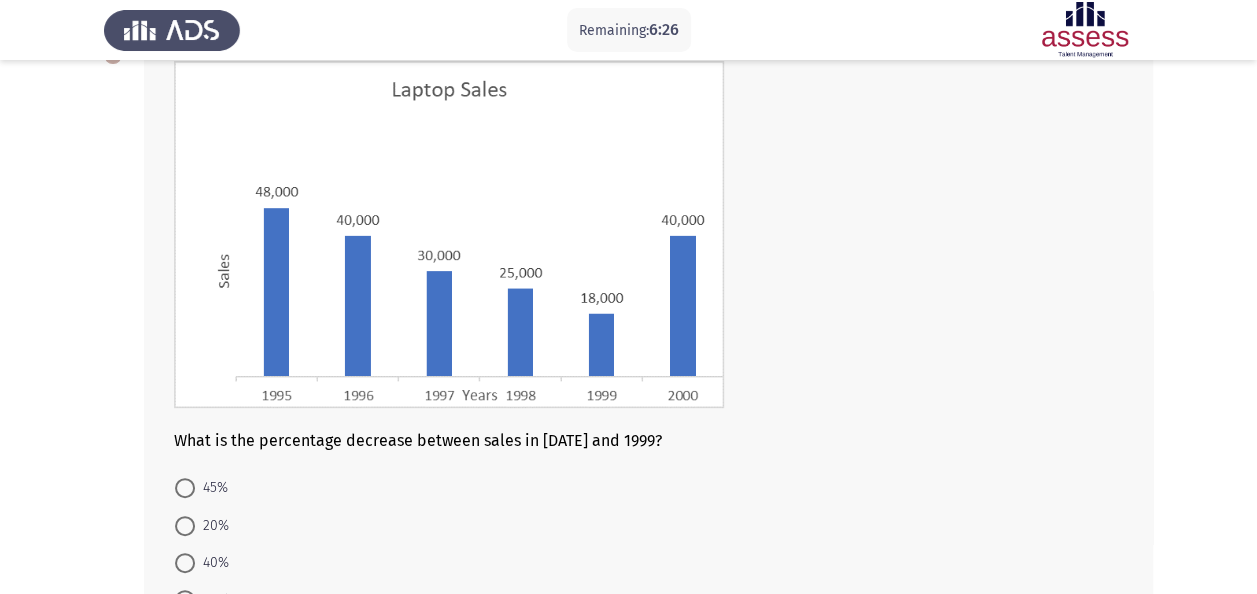 drag, startPoint x: 1242, startPoint y: 387, endPoint x: 1243, endPoint y: 437, distance: 50.01 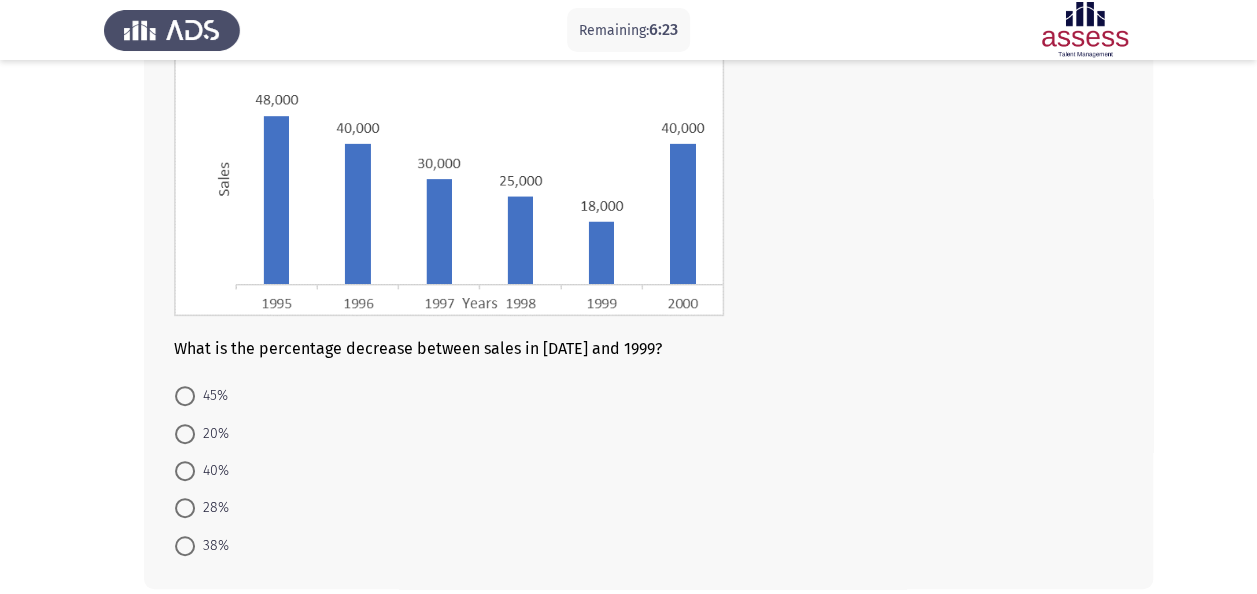 scroll, scrollTop: 229, scrollLeft: 0, axis: vertical 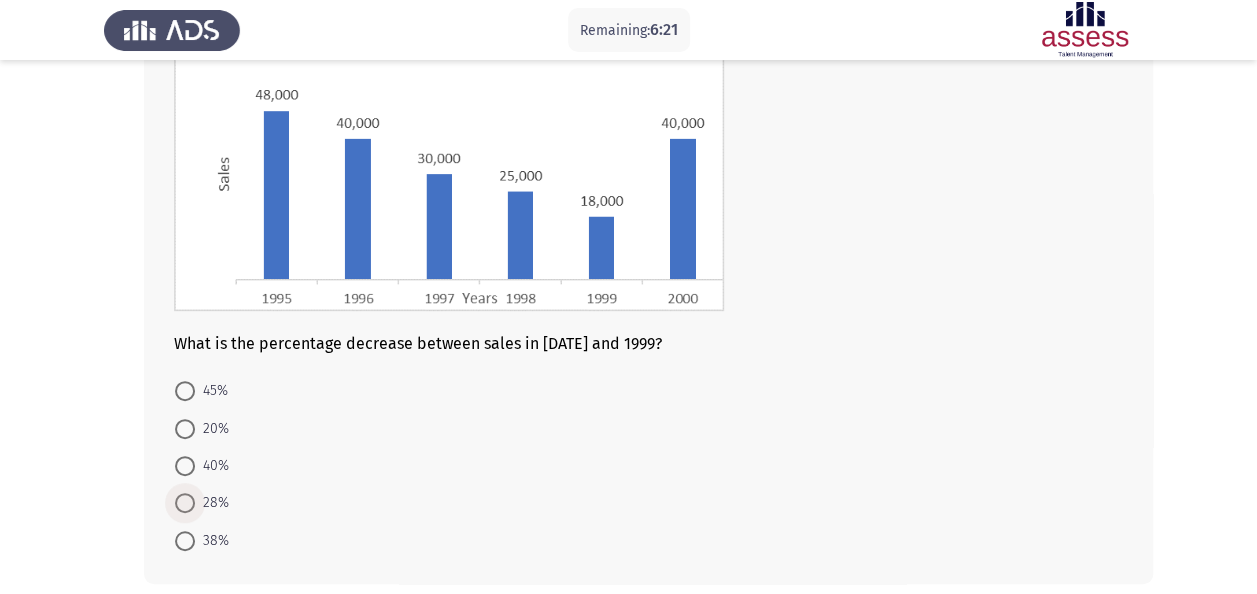 click at bounding box center [185, 503] 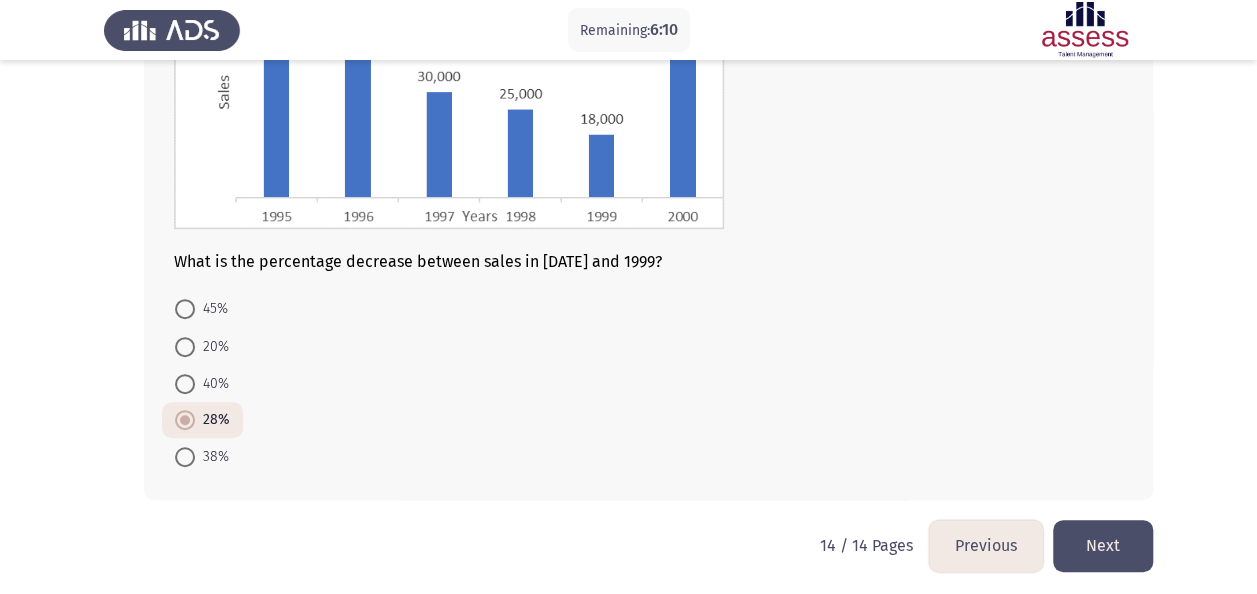 scroll, scrollTop: 310, scrollLeft: 0, axis: vertical 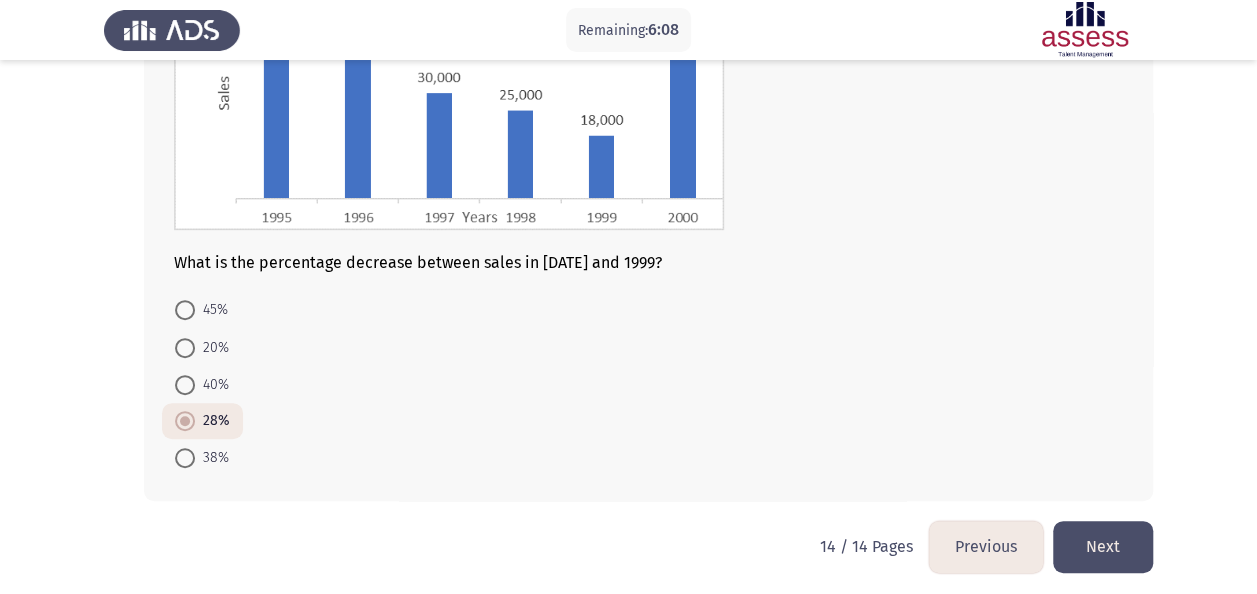 click on "Next" 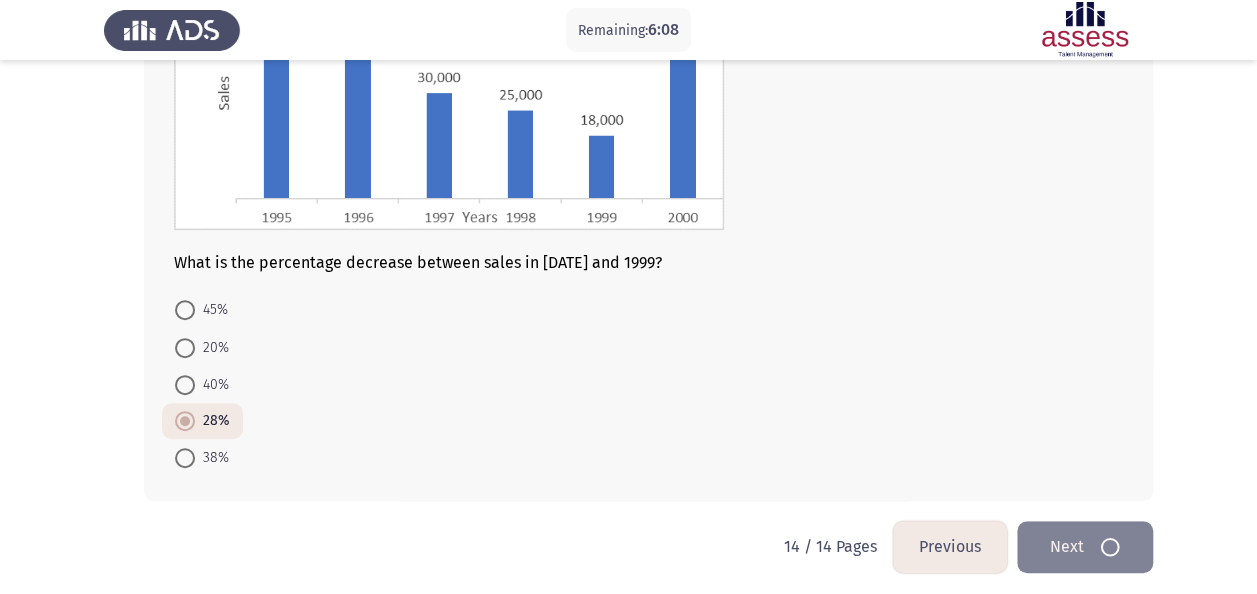 scroll, scrollTop: 0, scrollLeft: 0, axis: both 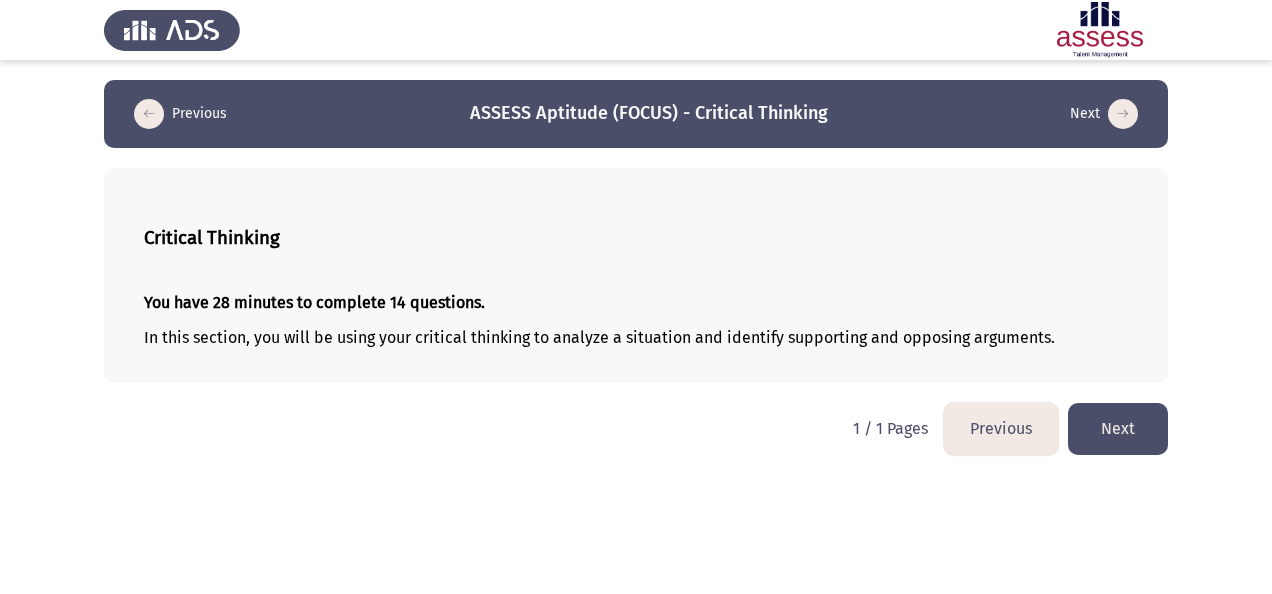 click on "Next" 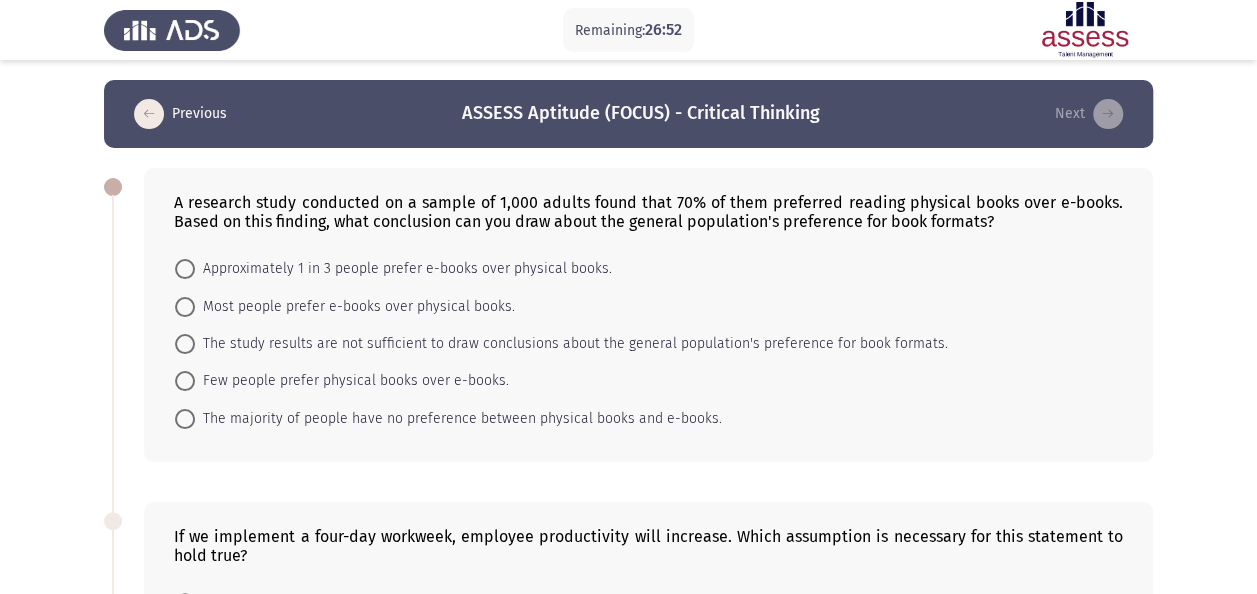 click at bounding box center [185, 381] 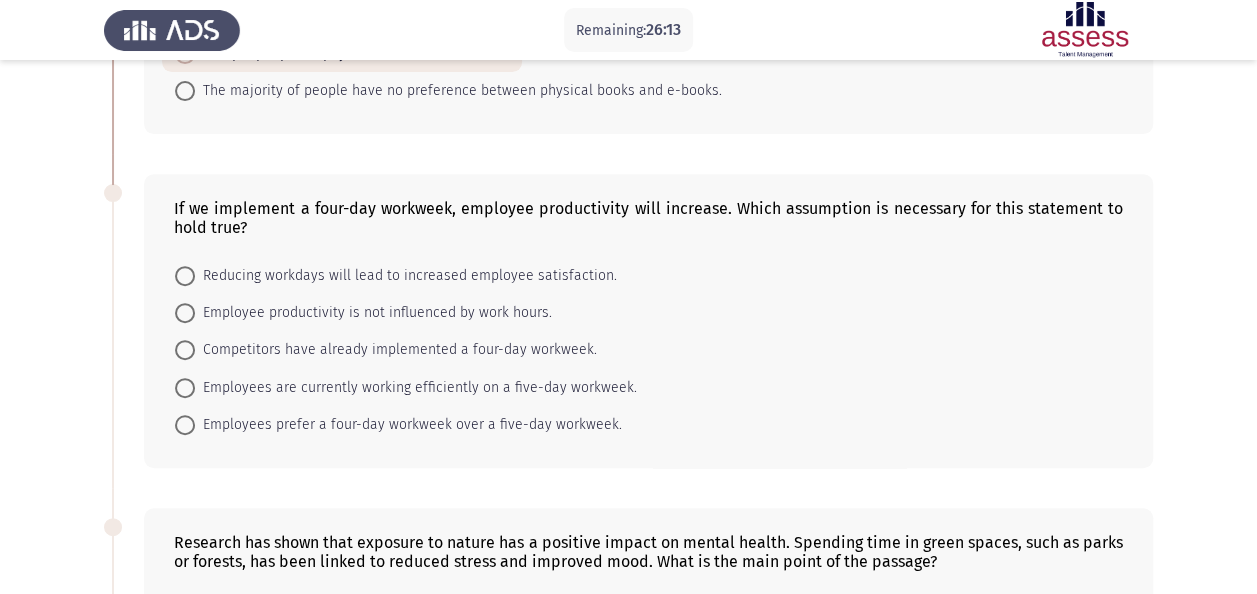 scroll, scrollTop: 326, scrollLeft: 0, axis: vertical 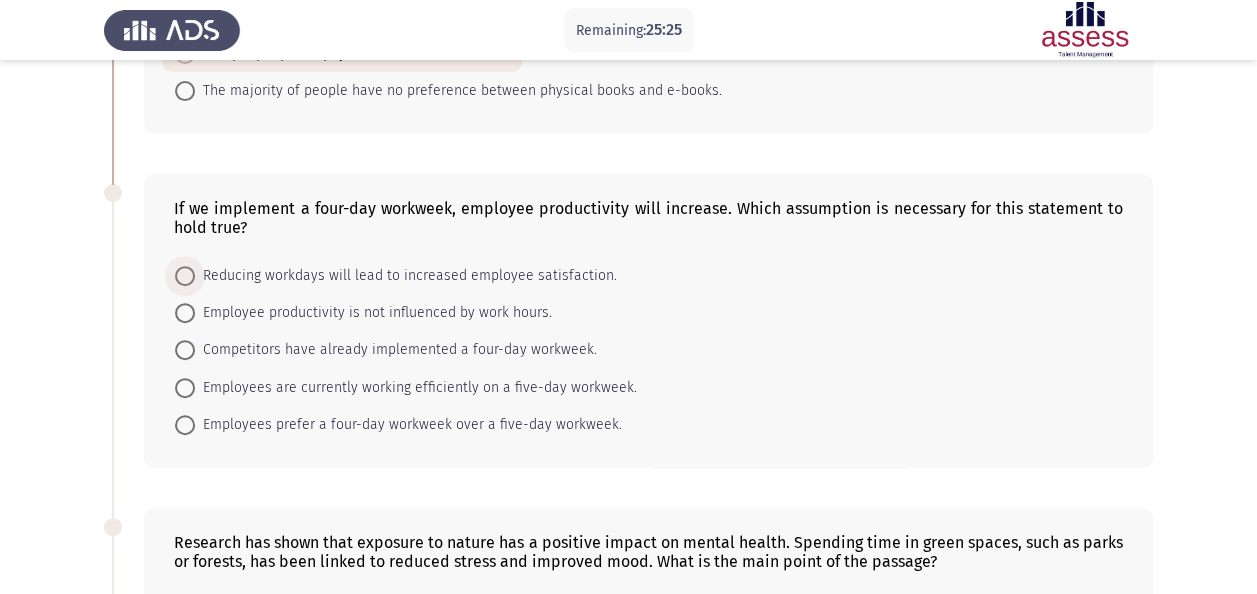 click on "Reducing workdays will lead to increased employee satisfaction." at bounding box center [406, 276] 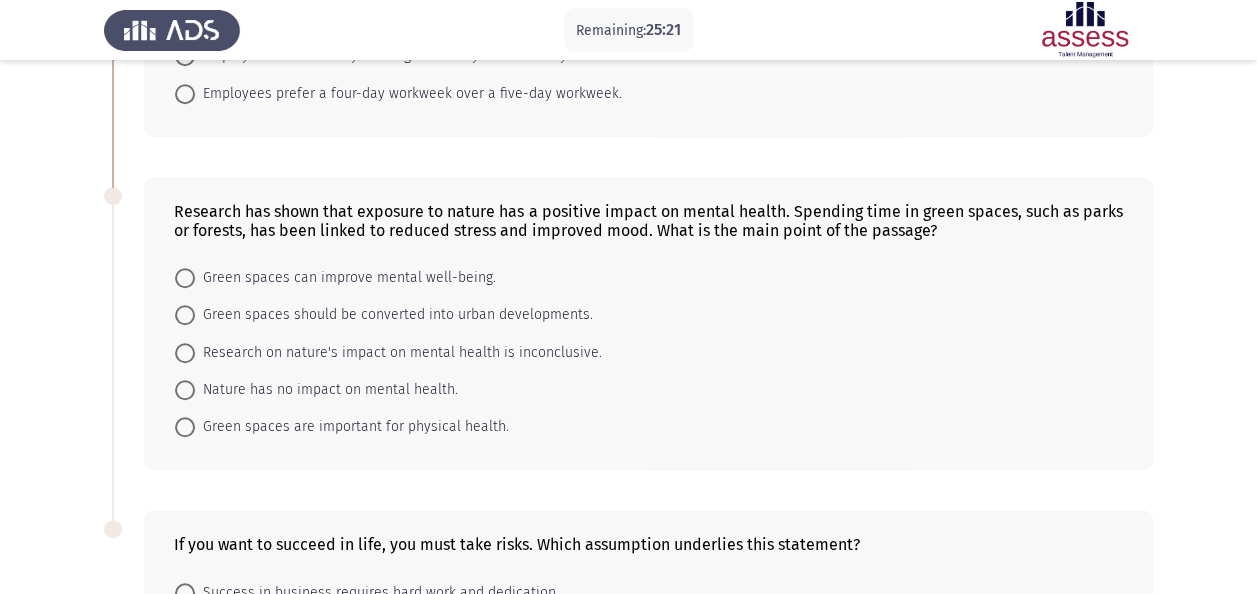 scroll, scrollTop: 640, scrollLeft: 0, axis: vertical 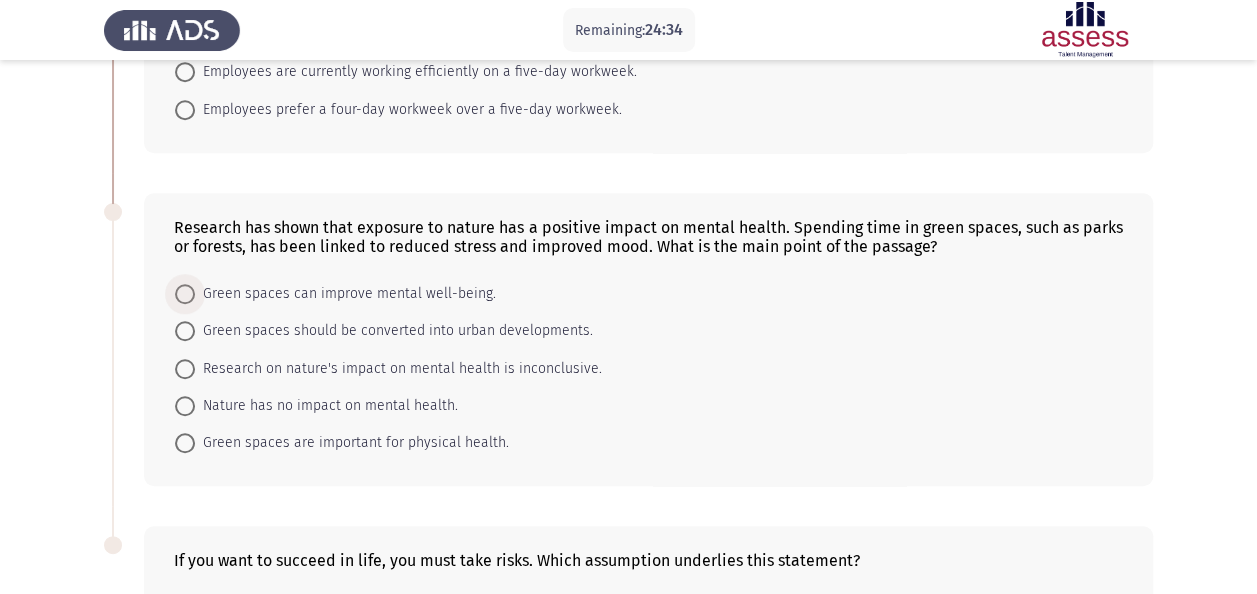 click at bounding box center [185, 294] 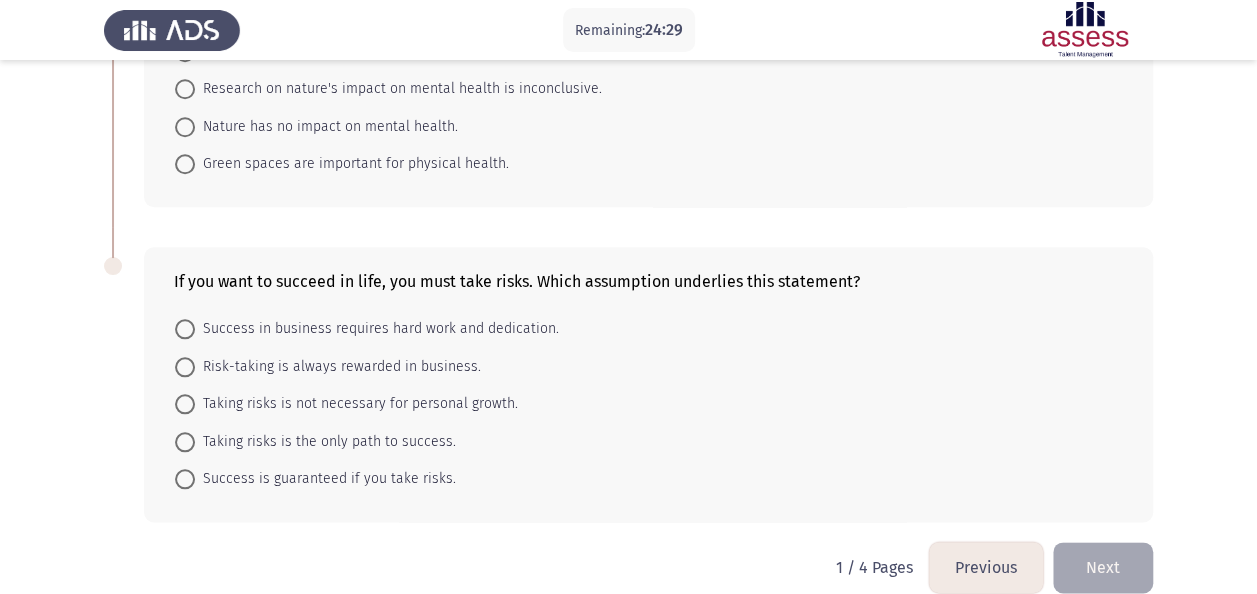 scroll, scrollTop: 937, scrollLeft: 0, axis: vertical 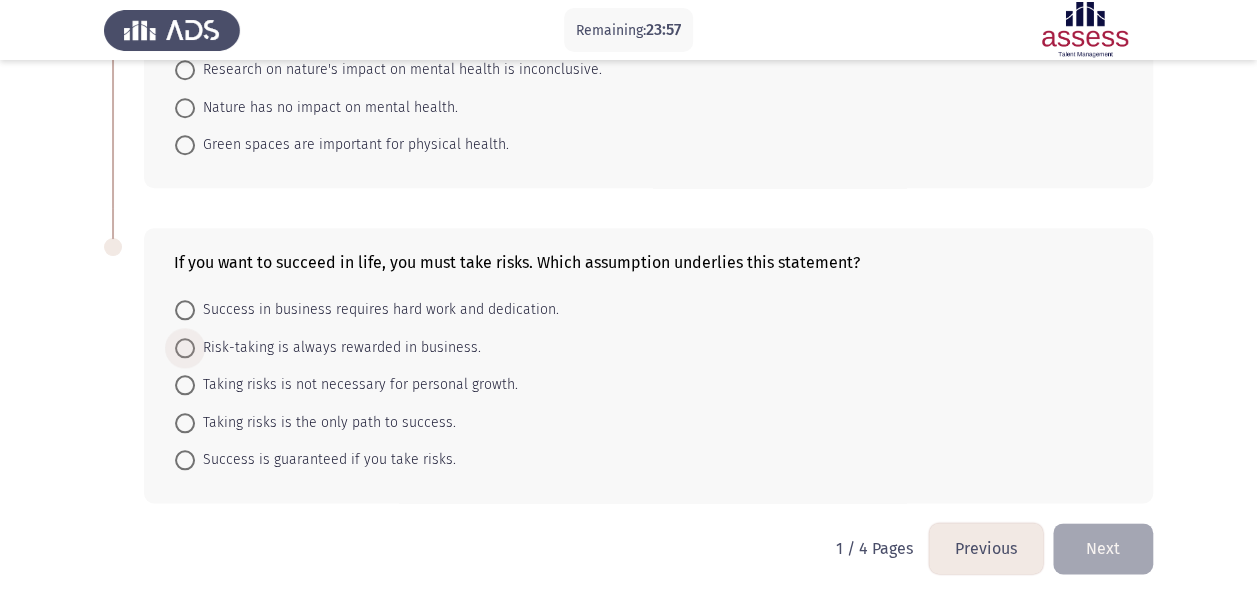 click at bounding box center (185, 348) 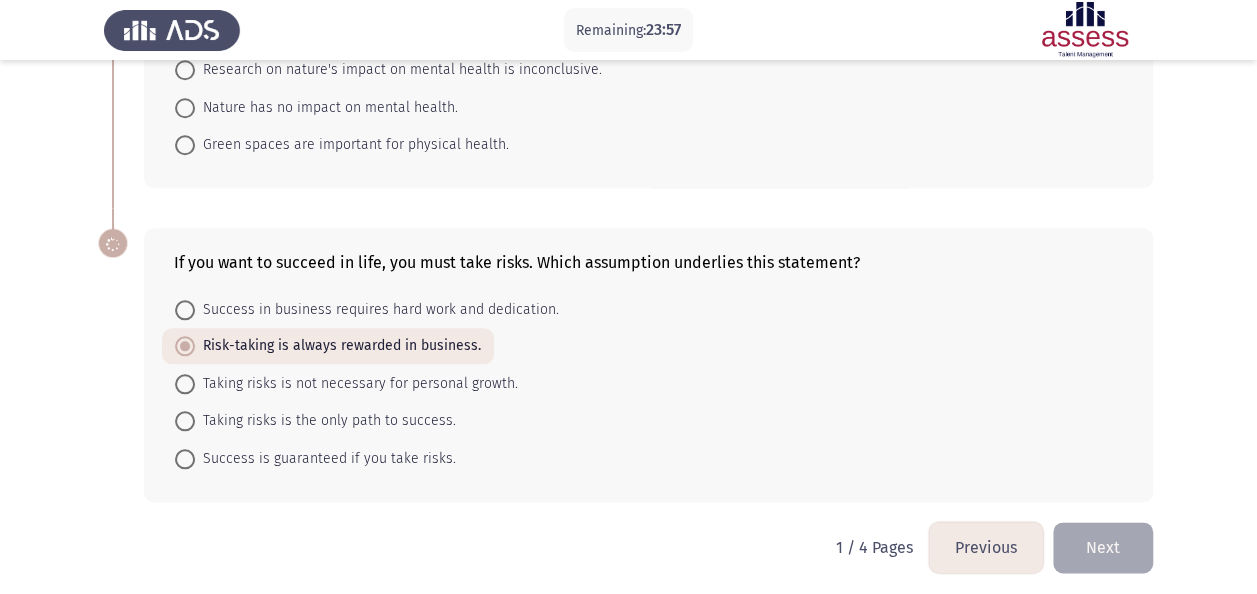 scroll, scrollTop: 936, scrollLeft: 0, axis: vertical 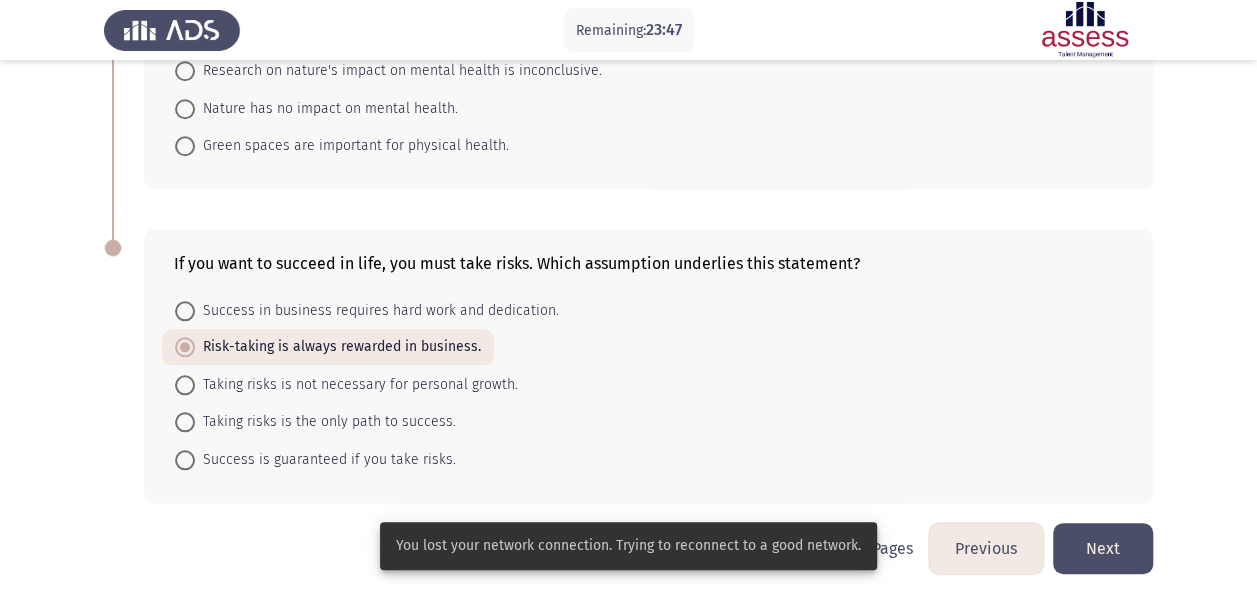 click on "Next" 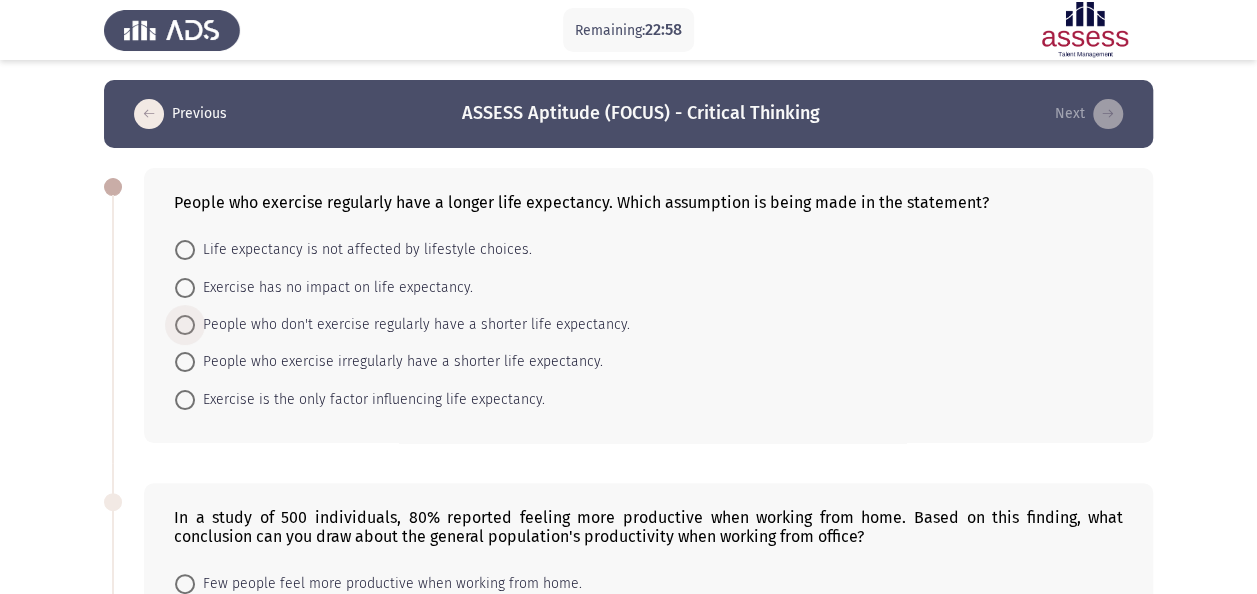 click at bounding box center (185, 325) 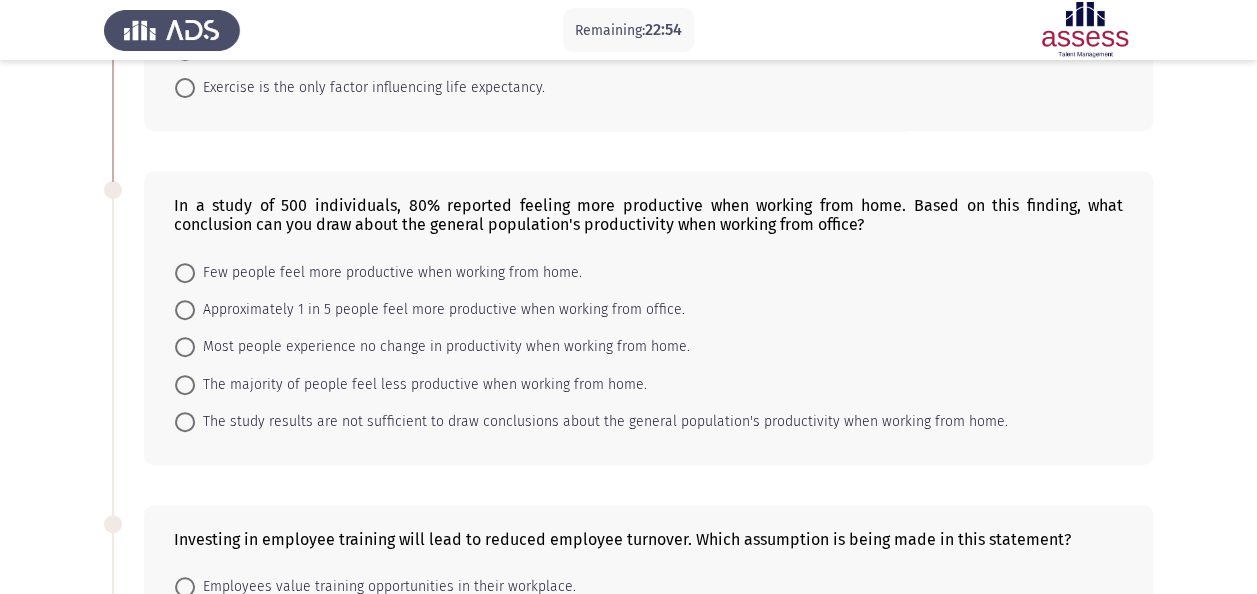 scroll, scrollTop: 315, scrollLeft: 0, axis: vertical 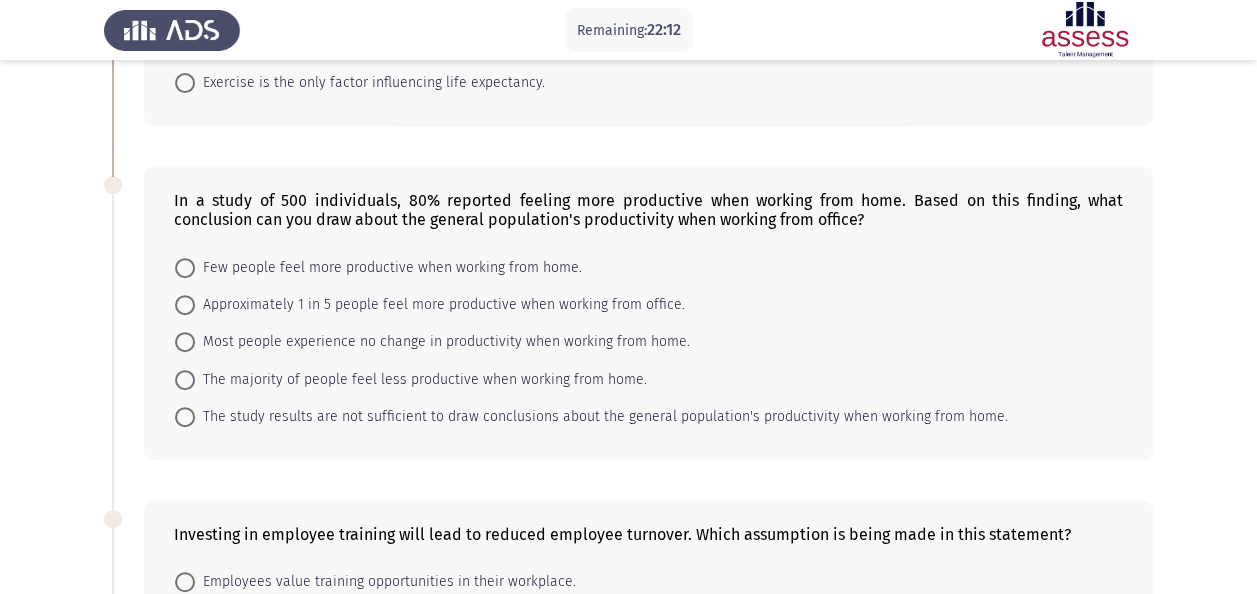 click at bounding box center [185, 305] 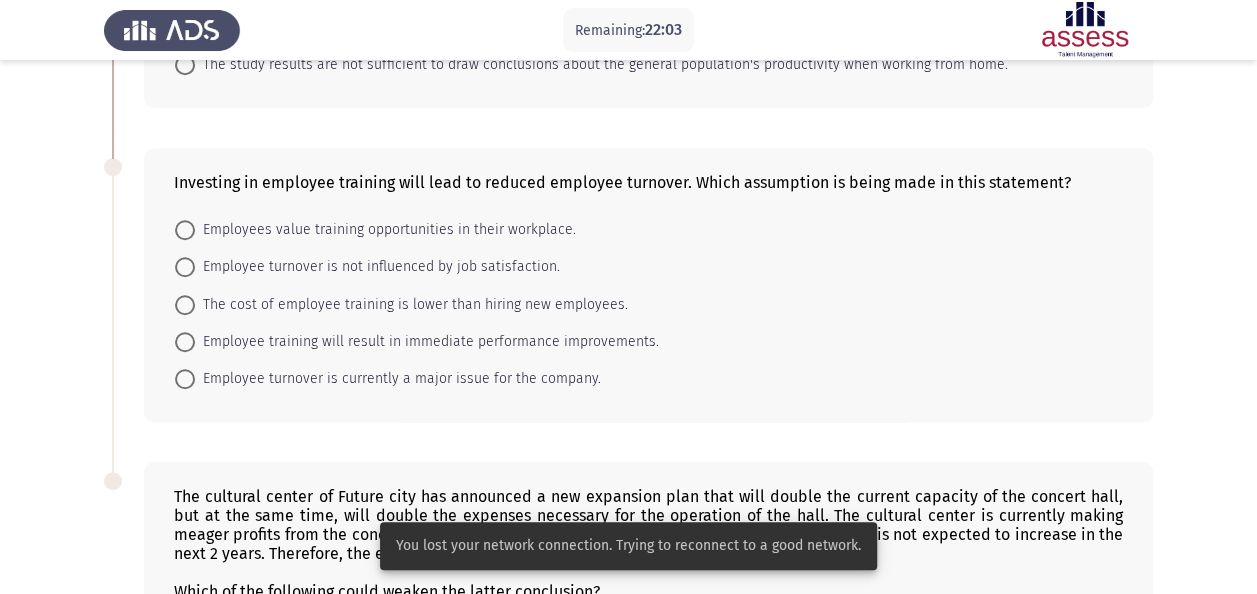 scroll, scrollTop: 662, scrollLeft: 0, axis: vertical 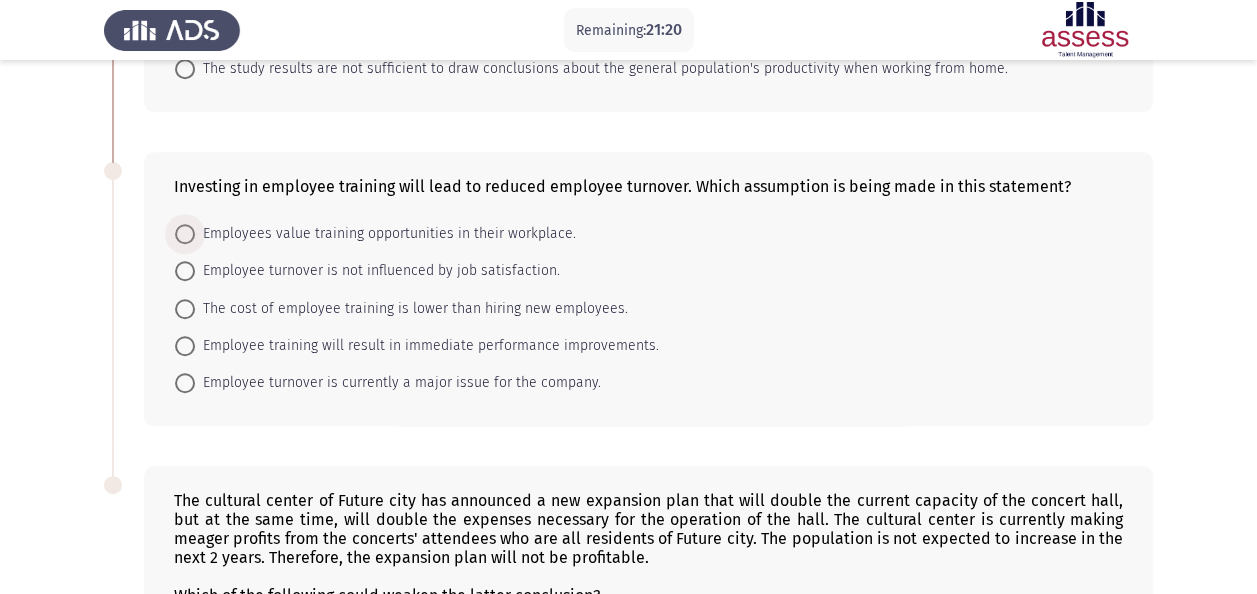 click at bounding box center (185, 234) 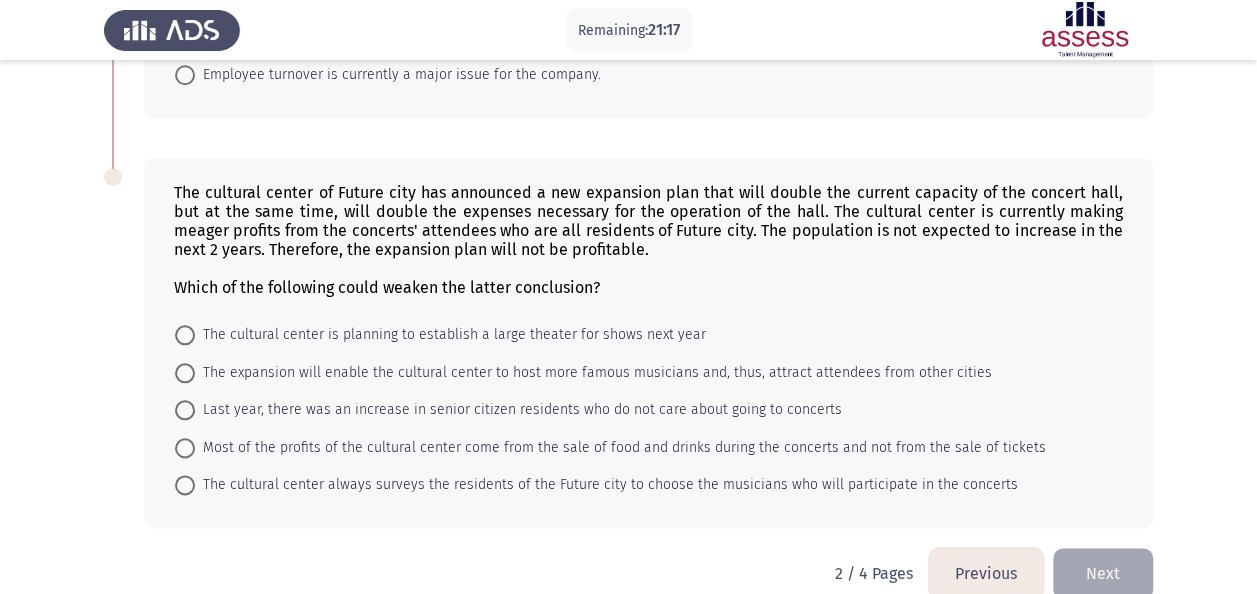 scroll, scrollTop: 959, scrollLeft: 0, axis: vertical 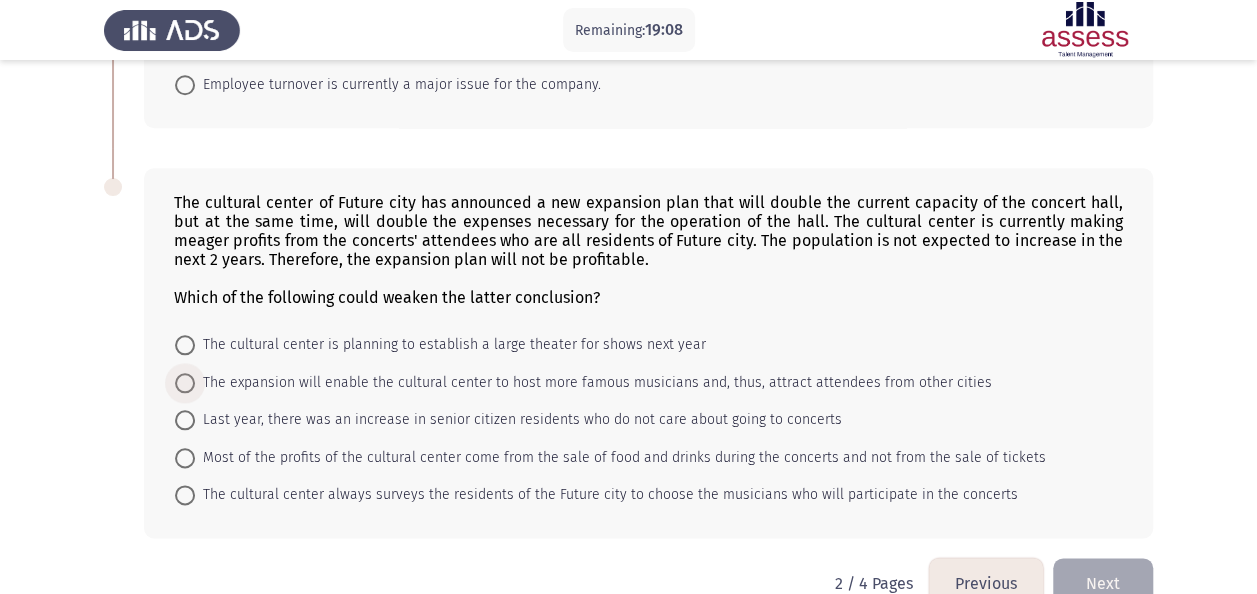 click at bounding box center (185, 383) 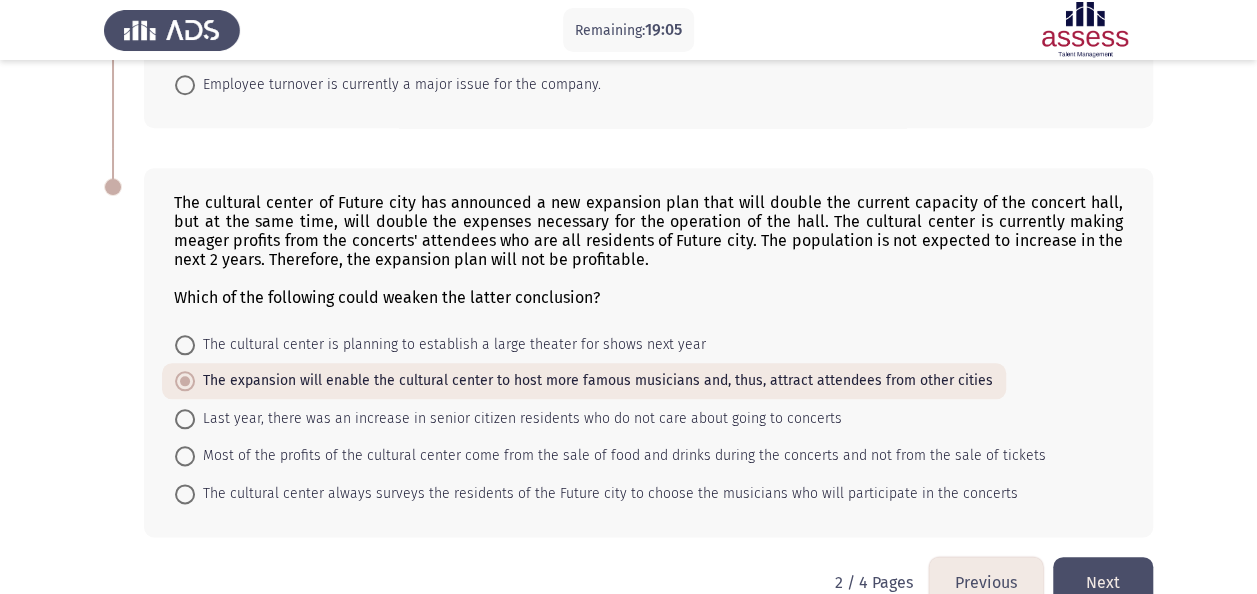 click on "Next" 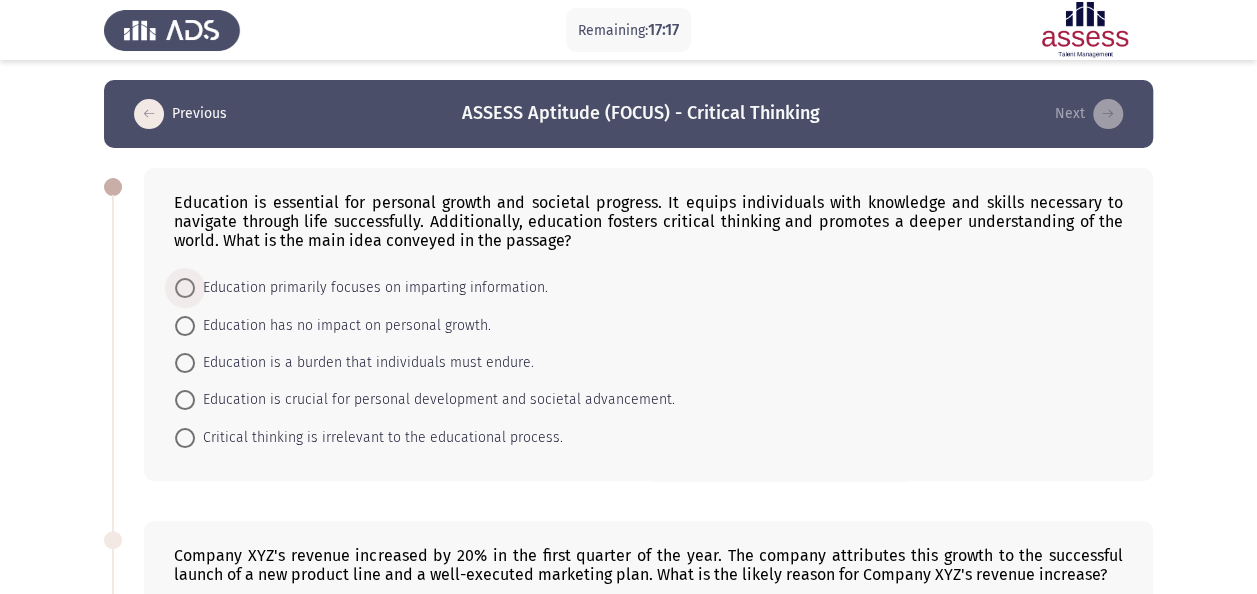 click on "Education primarily focuses on imparting information." at bounding box center (371, 288) 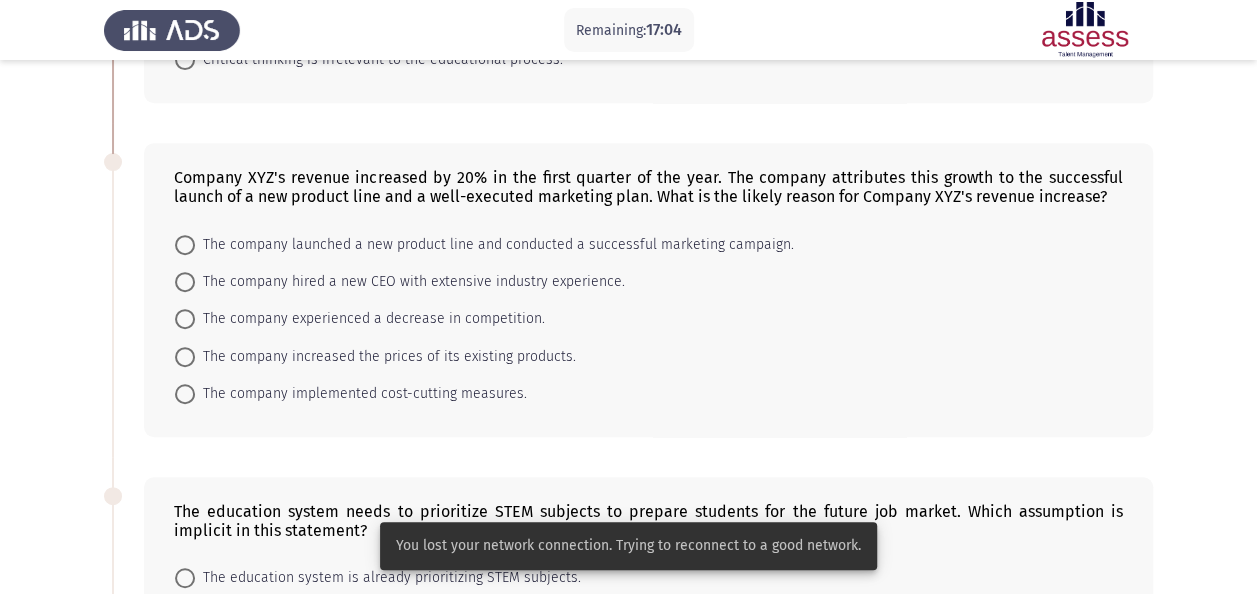 scroll, scrollTop: 374, scrollLeft: 0, axis: vertical 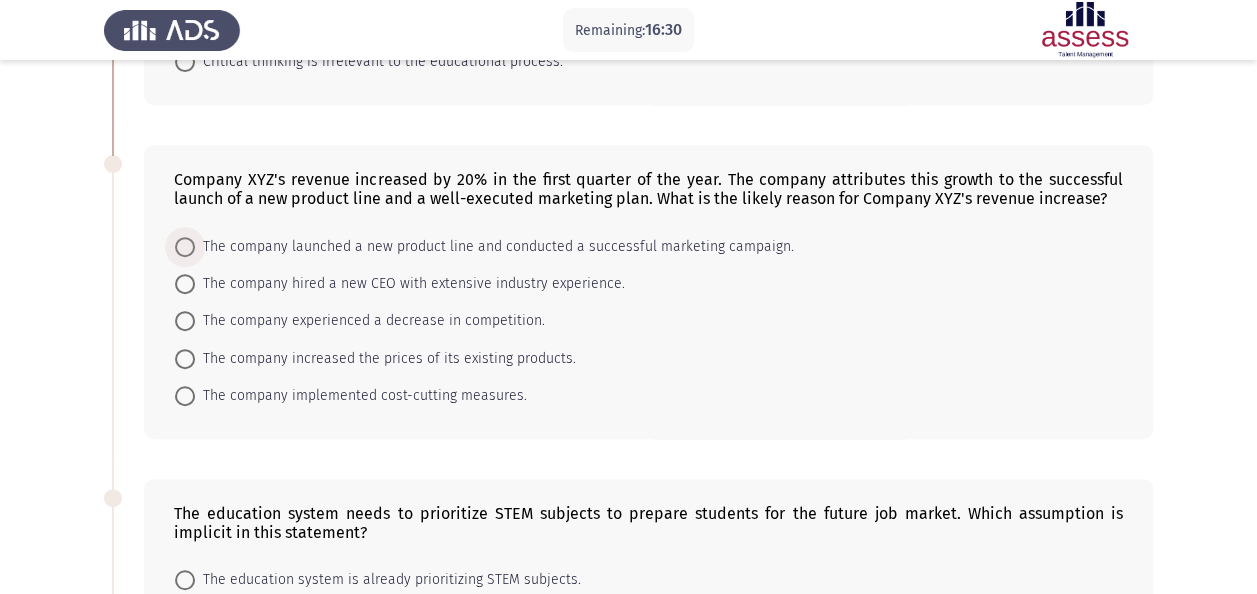 click at bounding box center (185, 247) 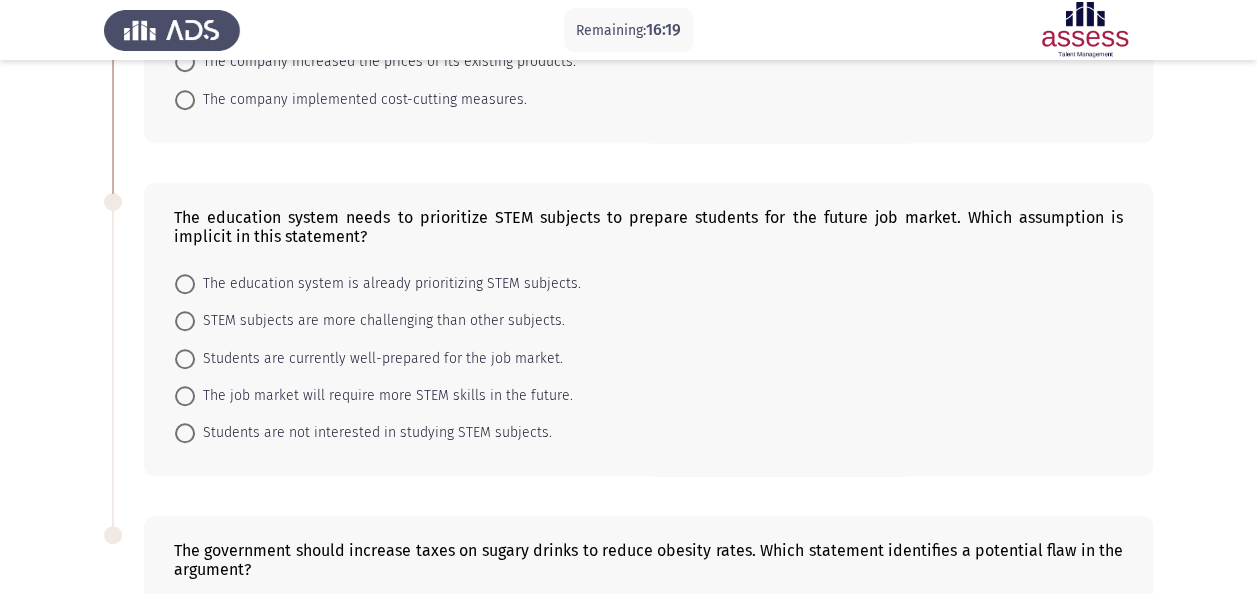 scroll, scrollTop: 663, scrollLeft: 0, axis: vertical 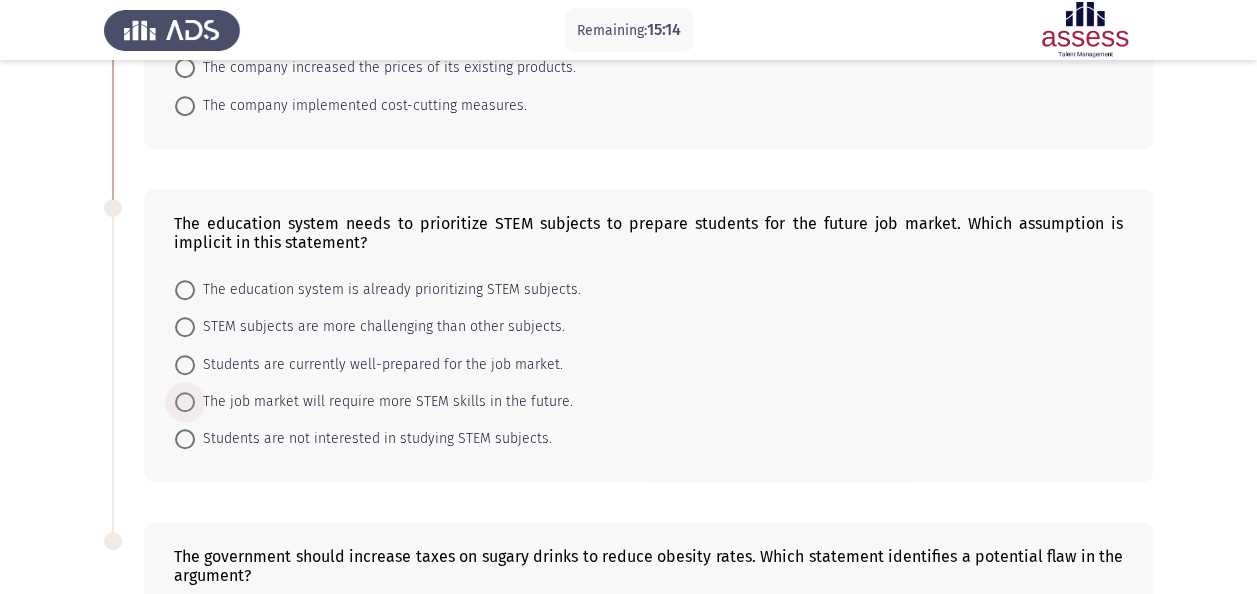 click at bounding box center [185, 402] 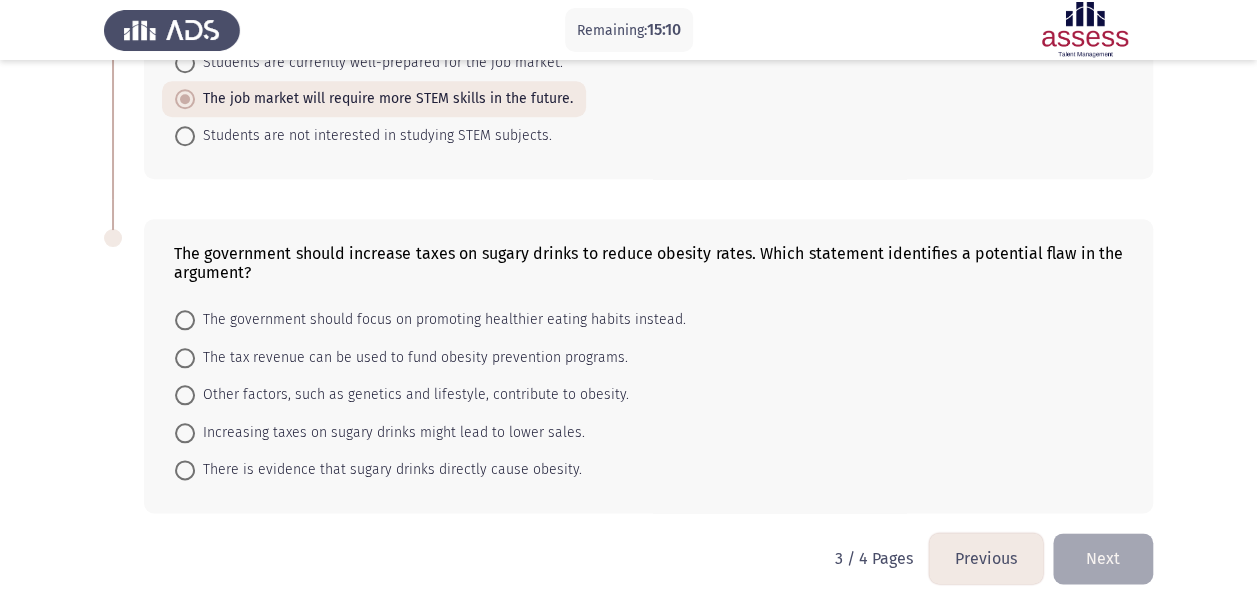 scroll, scrollTop: 974, scrollLeft: 0, axis: vertical 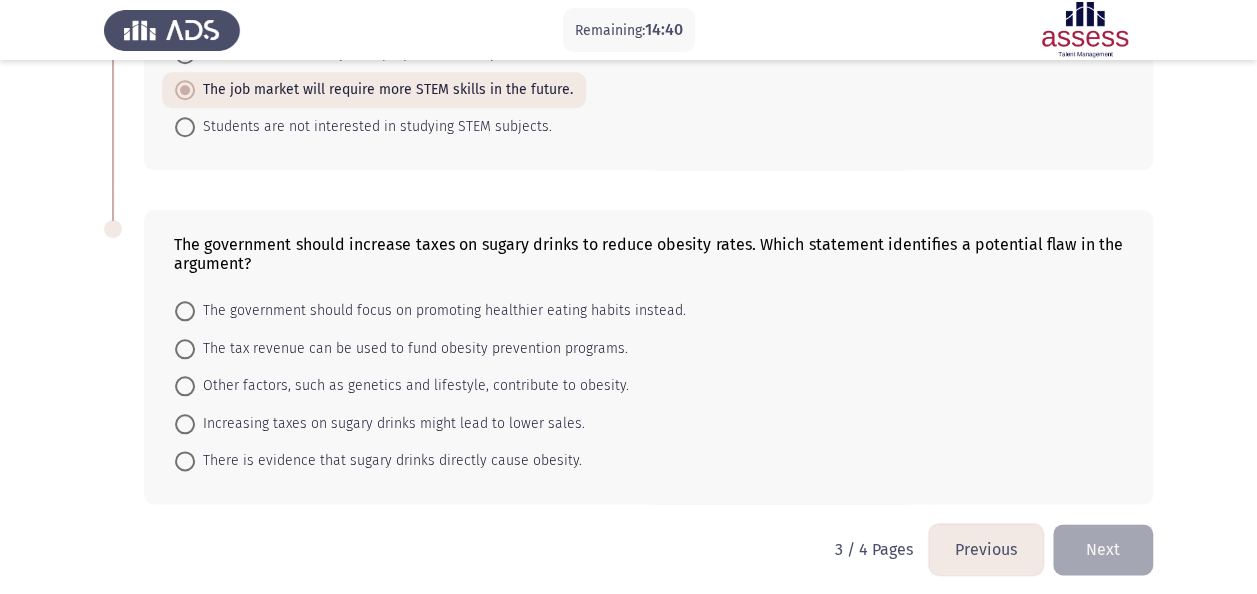 click at bounding box center [185, 311] 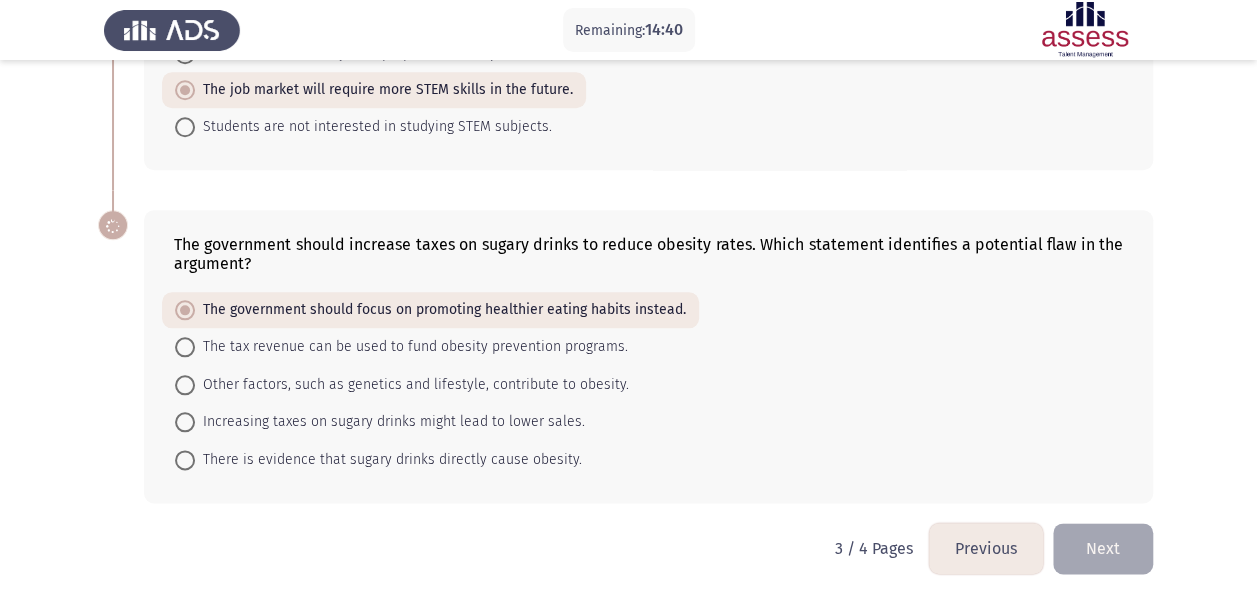 scroll, scrollTop: 973, scrollLeft: 0, axis: vertical 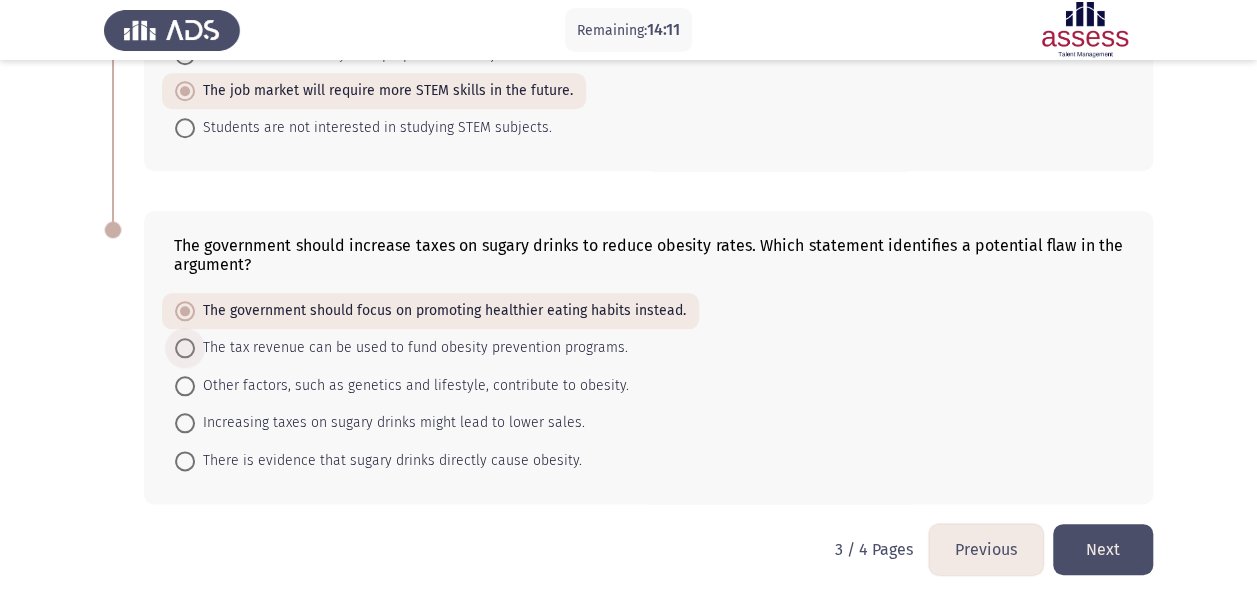 click at bounding box center [185, 348] 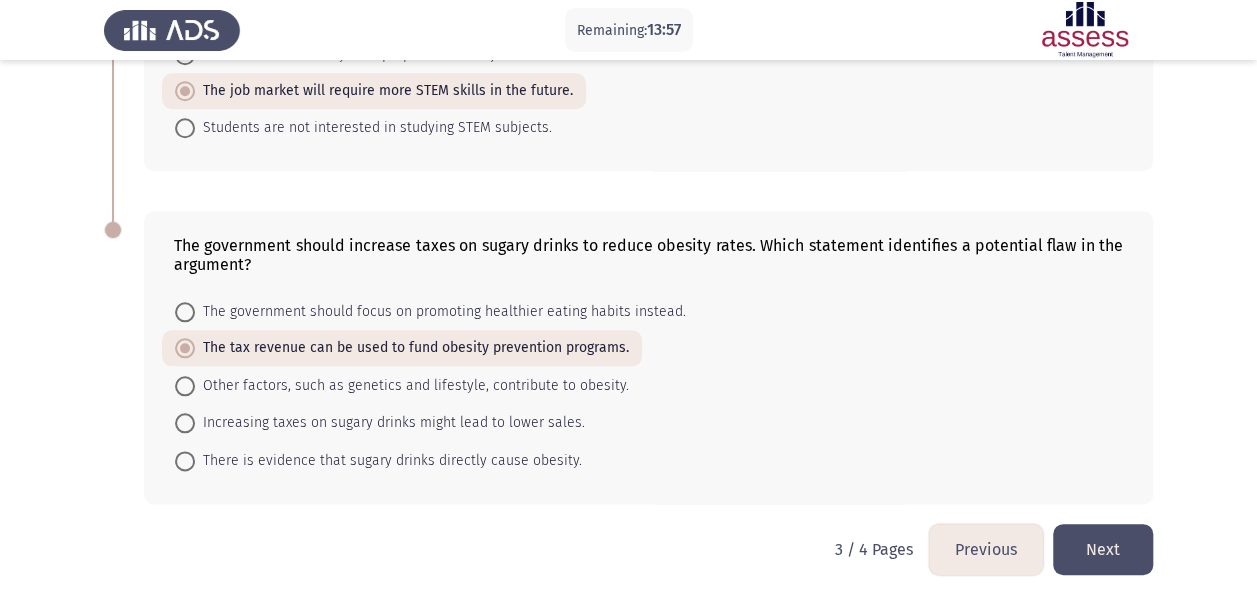 click on "Next" 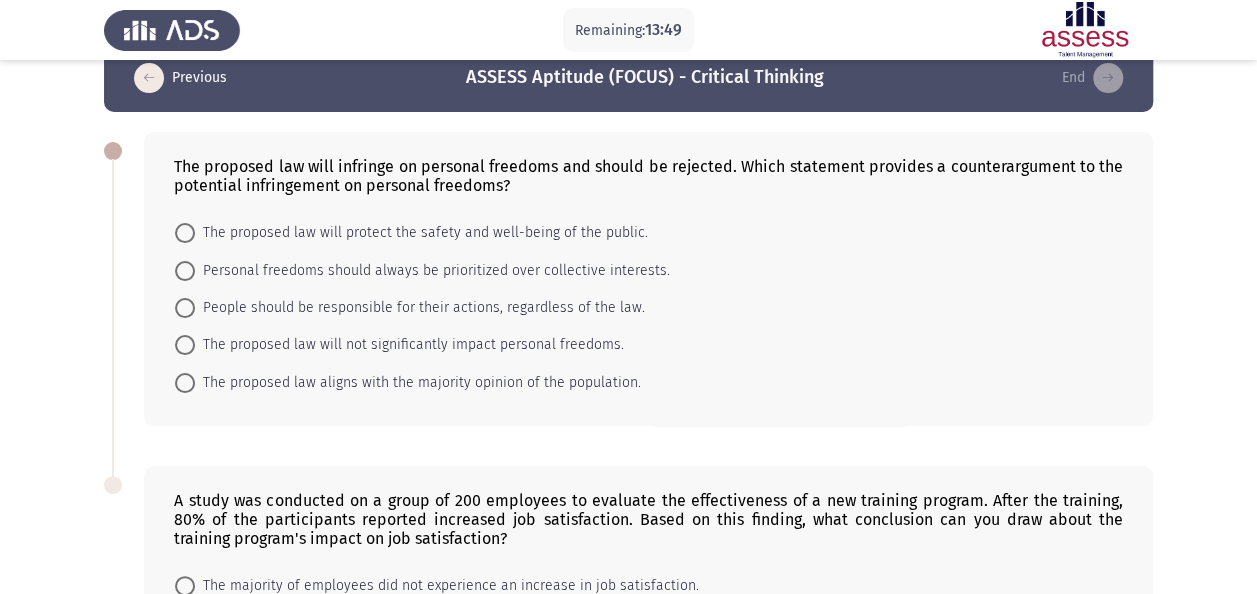 scroll, scrollTop: 40, scrollLeft: 0, axis: vertical 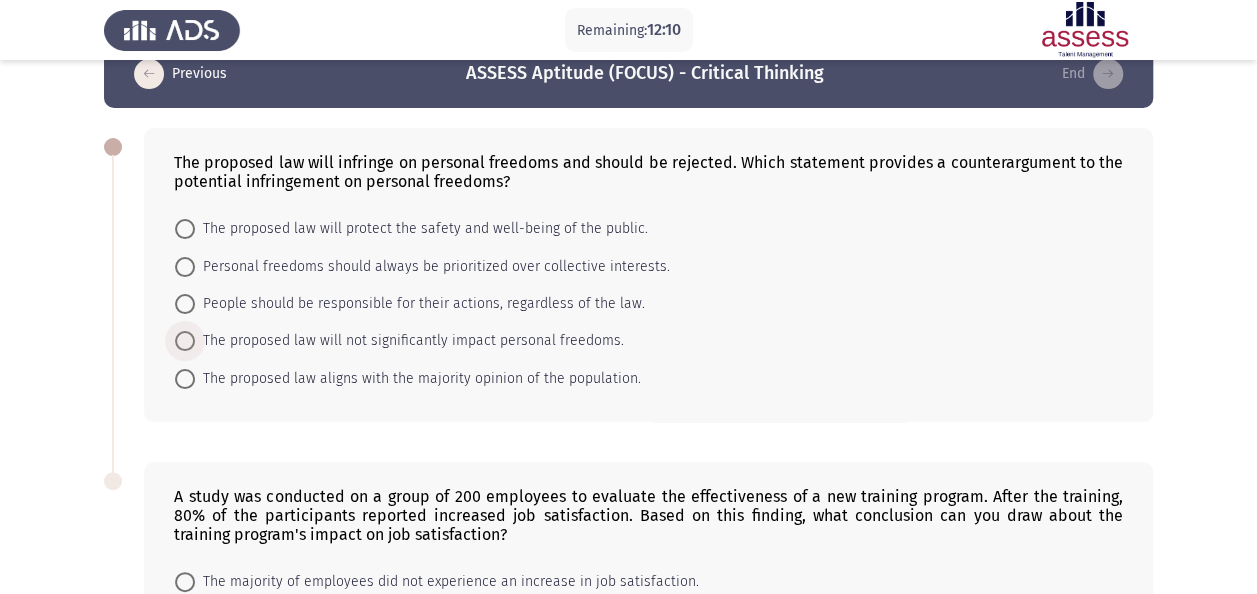 click at bounding box center [185, 341] 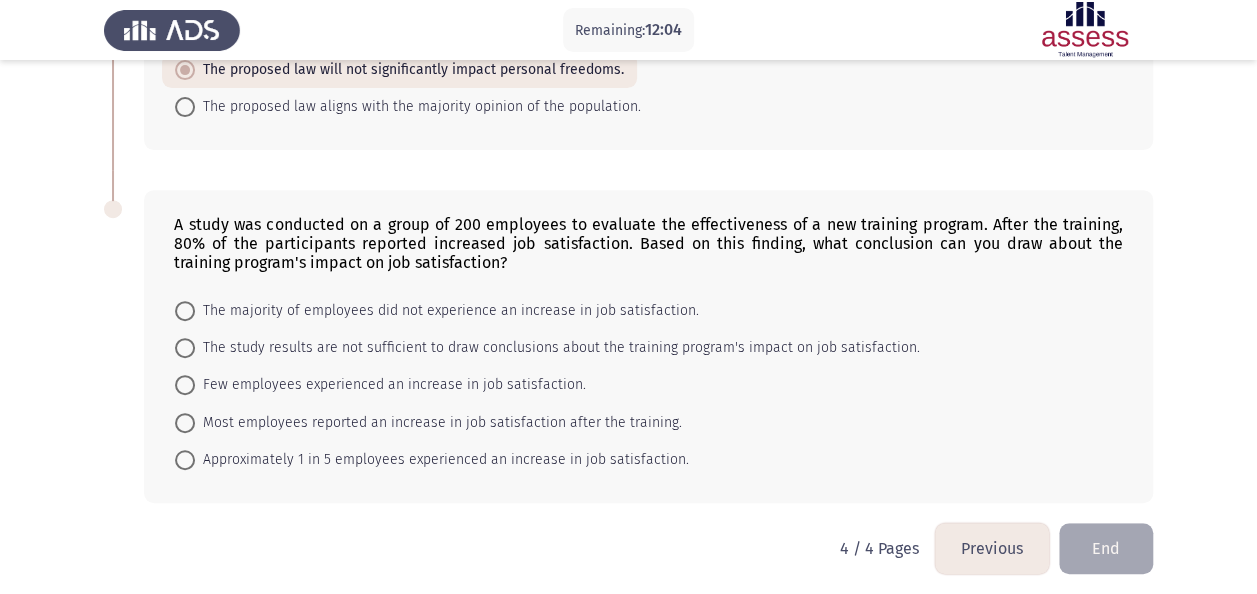 scroll, scrollTop: 314, scrollLeft: 0, axis: vertical 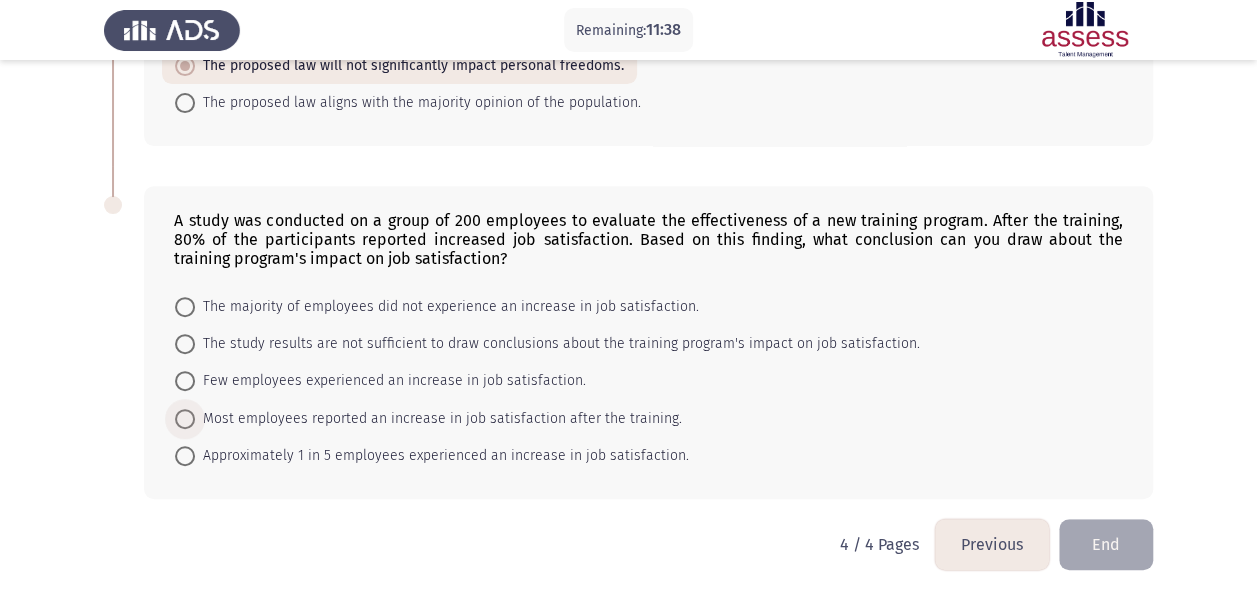 click at bounding box center (185, 419) 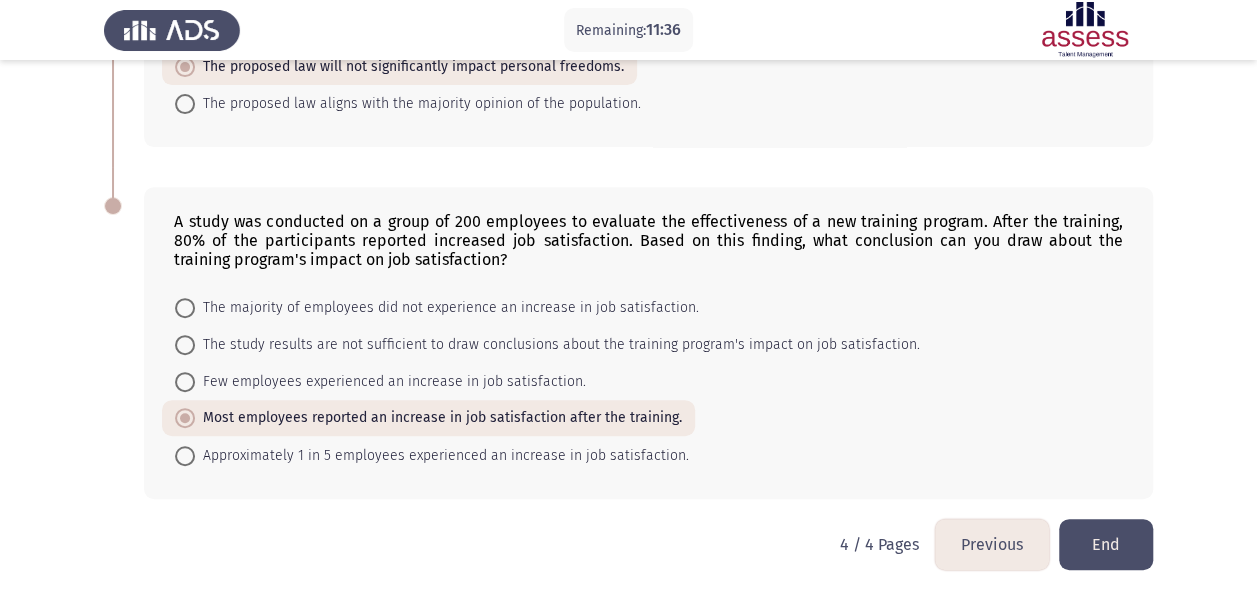 click on "End" 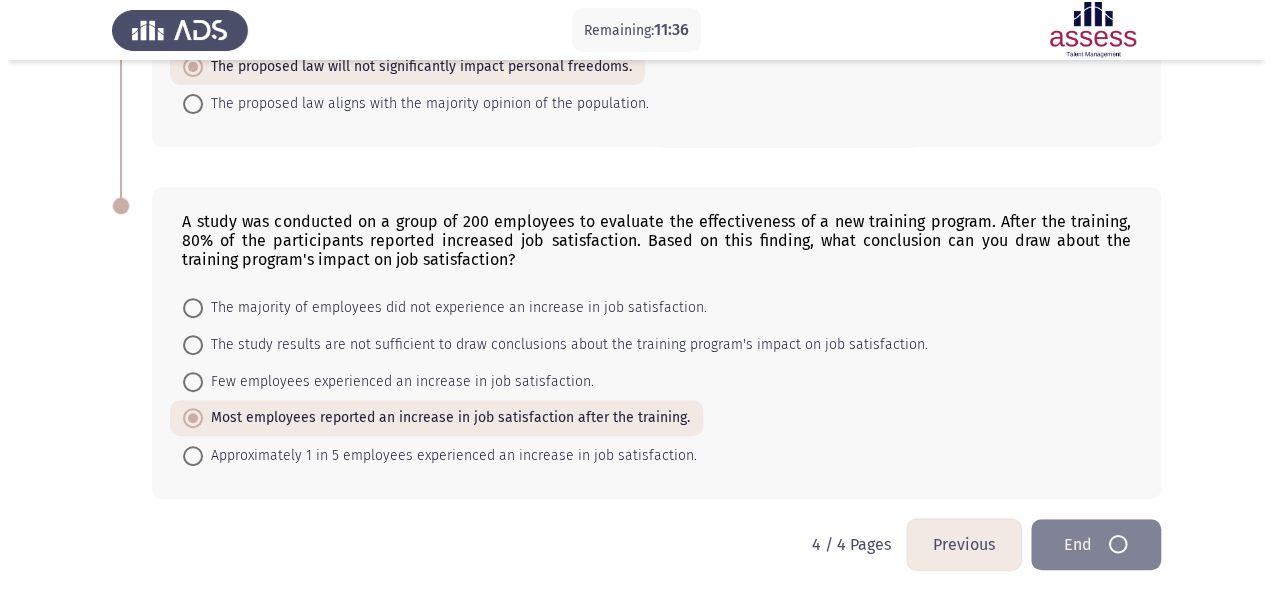 scroll, scrollTop: 0, scrollLeft: 0, axis: both 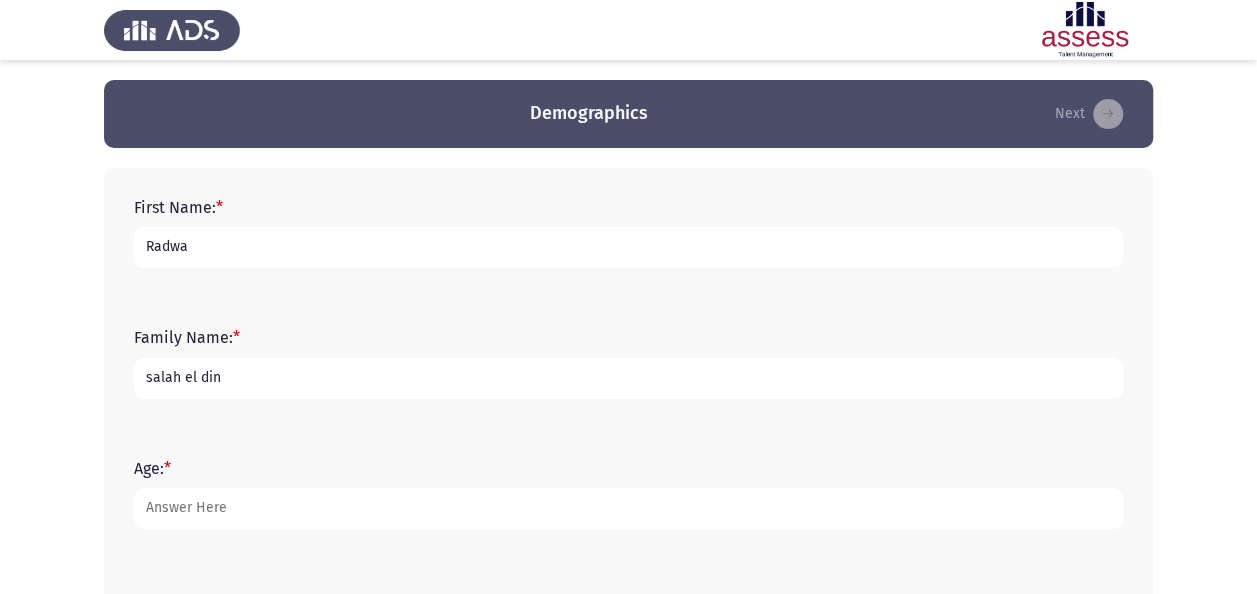 type on "salah el din" 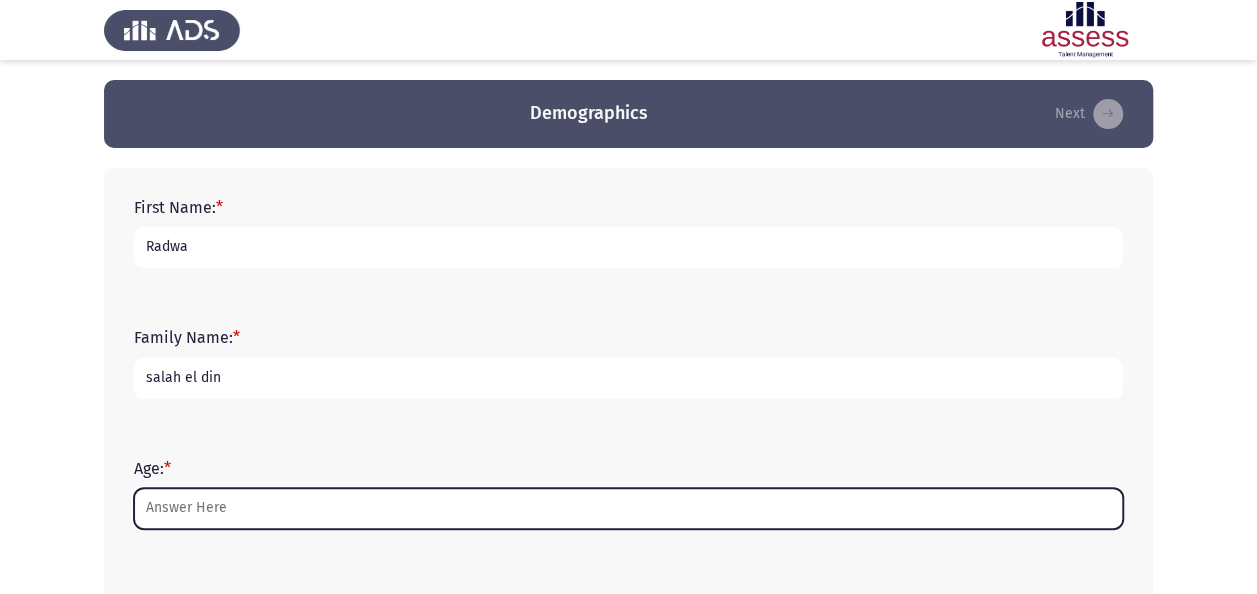 click on "Age:   *" at bounding box center (628, 508) 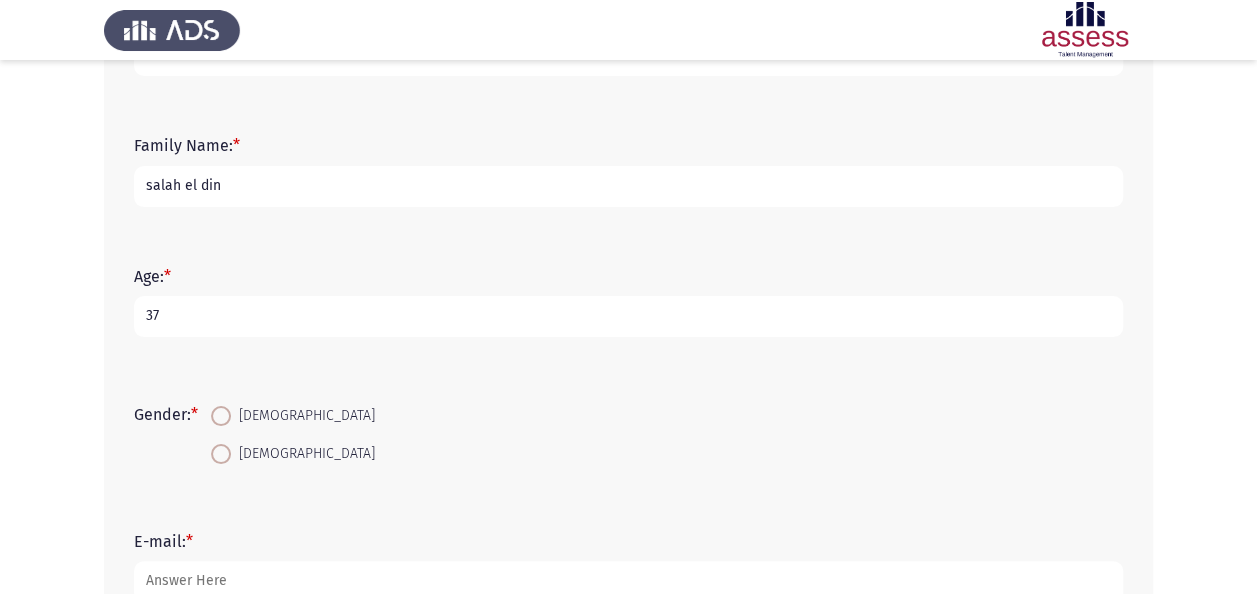 scroll, scrollTop: 218, scrollLeft: 0, axis: vertical 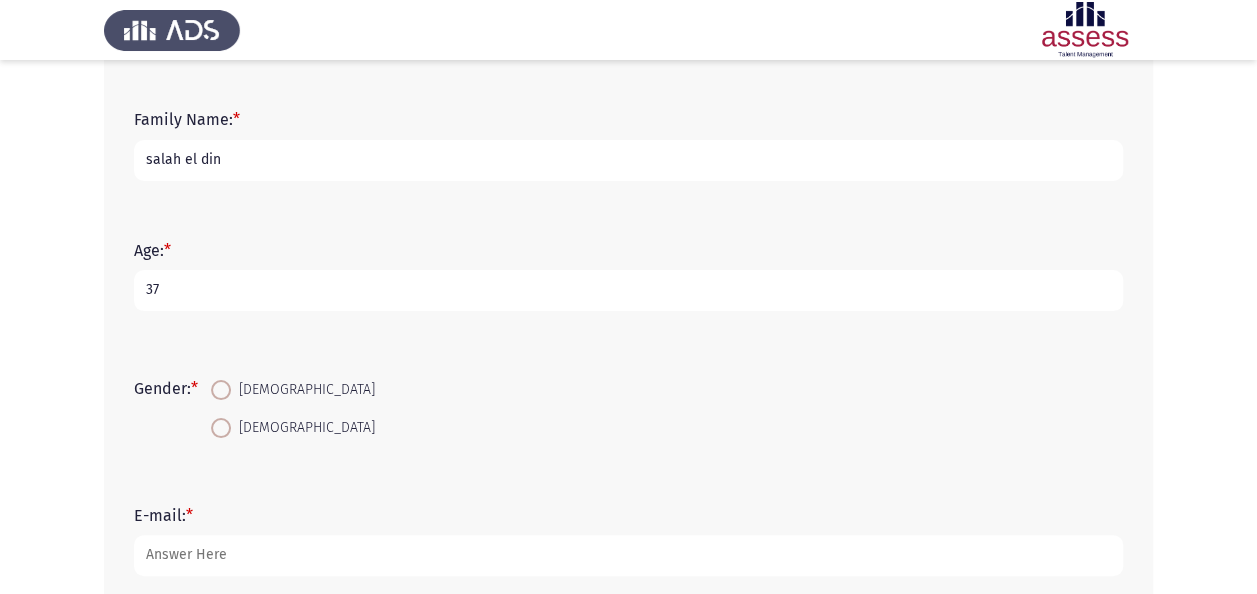 type on "37" 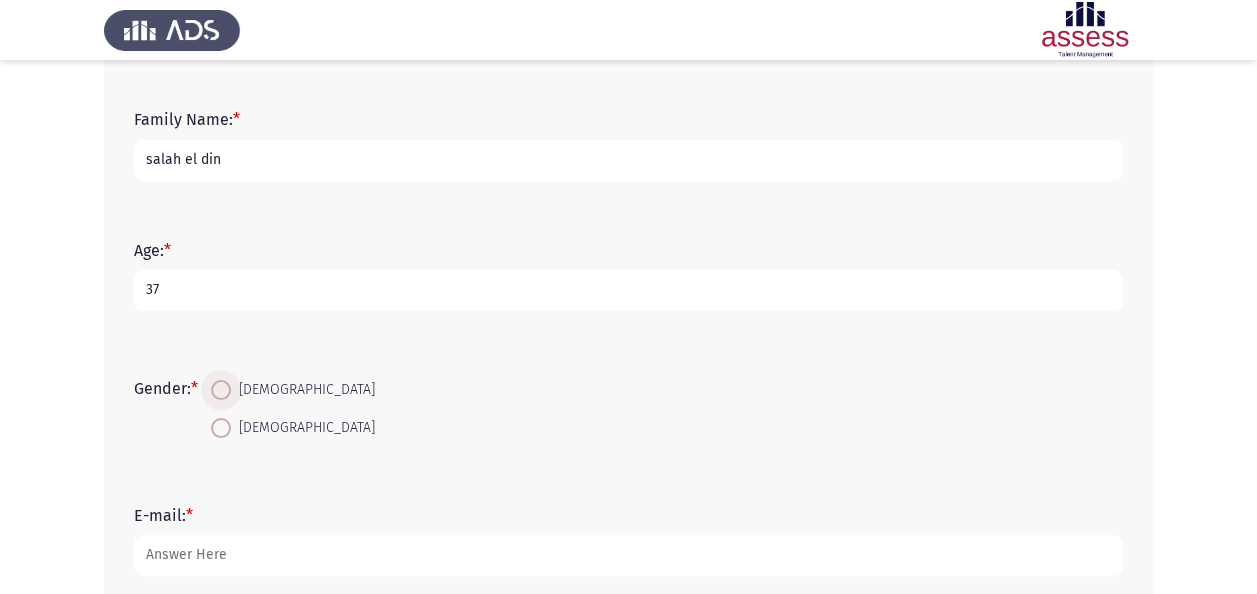 click at bounding box center (221, 390) 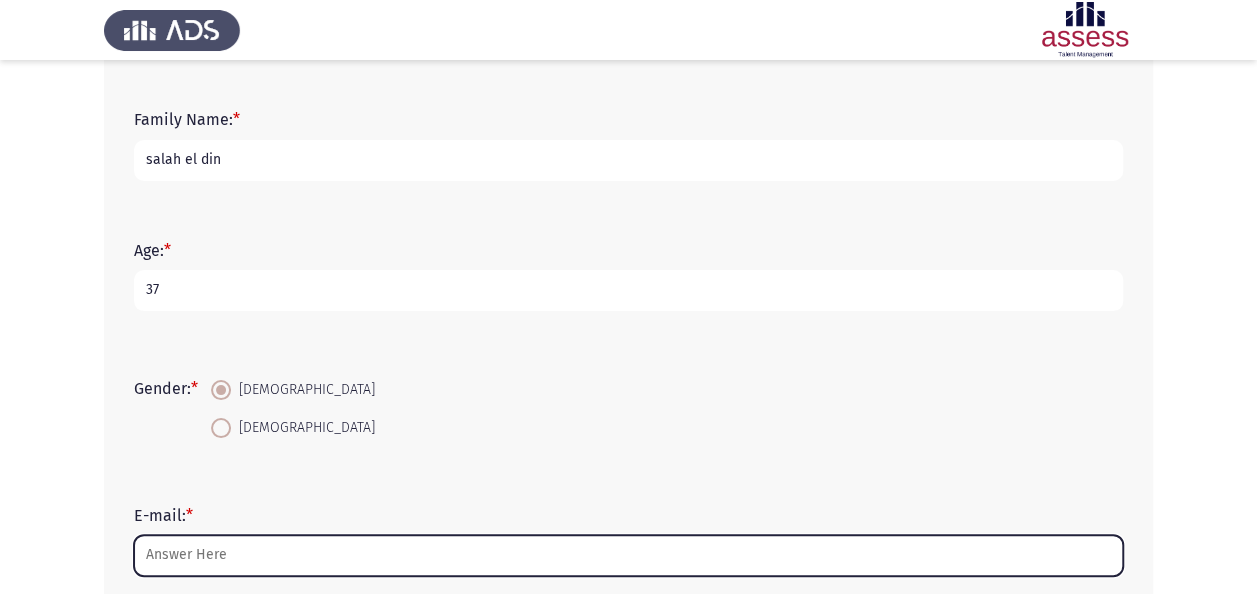 click on "E-mail:   *" at bounding box center [628, 555] 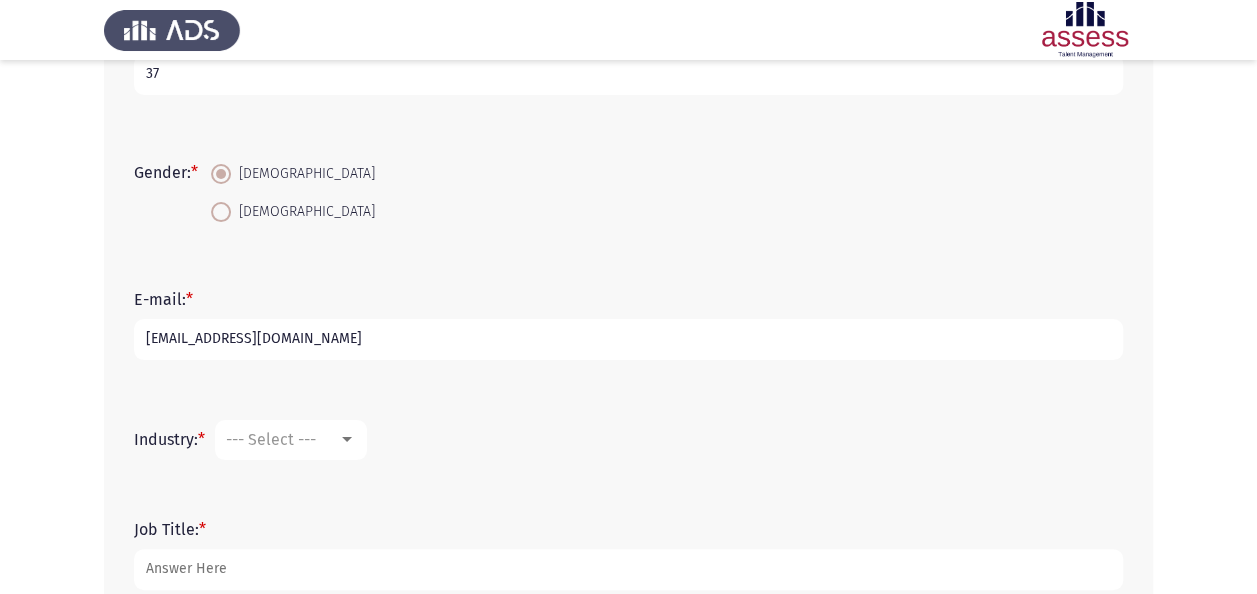 scroll, scrollTop: 432, scrollLeft: 0, axis: vertical 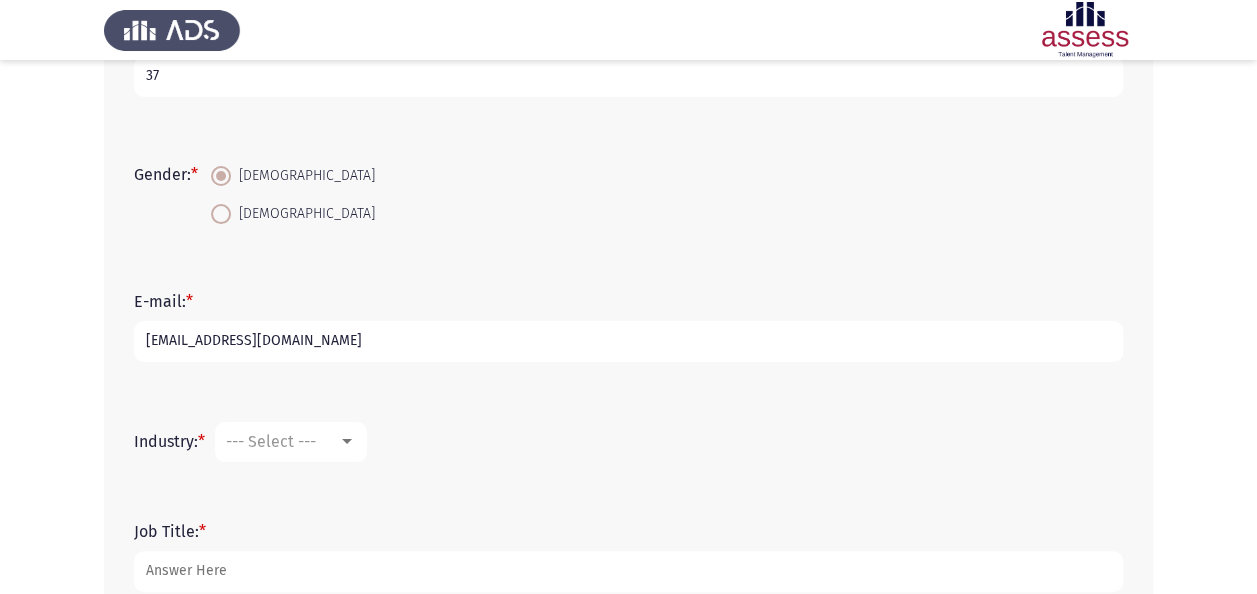 type on "[EMAIL_ADDRESS][DOMAIN_NAME]" 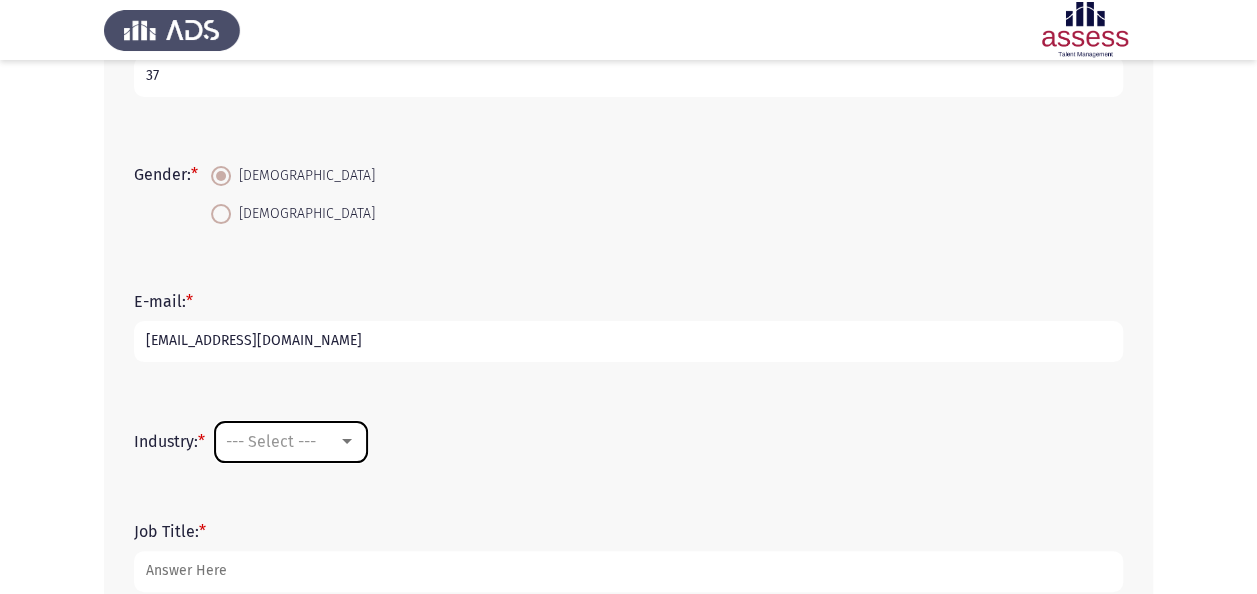 click on "--- Select ---" at bounding box center [291, 442] 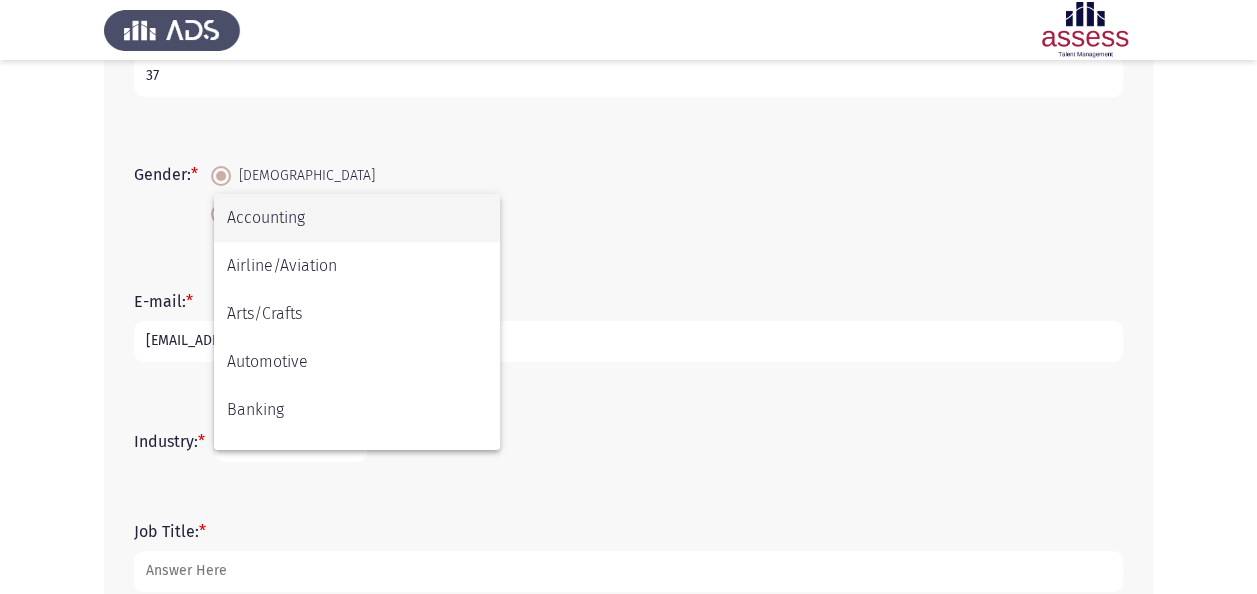 scroll, scrollTop: 656, scrollLeft: 0, axis: vertical 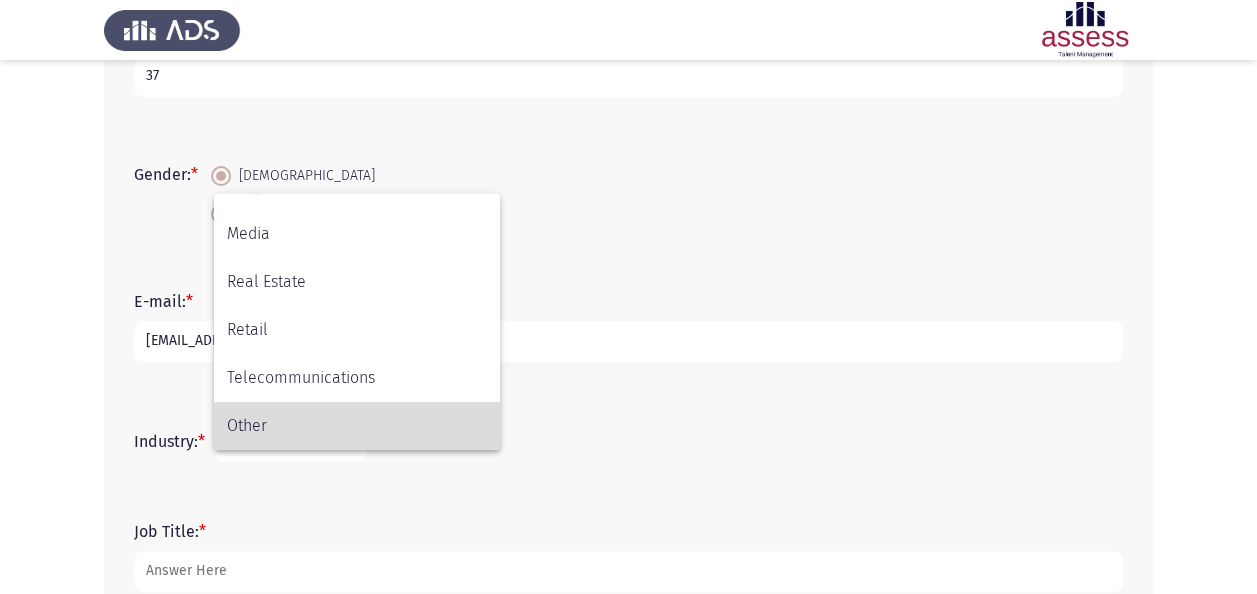 click on "Other" at bounding box center (357, 426) 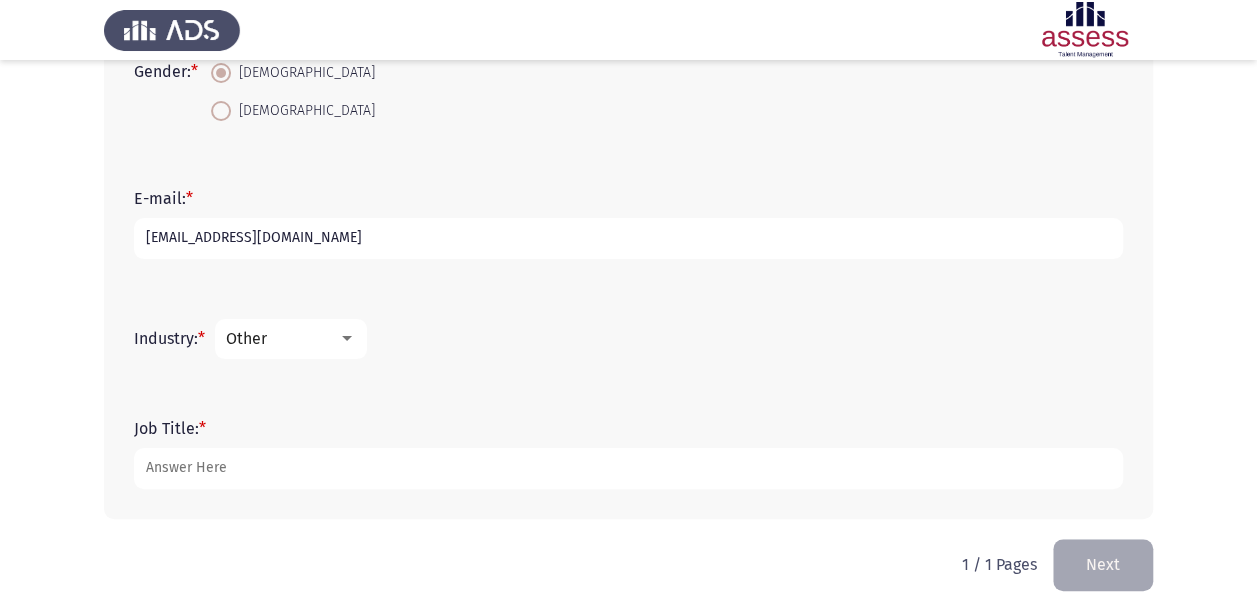 scroll, scrollTop: 559, scrollLeft: 0, axis: vertical 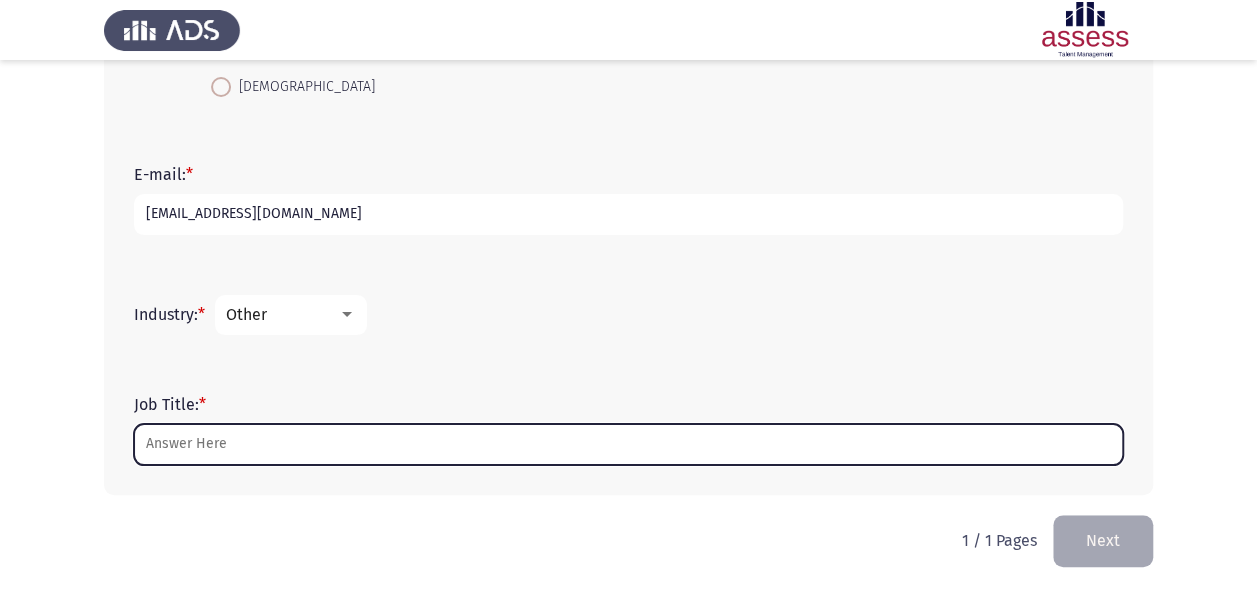 click on "Job Title:   *" at bounding box center (628, 444) 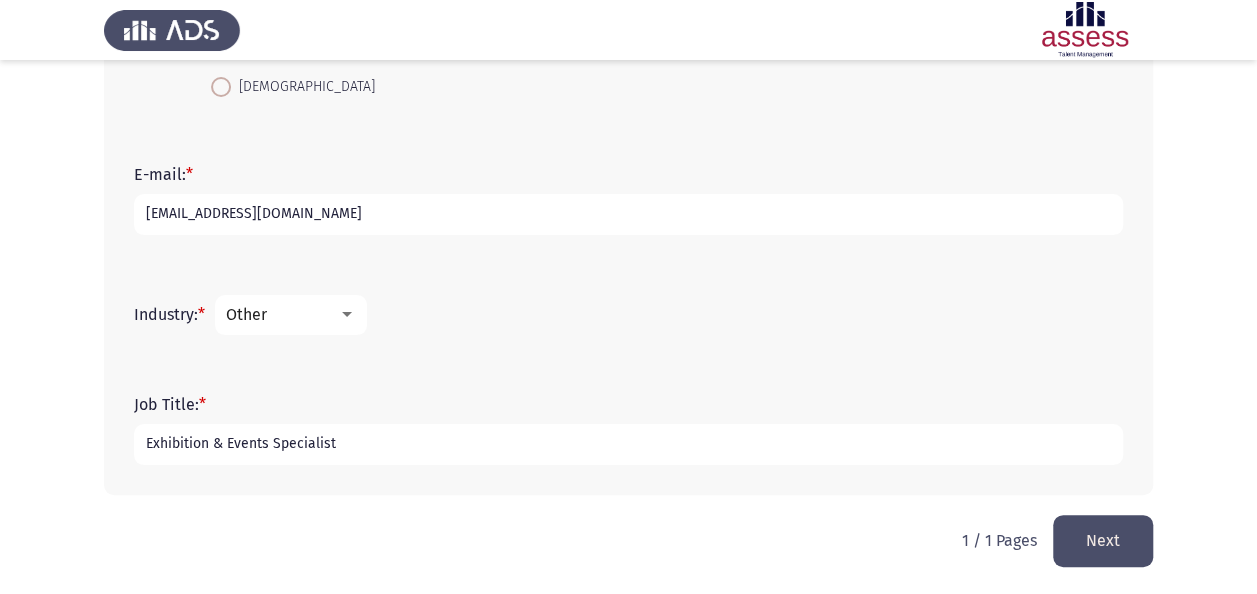 type on "Exhibition & Events Specialist" 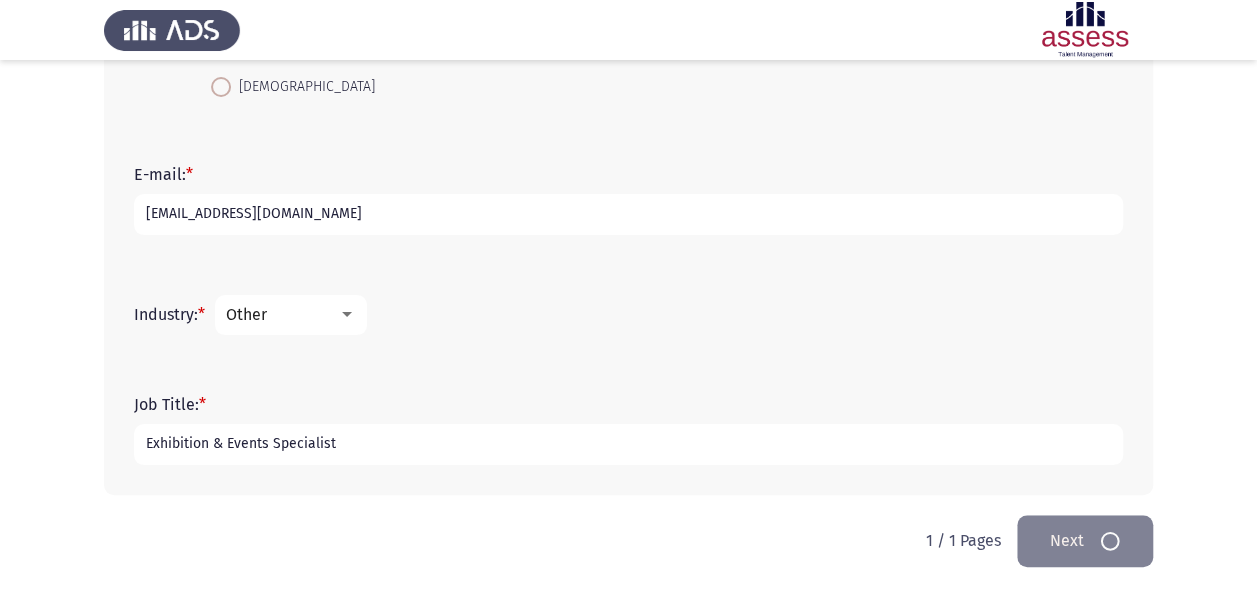 scroll, scrollTop: 0, scrollLeft: 0, axis: both 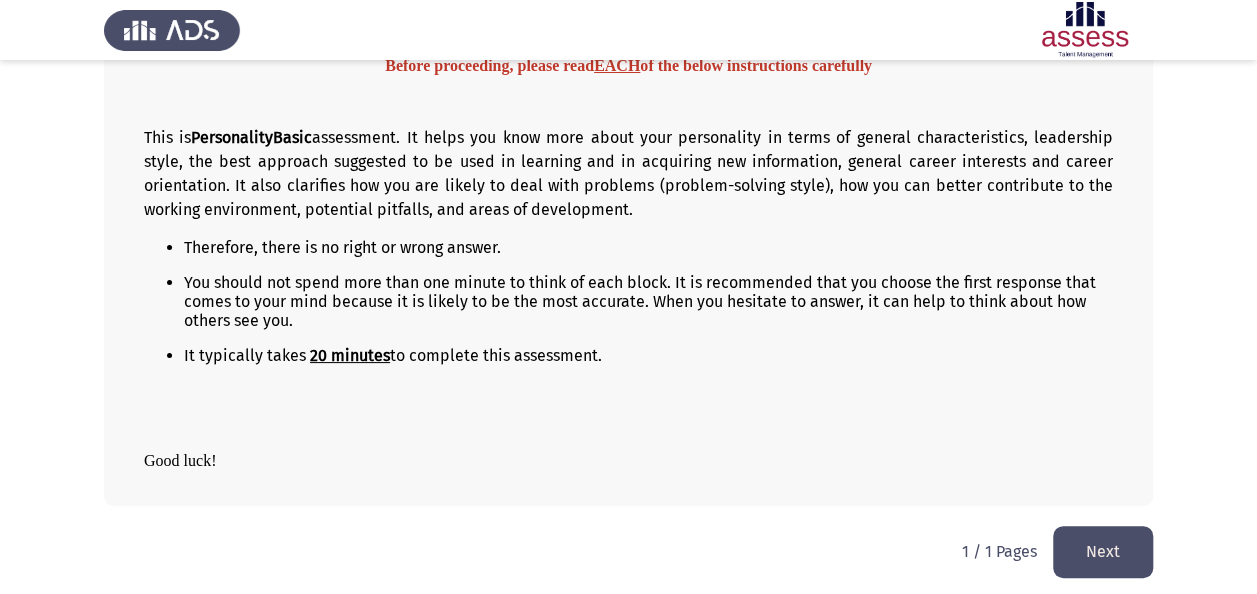 click on "Next" 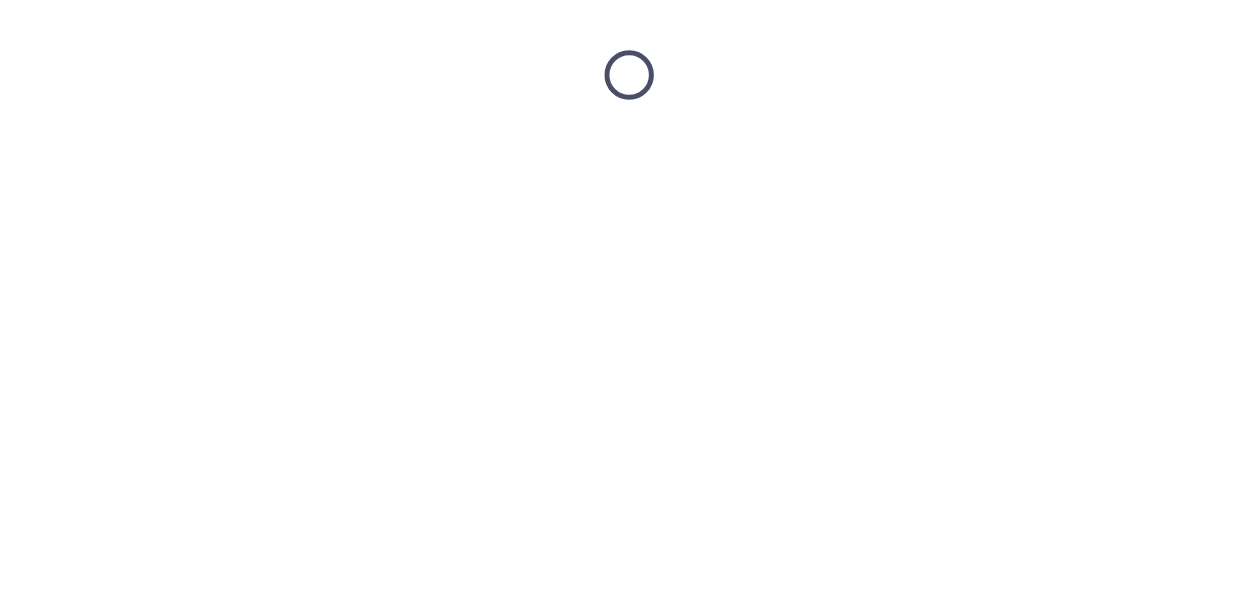 scroll, scrollTop: 0, scrollLeft: 0, axis: both 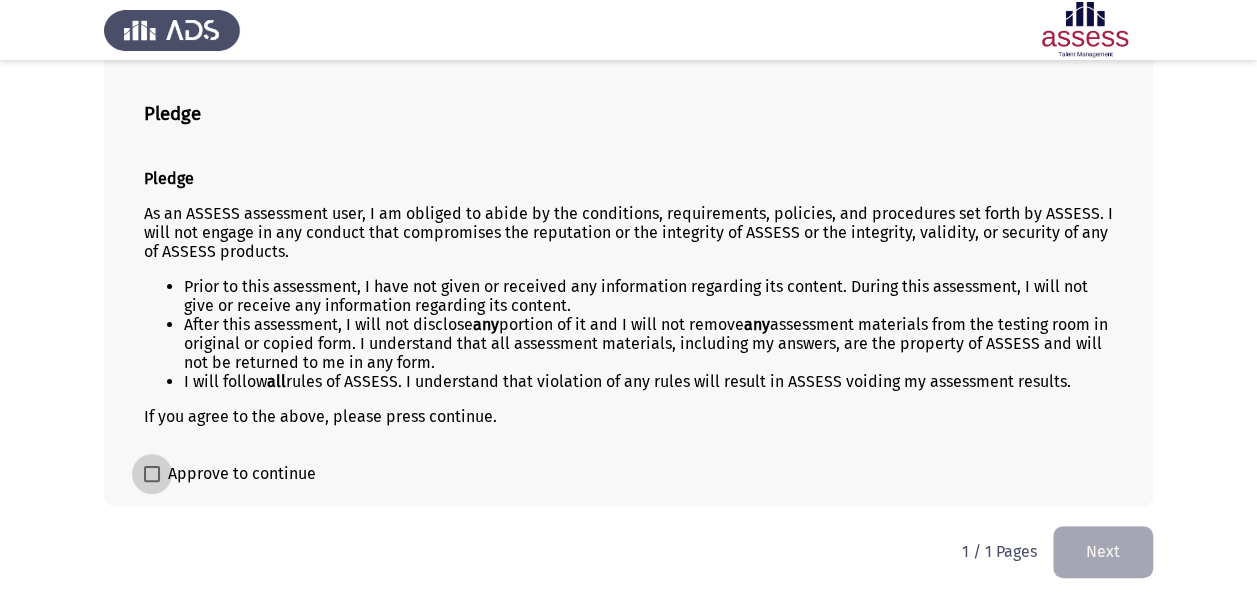 click on "Approve to continue" at bounding box center [242, 474] 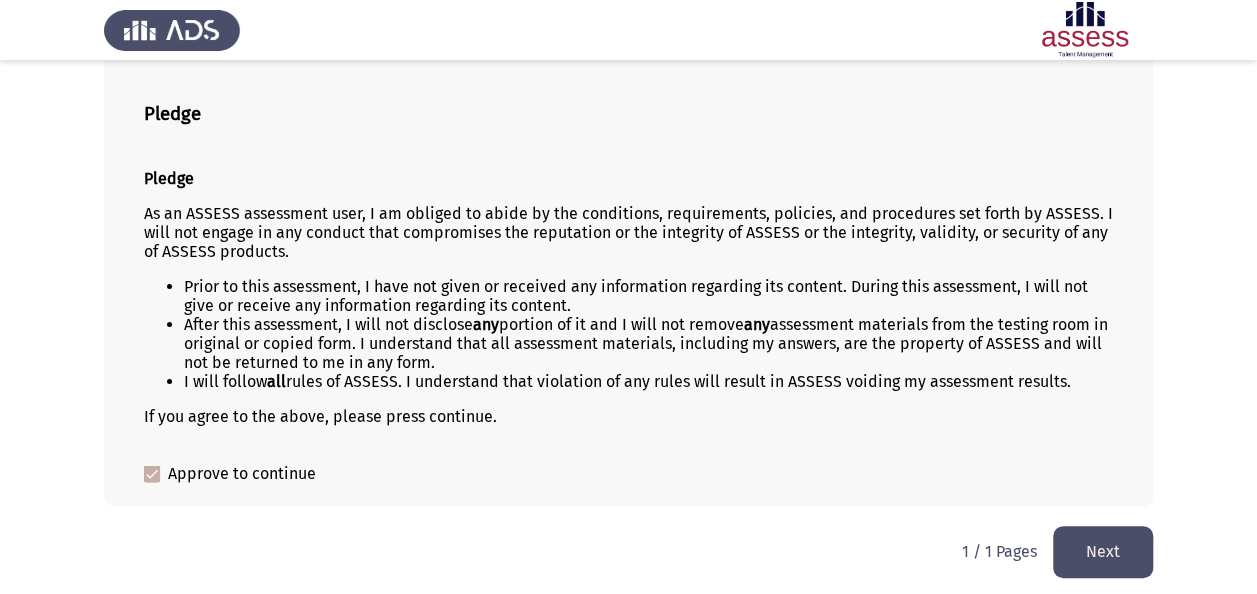 click on "Next" 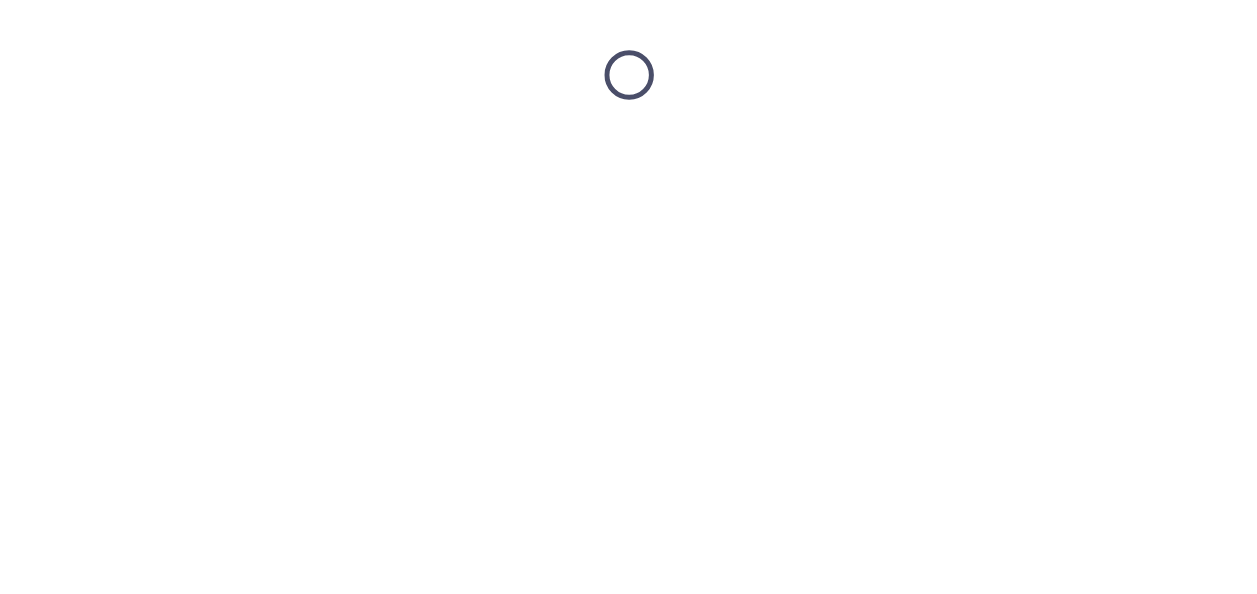 scroll, scrollTop: 0, scrollLeft: 0, axis: both 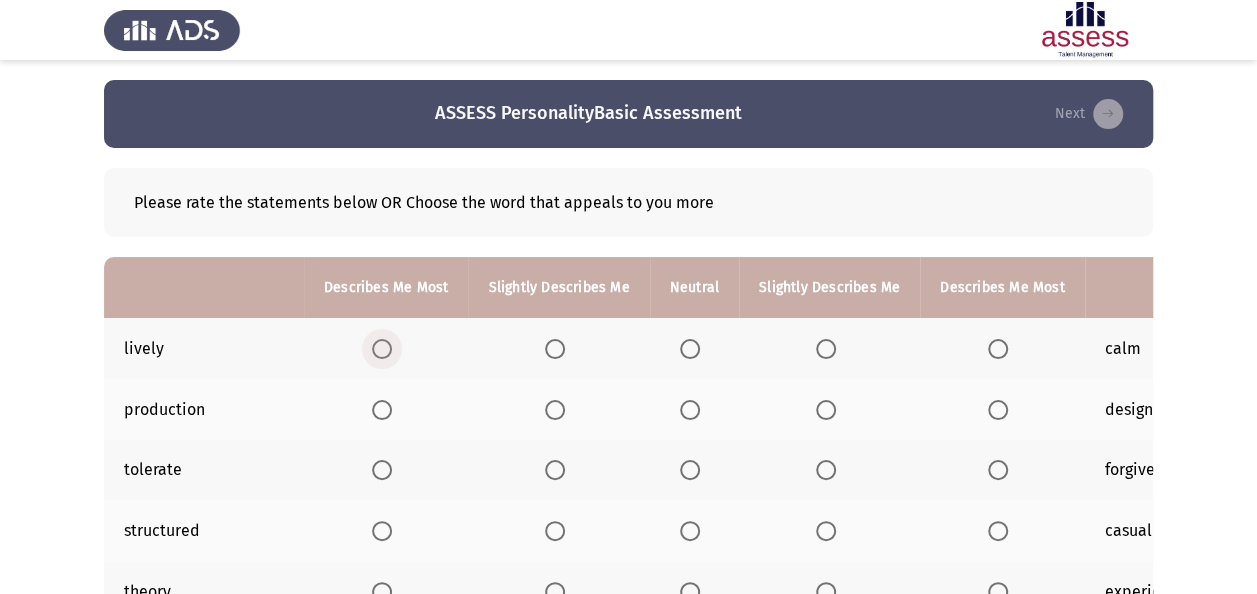 click at bounding box center (382, 349) 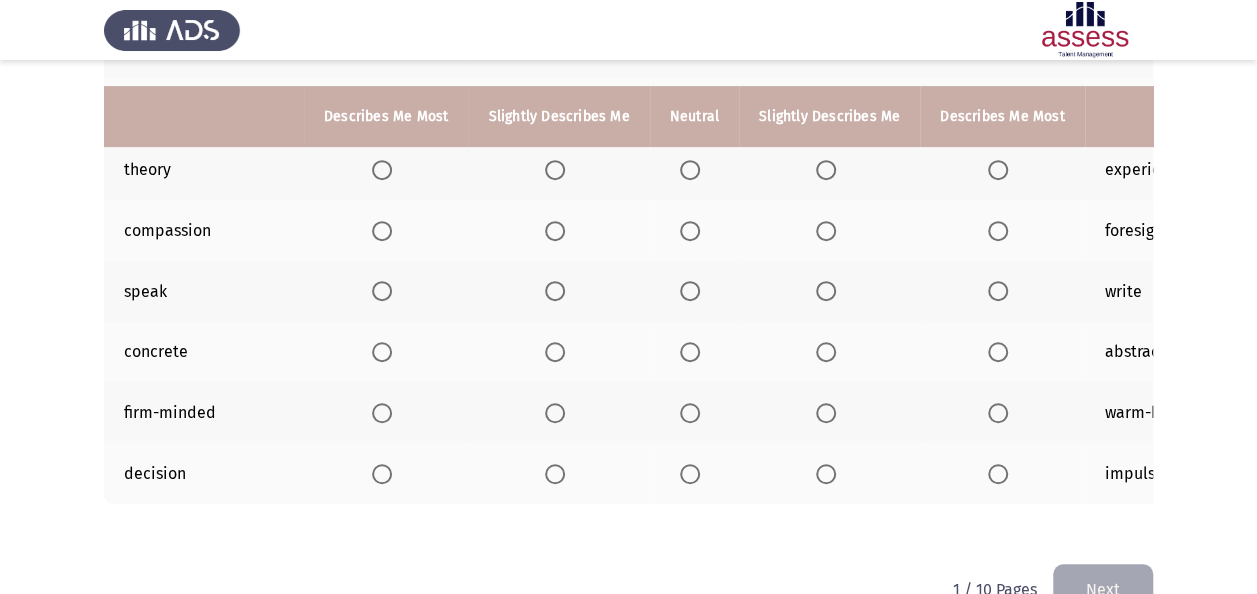 scroll, scrollTop: 483, scrollLeft: 0, axis: vertical 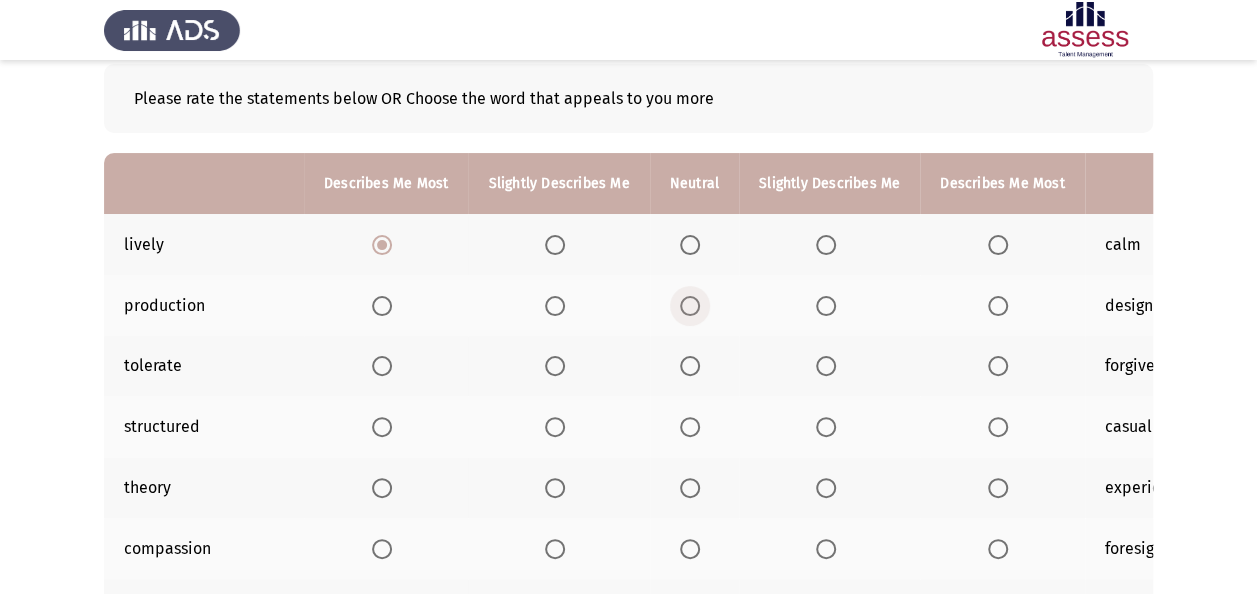 click at bounding box center [690, 306] 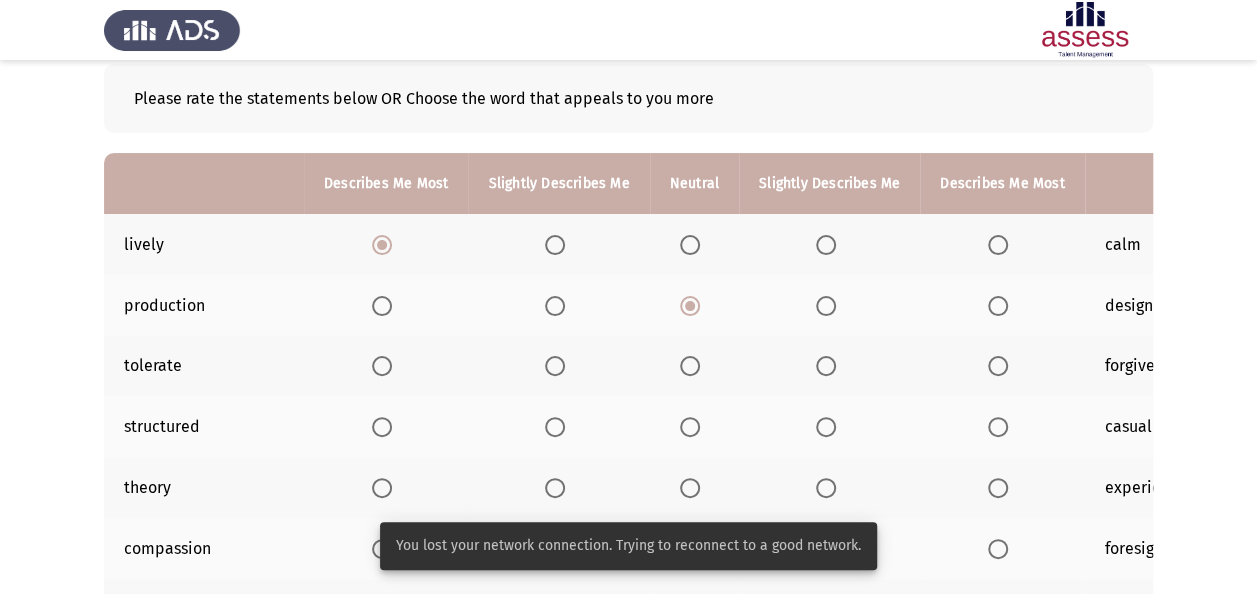 click at bounding box center [386, 366] 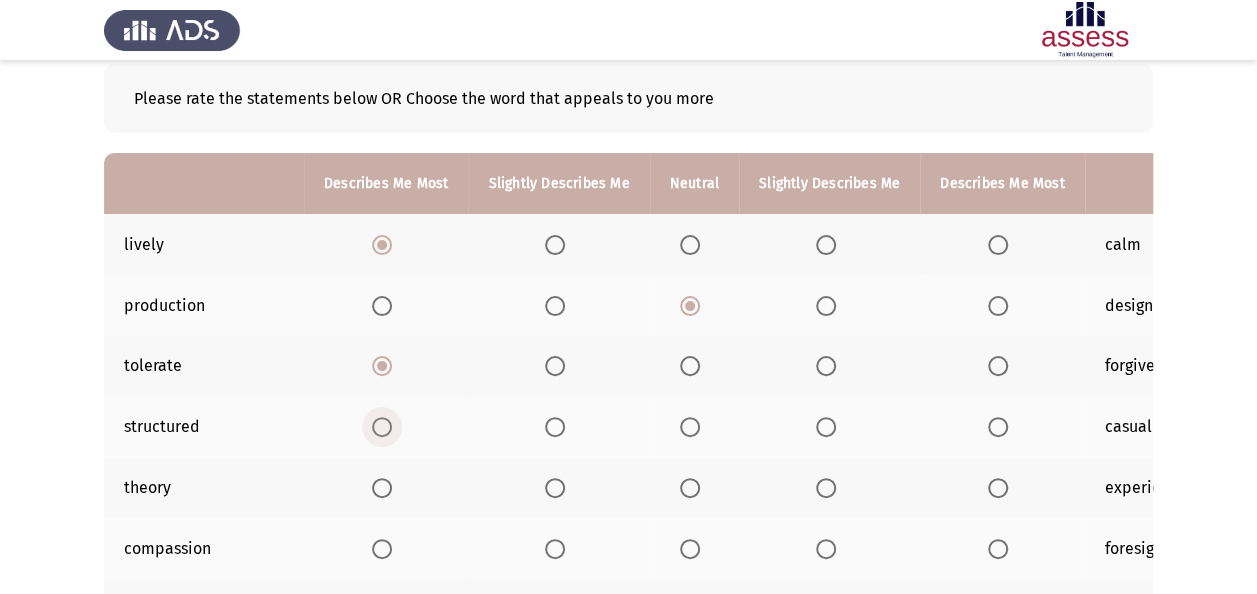 click at bounding box center (382, 427) 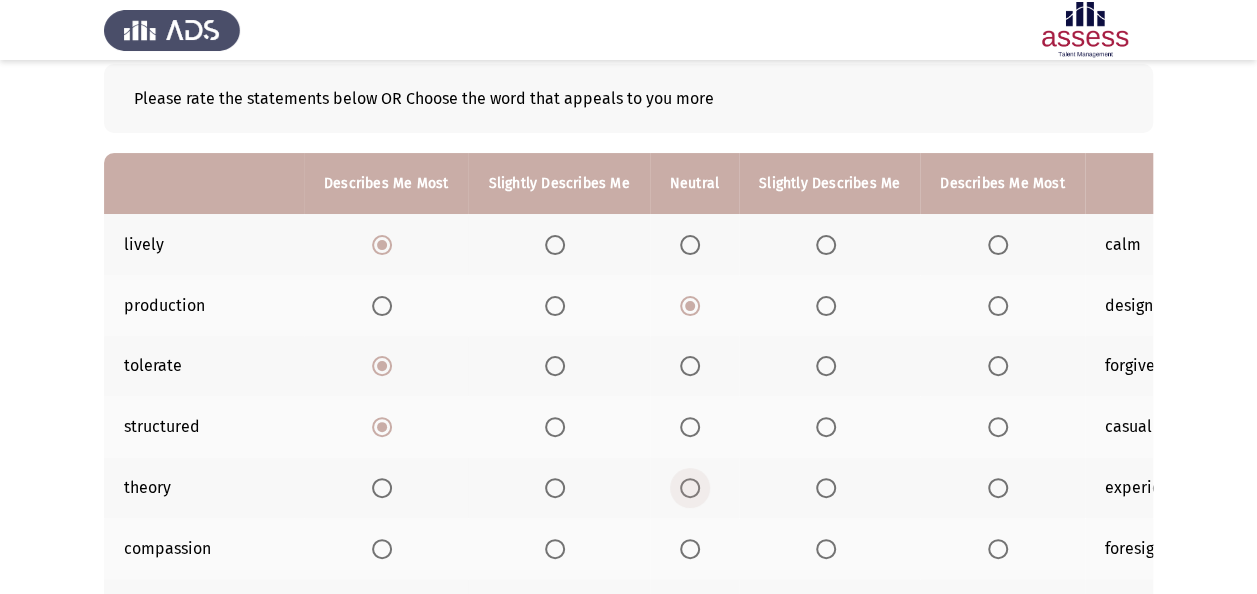 click at bounding box center [690, 488] 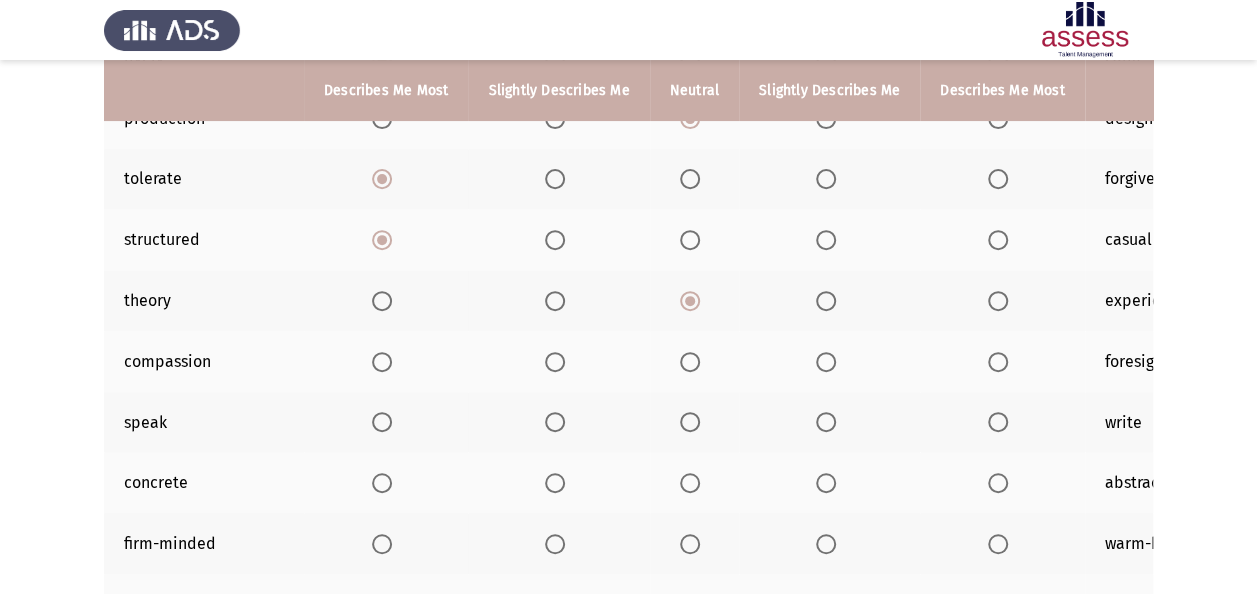 scroll, scrollTop: 292, scrollLeft: 0, axis: vertical 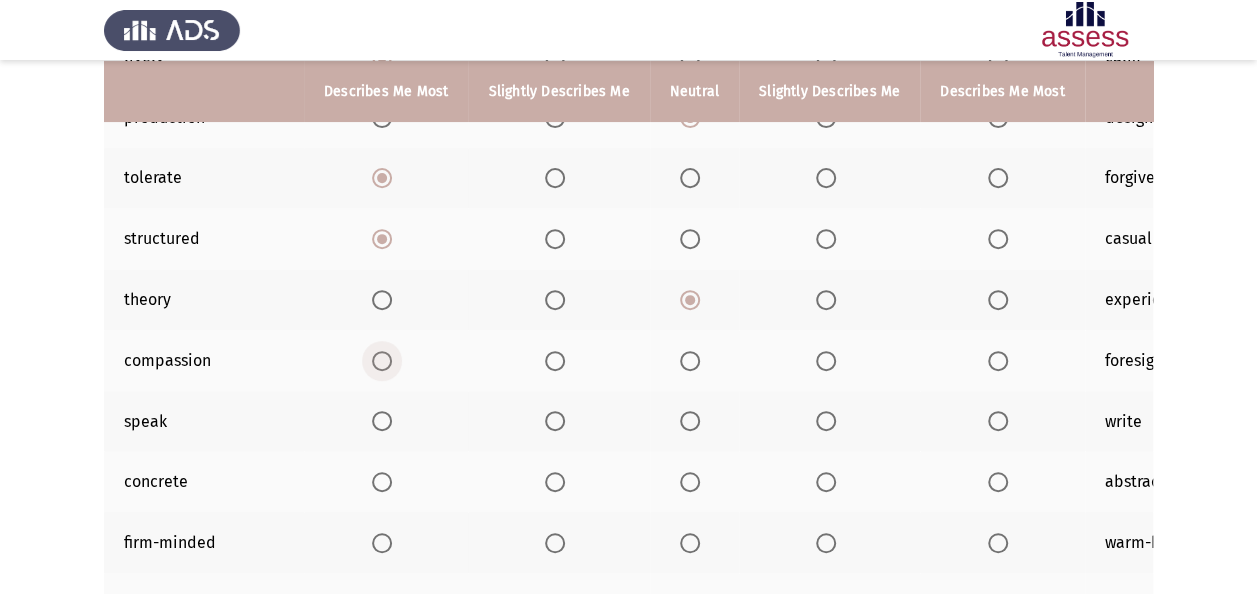 click at bounding box center [382, 361] 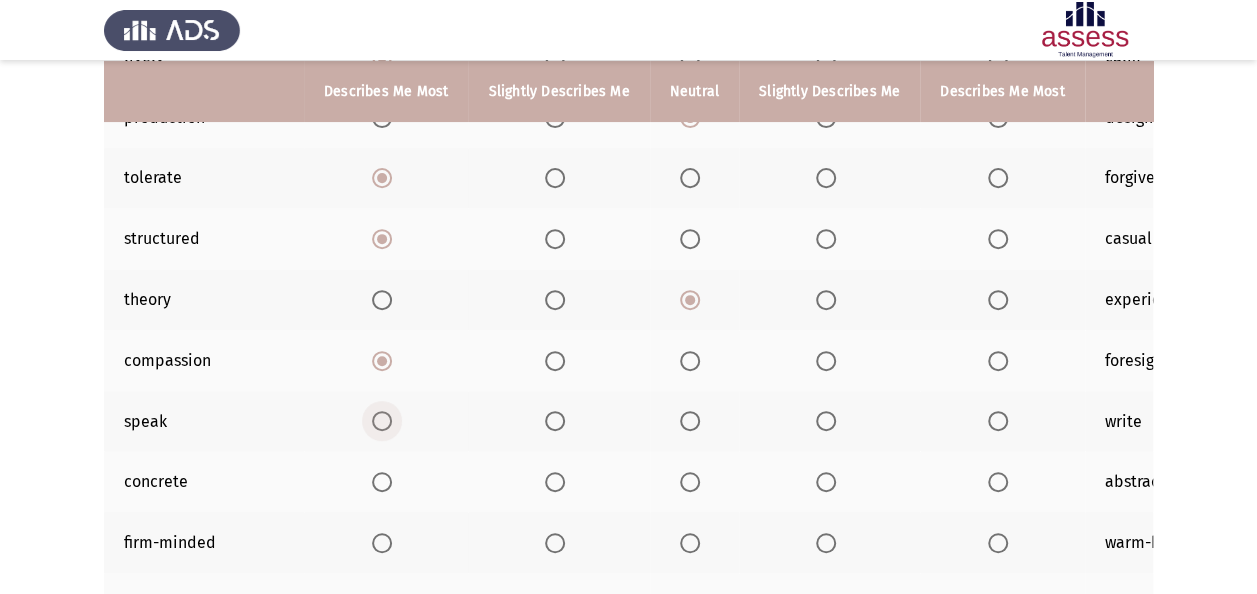click at bounding box center (382, 421) 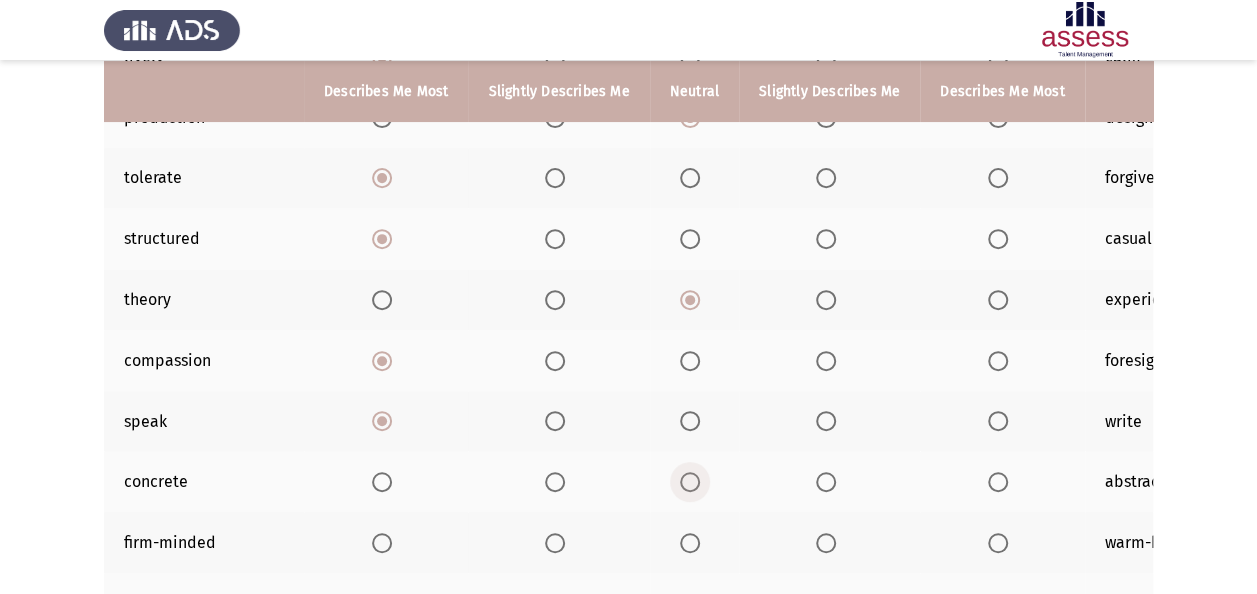 click at bounding box center (690, 482) 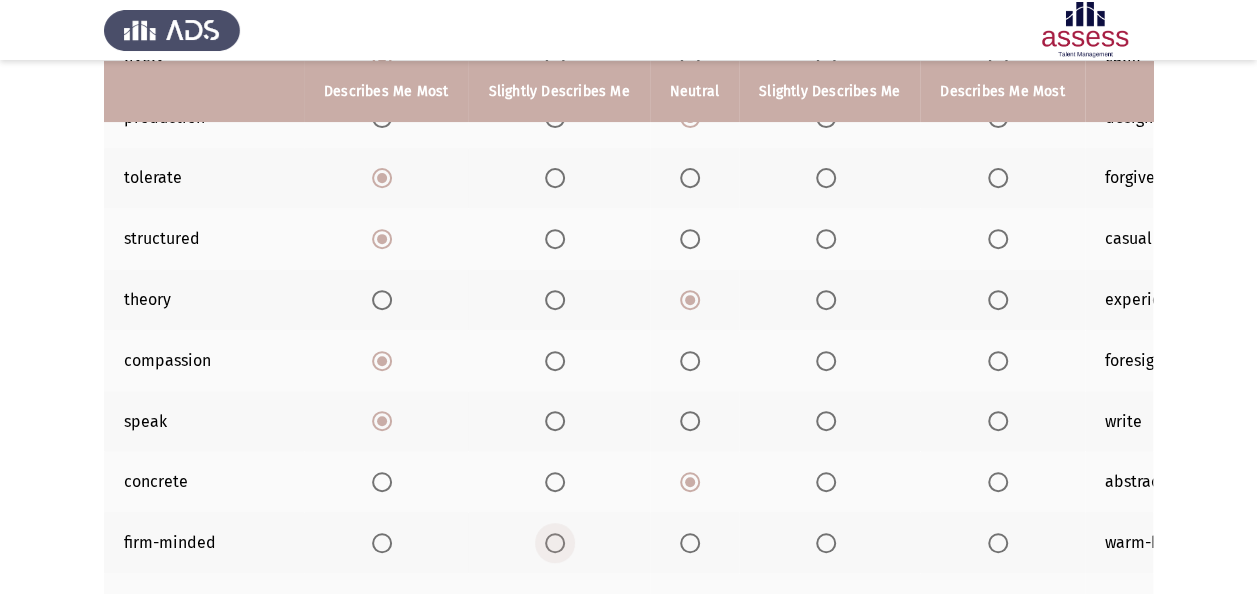 click at bounding box center (555, 543) 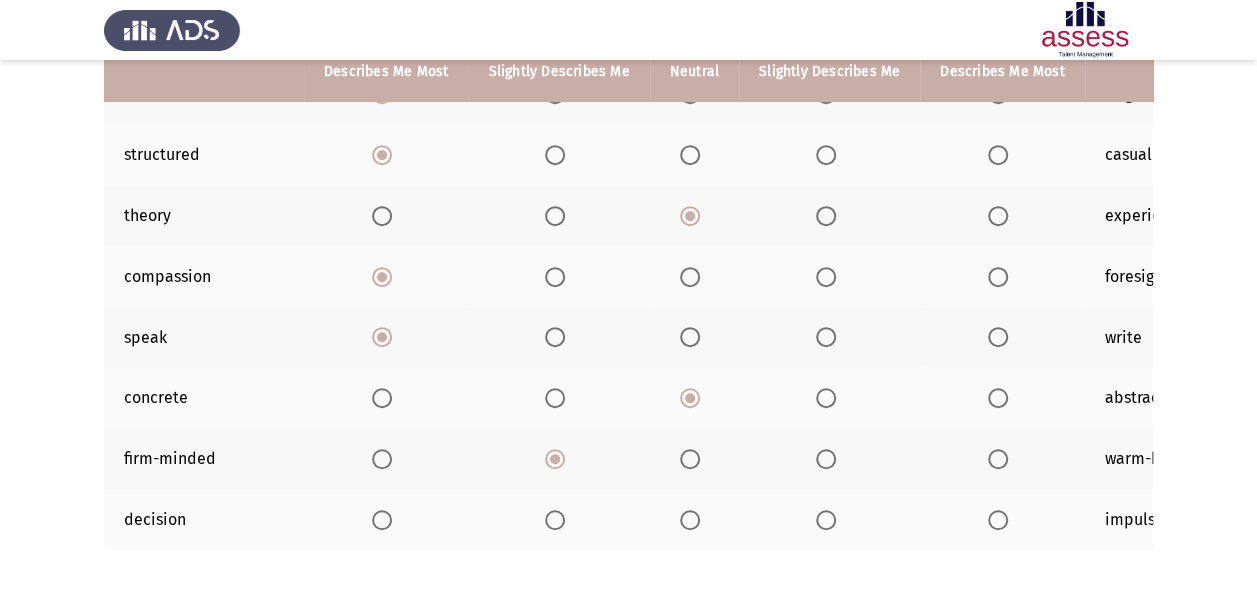 scroll, scrollTop: 387, scrollLeft: 0, axis: vertical 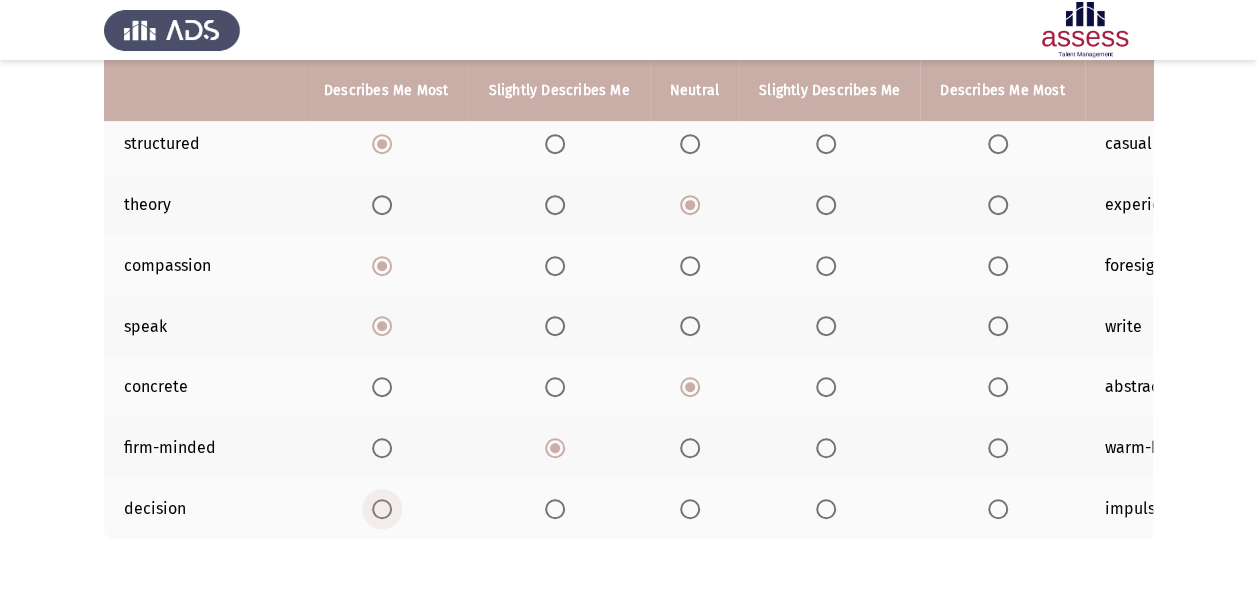 click at bounding box center (382, 509) 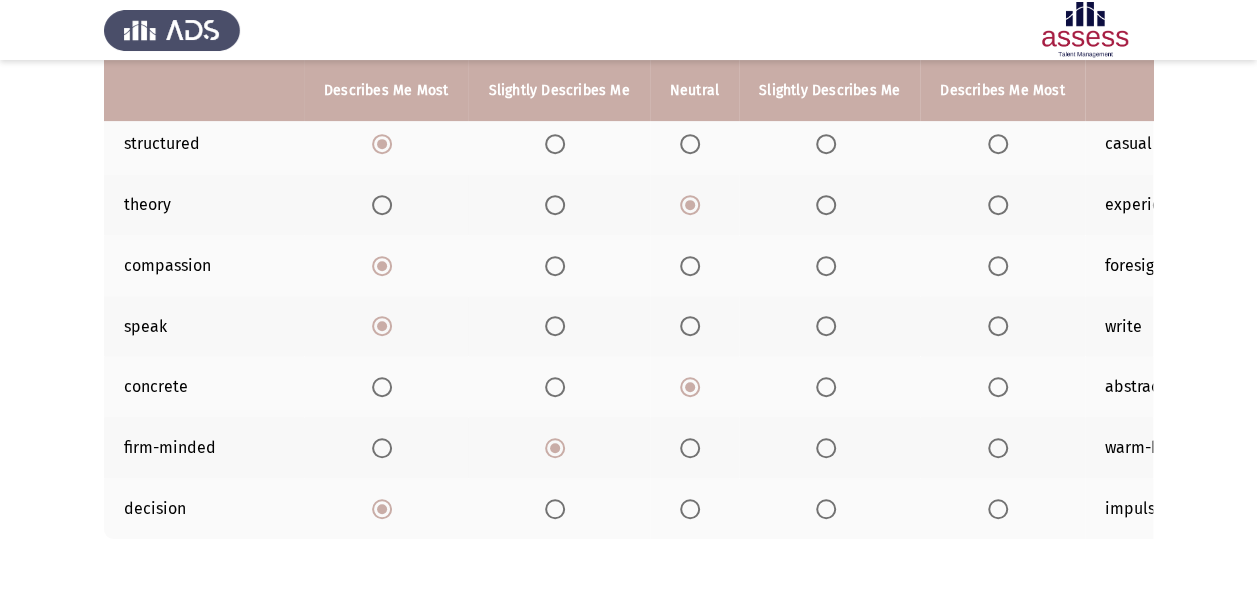 scroll, scrollTop: 0, scrollLeft: 120, axis: horizontal 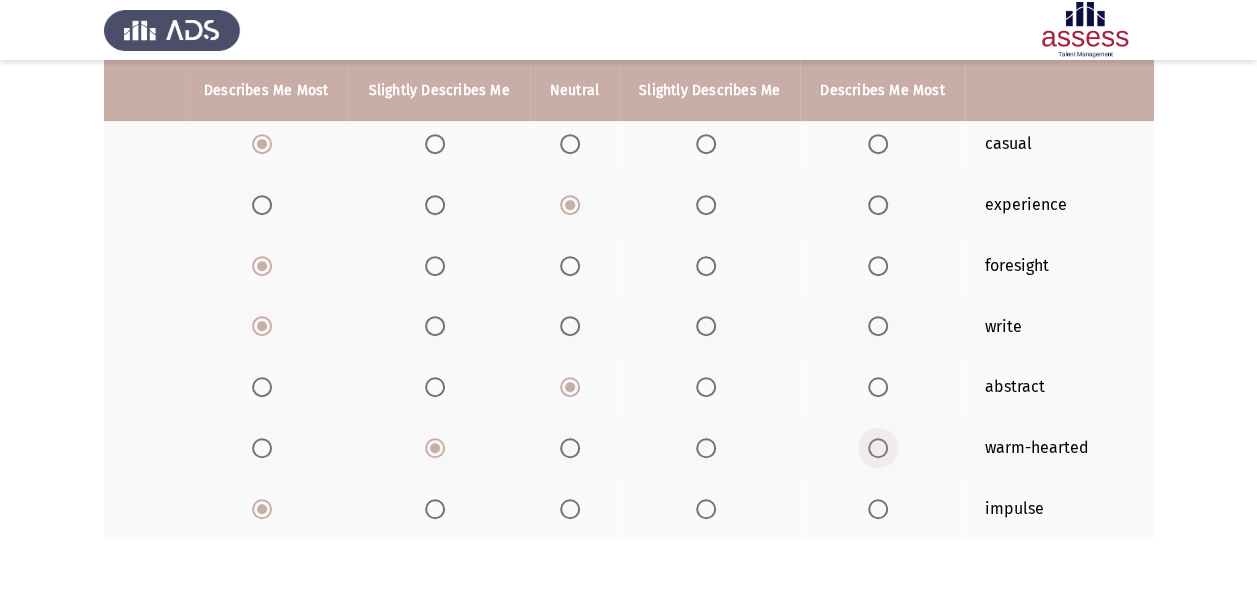click at bounding box center [878, 448] 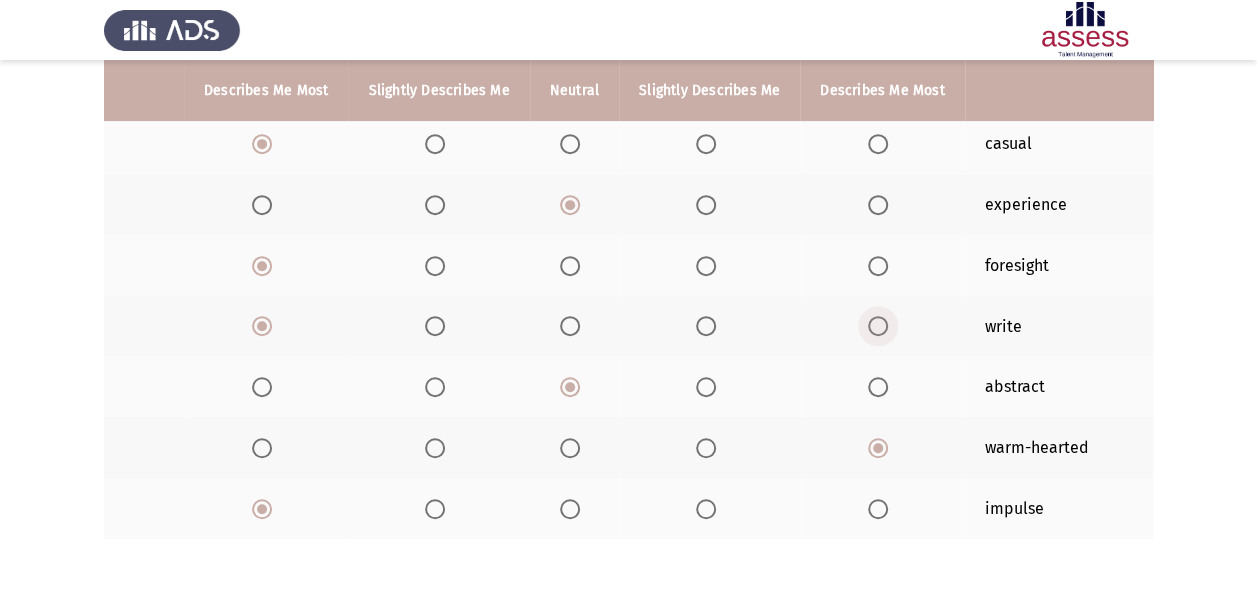 click at bounding box center (878, 326) 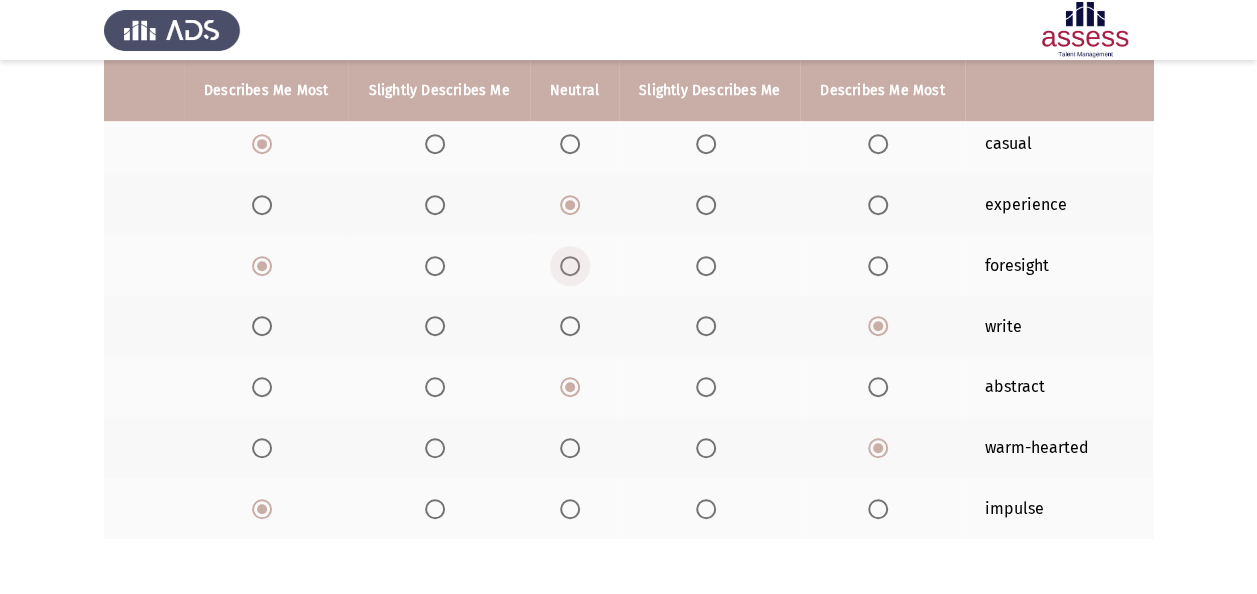 click at bounding box center [570, 266] 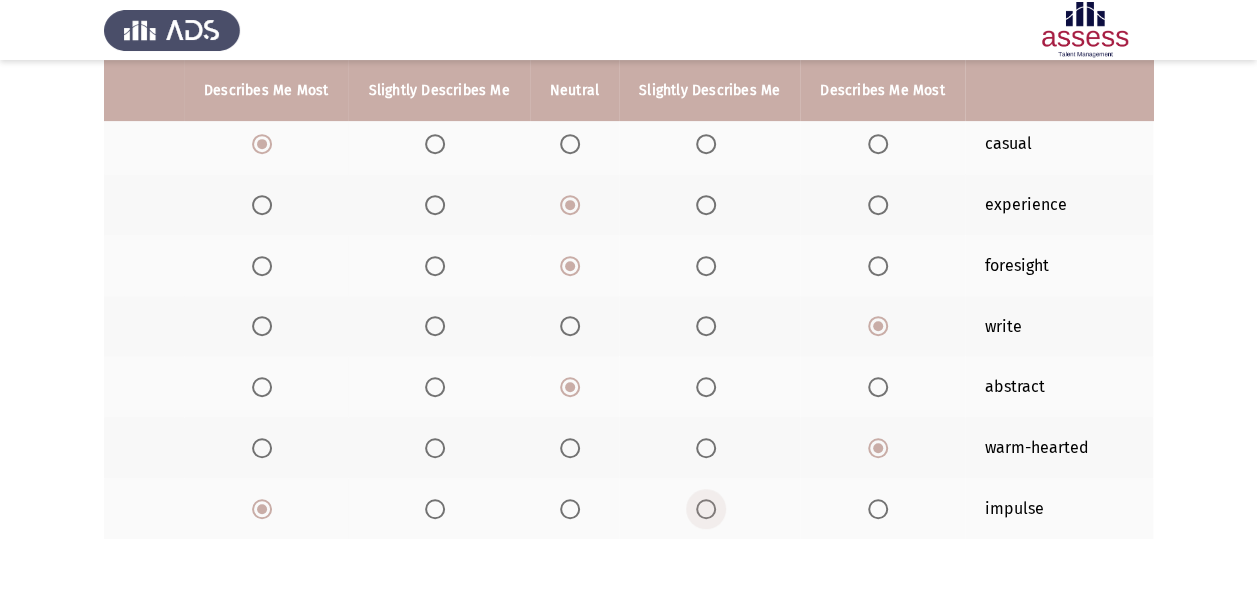 click at bounding box center [706, 509] 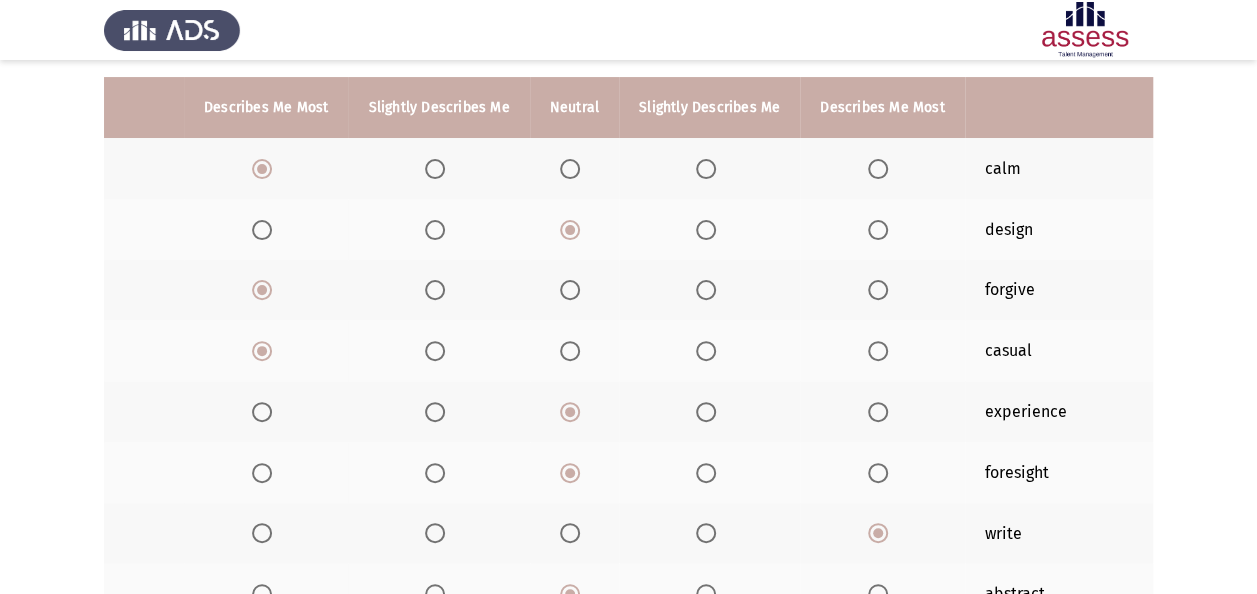 scroll, scrollTop: 173, scrollLeft: 0, axis: vertical 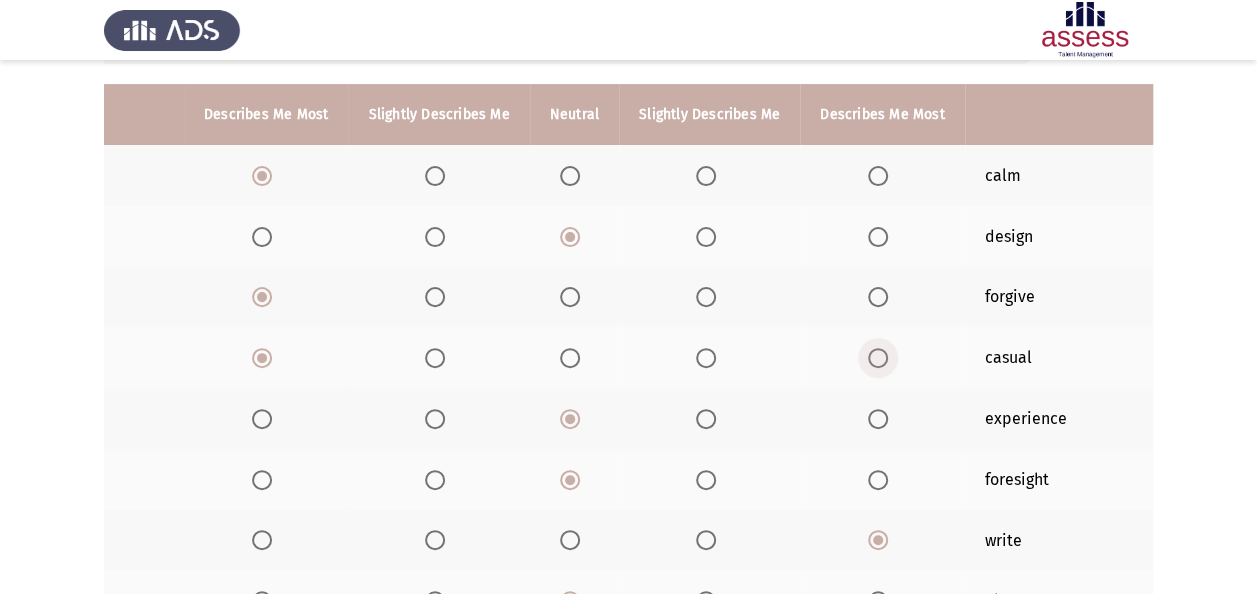 click at bounding box center (878, 358) 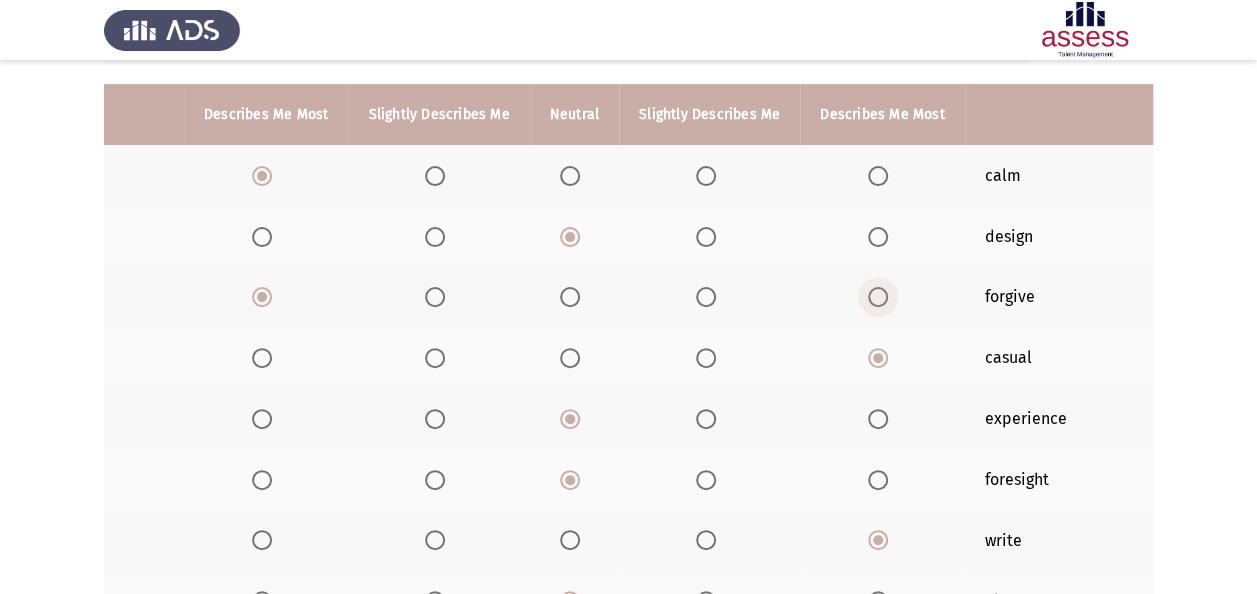 click at bounding box center (878, 297) 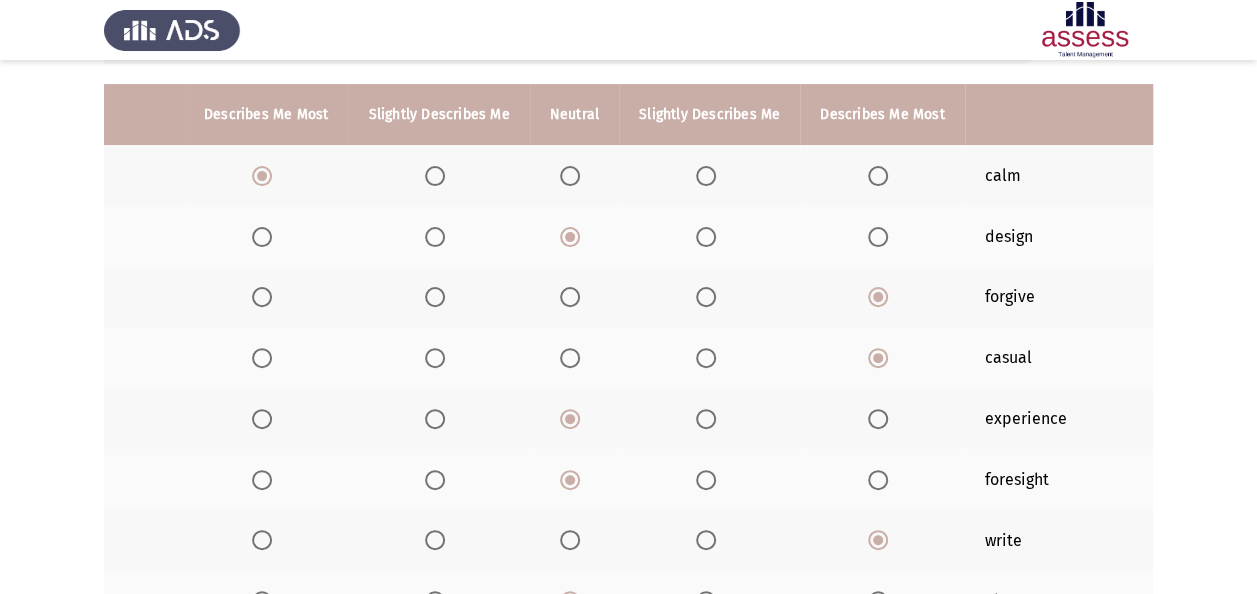 click at bounding box center [706, 176] 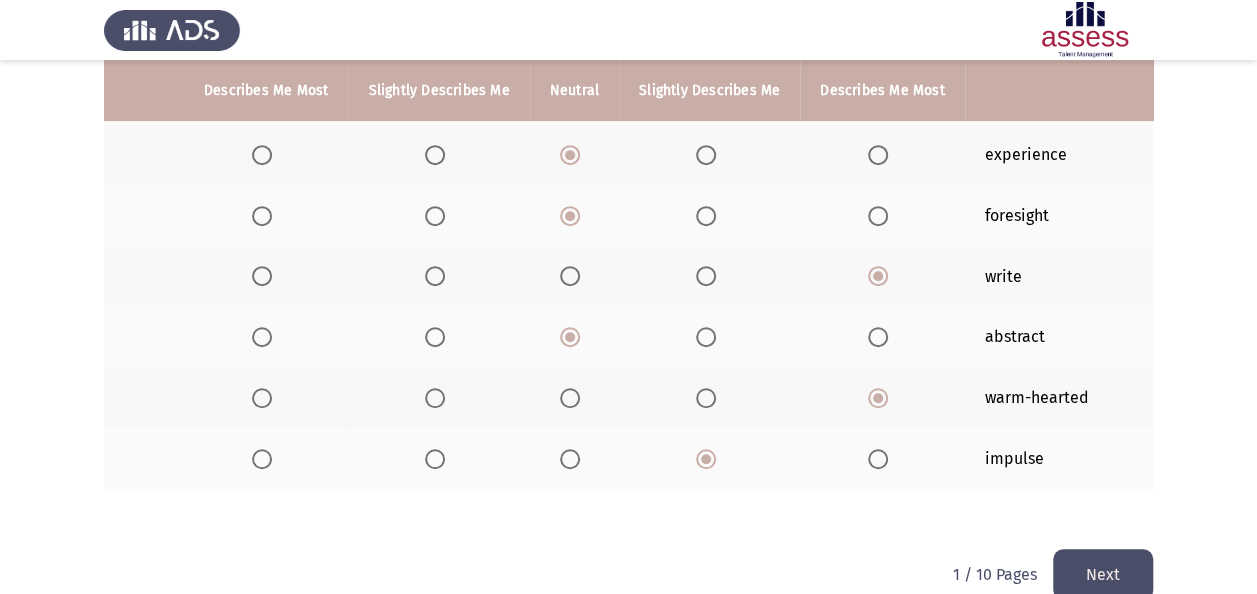 scroll, scrollTop: 483, scrollLeft: 0, axis: vertical 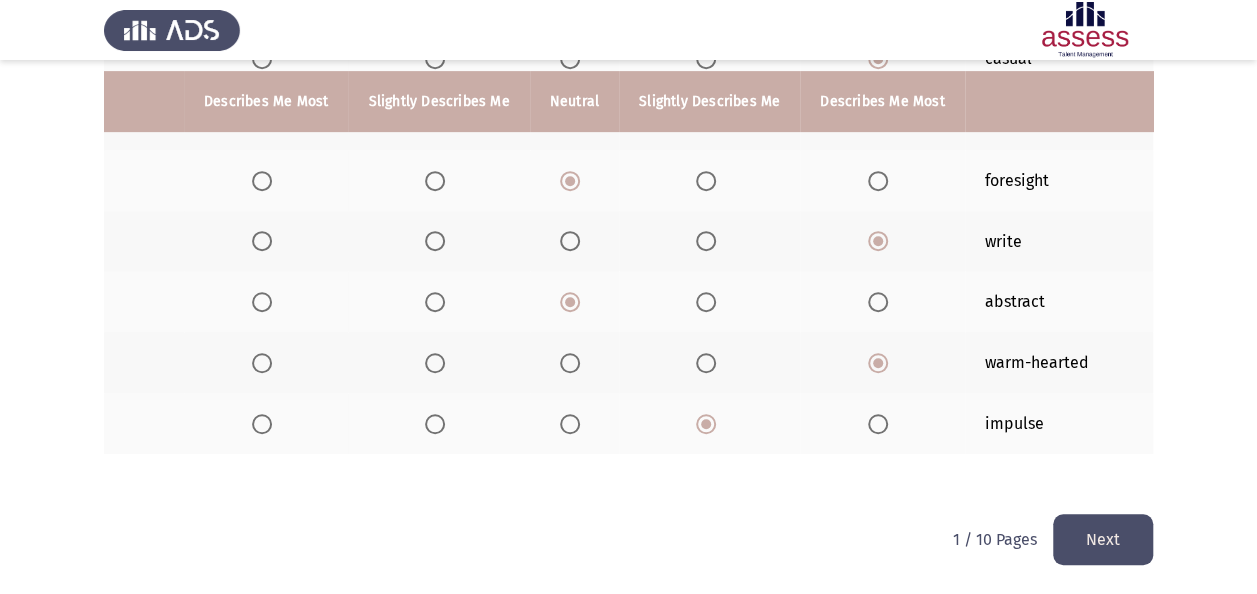 click on "Next" 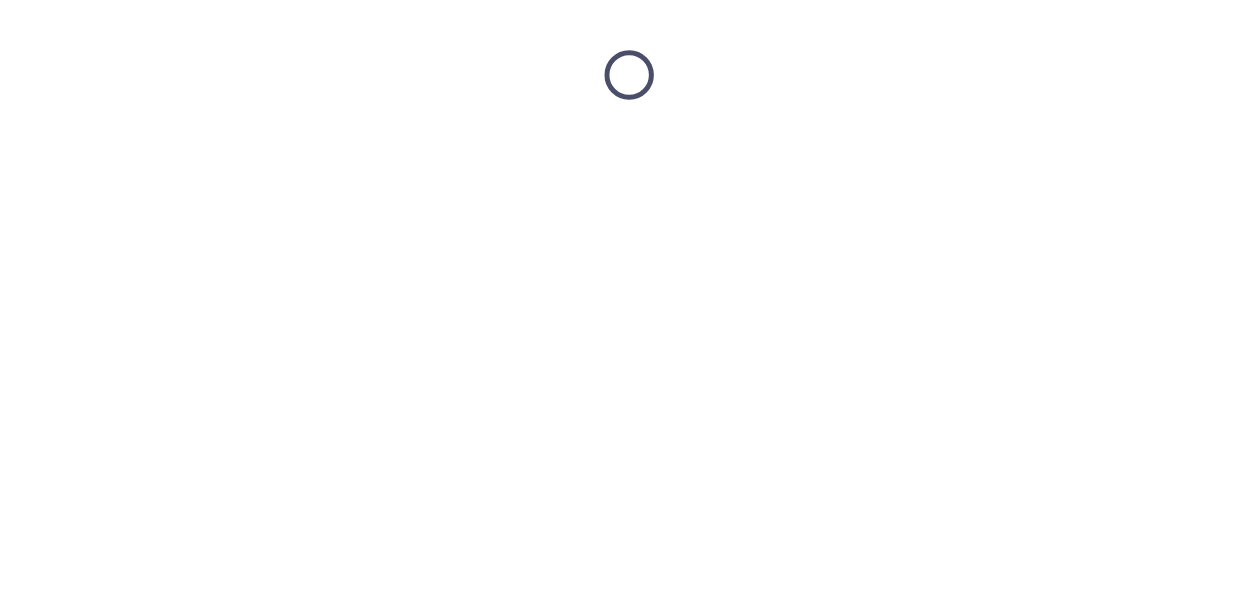scroll, scrollTop: 0, scrollLeft: 0, axis: both 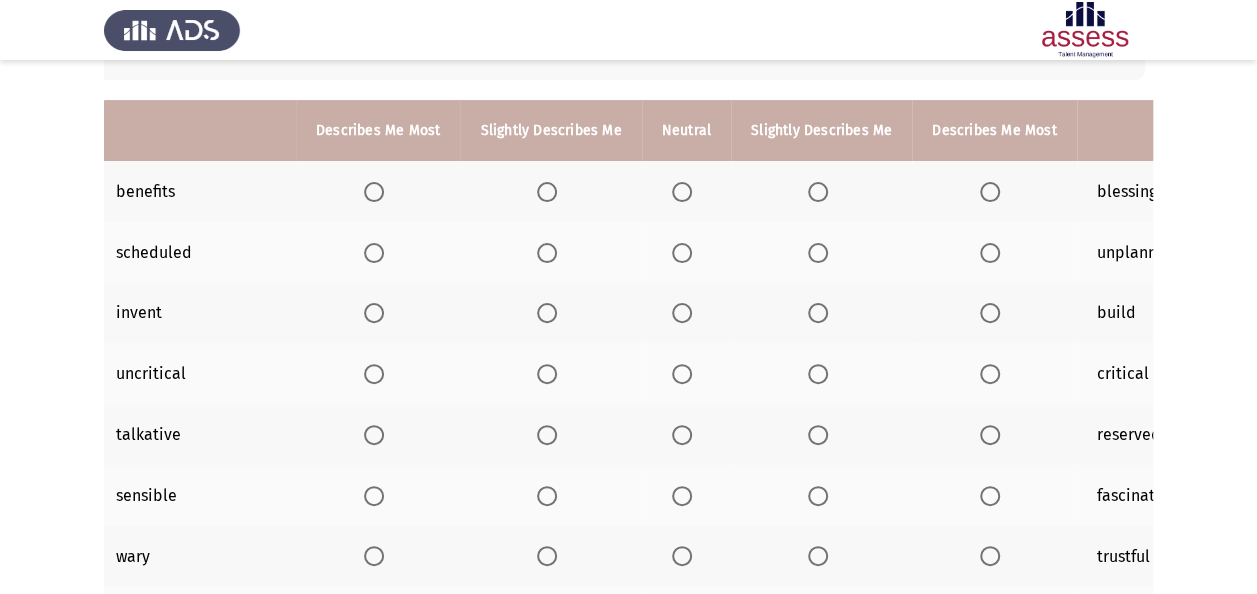 click at bounding box center [990, 192] 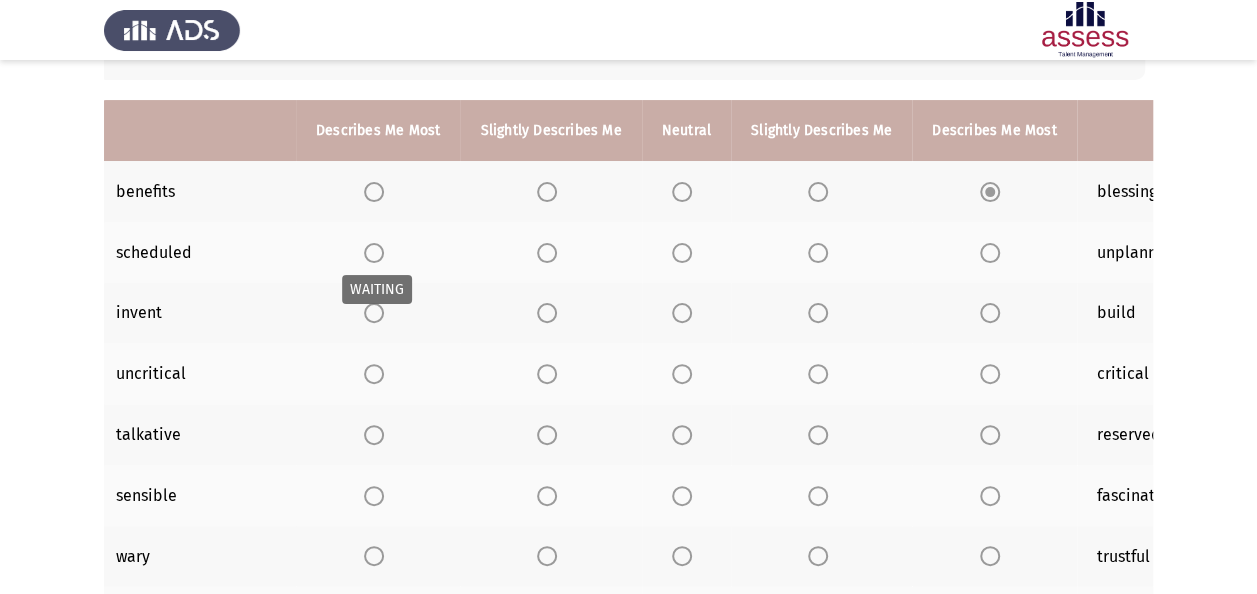 click on "WAITING" at bounding box center (377, 289) 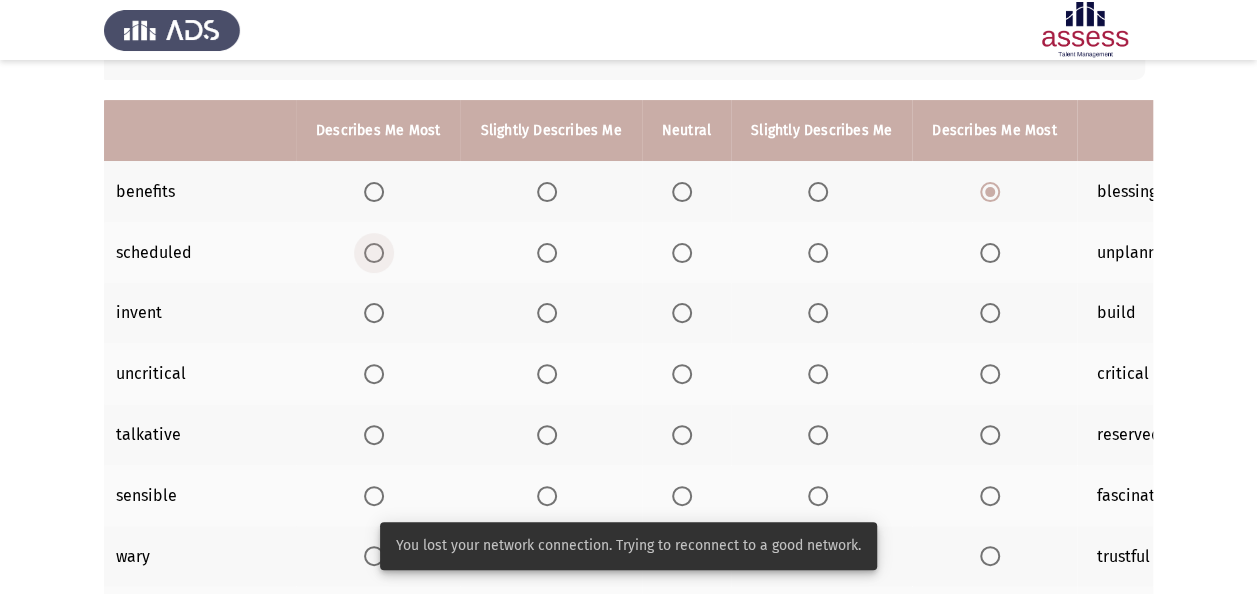 click at bounding box center [374, 253] 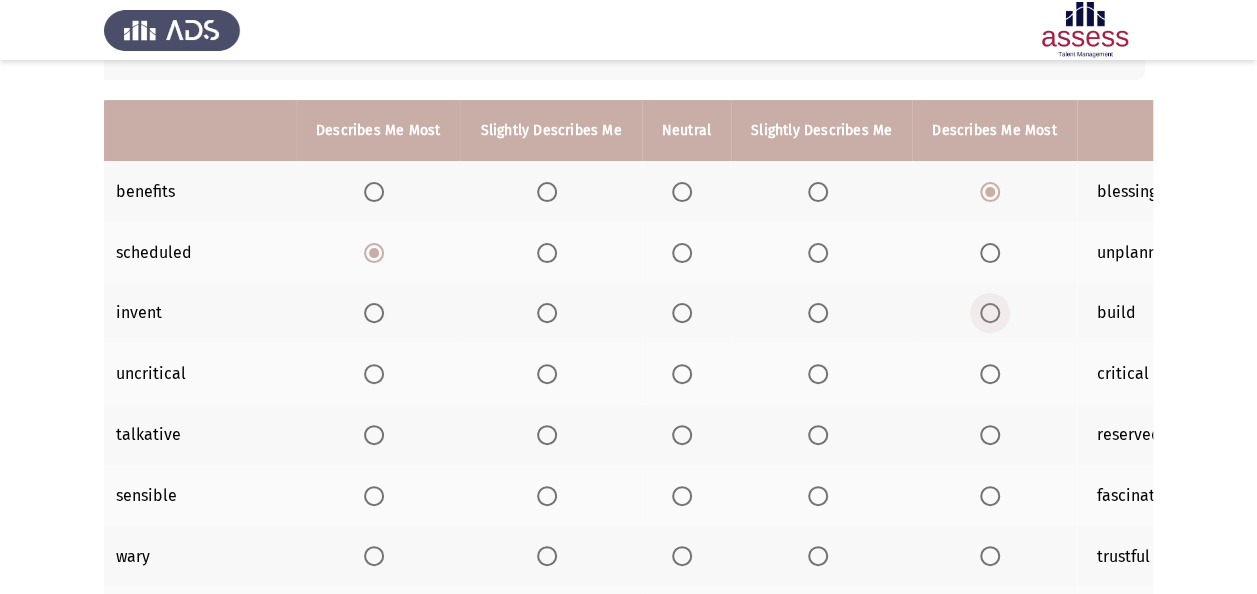click at bounding box center (994, 313) 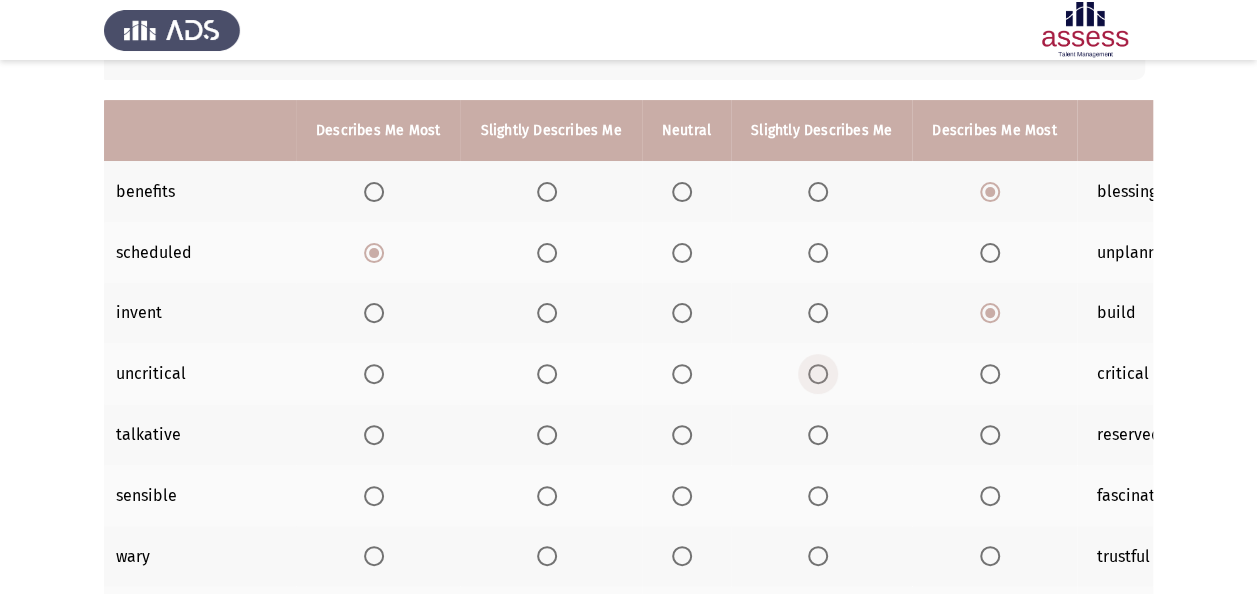 click at bounding box center [818, 374] 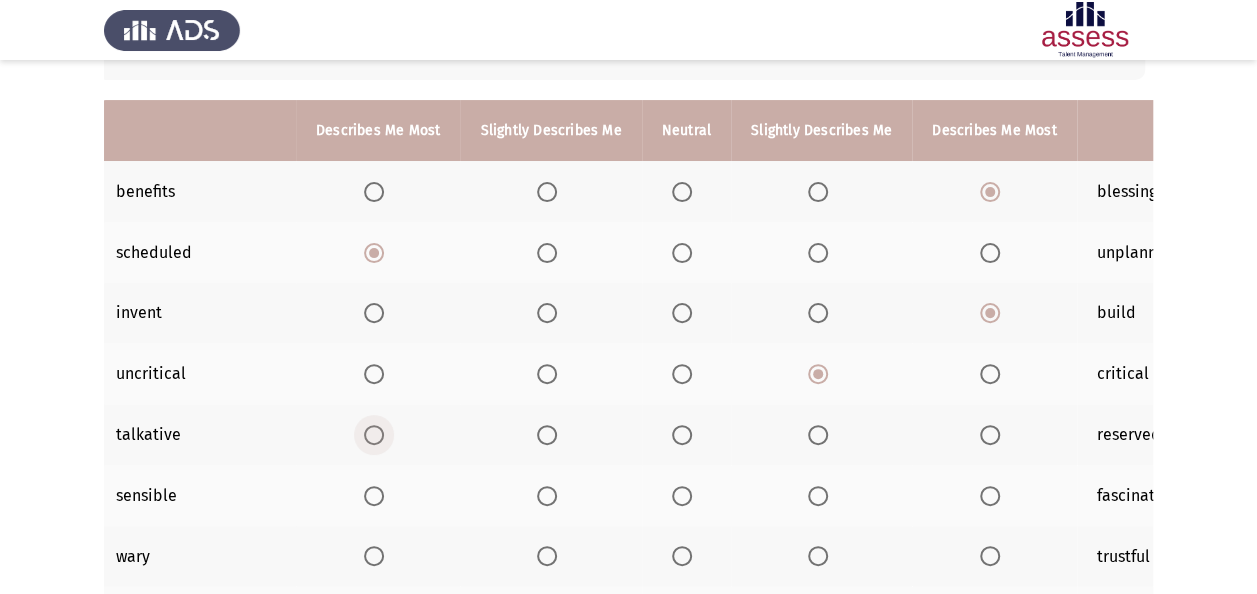 click at bounding box center [374, 435] 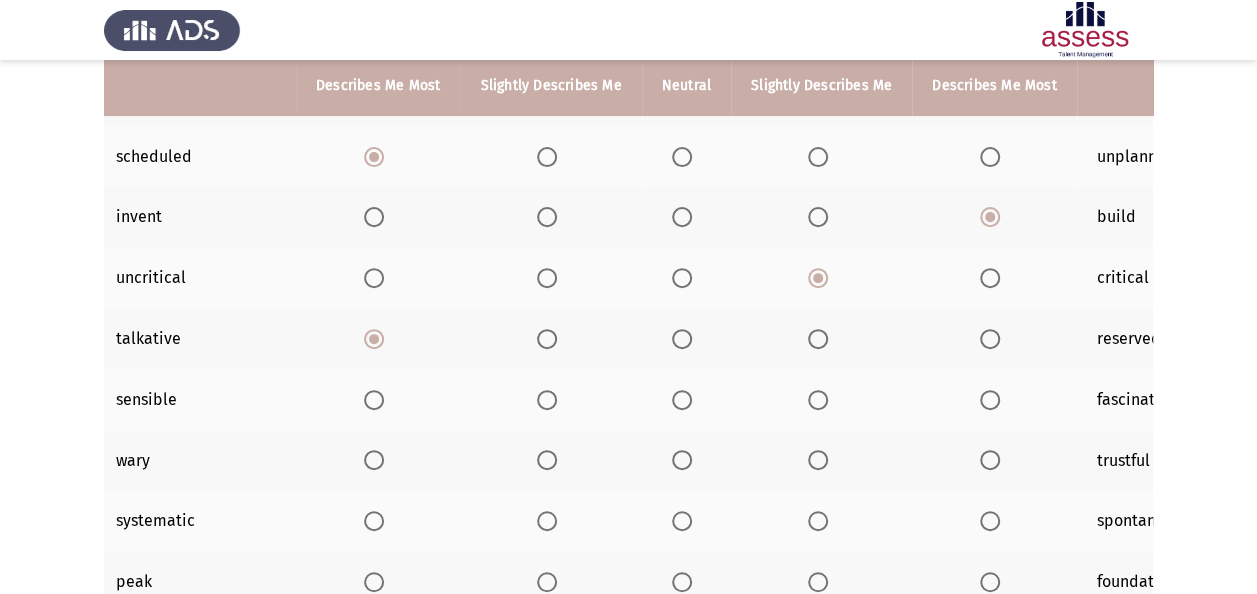 scroll, scrollTop: 256, scrollLeft: 0, axis: vertical 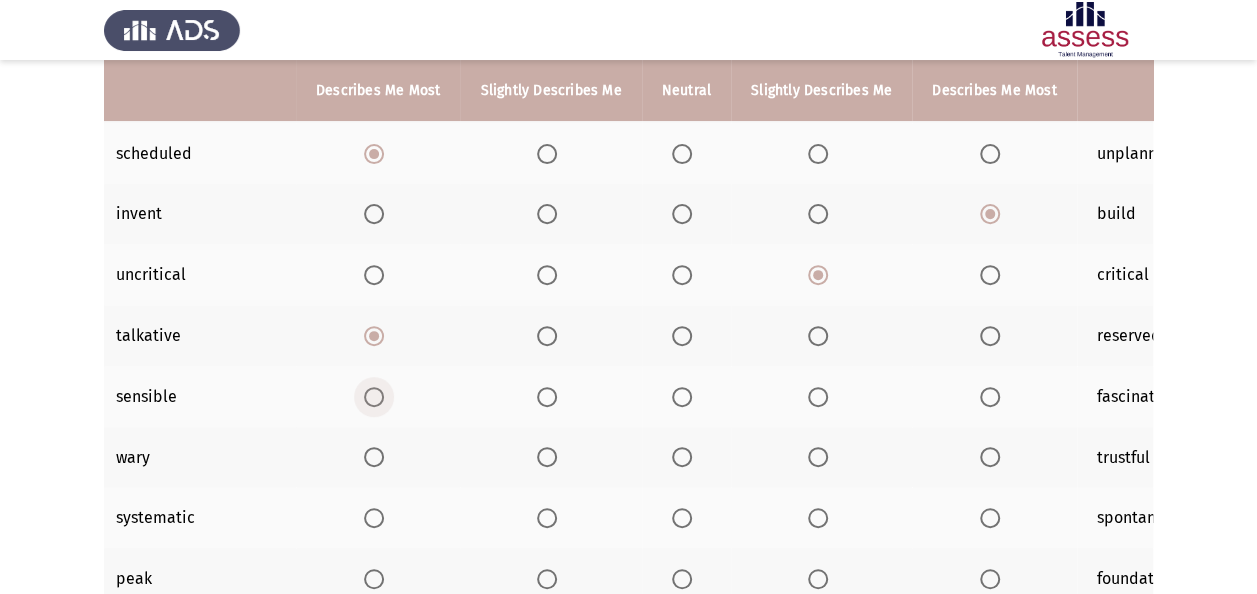 click at bounding box center [374, 397] 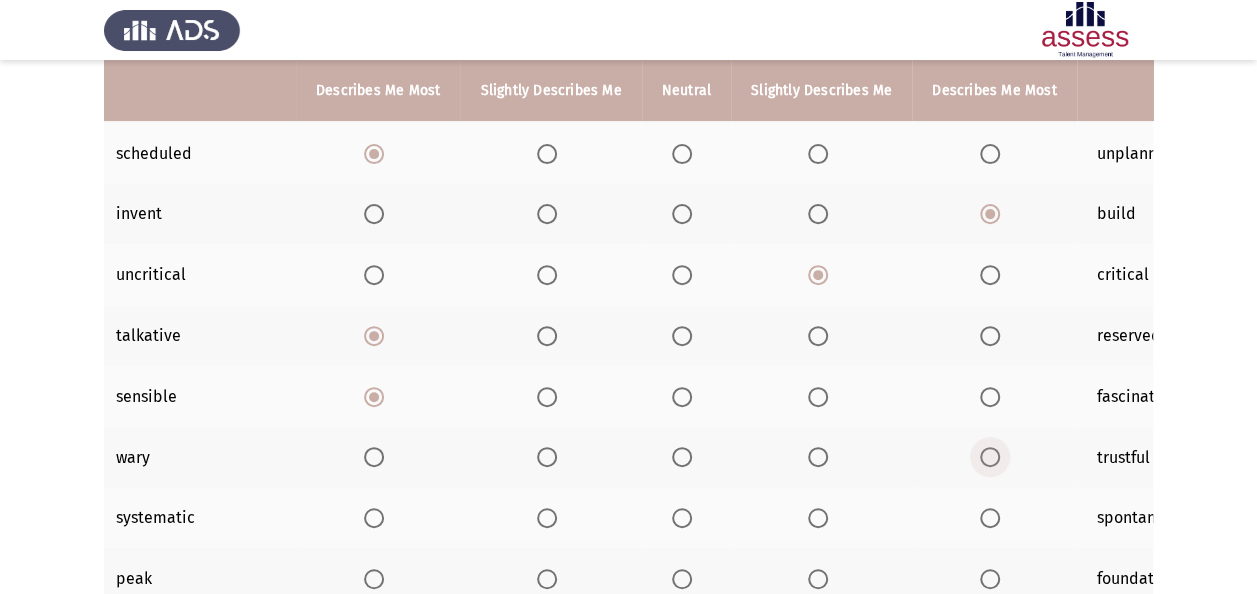 click at bounding box center (990, 457) 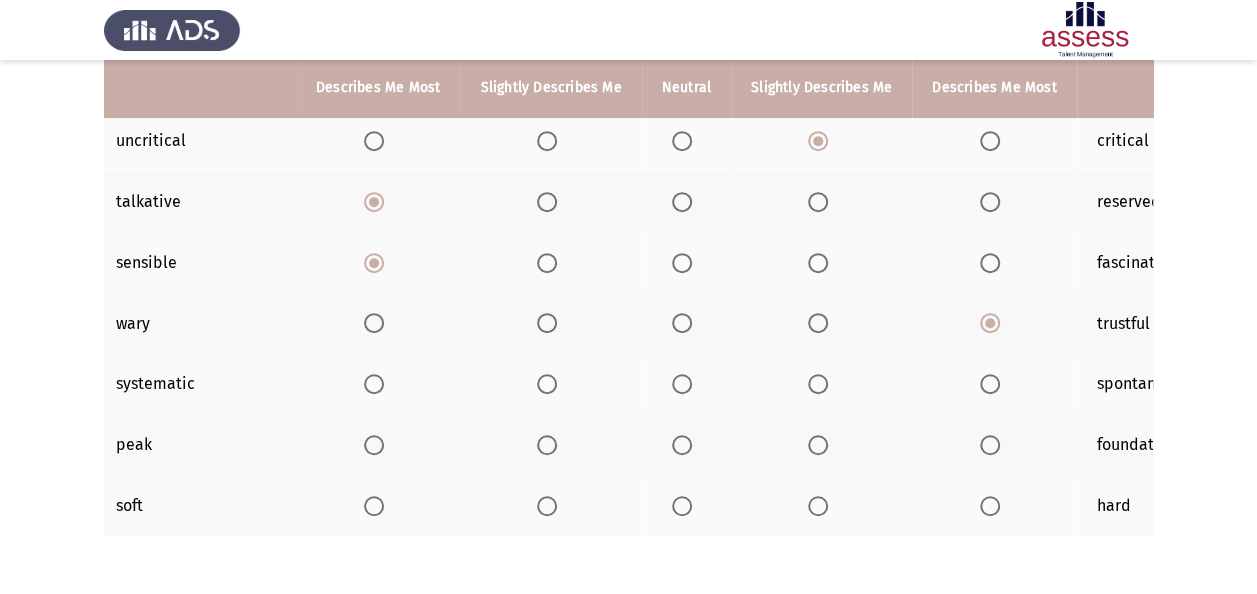 scroll, scrollTop: 387, scrollLeft: 0, axis: vertical 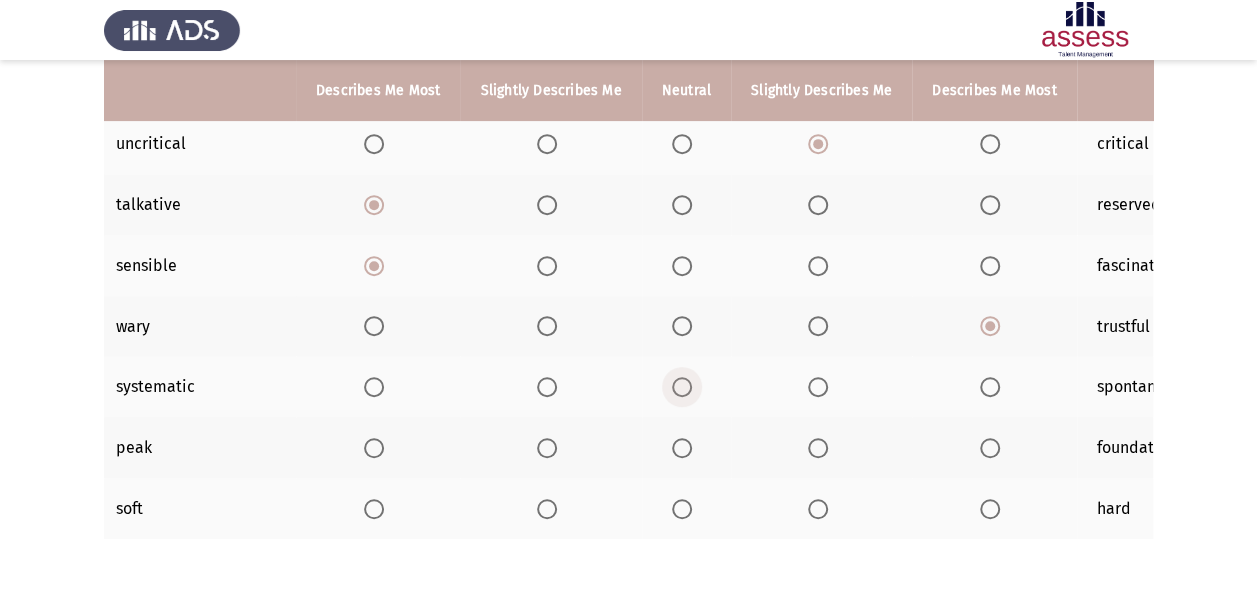 click at bounding box center [682, 387] 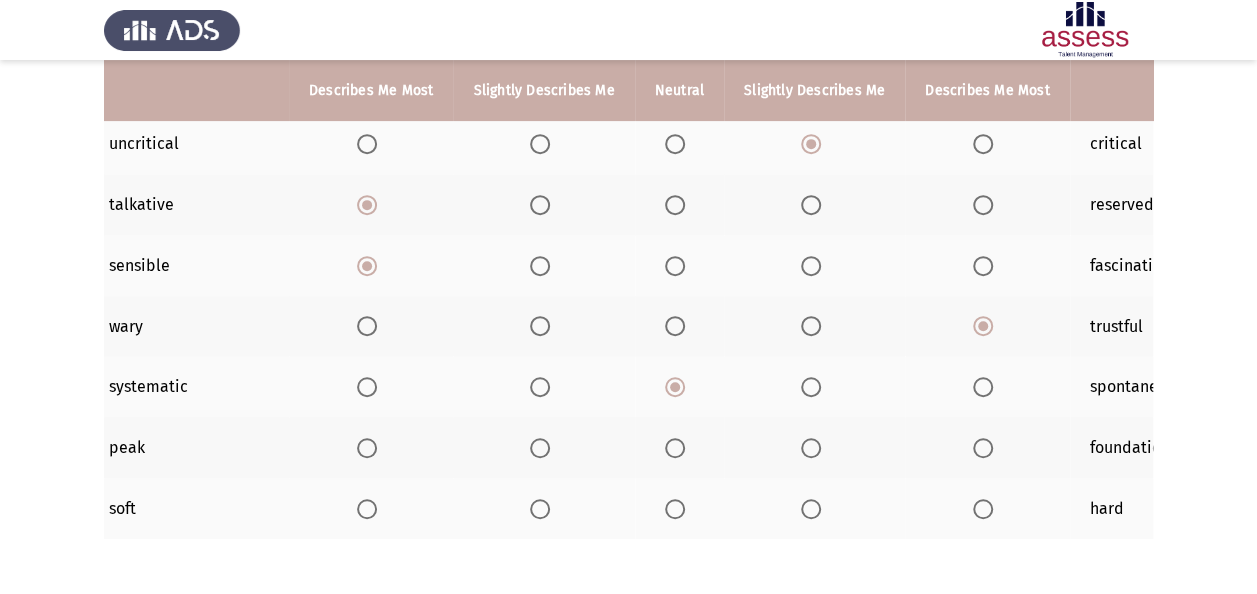 scroll, scrollTop: 0, scrollLeft: 8, axis: horizontal 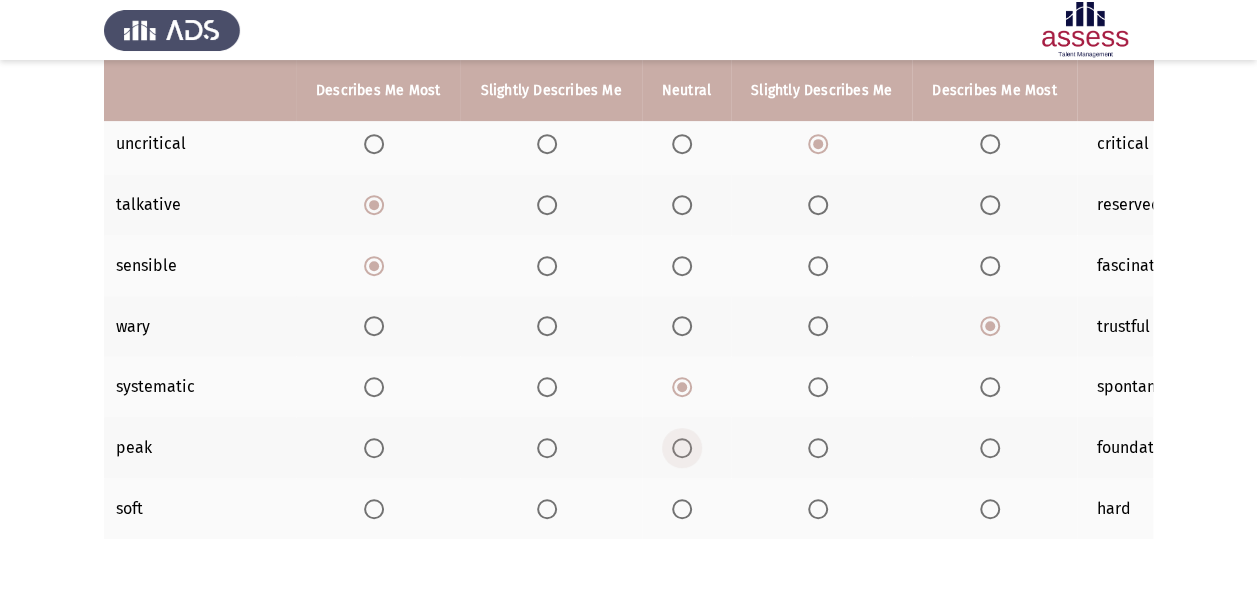 click at bounding box center (682, 448) 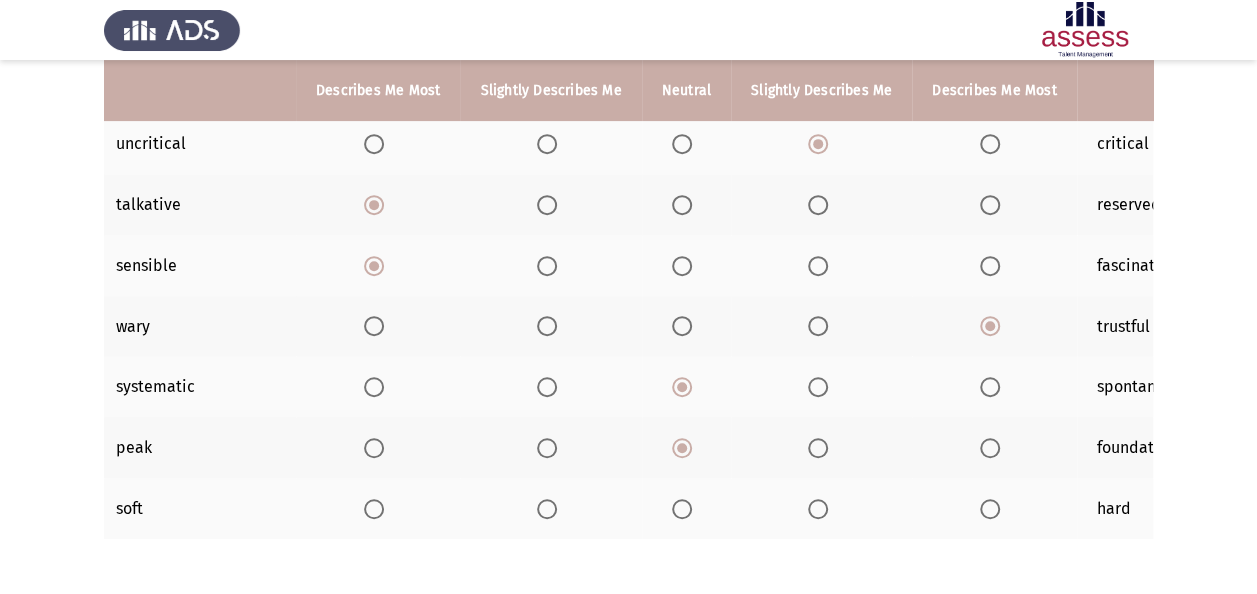 click at bounding box center (682, 509) 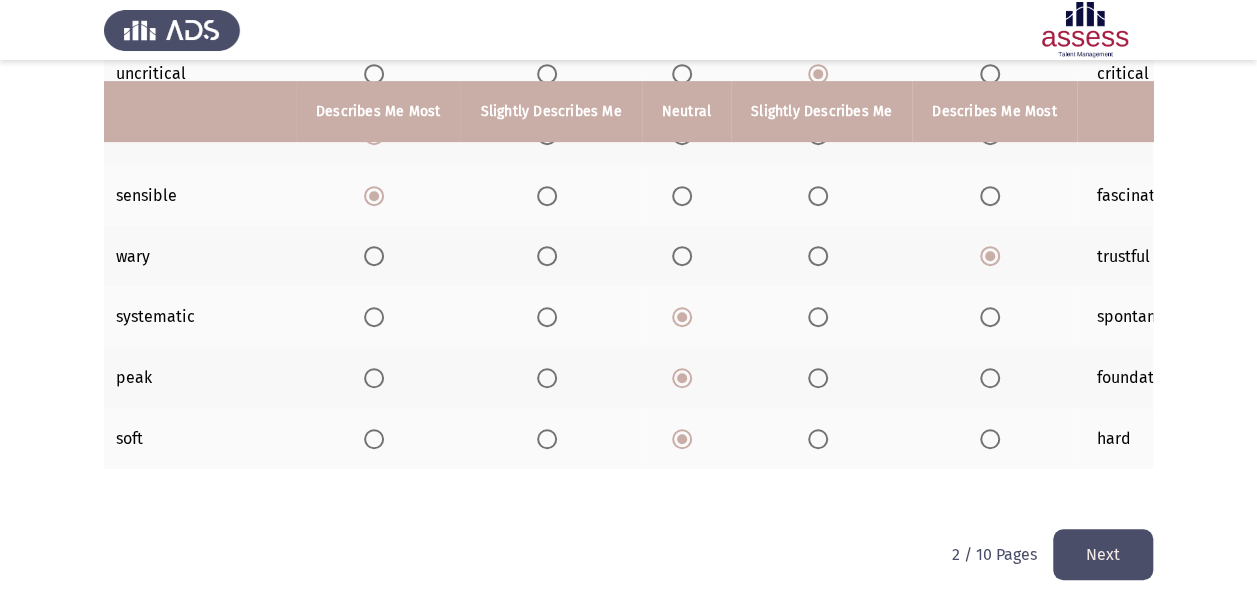 scroll, scrollTop: 482, scrollLeft: 0, axis: vertical 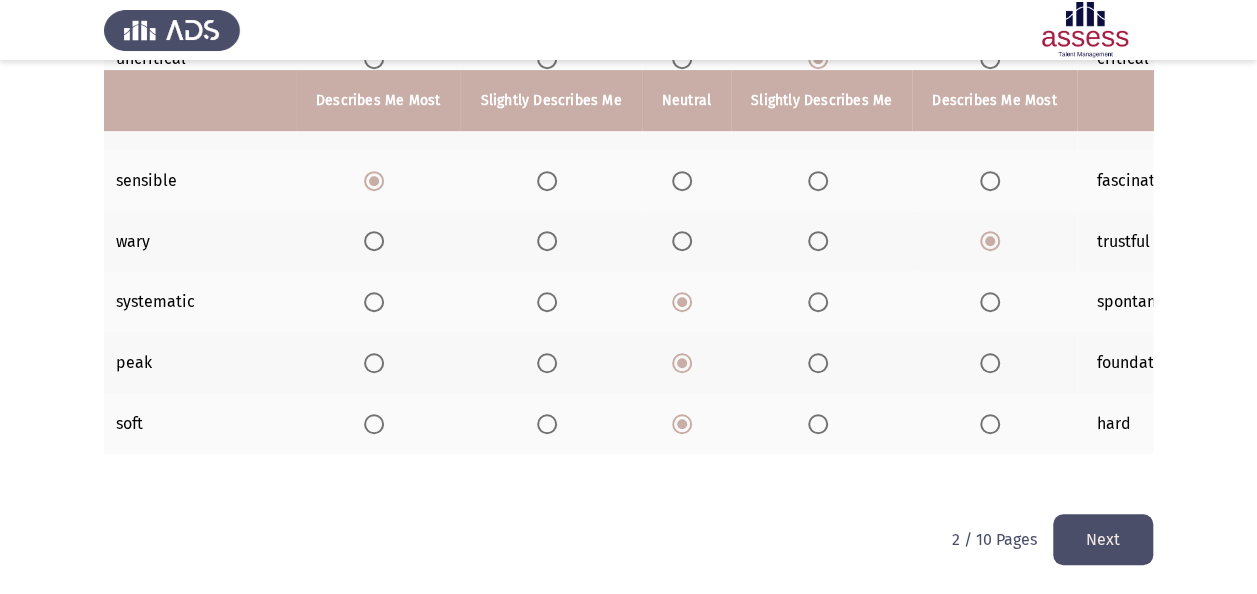 click on "Next" 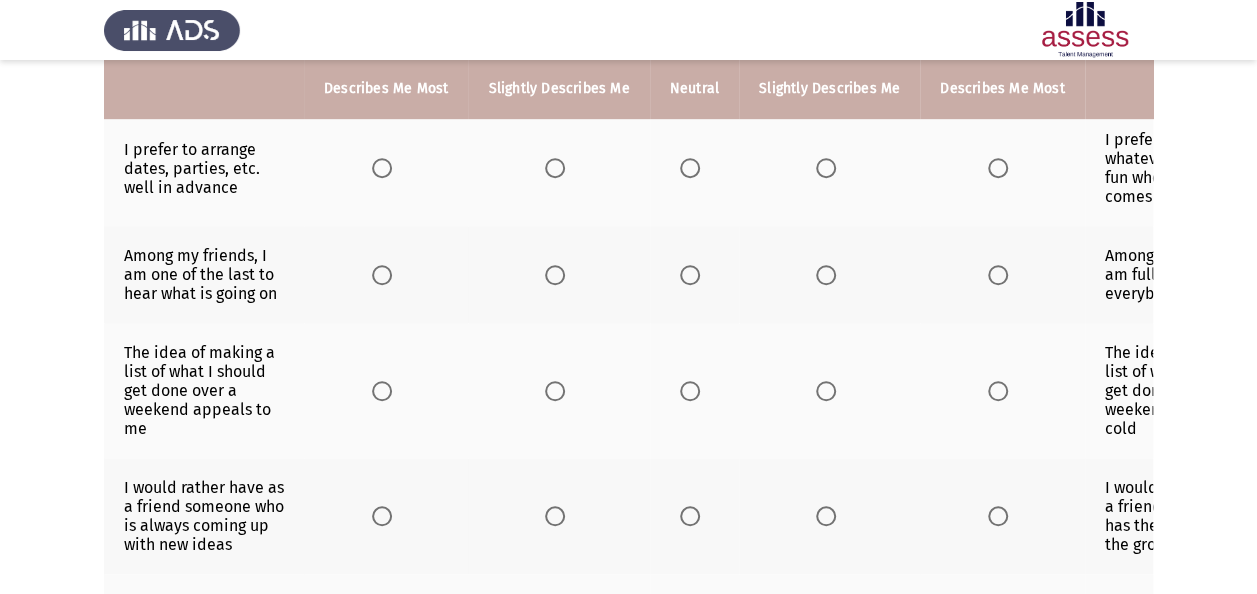 scroll, scrollTop: 611, scrollLeft: 0, axis: vertical 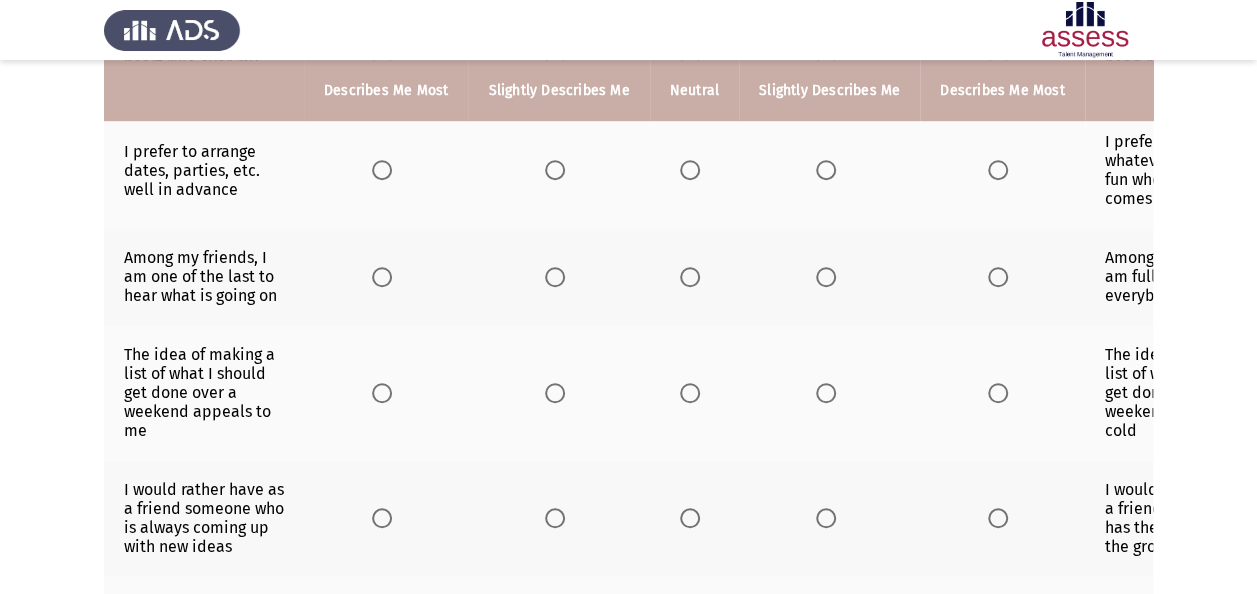 drag, startPoint x: 1254, startPoint y: 391, endPoint x: 1245, endPoint y: 477, distance: 86.46965 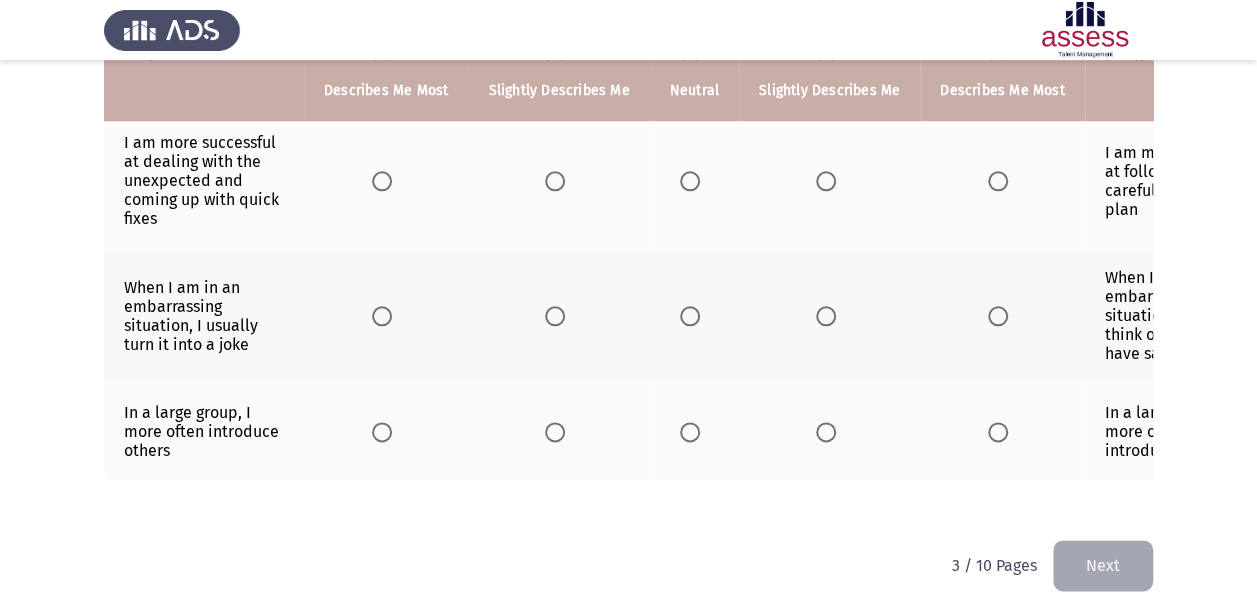 scroll, scrollTop: 1100, scrollLeft: 0, axis: vertical 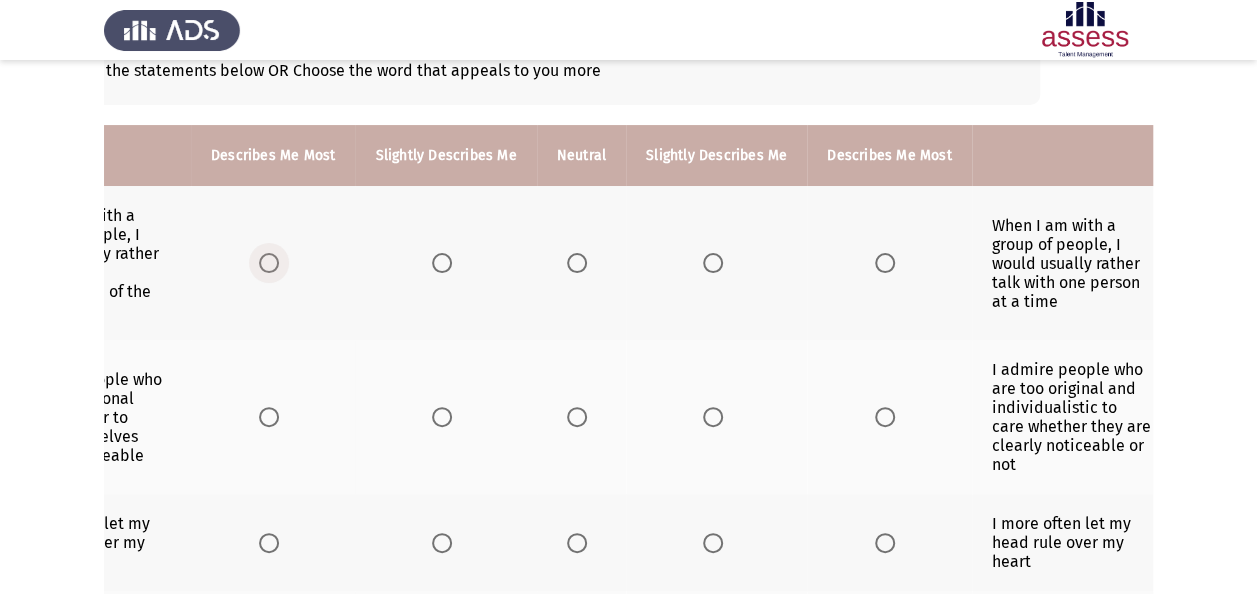 click at bounding box center [269, 263] 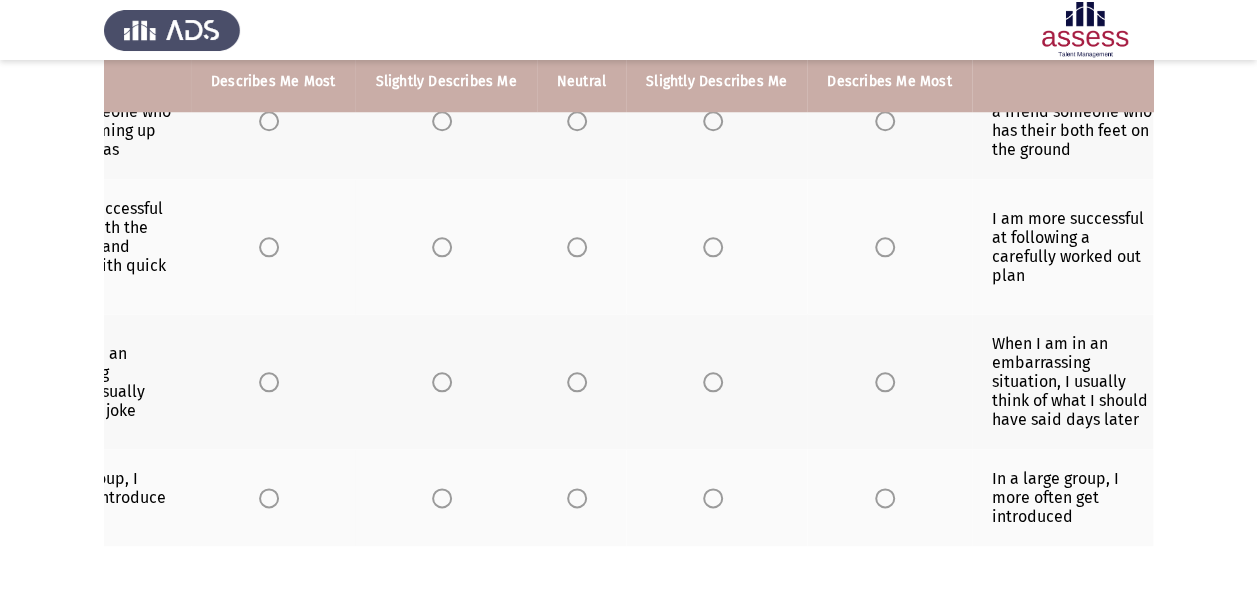 scroll, scrollTop: 999, scrollLeft: 0, axis: vertical 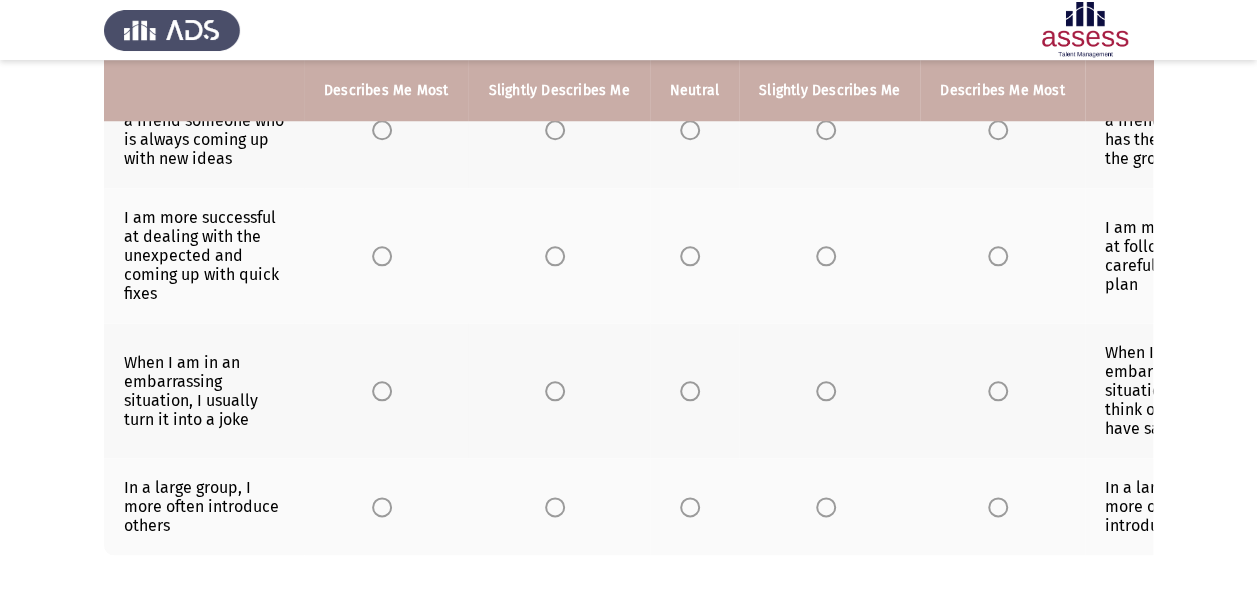 click on "ASSESS PersonalityBasic Assessment   Next  Please rate the statements below OR Choose the word that appeals to you more  Describes Me Most   Slightly Describes Me   Neutral   Slightly Describes Me   Describes Me Most  When I am with a group of people, I would usually rather join in the conversation of the group            When I am with a group of people, I would usually rather talk with one person at a time  I admire people who are conventional enough never to make themselves clearly noticeable            I admire people who are too original and individualistic to care whether they are clearly noticeable or not  I more often let my heart rule over my head            I more often let my head rule over my heart  I prefer to arrange dates, parties, etc. well in advance            I prefer to be free to whatever seems to be fun when the time comes  Among my friends, I am one of the last to hear what is going on            Among my friends, I am full of news about everybody" 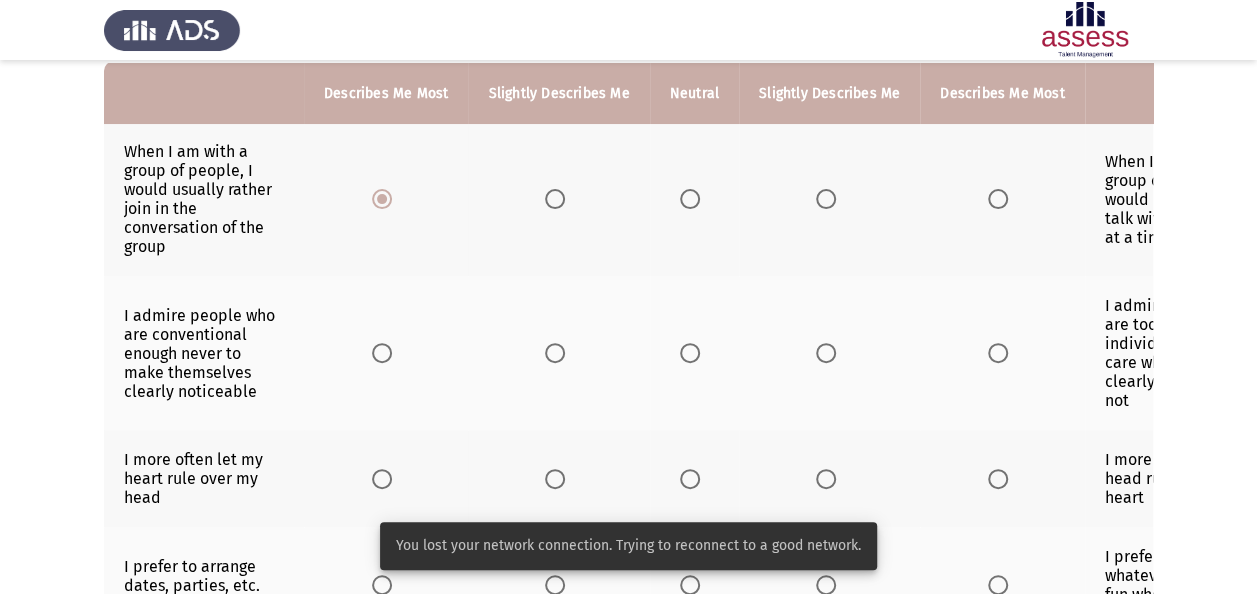 scroll, scrollTop: 199, scrollLeft: 0, axis: vertical 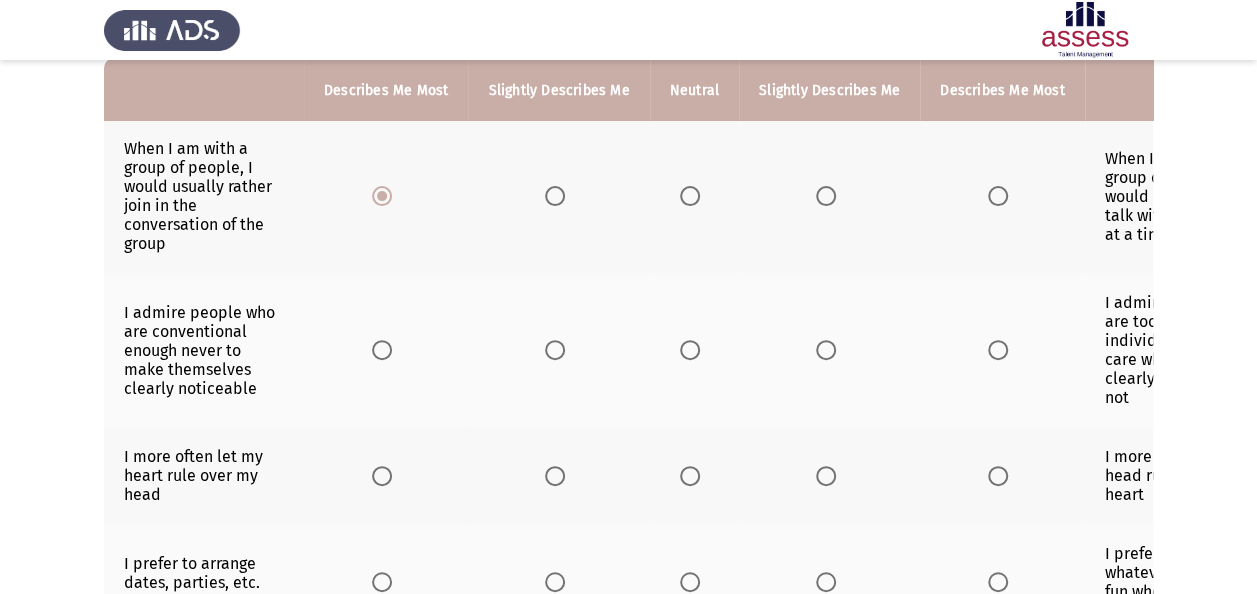 click on "I admire people who are too original and individualistic to care whether they are clearly noticeable or not" 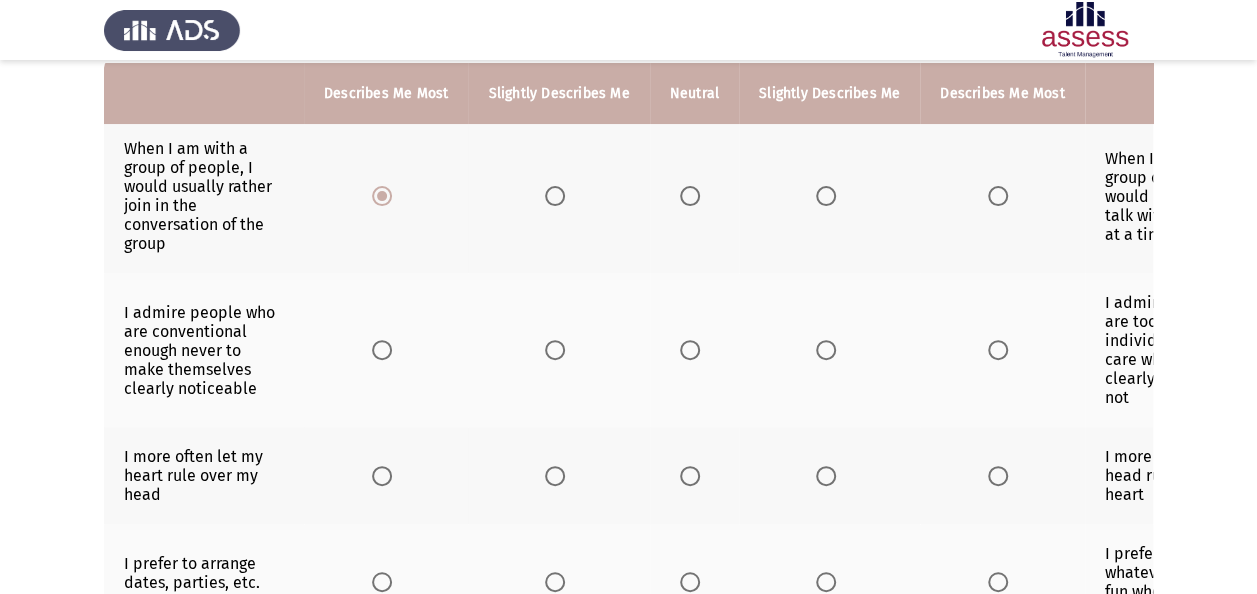 scroll, scrollTop: 239, scrollLeft: 0, axis: vertical 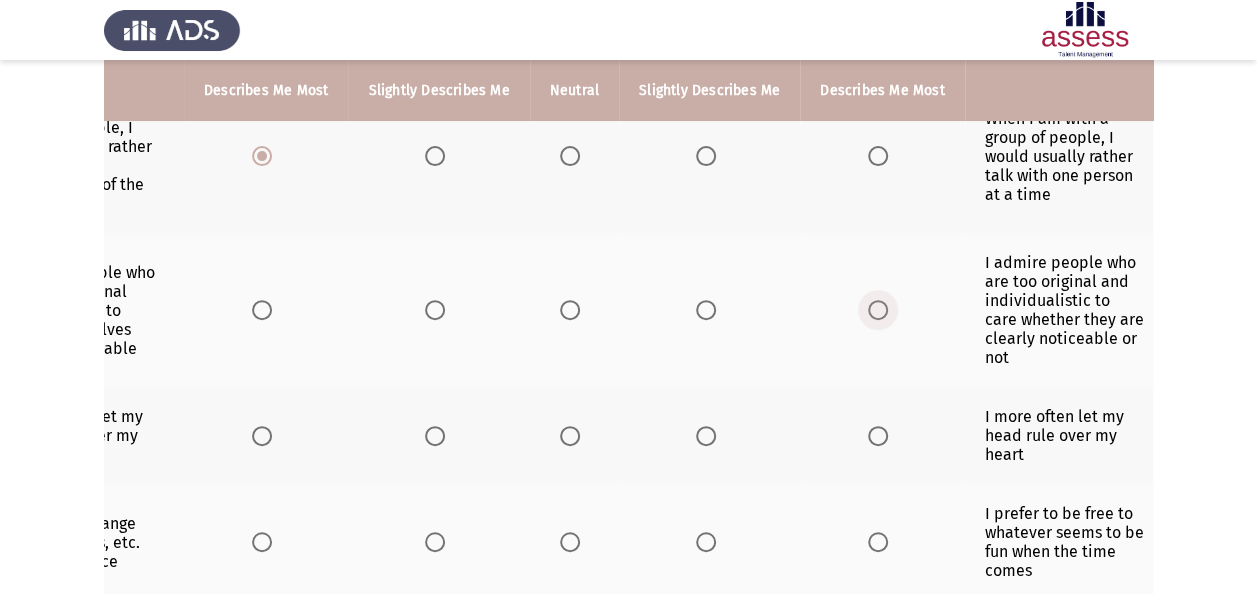 click at bounding box center (878, 310) 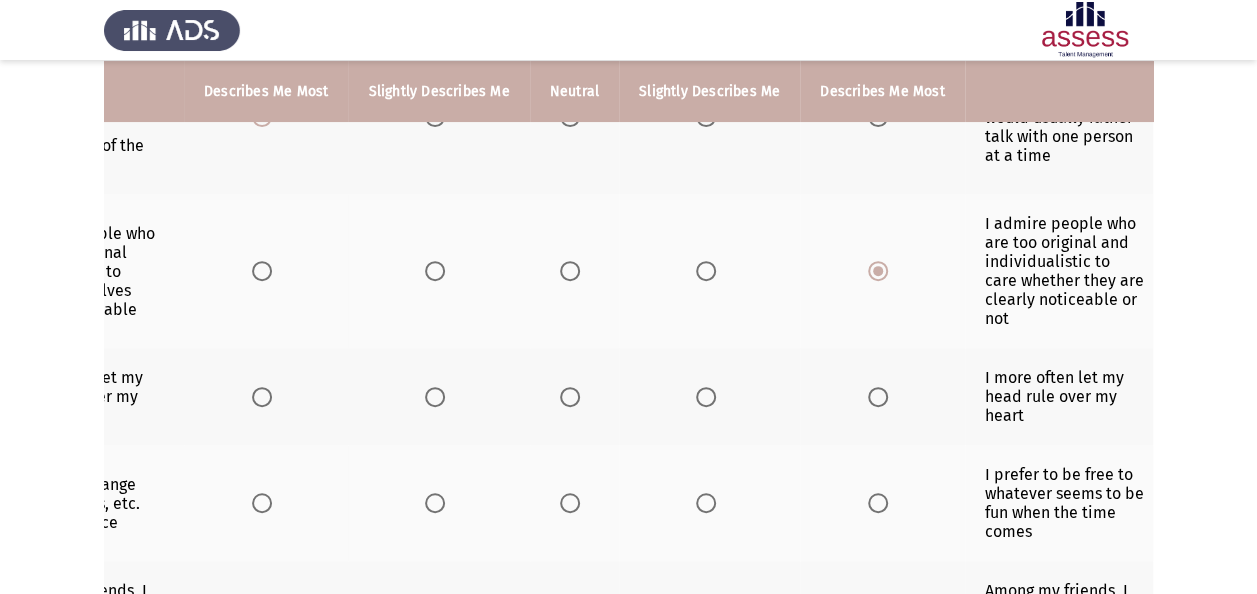 scroll, scrollTop: 279, scrollLeft: 0, axis: vertical 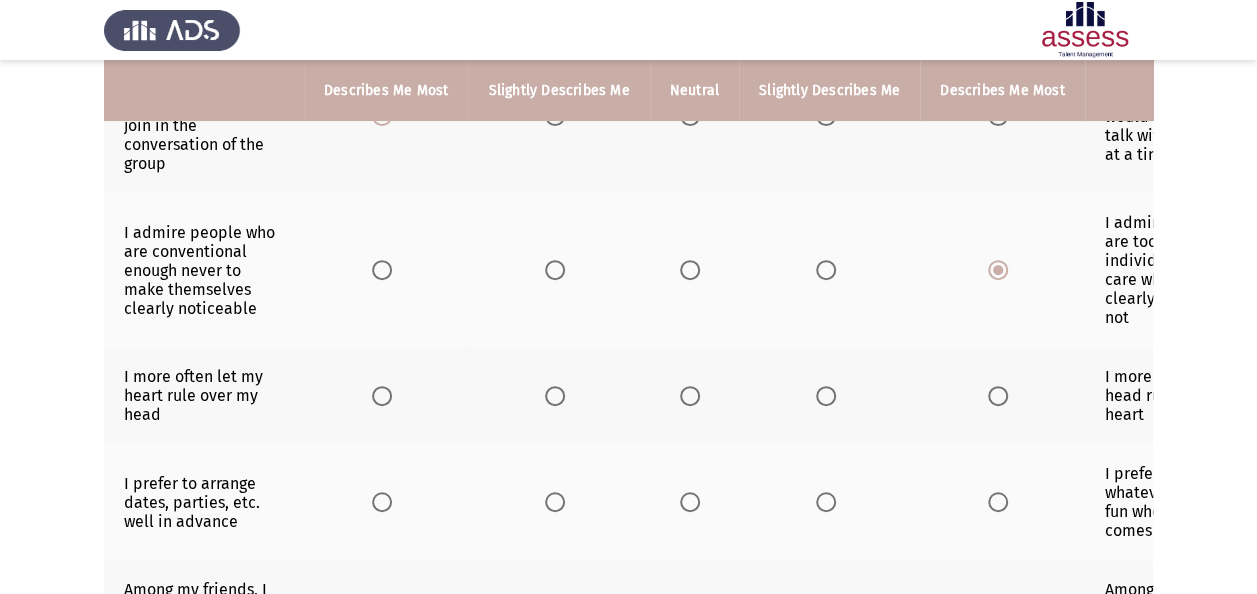 click at bounding box center [382, 396] 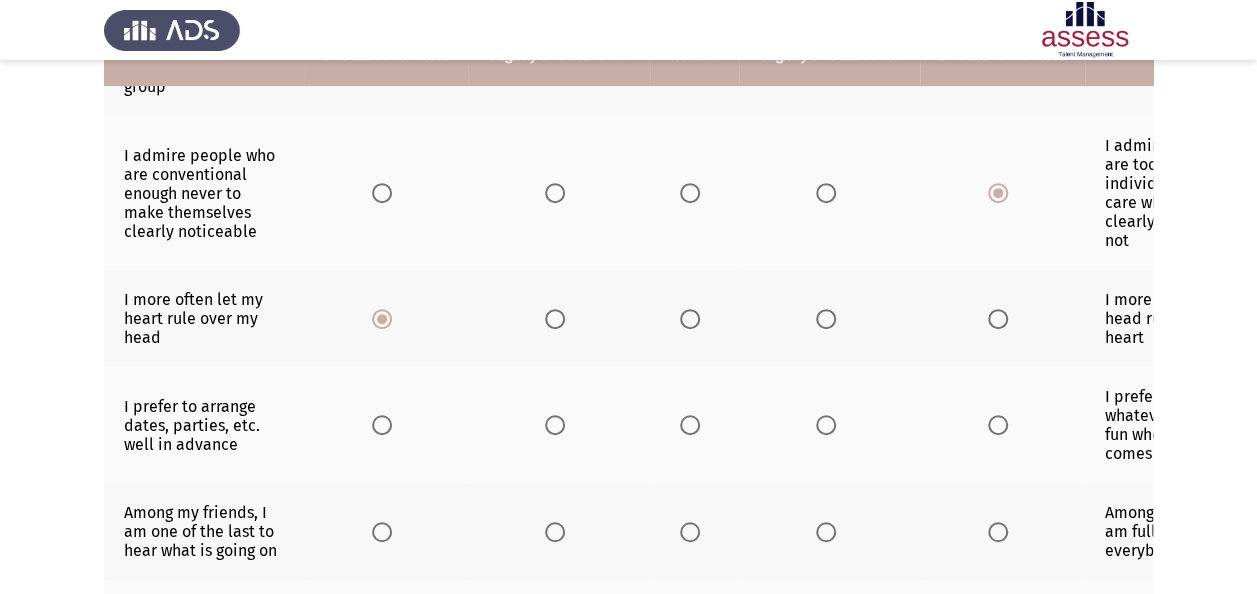 scroll, scrollTop: 359, scrollLeft: 0, axis: vertical 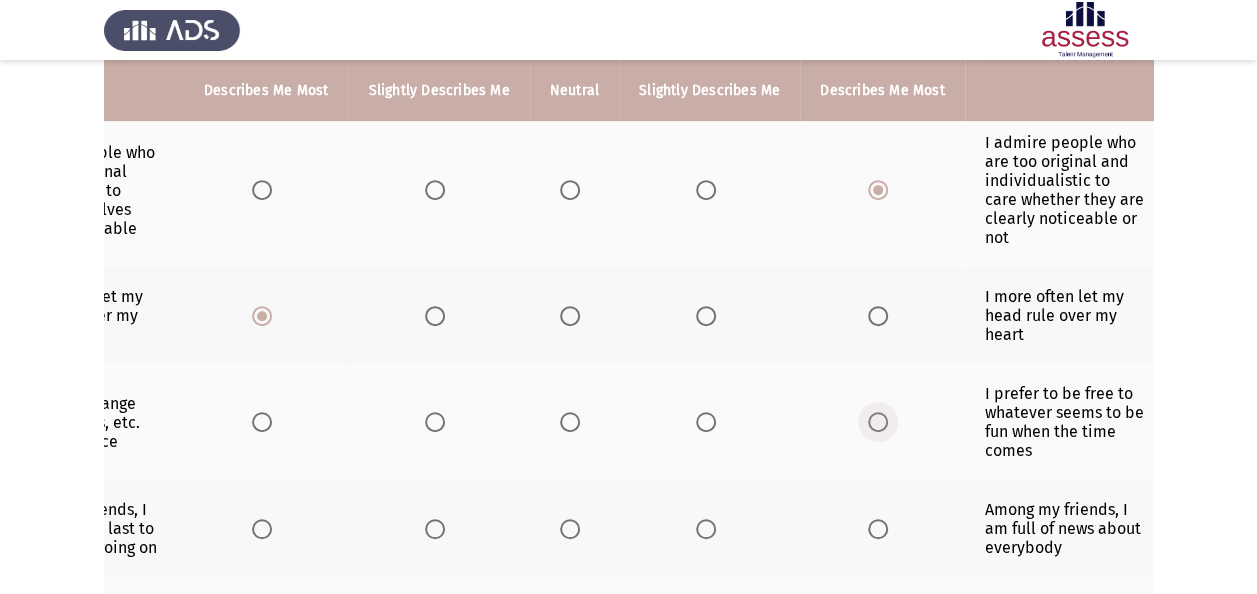 click at bounding box center [878, 422] 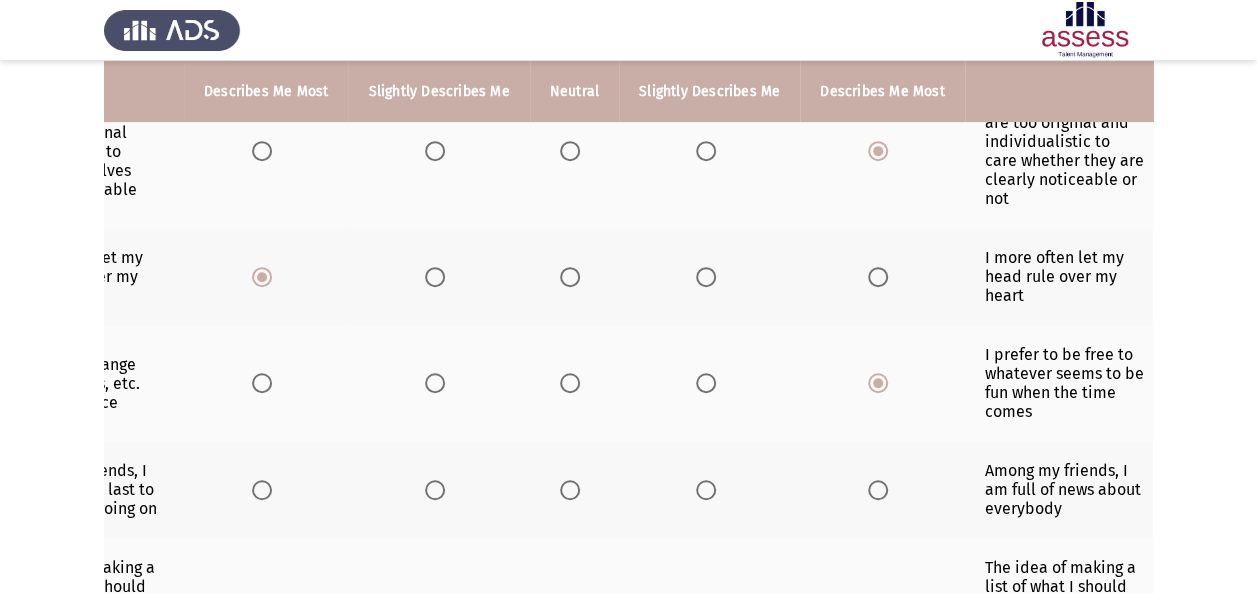 scroll, scrollTop: 399, scrollLeft: 0, axis: vertical 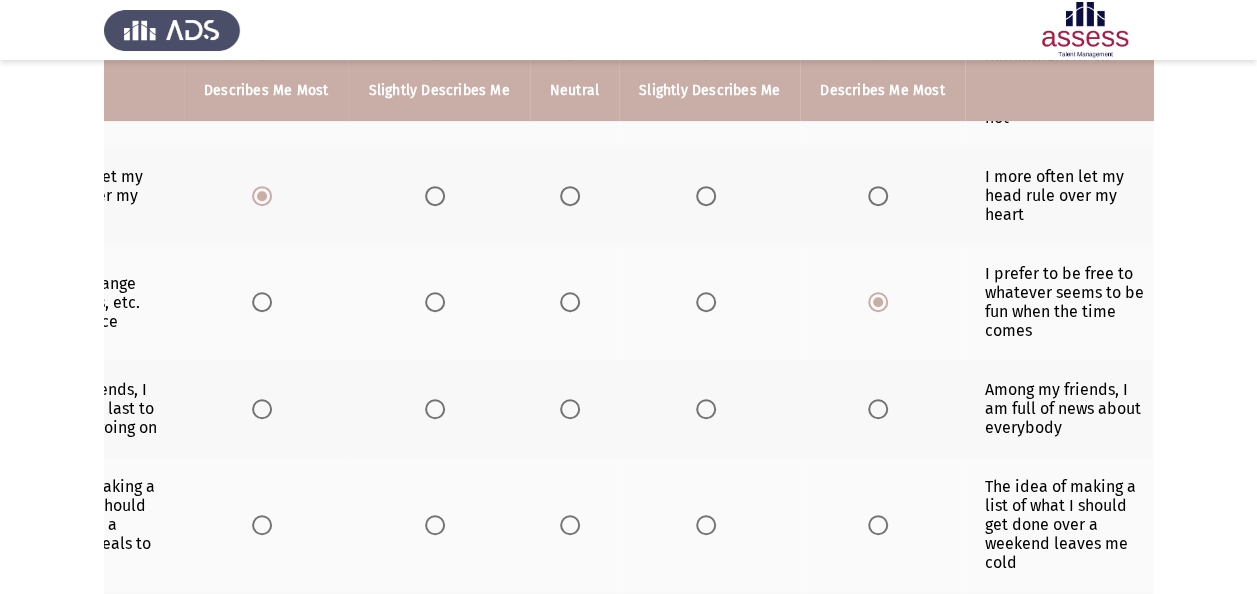 click 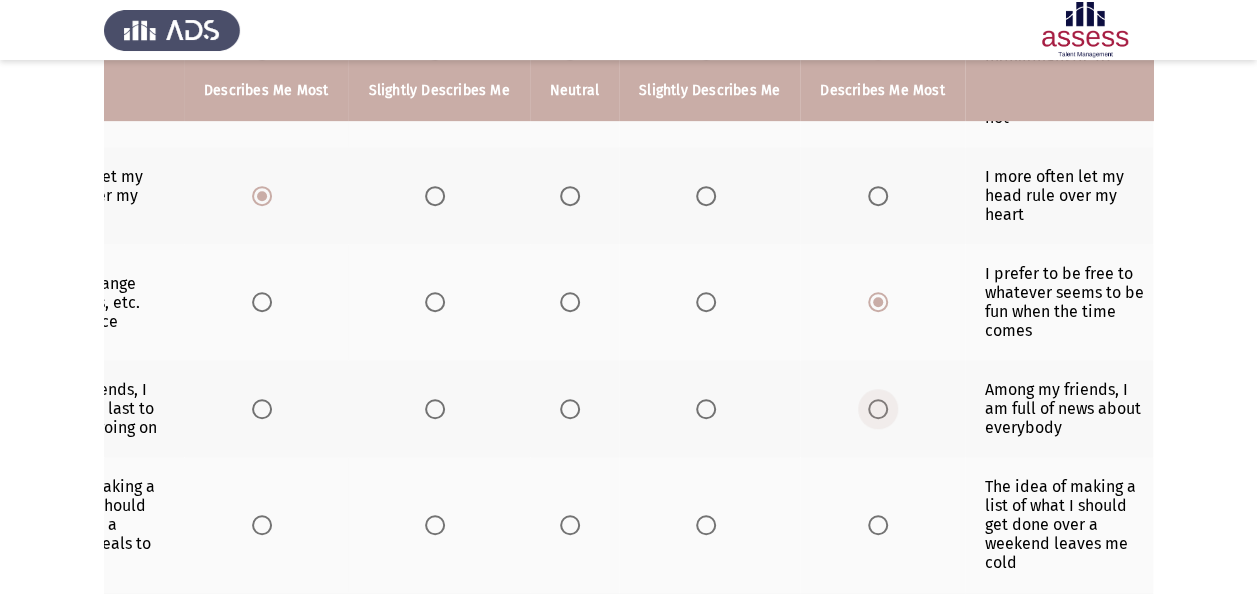 click at bounding box center (878, 409) 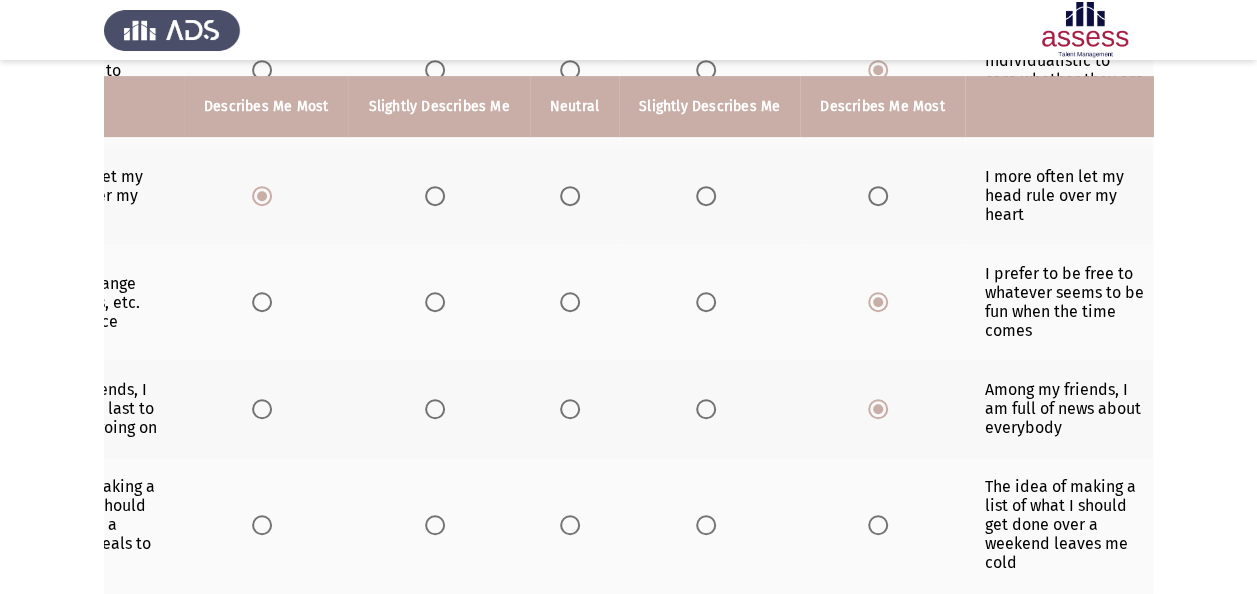 scroll, scrollTop: 519, scrollLeft: 0, axis: vertical 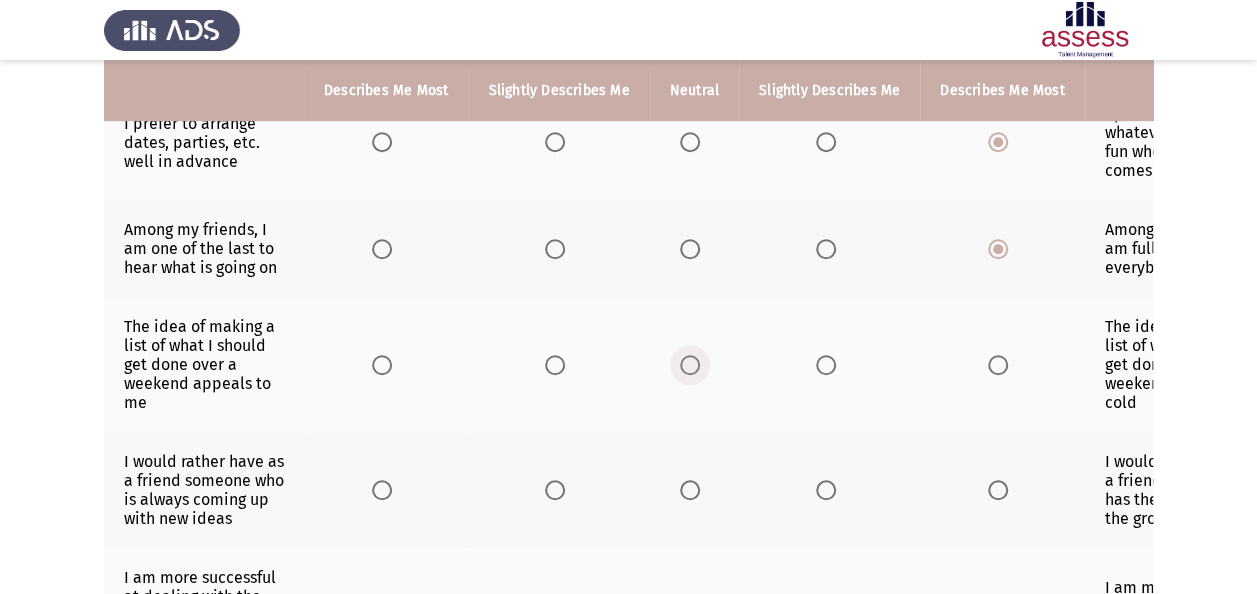 click at bounding box center [690, 365] 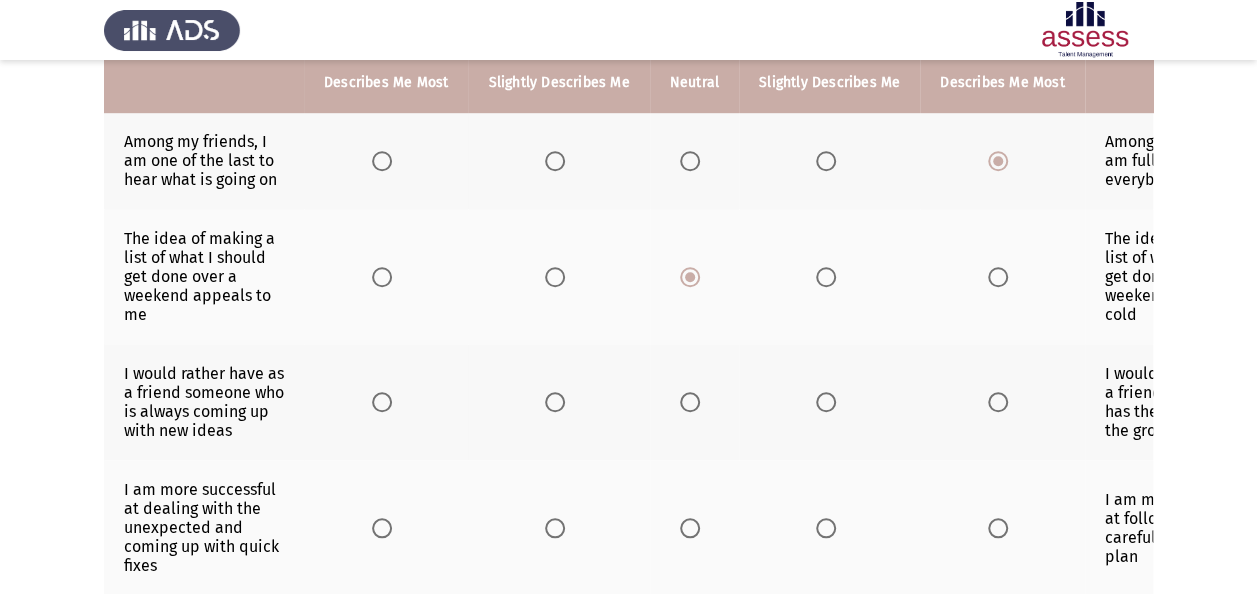 scroll, scrollTop: 759, scrollLeft: 0, axis: vertical 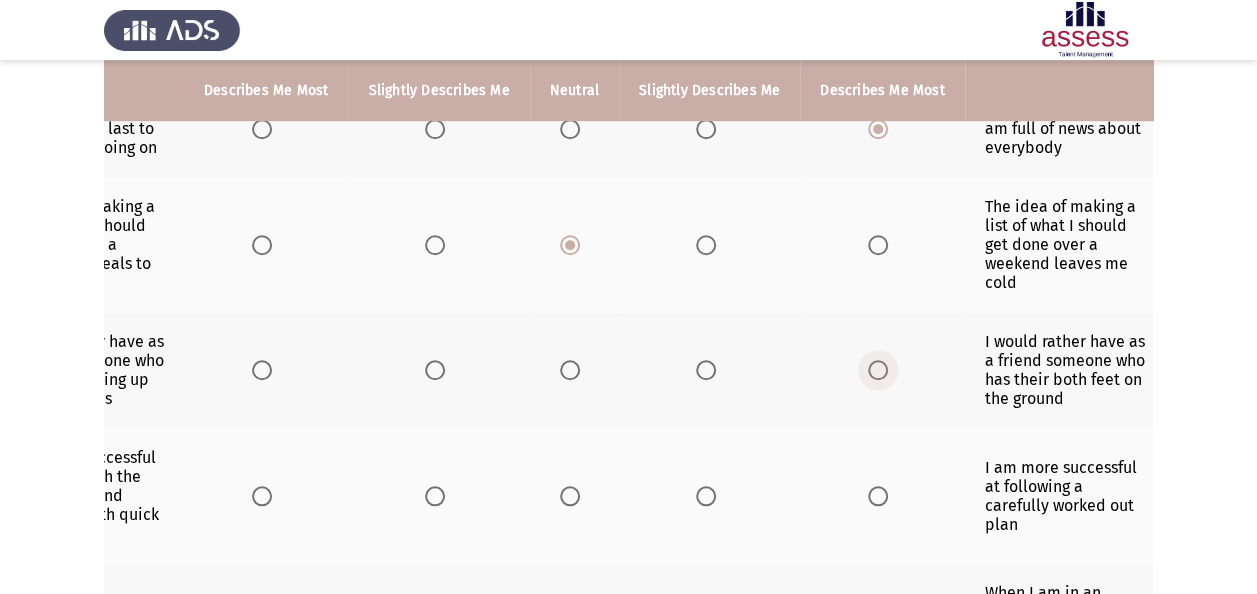 click at bounding box center (878, 370) 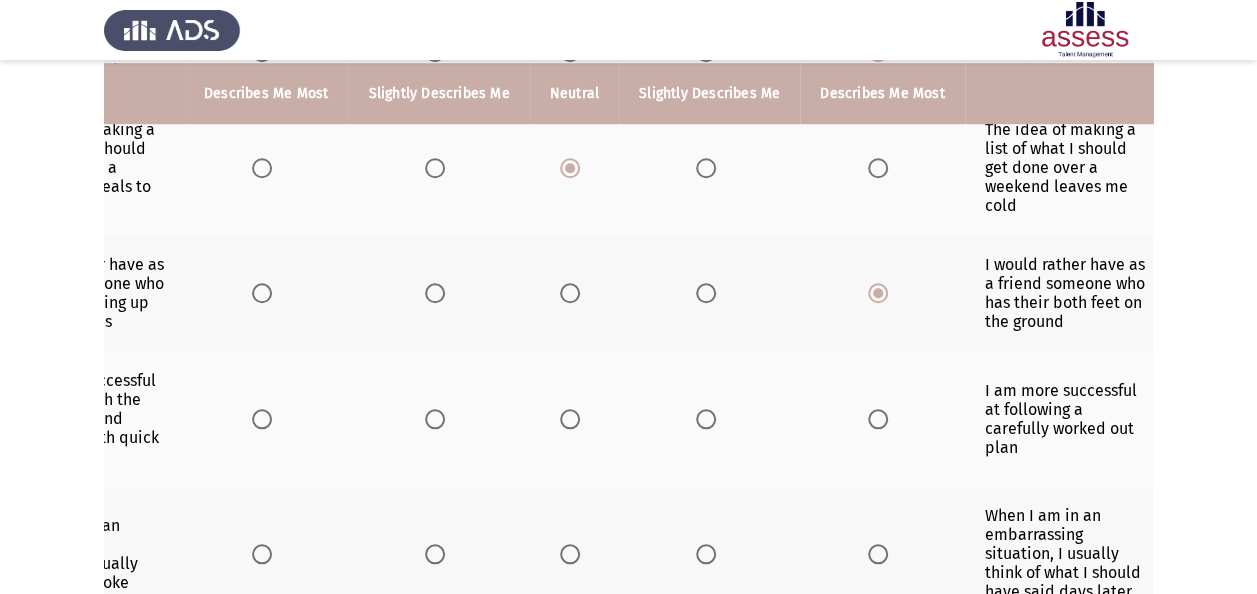 scroll, scrollTop: 839, scrollLeft: 0, axis: vertical 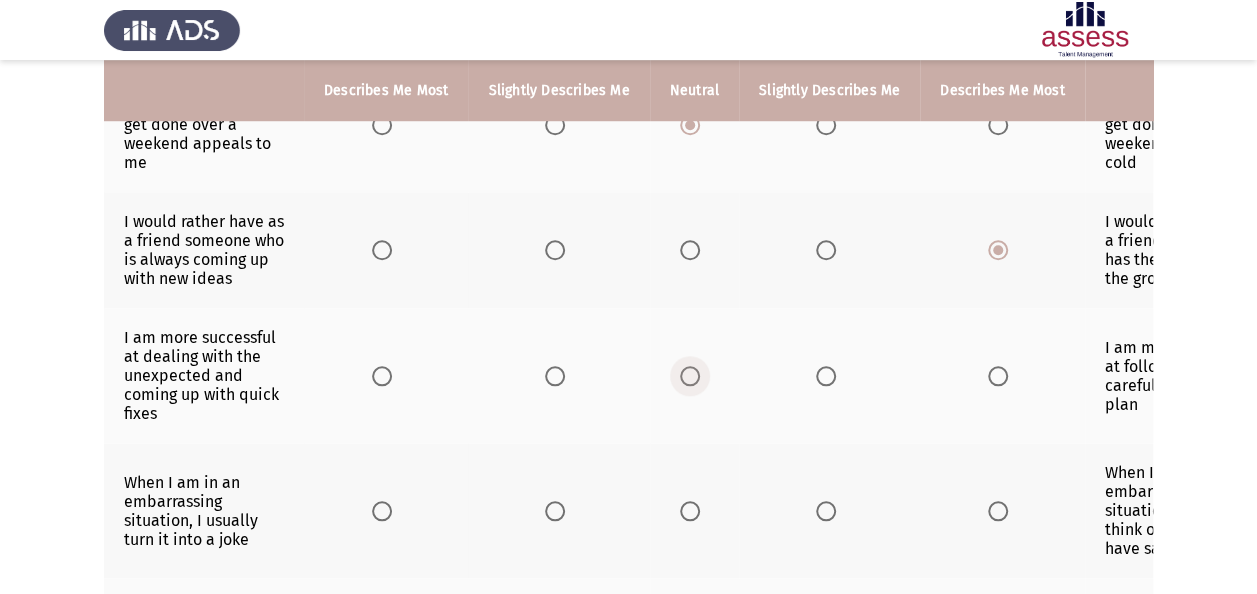 click at bounding box center [690, 376] 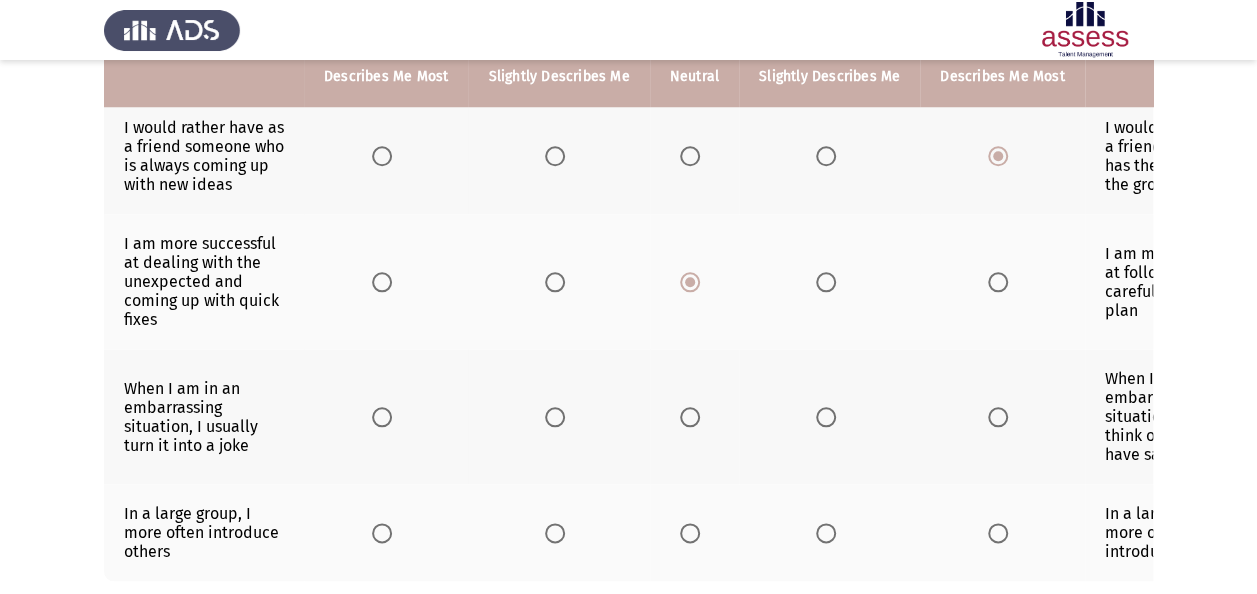 scroll, scrollTop: 999, scrollLeft: 0, axis: vertical 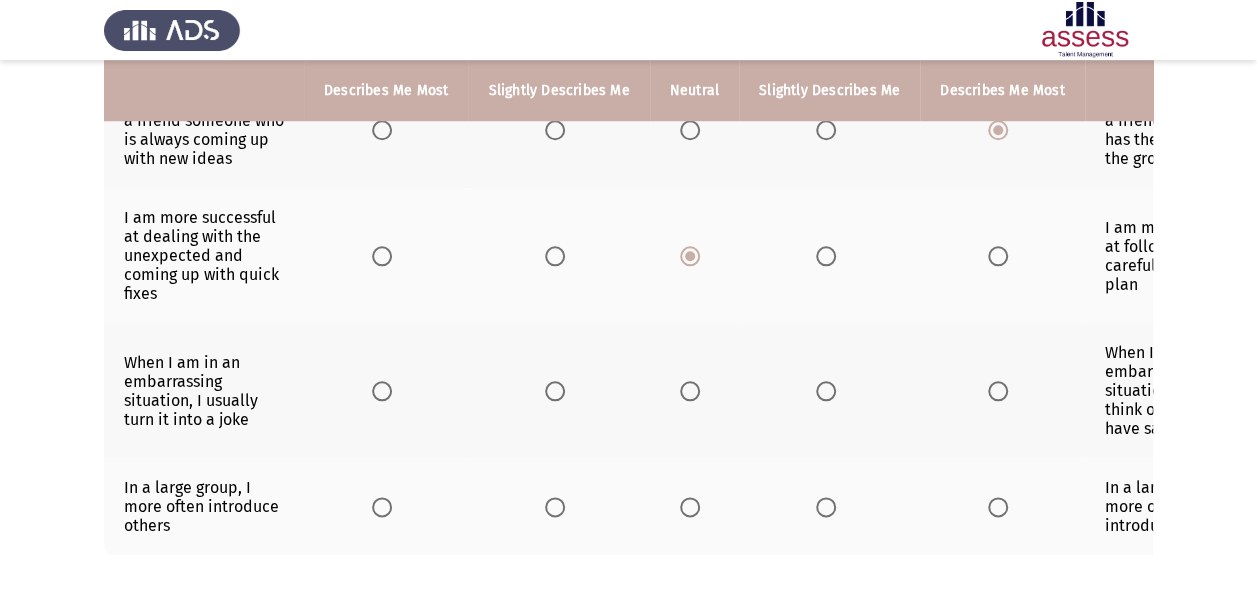 click at bounding box center [382, 391] 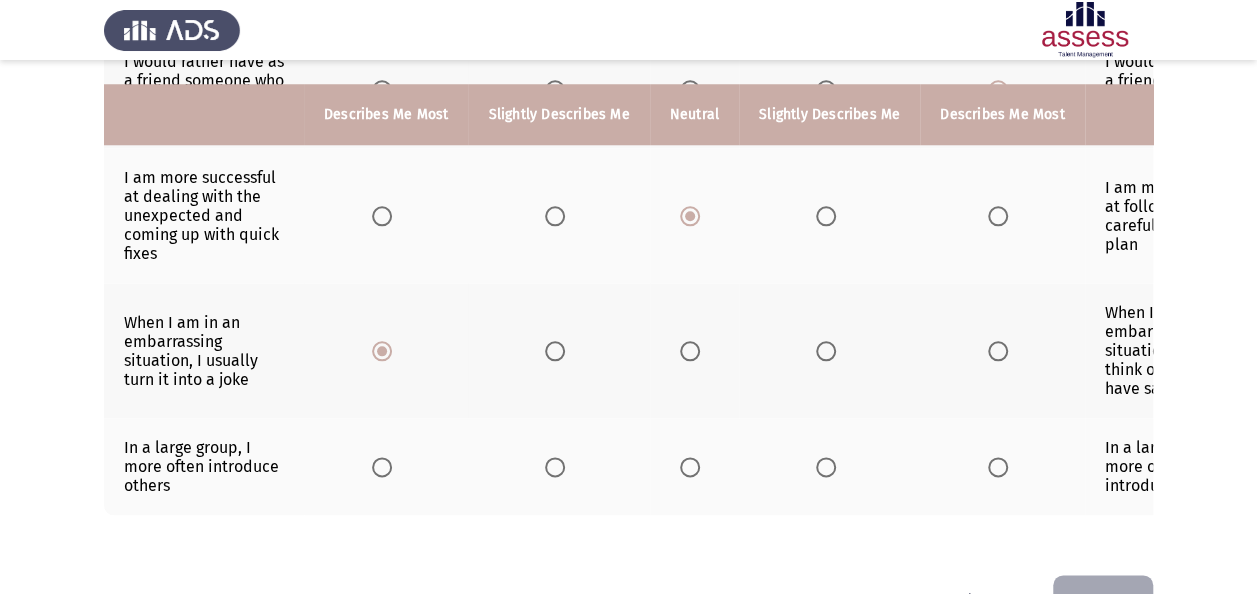 scroll, scrollTop: 1079, scrollLeft: 0, axis: vertical 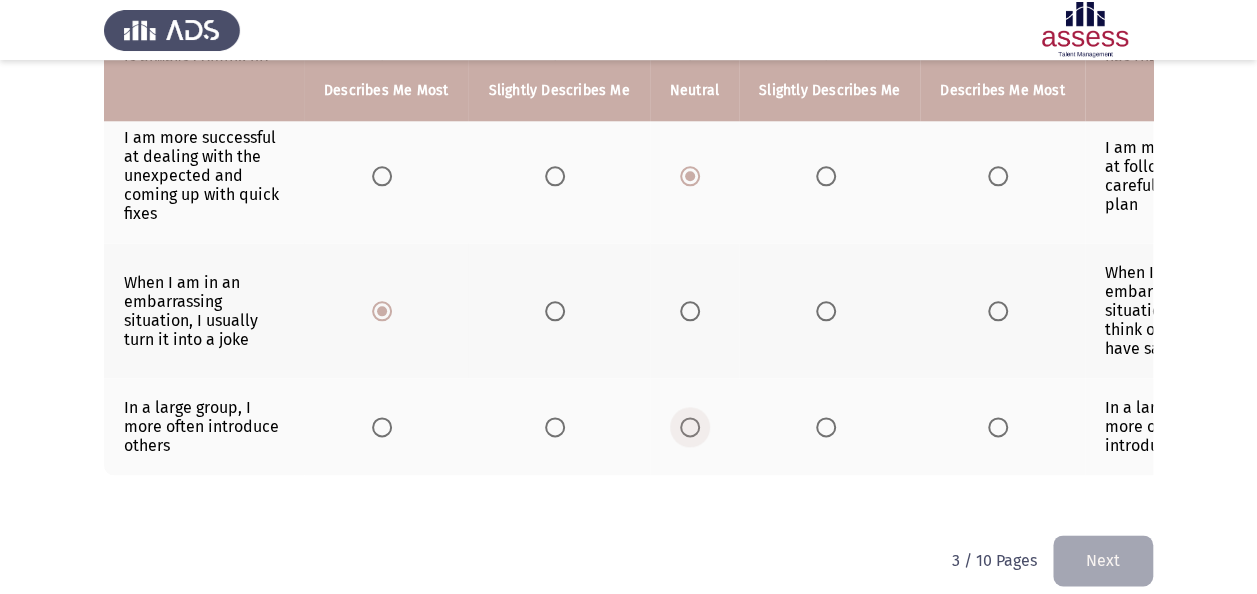 click at bounding box center [694, 427] 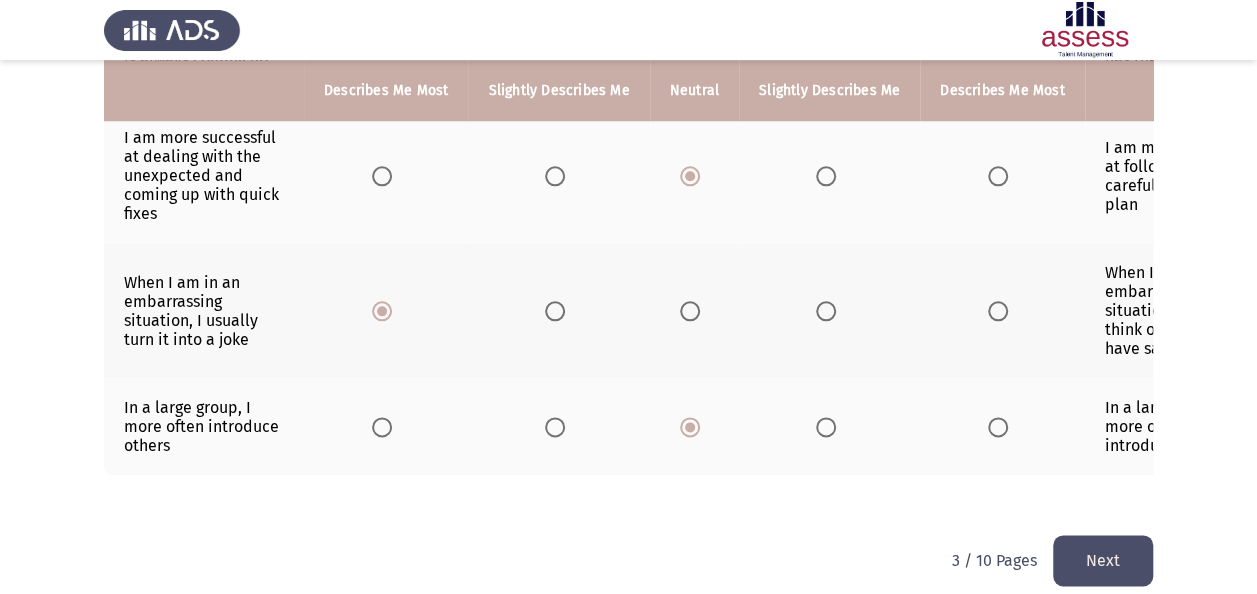 click on "Next" 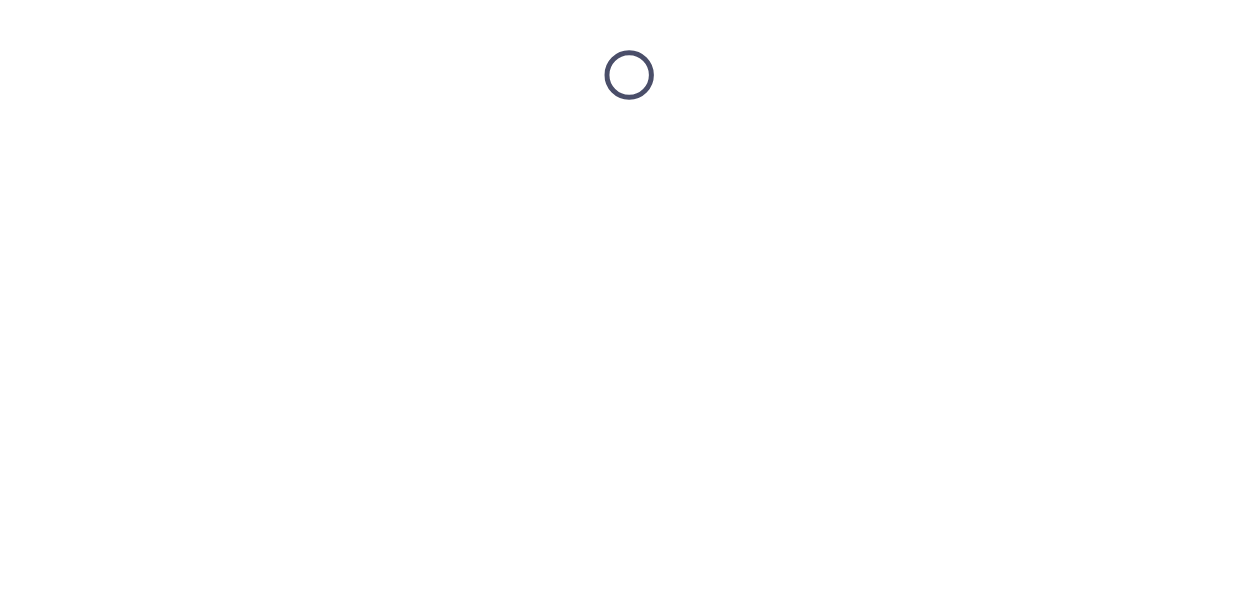 scroll, scrollTop: 0, scrollLeft: 0, axis: both 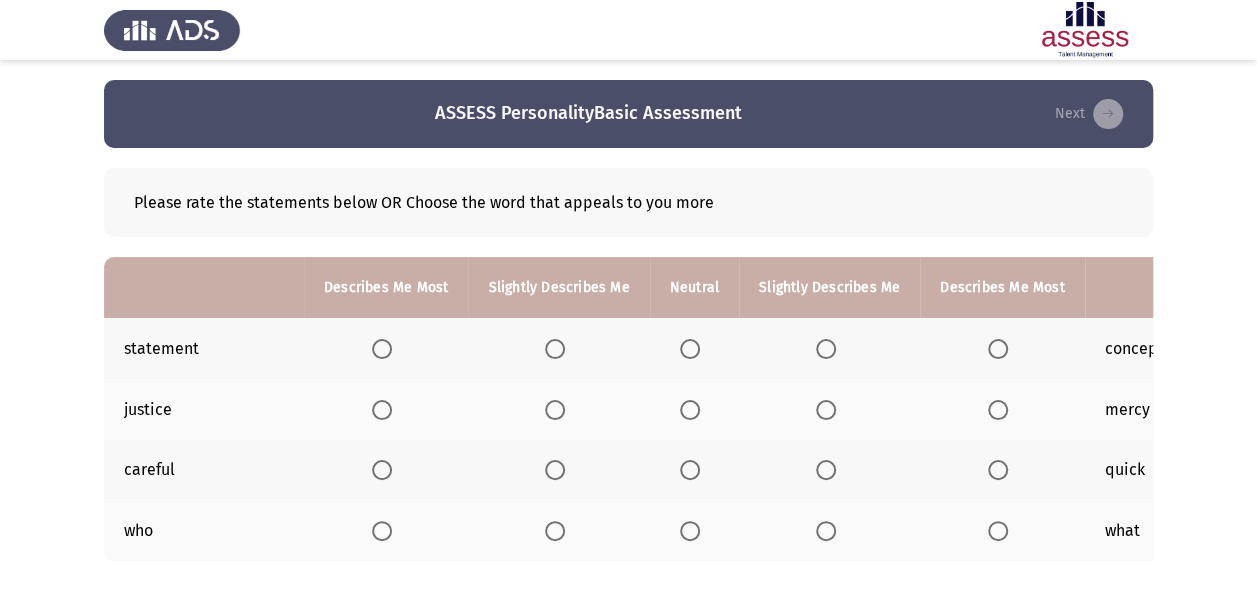 click on "ASSESS PersonalityBasic Assessment   Next  Please rate the statements below OR Choose the word that appeals to you more  Describes Me Most   Slightly Describes Me   Neutral   Slightly Describes Me   Describes Me Most  statement            concept  justice            mercy  careful            quick  who            what   4 / 10 Pages   Next" 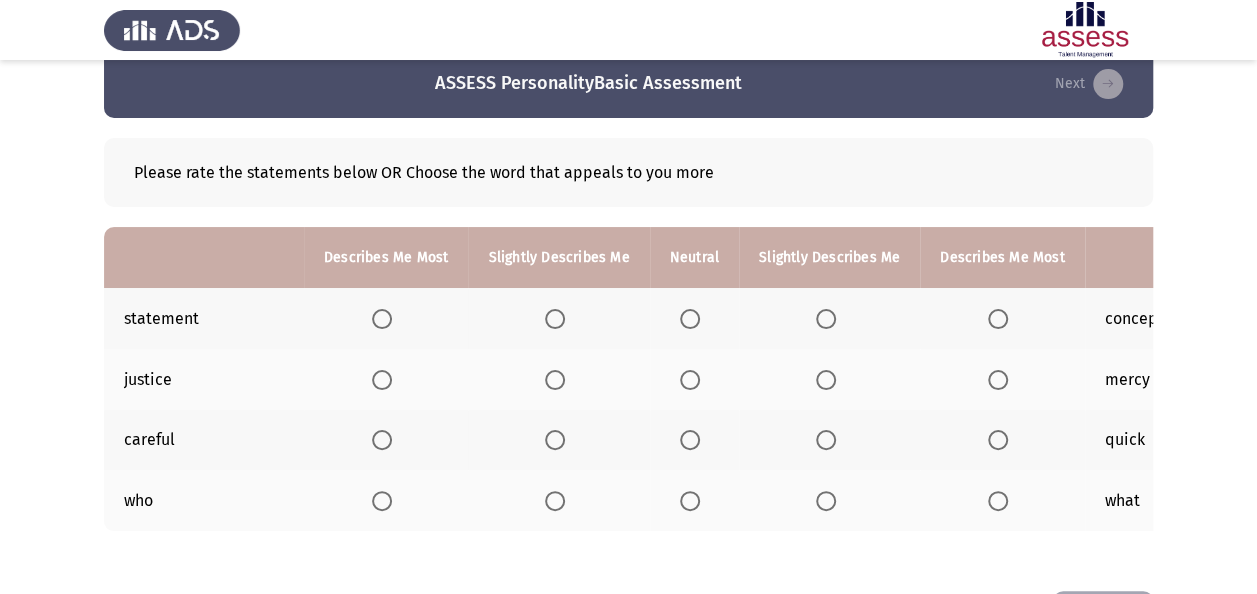 scroll, scrollTop: 40, scrollLeft: 0, axis: vertical 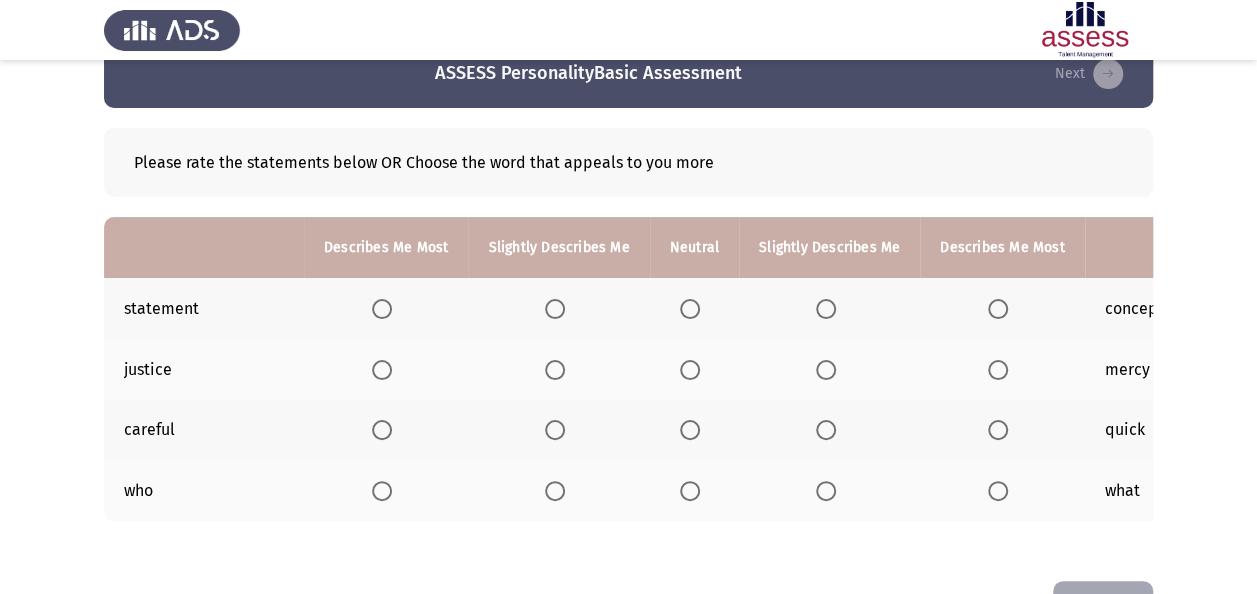 click on "Please rate the statements below OR Choose the word that appeals to you more  Describes Me Most   Slightly Describes Me   Neutral   Slightly Describes Me   Describes Me Most  statement            concept  justice            mercy  careful            quick  who            what" 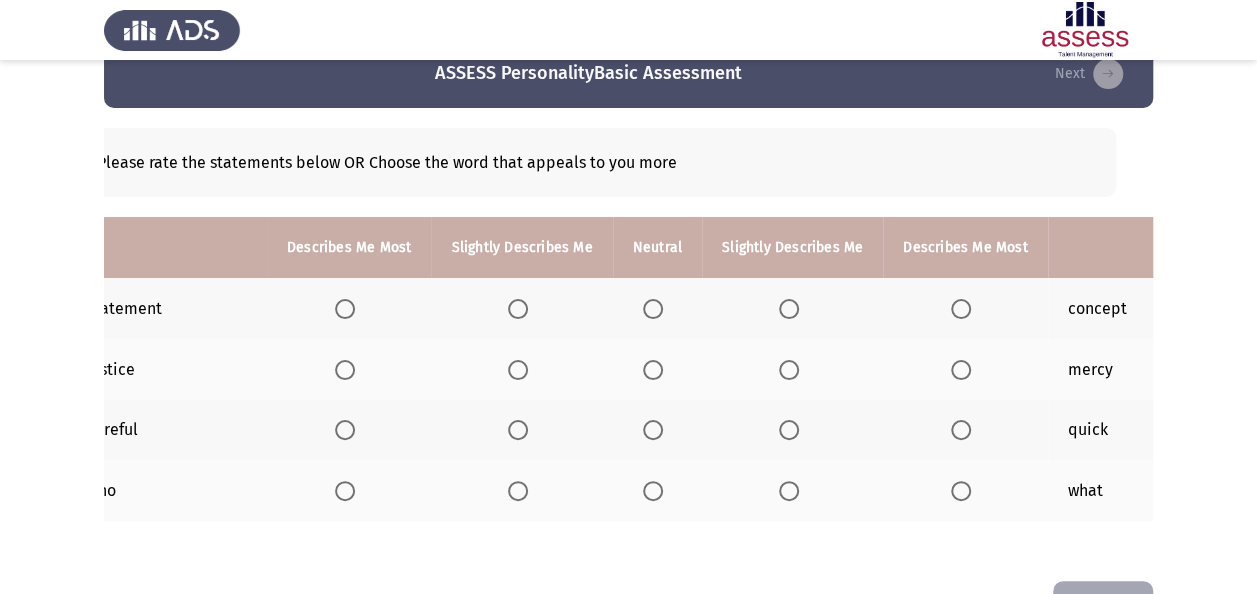 scroll, scrollTop: 0, scrollLeft: 0, axis: both 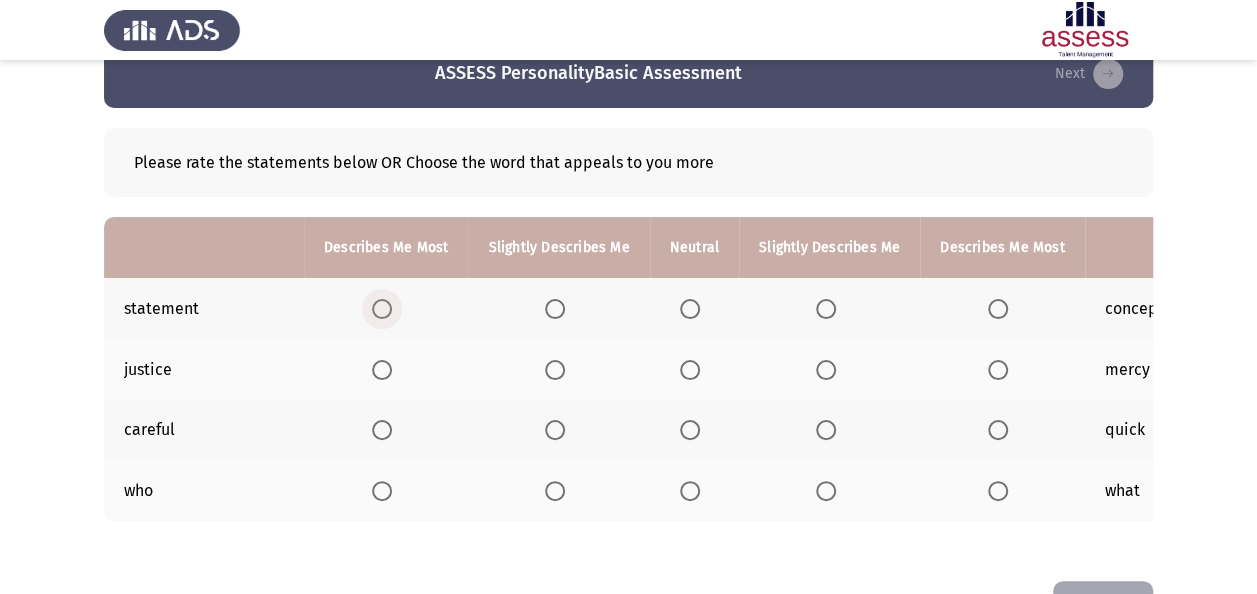 click at bounding box center [382, 309] 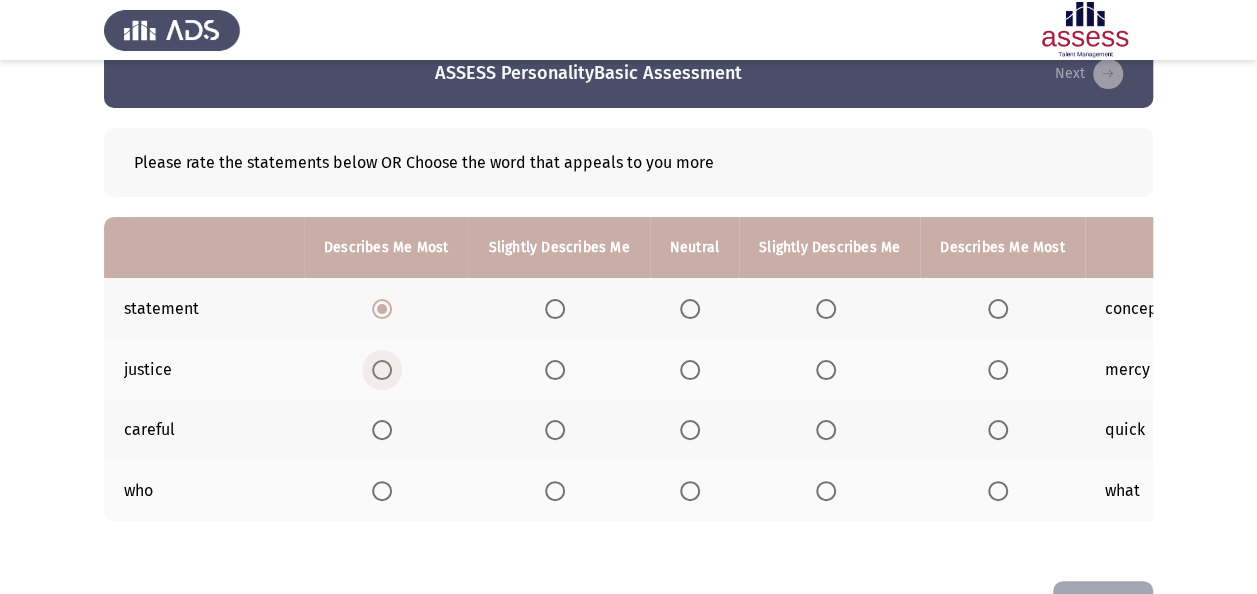 click at bounding box center (382, 370) 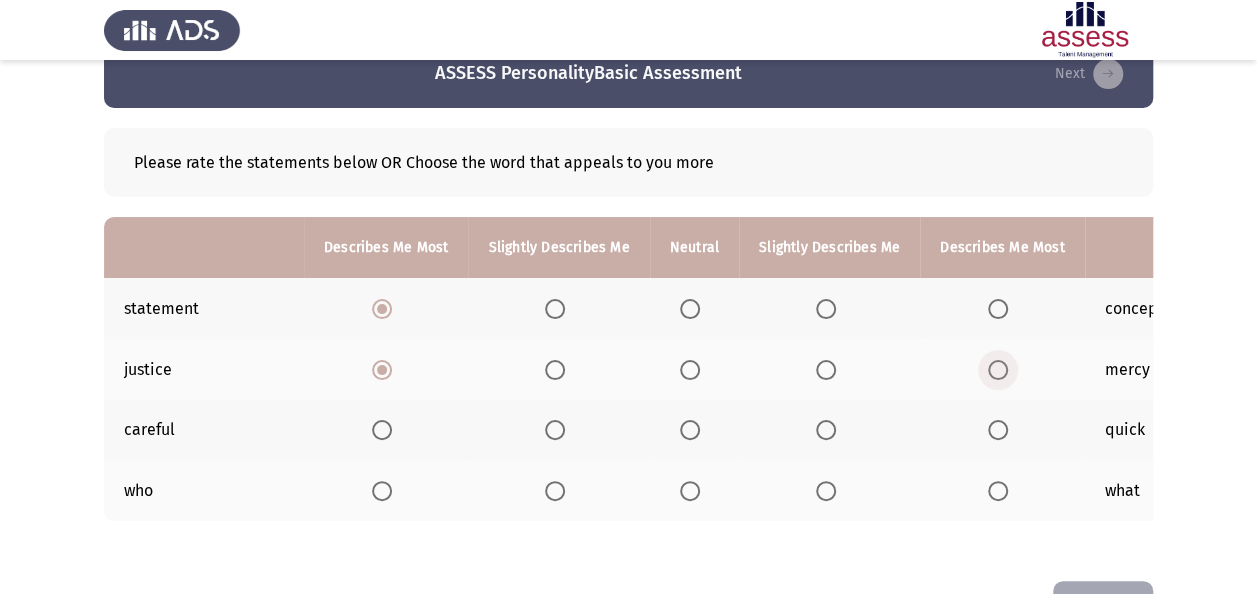 click at bounding box center (998, 370) 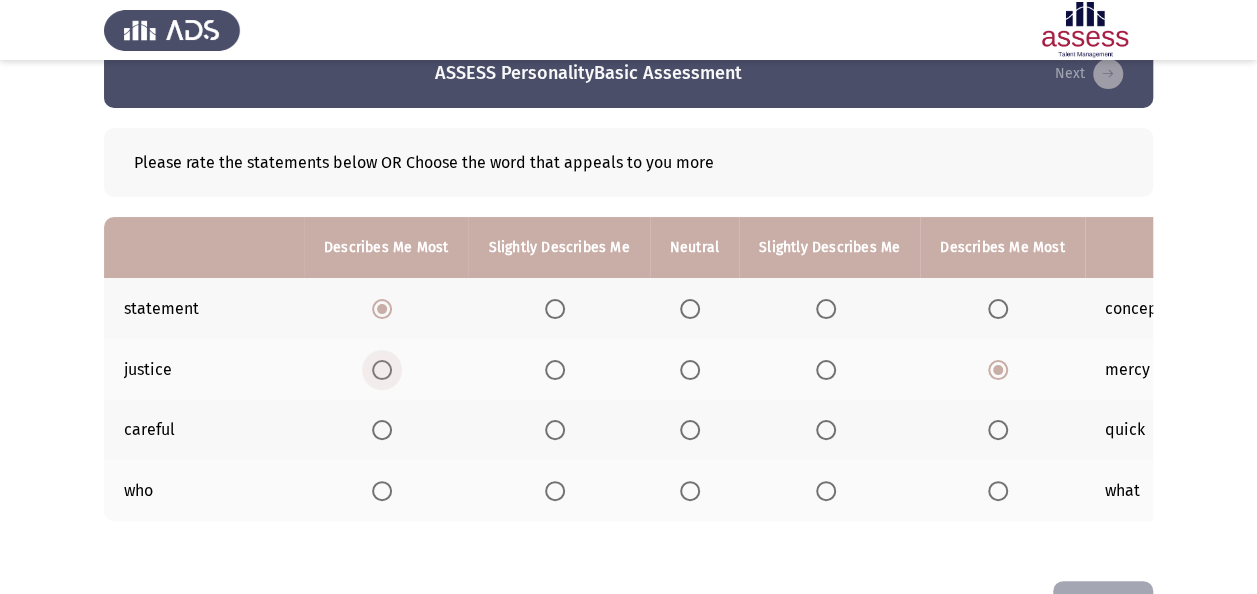 click at bounding box center [382, 370] 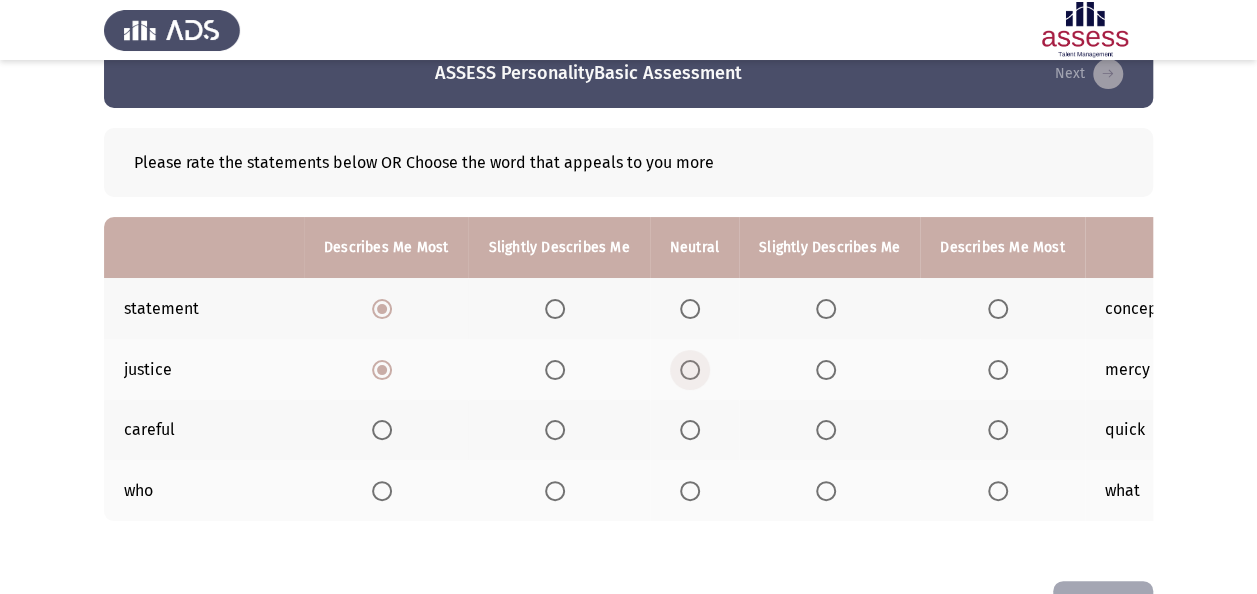 click at bounding box center [690, 370] 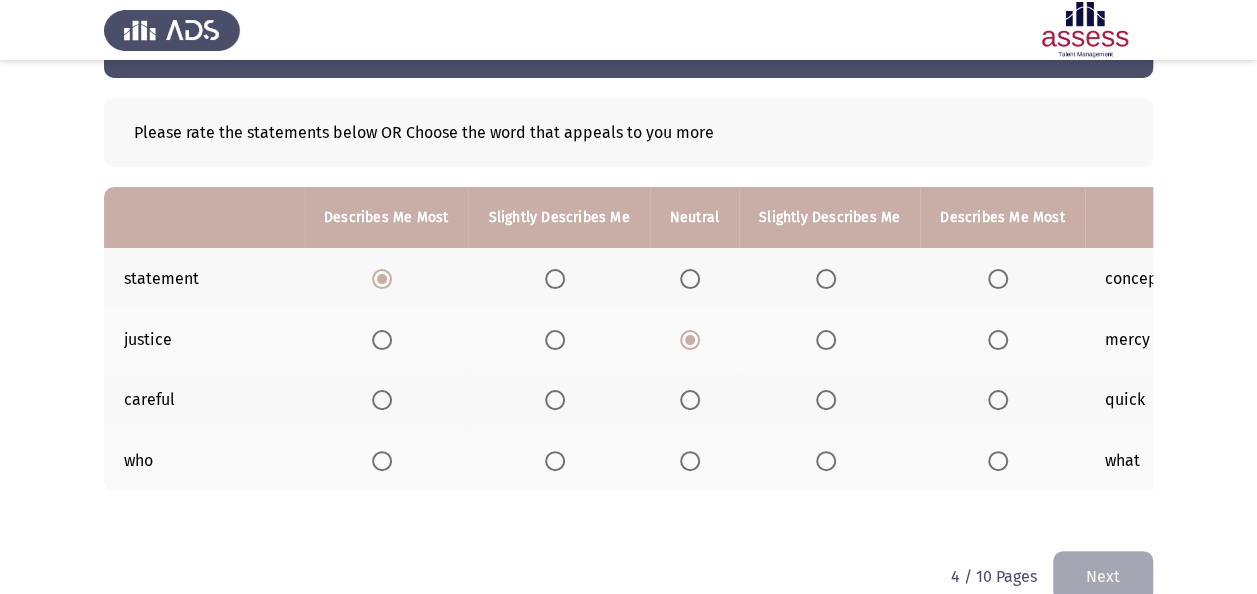 scroll, scrollTop: 80, scrollLeft: 0, axis: vertical 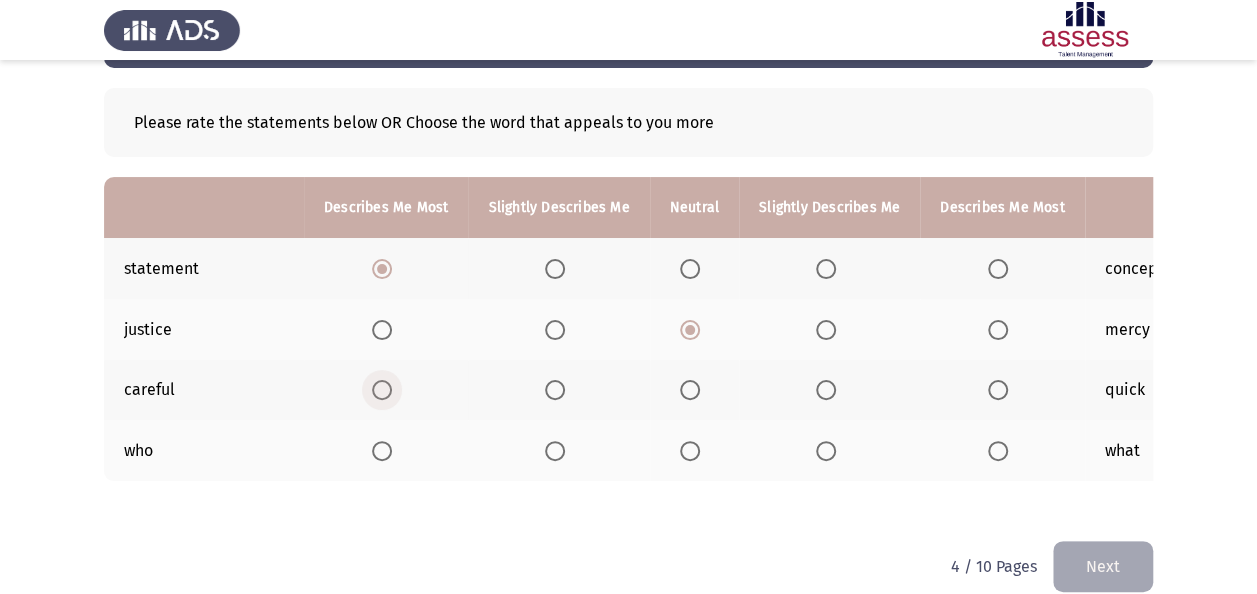 click at bounding box center (382, 390) 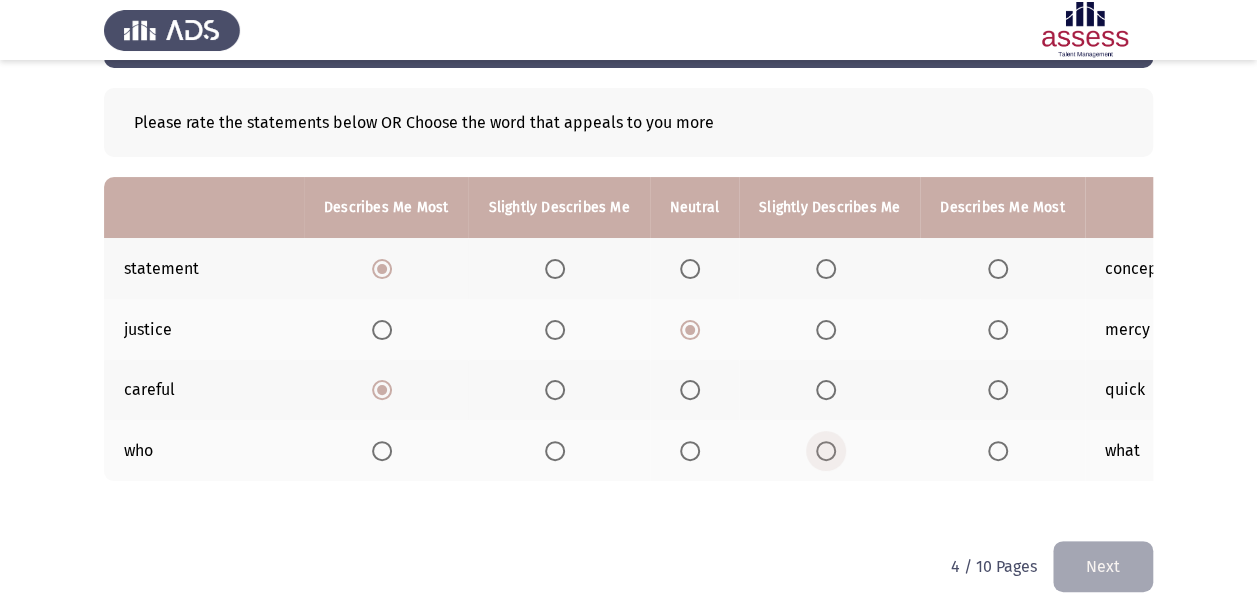 click at bounding box center [826, 451] 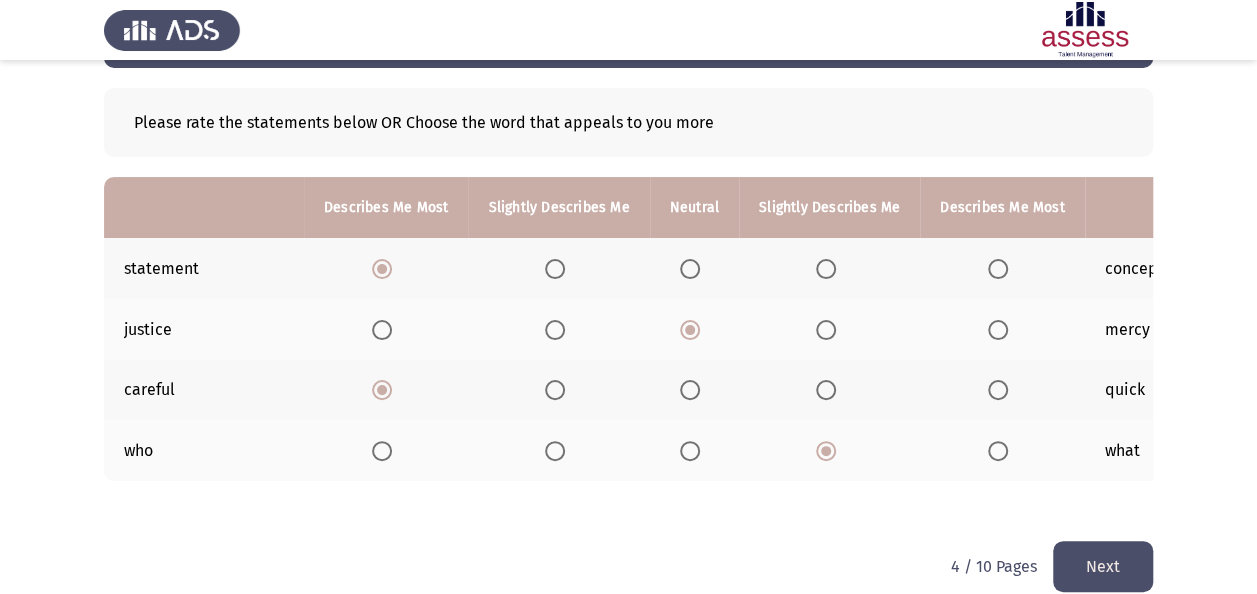 click on "Next" 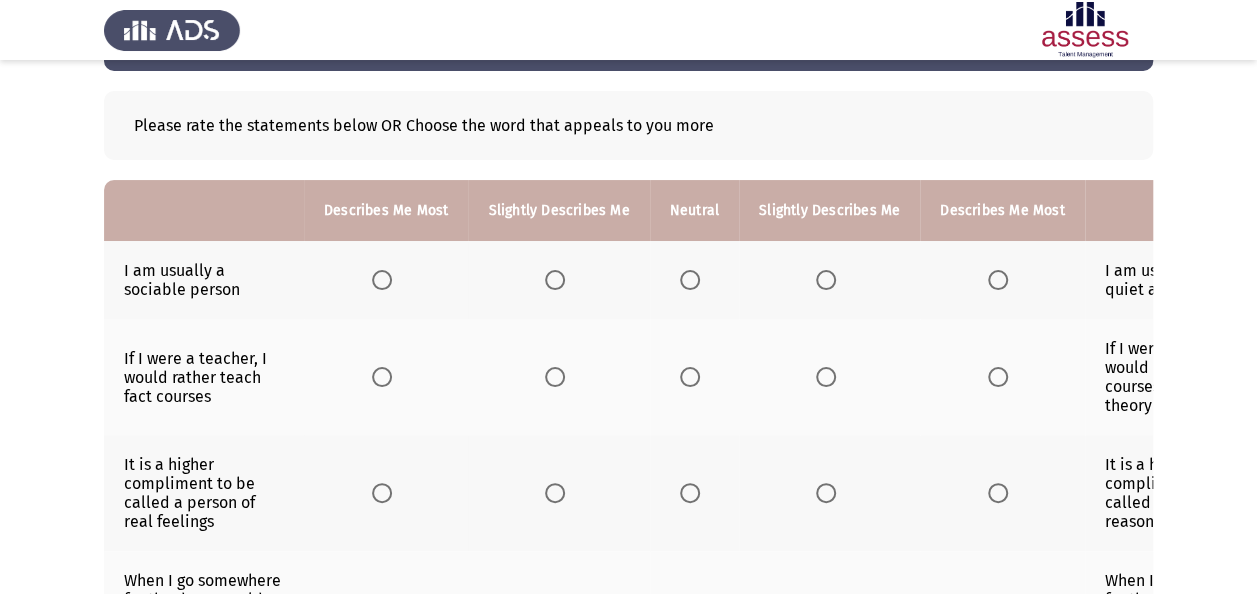 scroll, scrollTop: 80, scrollLeft: 0, axis: vertical 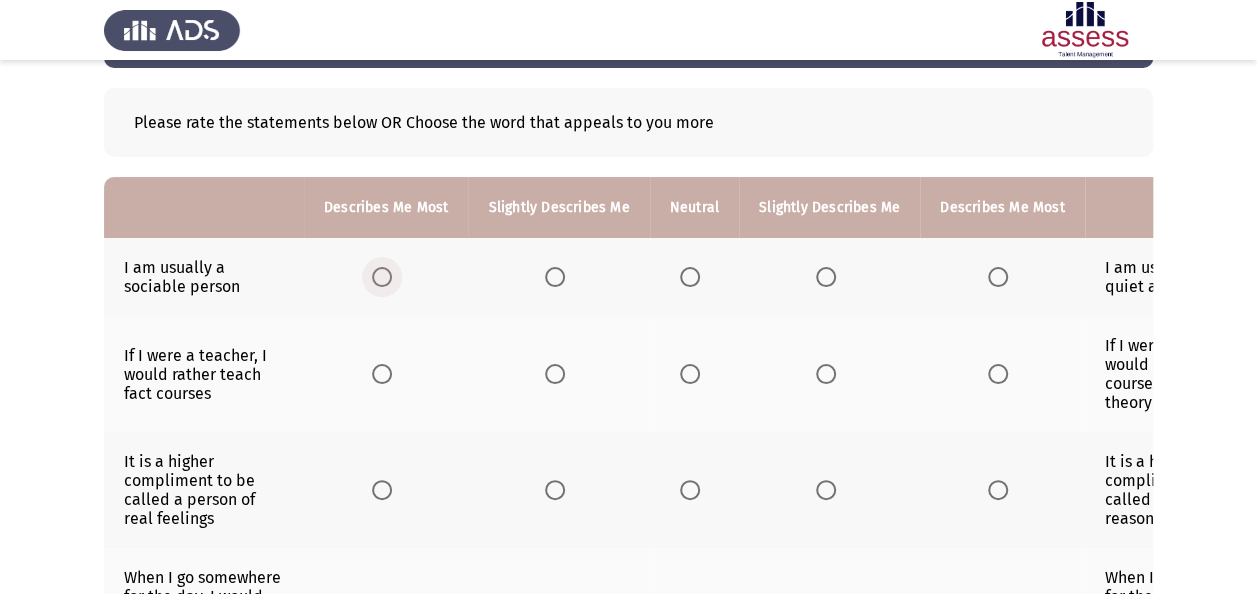 click at bounding box center (382, 277) 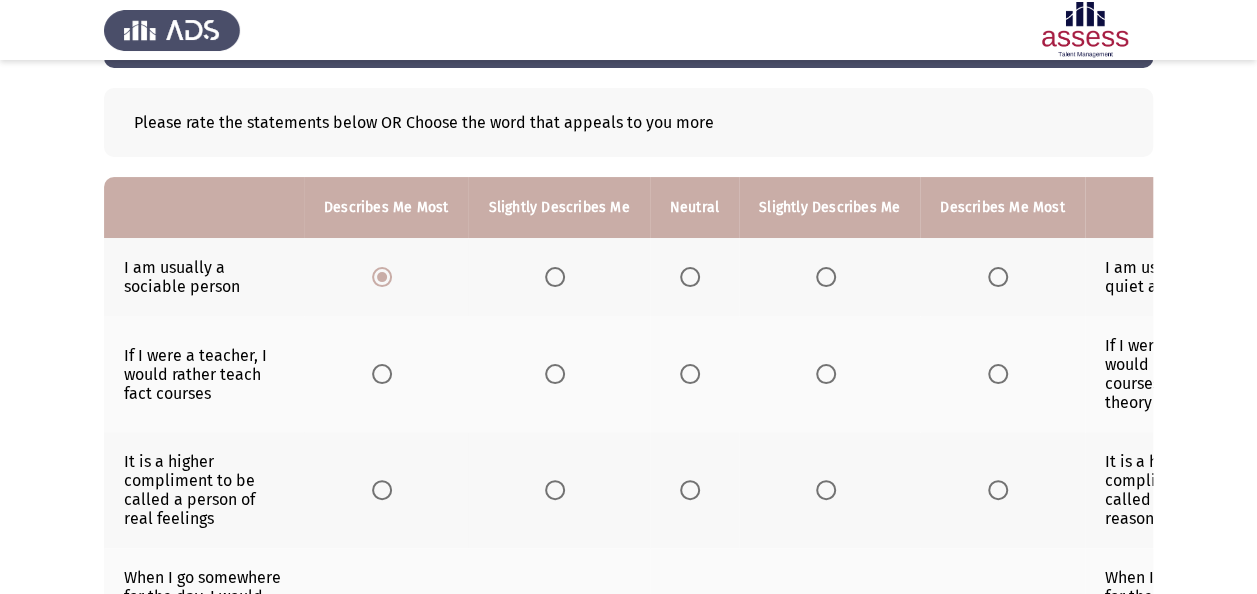 scroll, scrollTop: 0, scrollLeft: 40, axis: horizontal 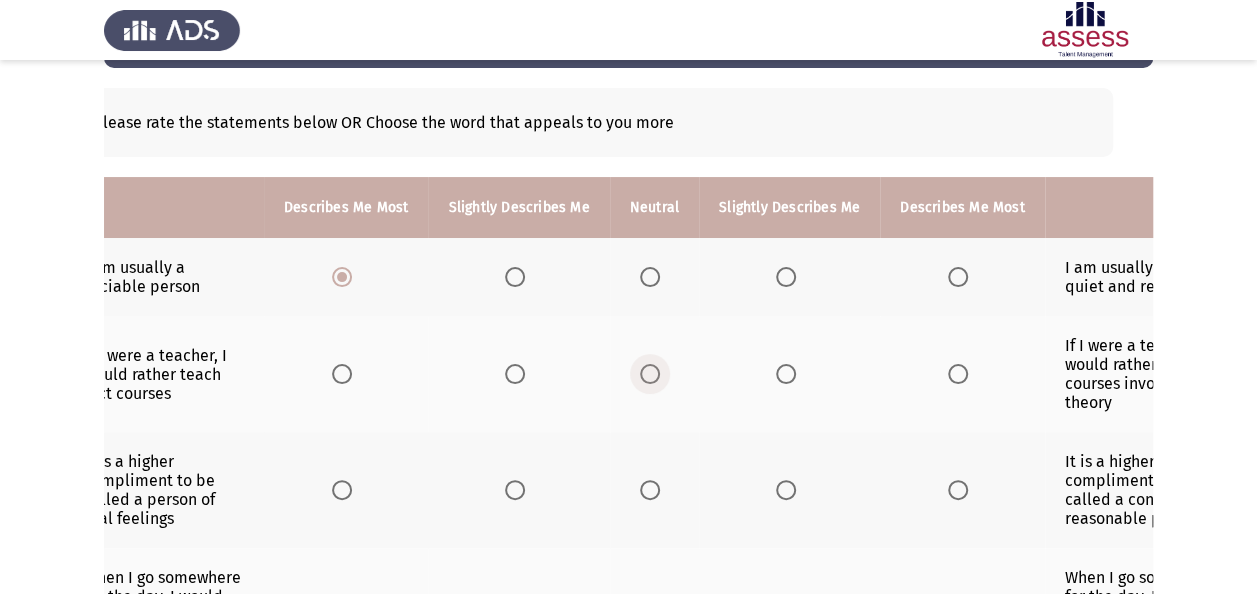 click at bounding box center [650, 374] 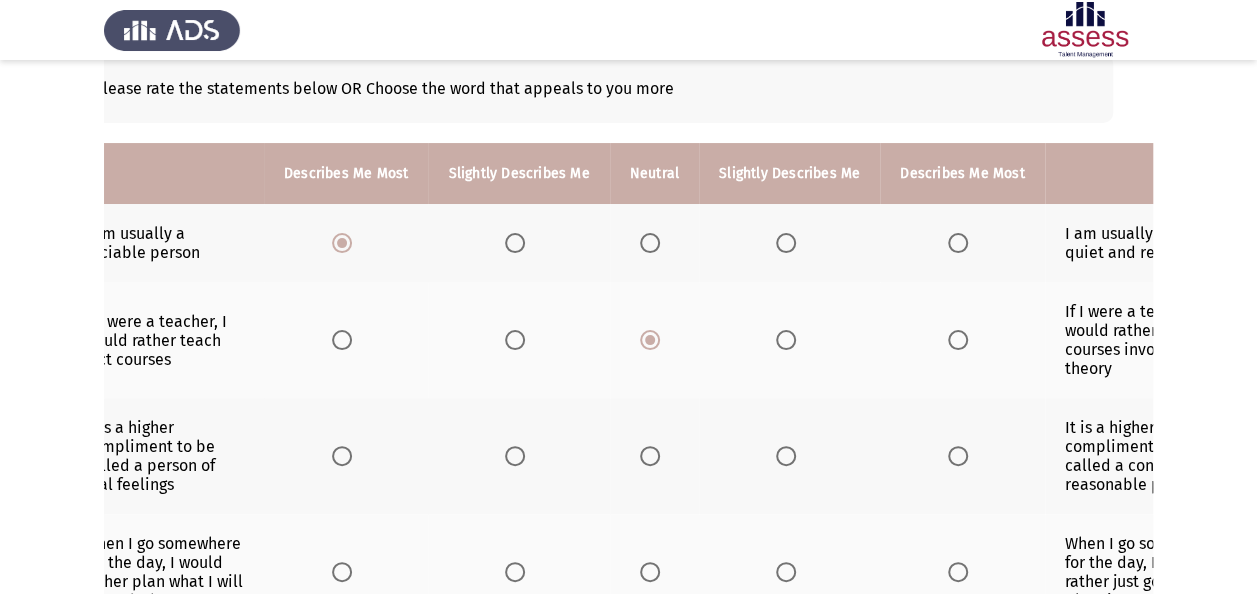 scroll, scrollTop: 120, scrollLeft: 0, axis: vertical 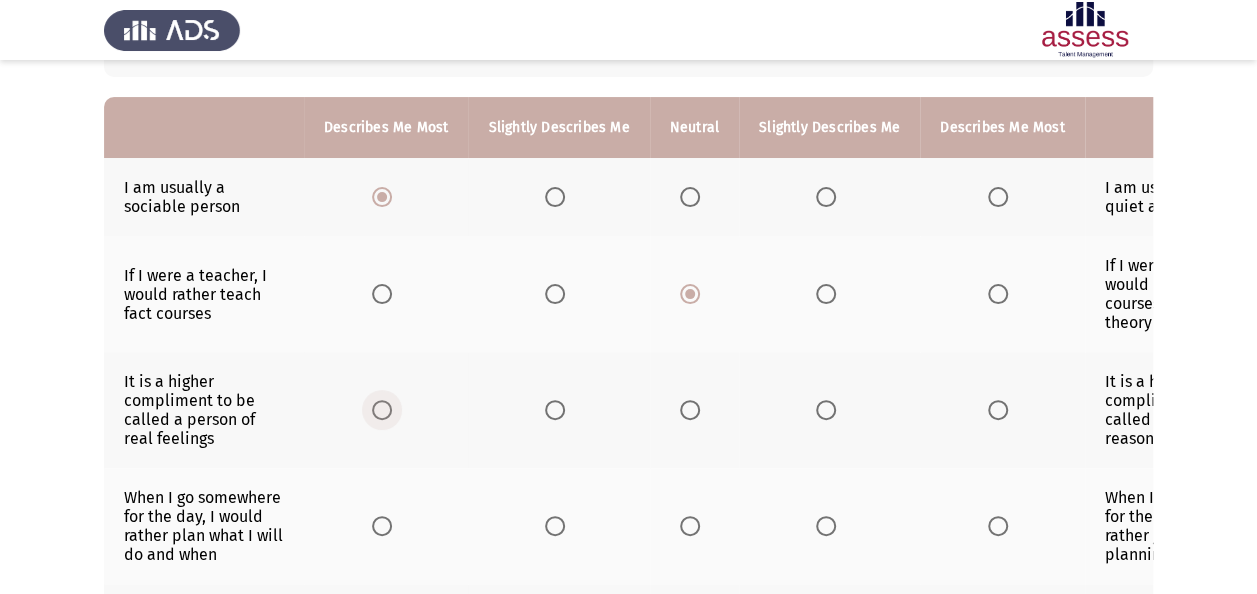 click at bounding box center [382, 410] 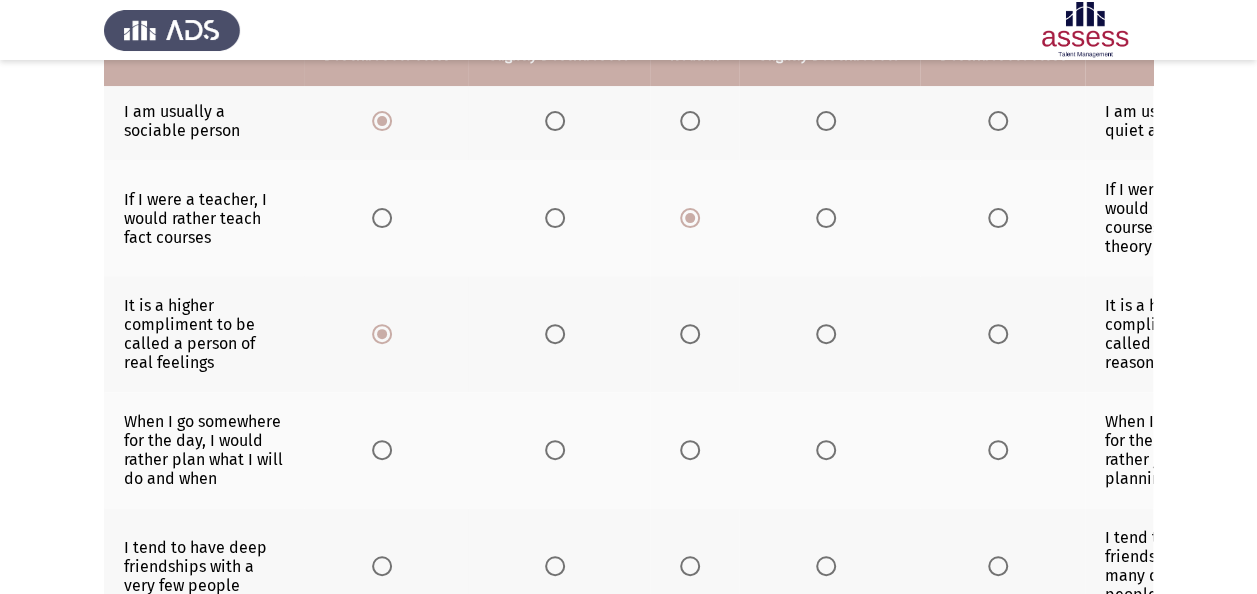 scroll, scrollTop: 240, scrollLeft: 0, axis: vertical 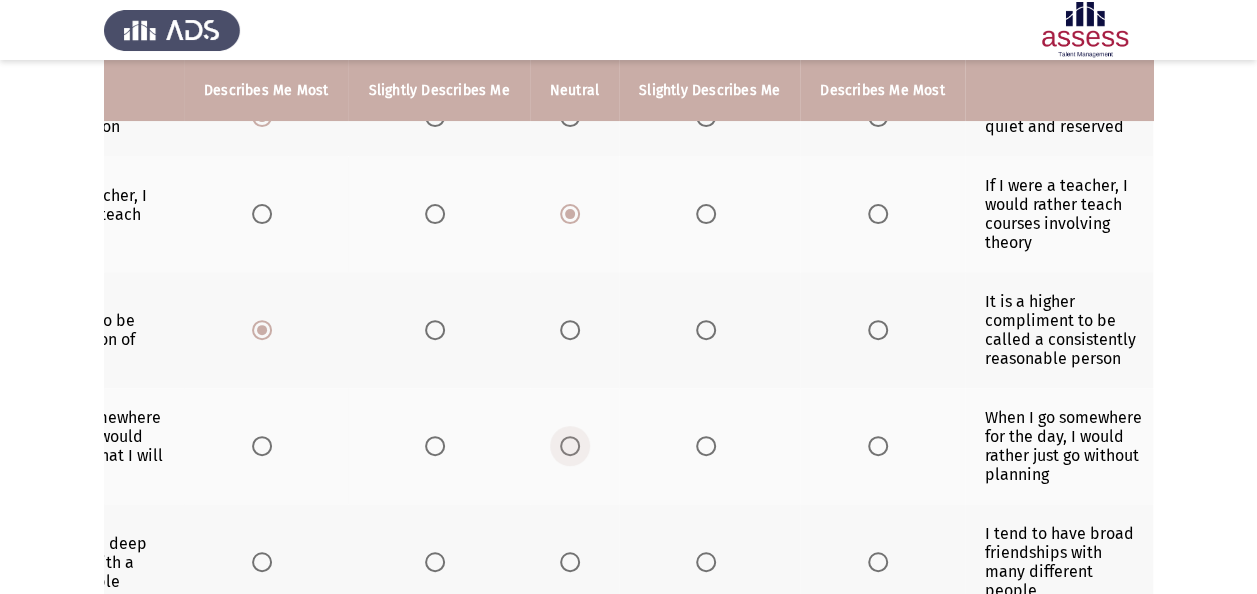 click at bounding box center (570, 446) 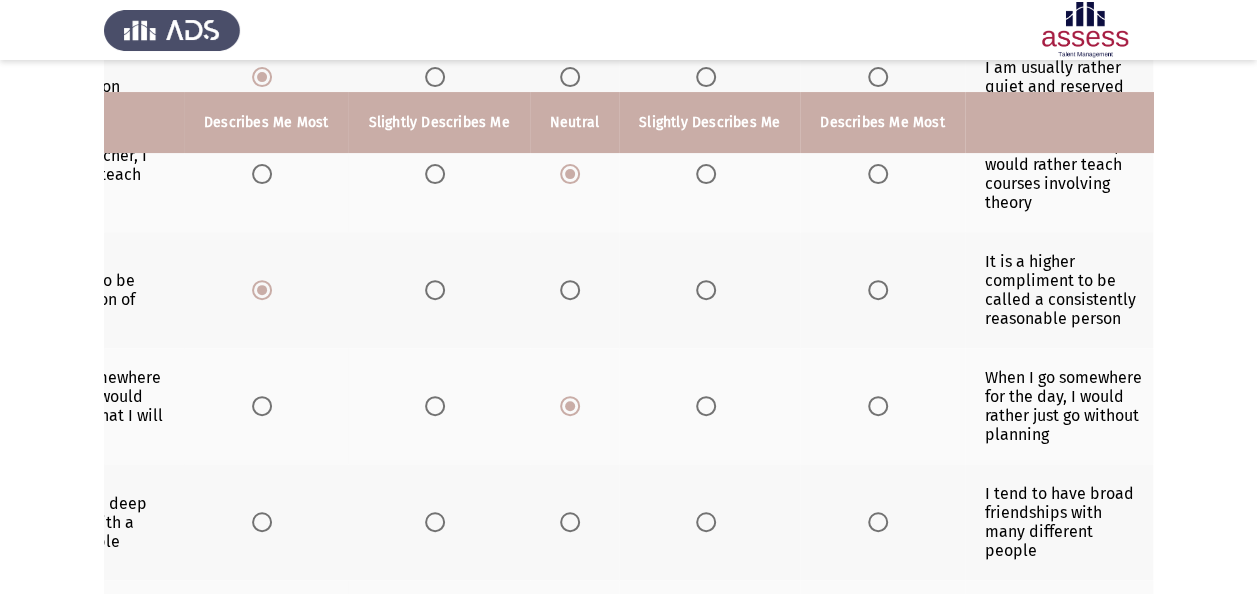 scroll, scrollTop: 320, scrollLeft: 0, axis: vertical 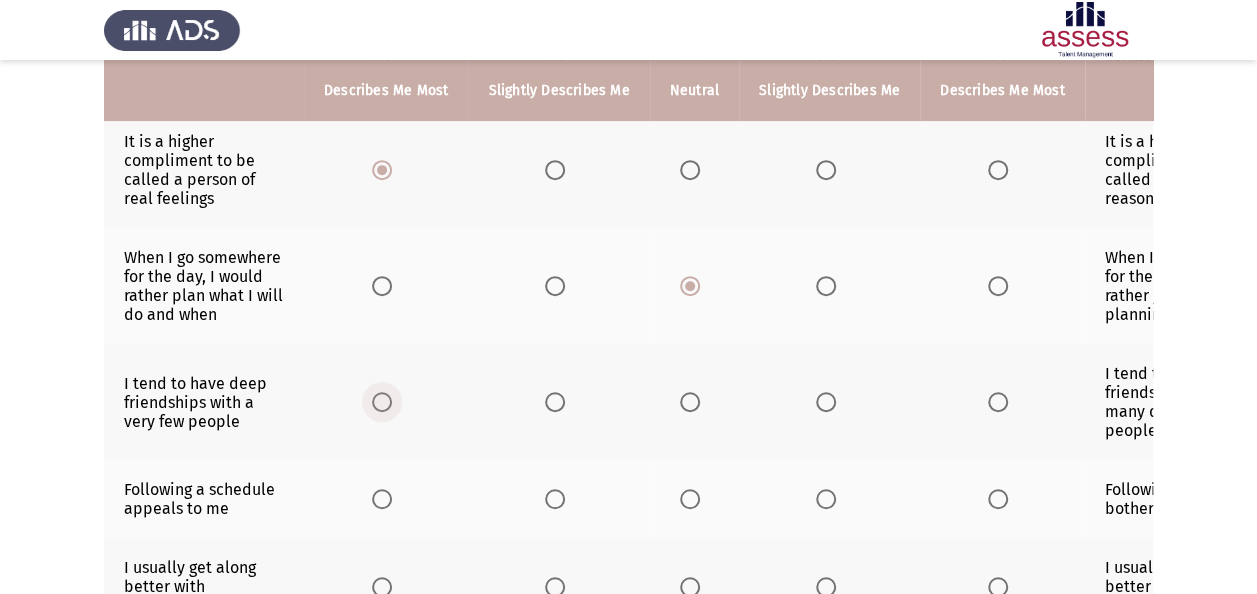 click at bounding box center (382, 402) 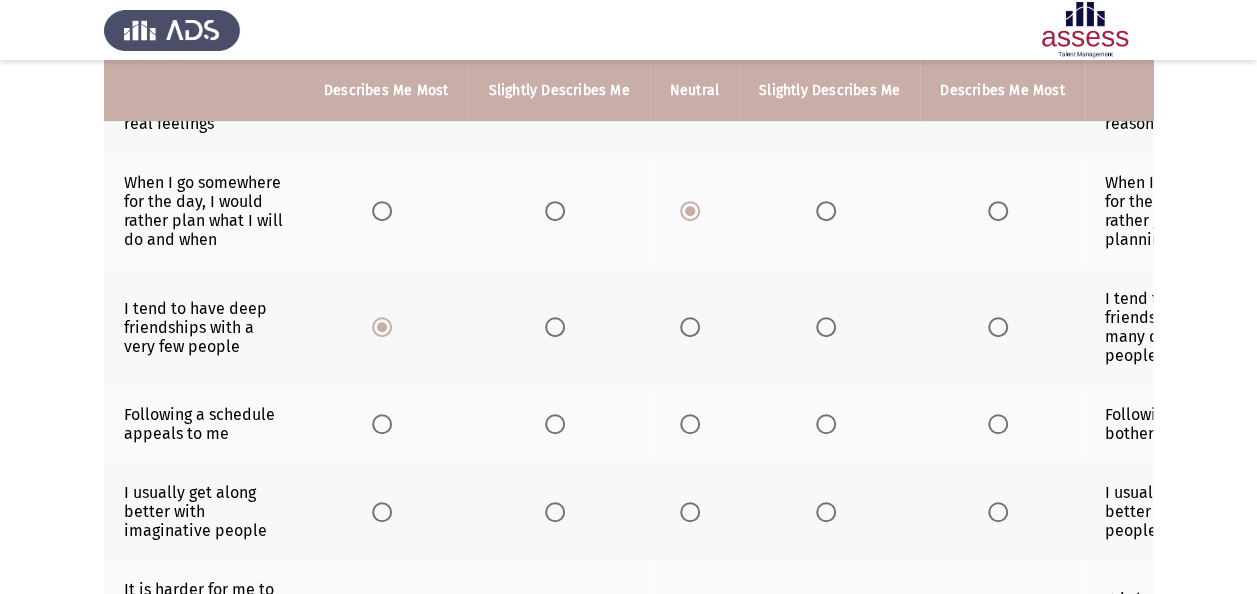 scroll, scrollTop: 480, scrollLeft: 0, axis: vertical 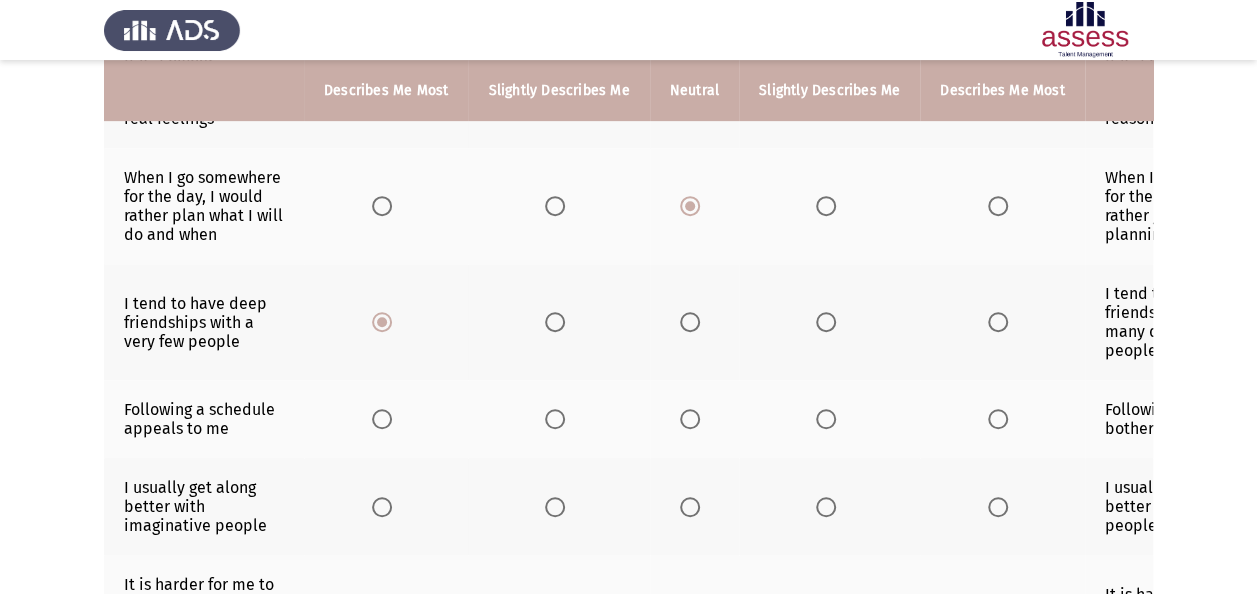 click at bounding box center (382, 419) 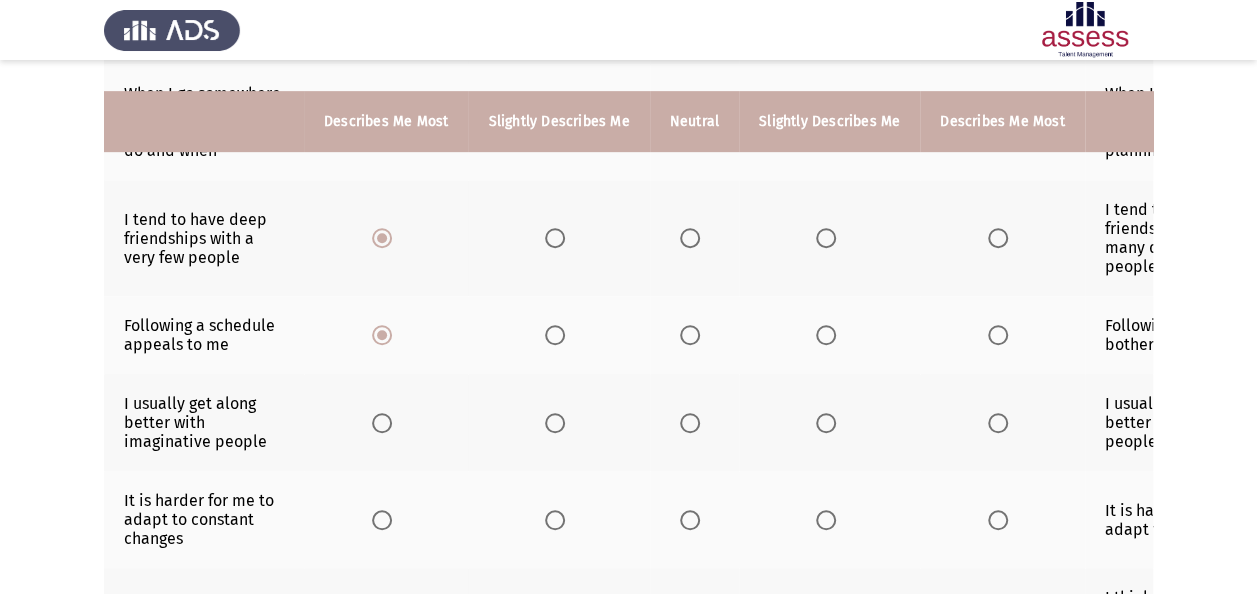 scroll, scrollTop: 600, scrollLeft: 0, axis: vertical 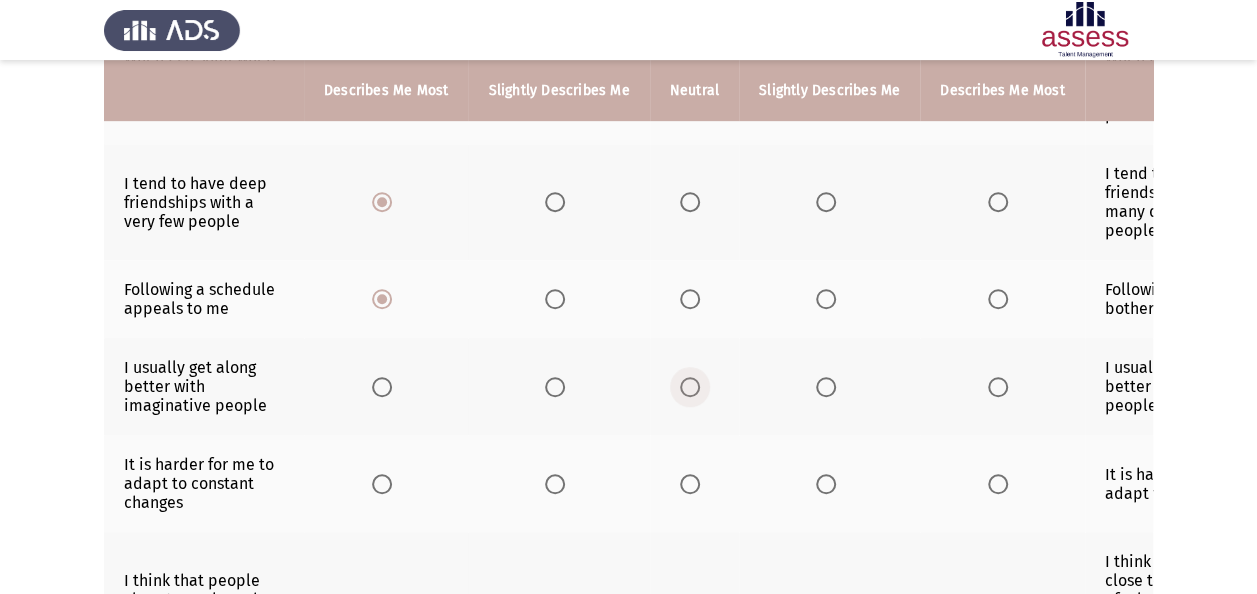 click at bounding box center [690, 387] 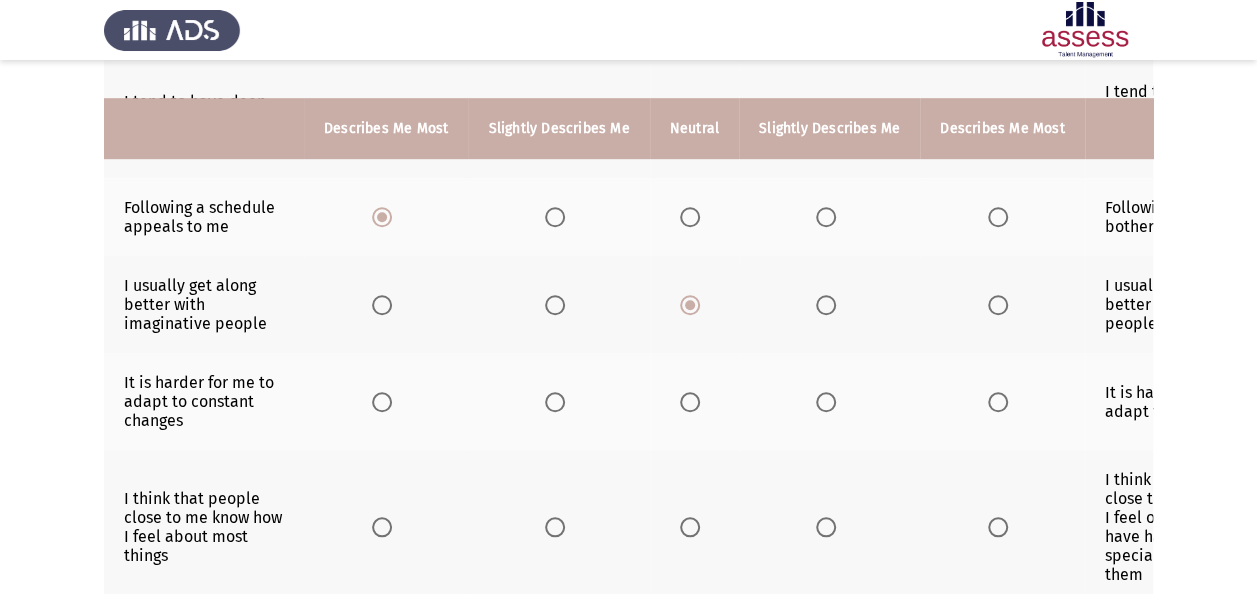 scroll, scrollTop: 680, scrollLeft: 0, axis: vertical 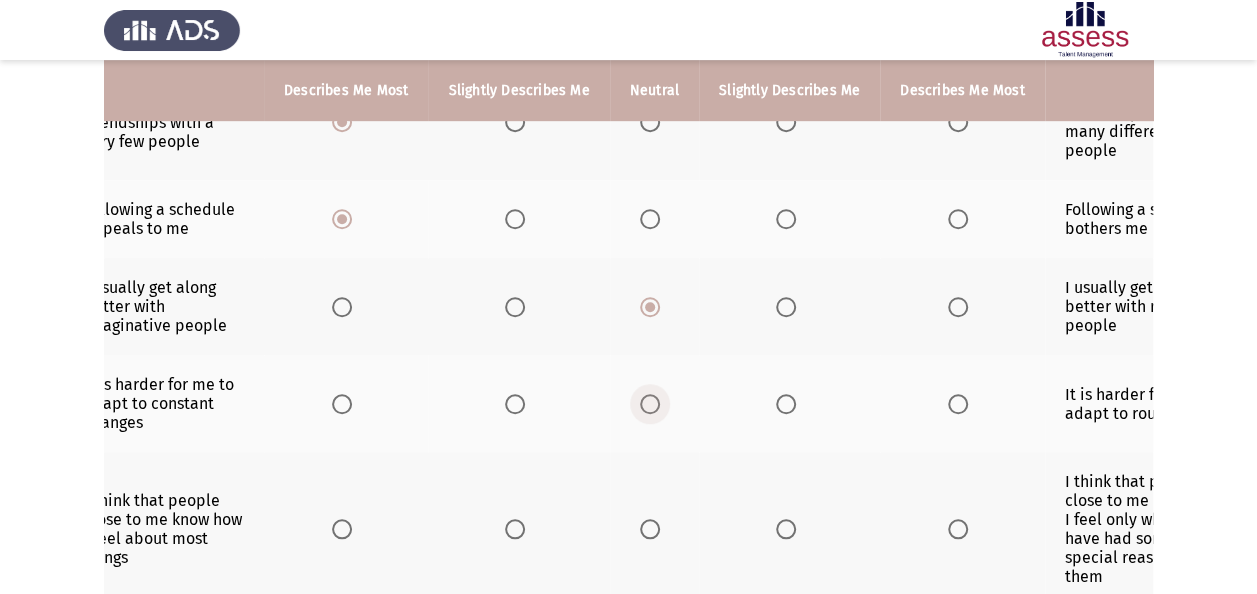 click at bounding box center [650, 404] 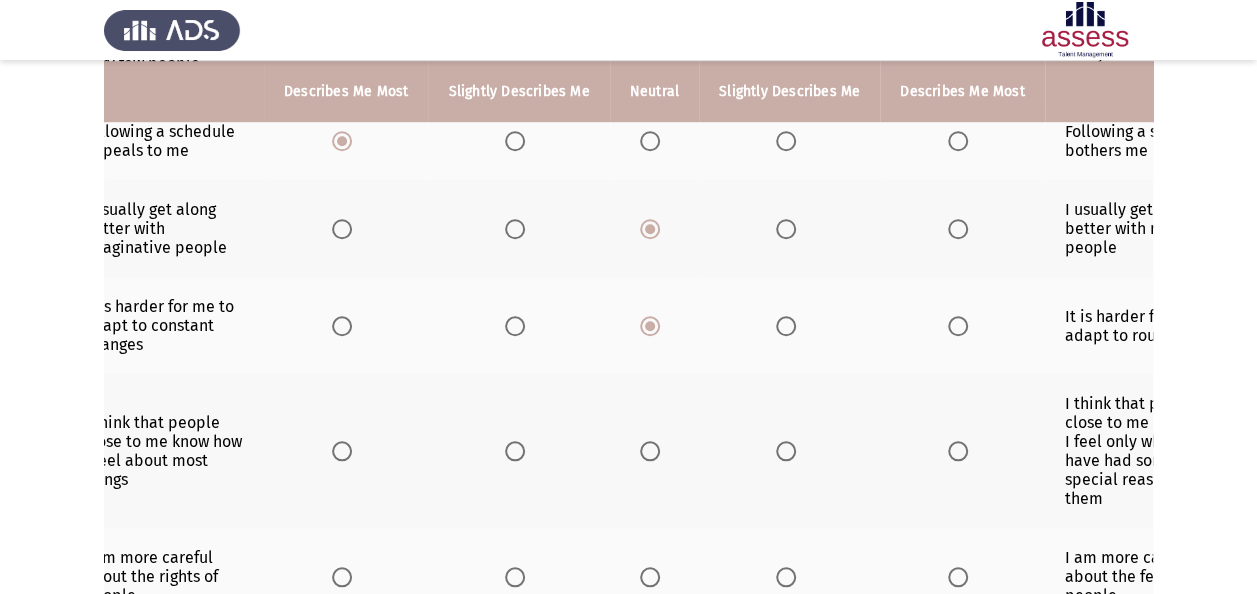 scroll, scrollTop: 760, scrollLeft: 0, axis: vertical 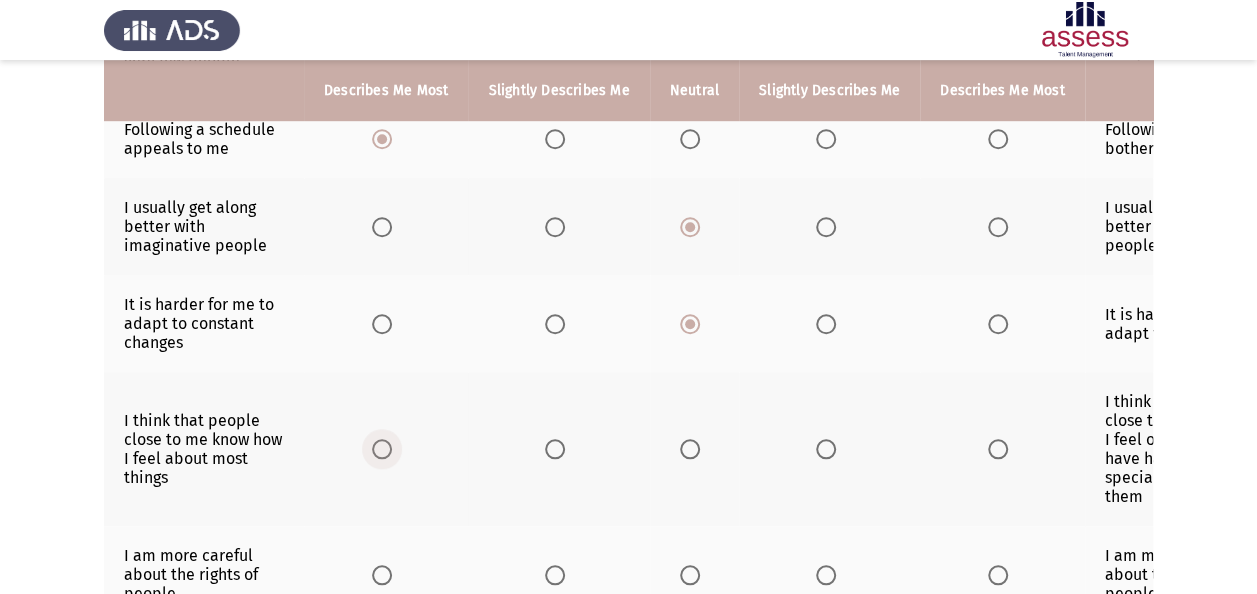 click at bounding box center (382, 449) 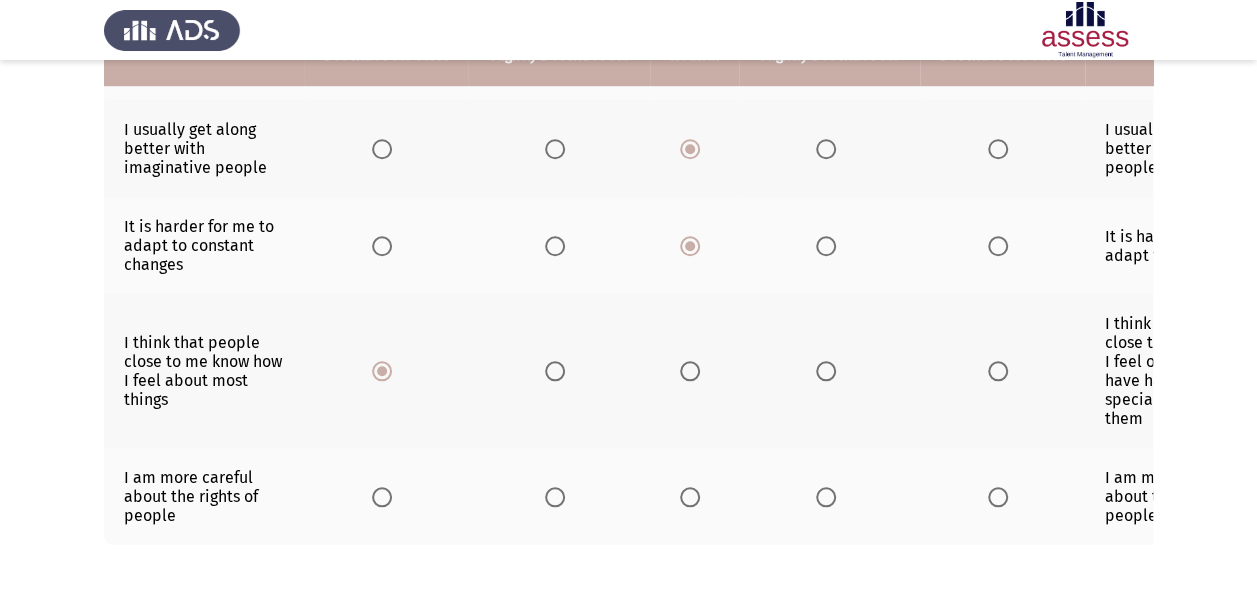 scroll, scrollTop: 840, scrollLeft: 0, axis: vertical 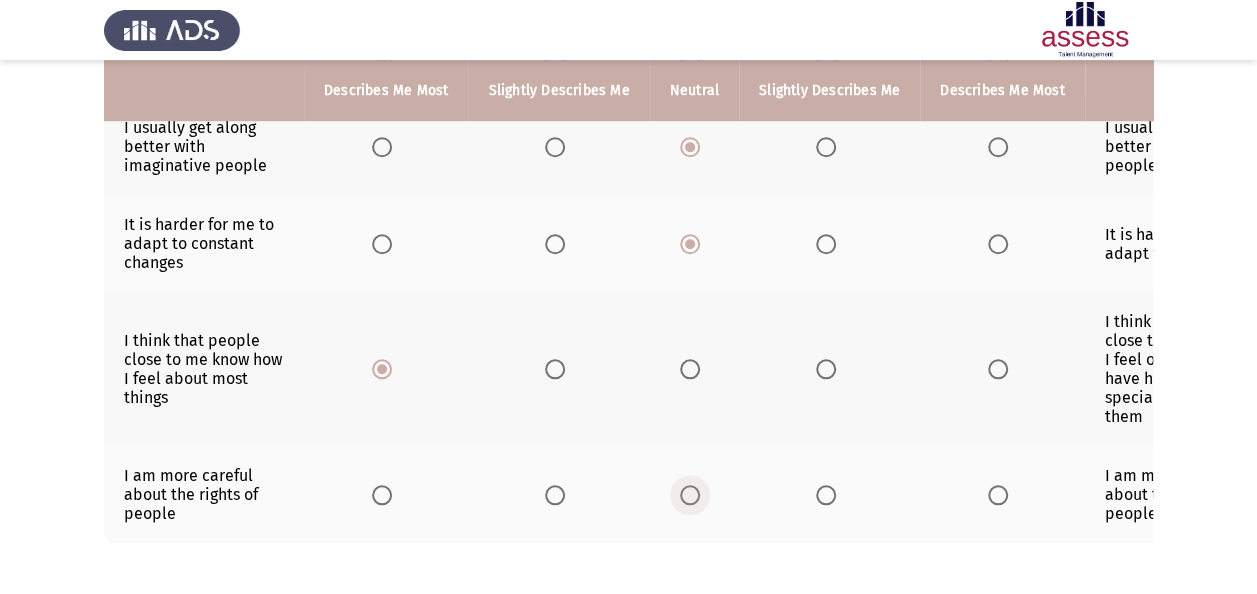click at bounding box center [690, 495] 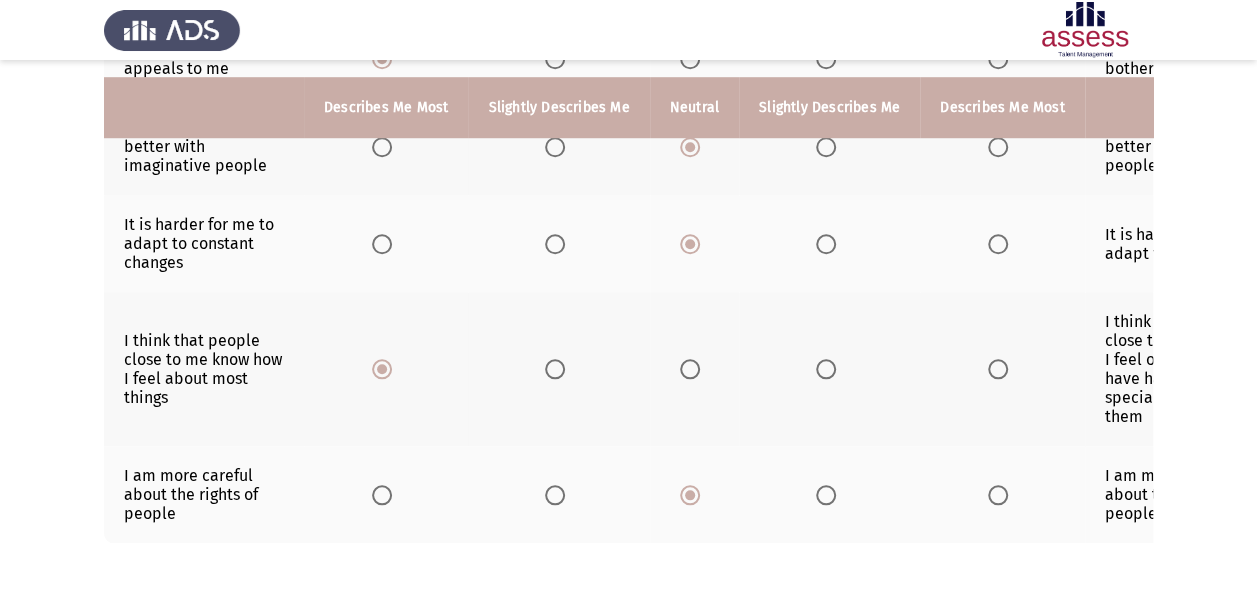 scroll, scrollTop: 880, scrollLeft: 0, axis: vertical 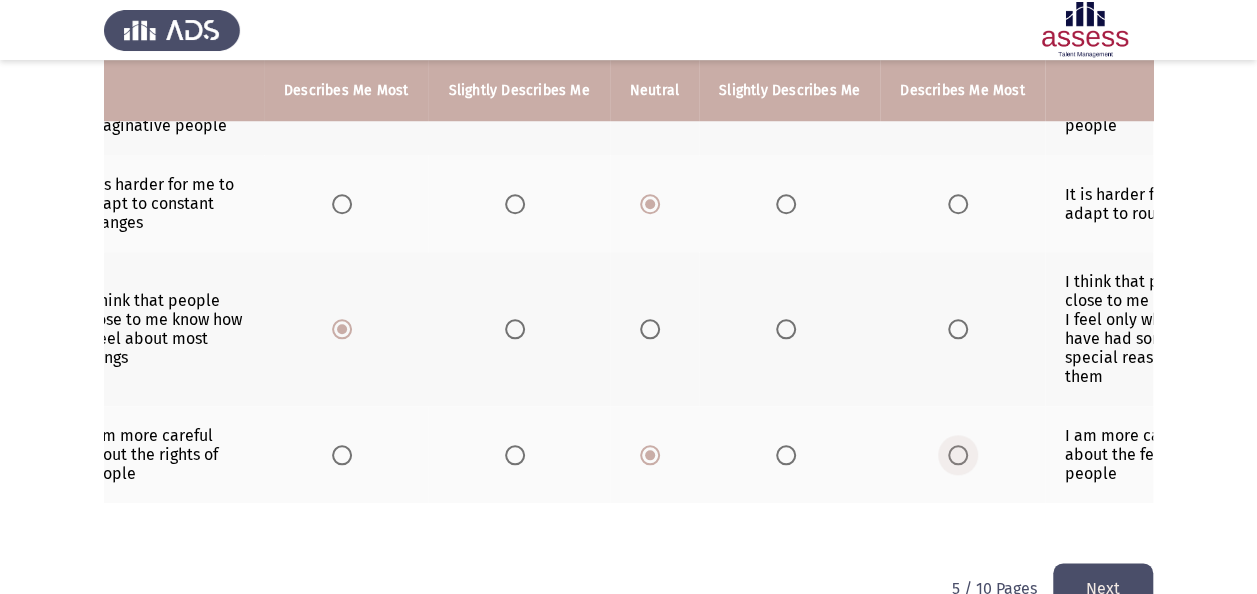 click at bounding box center [962, 455] 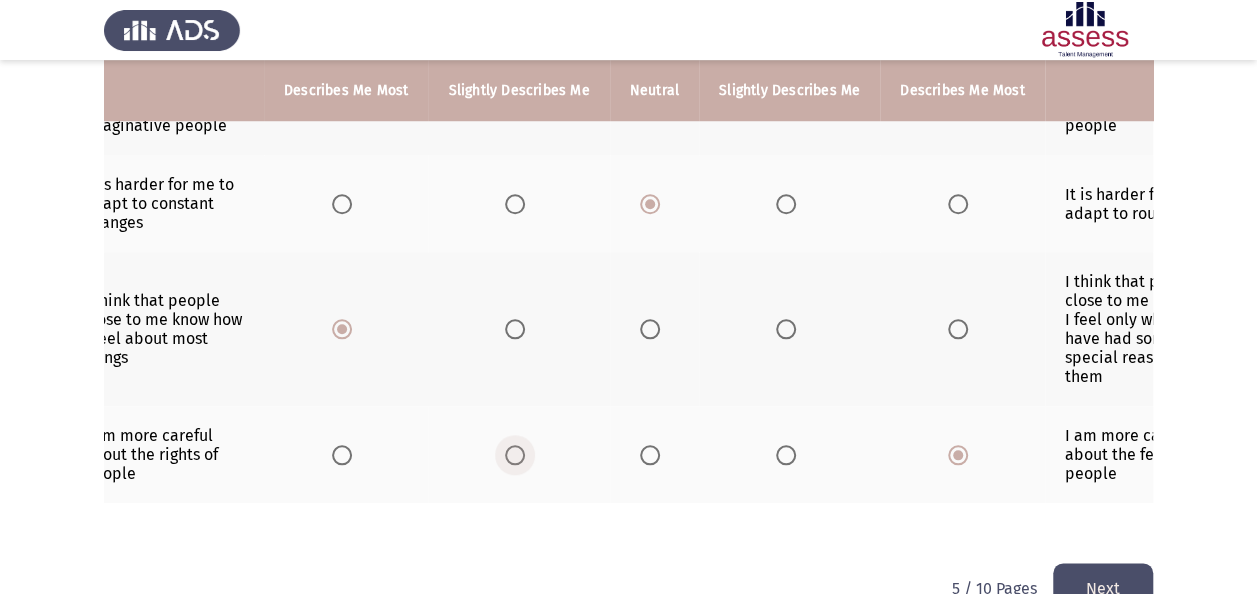 click at bounding box center [515, 455] 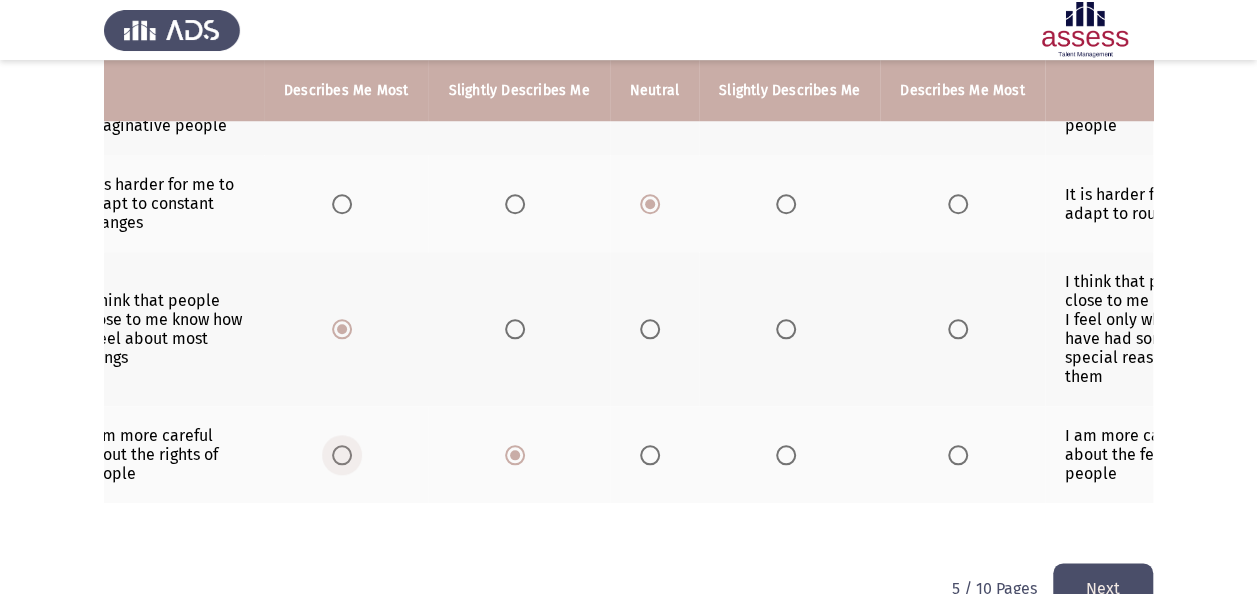 click at bounding box center [342, 455] 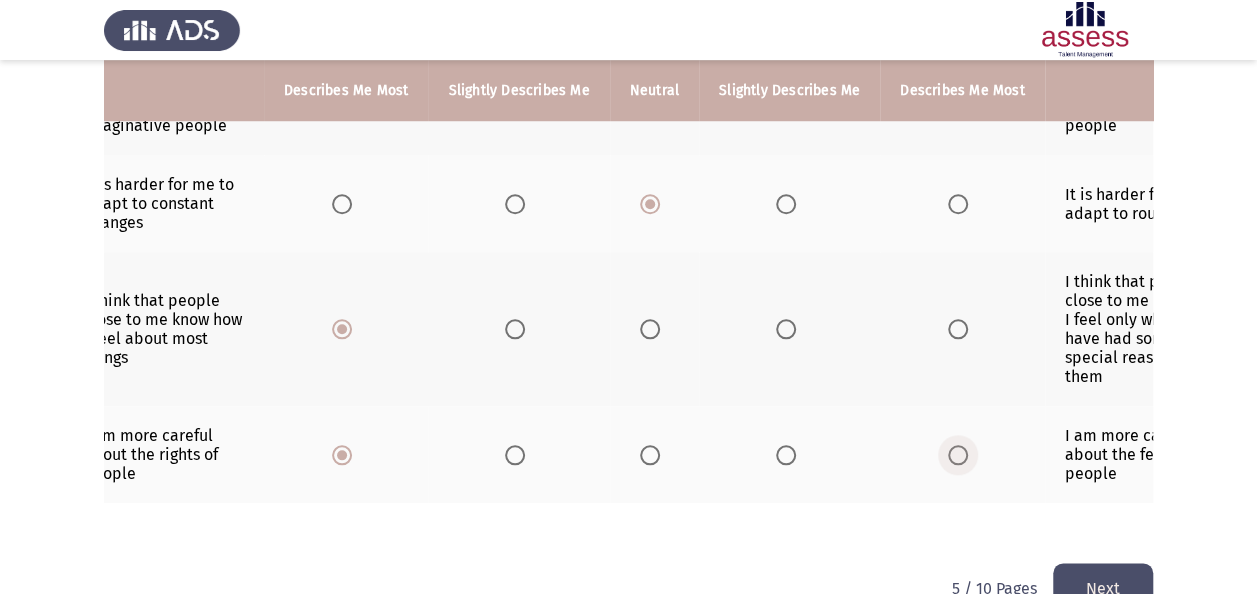 click at bounding box center (958, 455) 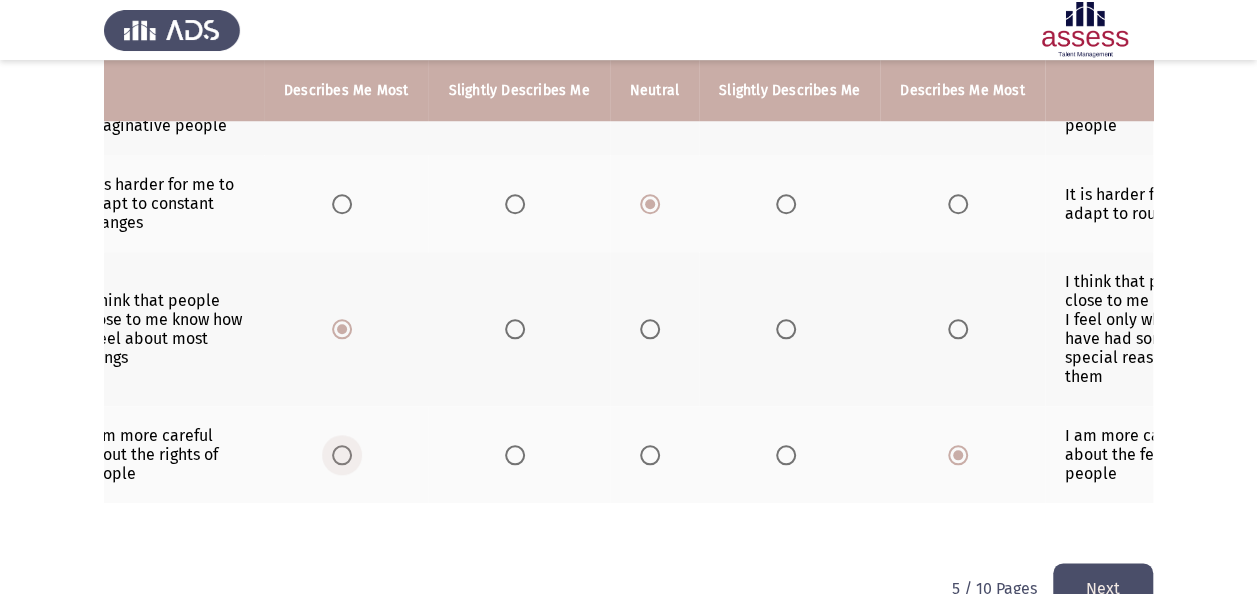 click at bounding box center (342, 455) 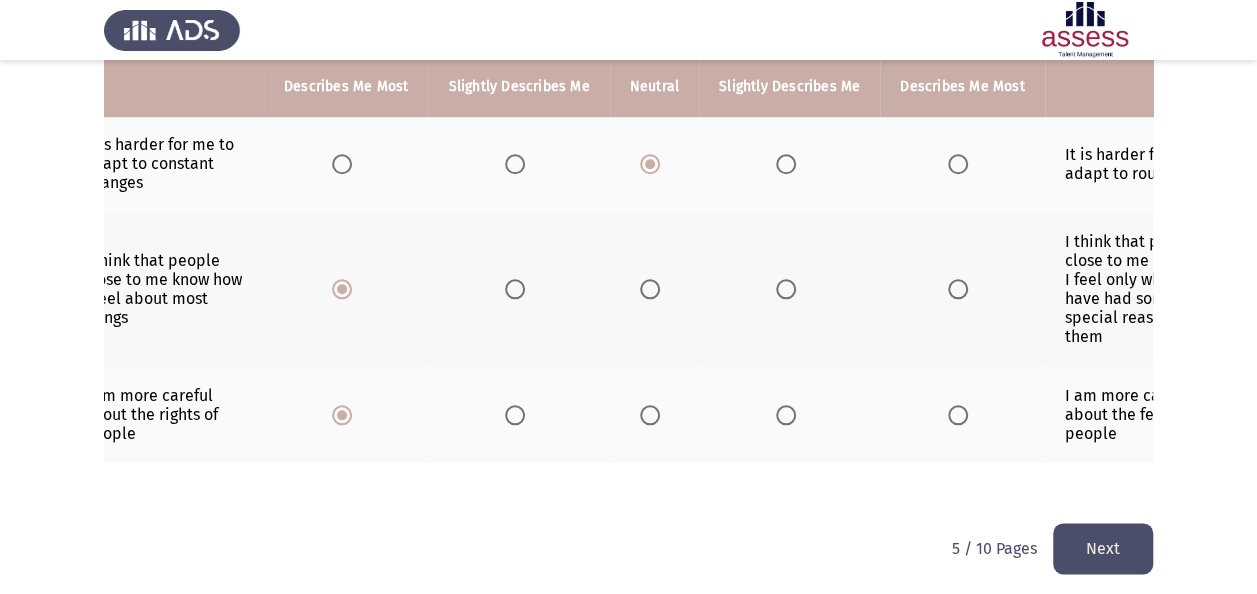 scroll, scrollTop: 932, scrollLeft: 0, axis: vertical 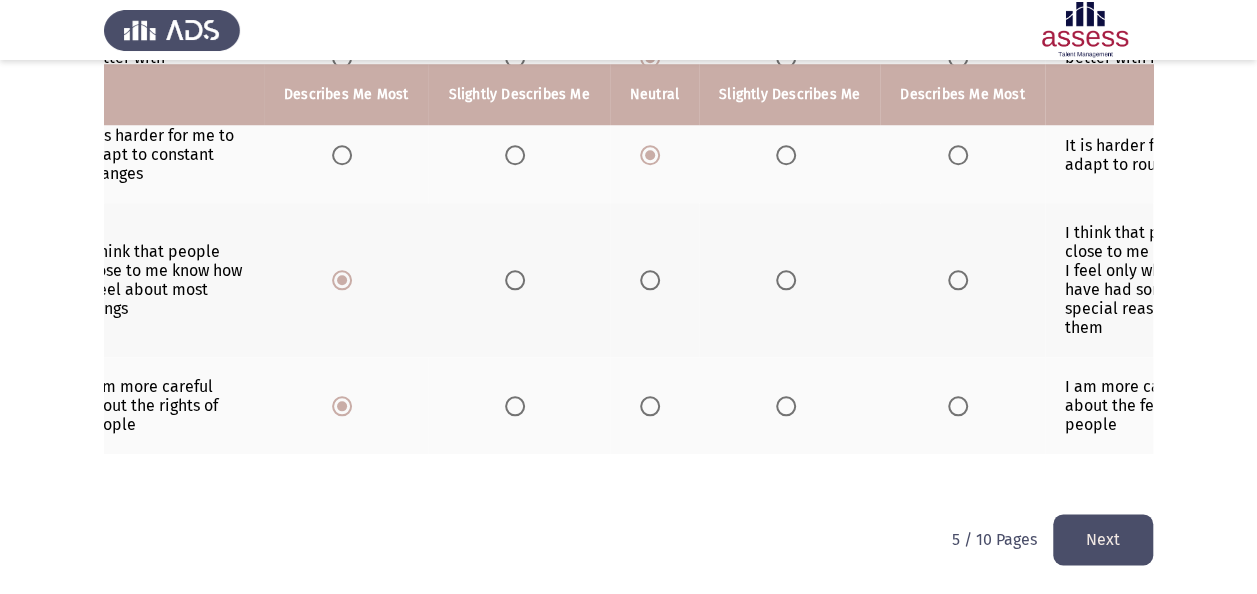 click at bounding box center (958, 406) 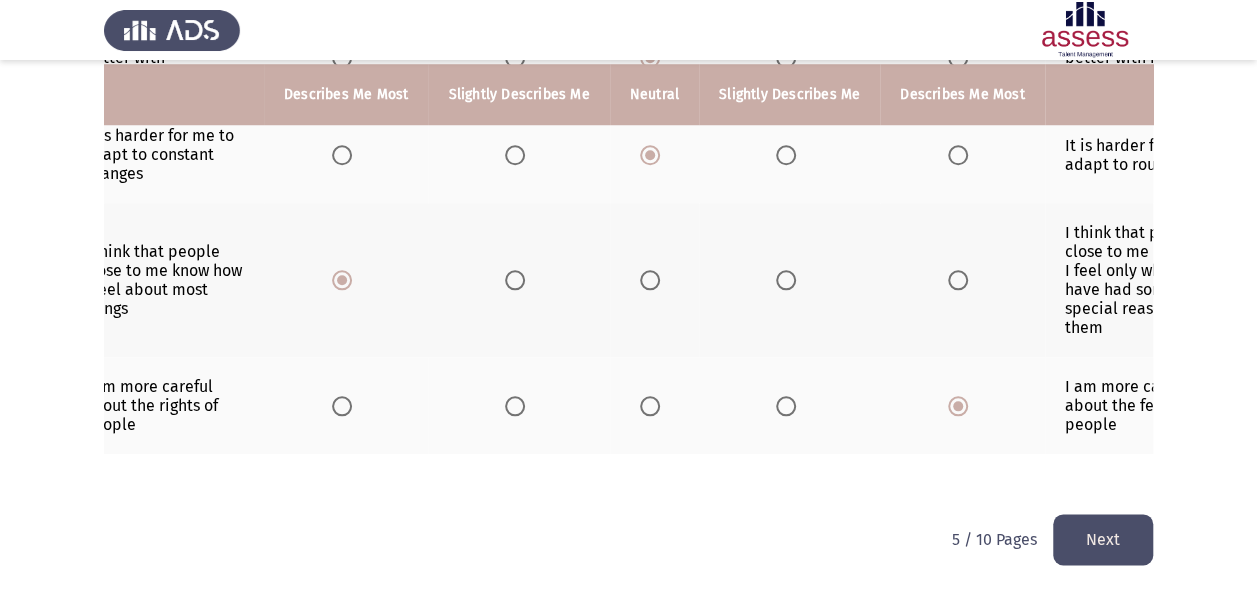 click on "Next" 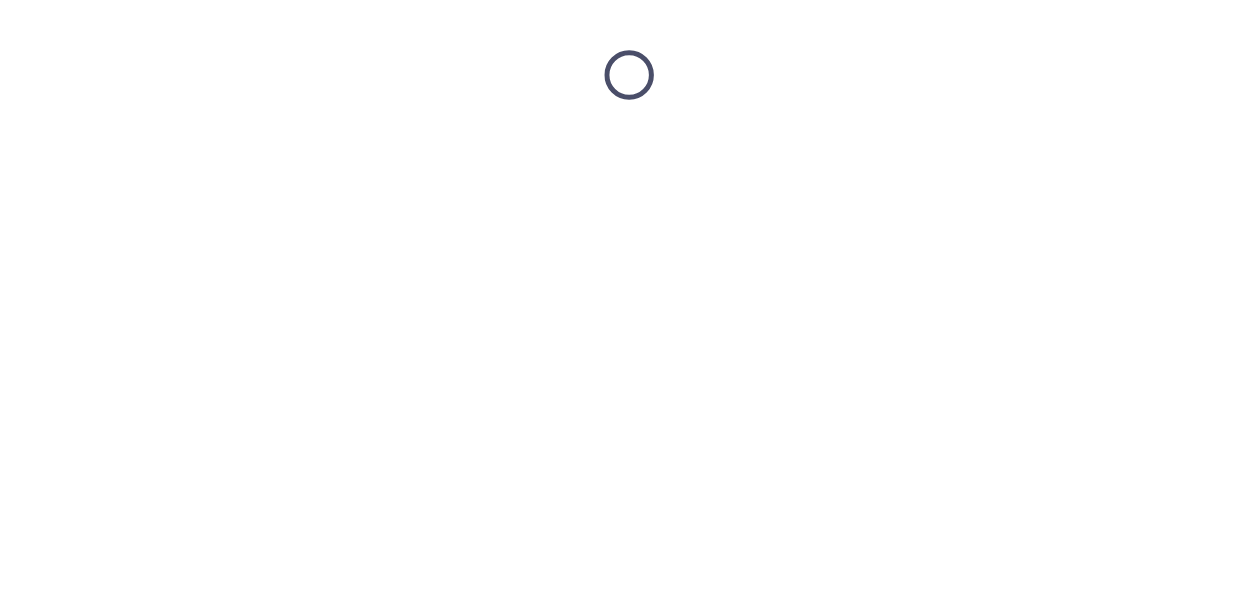scroll, scrollTop: 0, scrollLeft: 0, axis: both 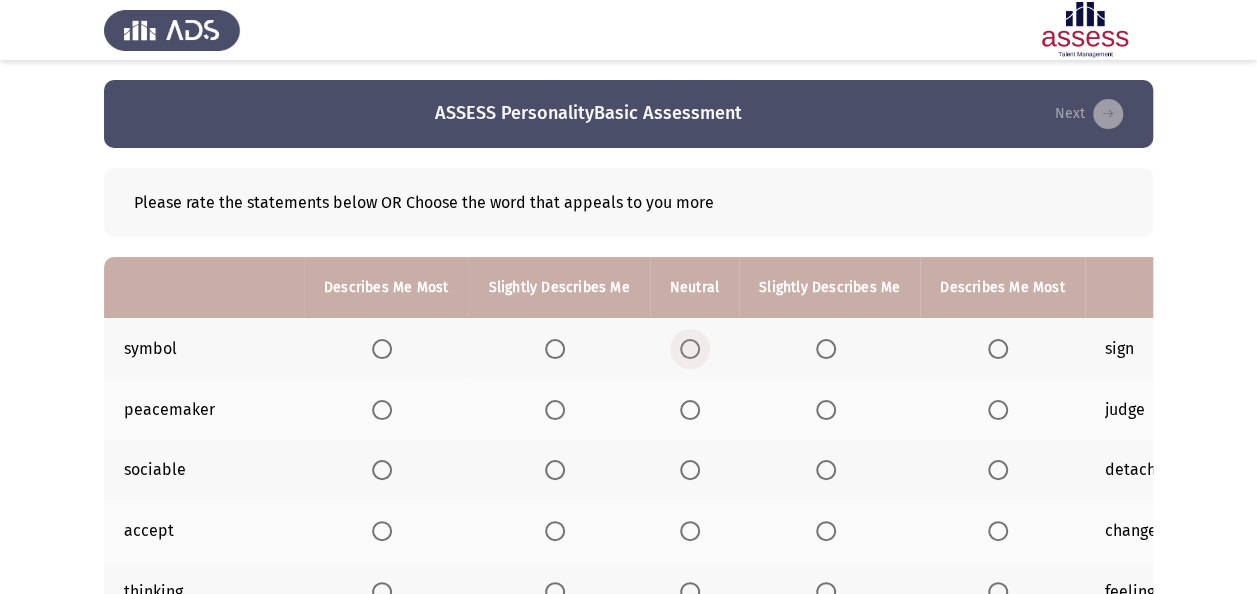 click at bounding box center [690, 349] 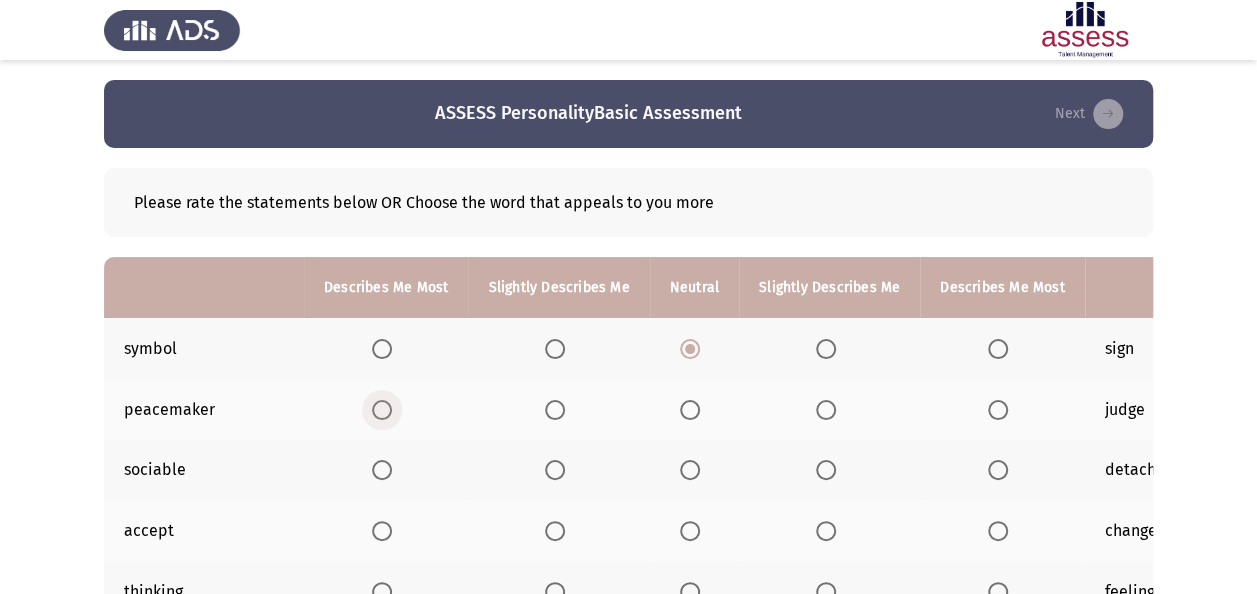 click at bounding box center (382, 410) 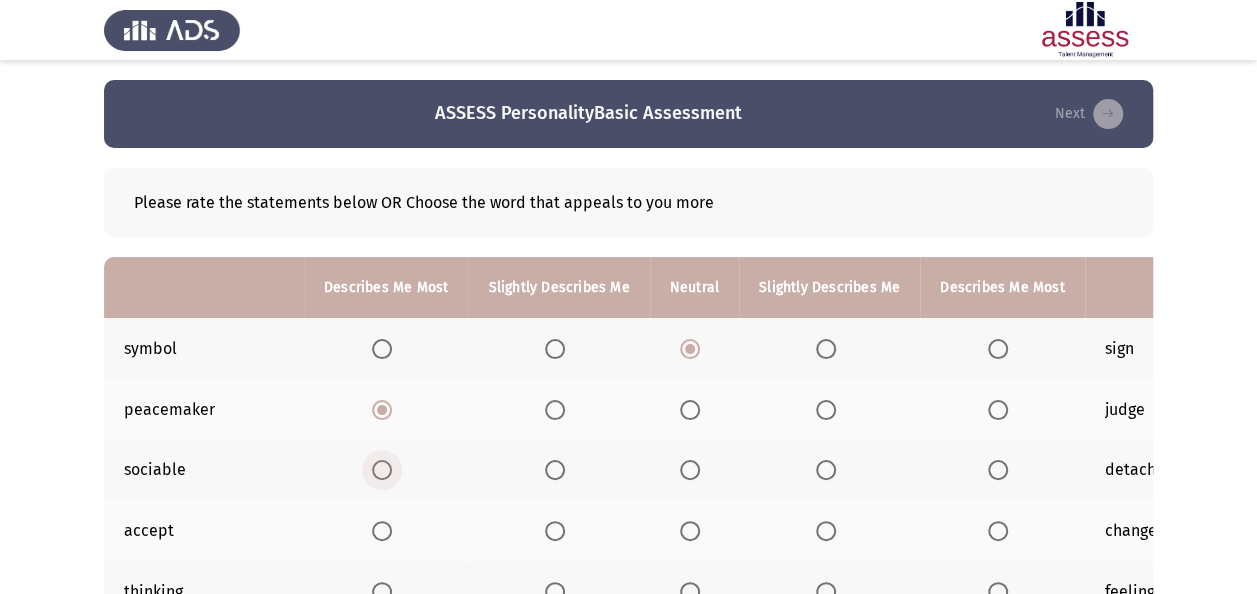 click at bounding box center [382, 470] 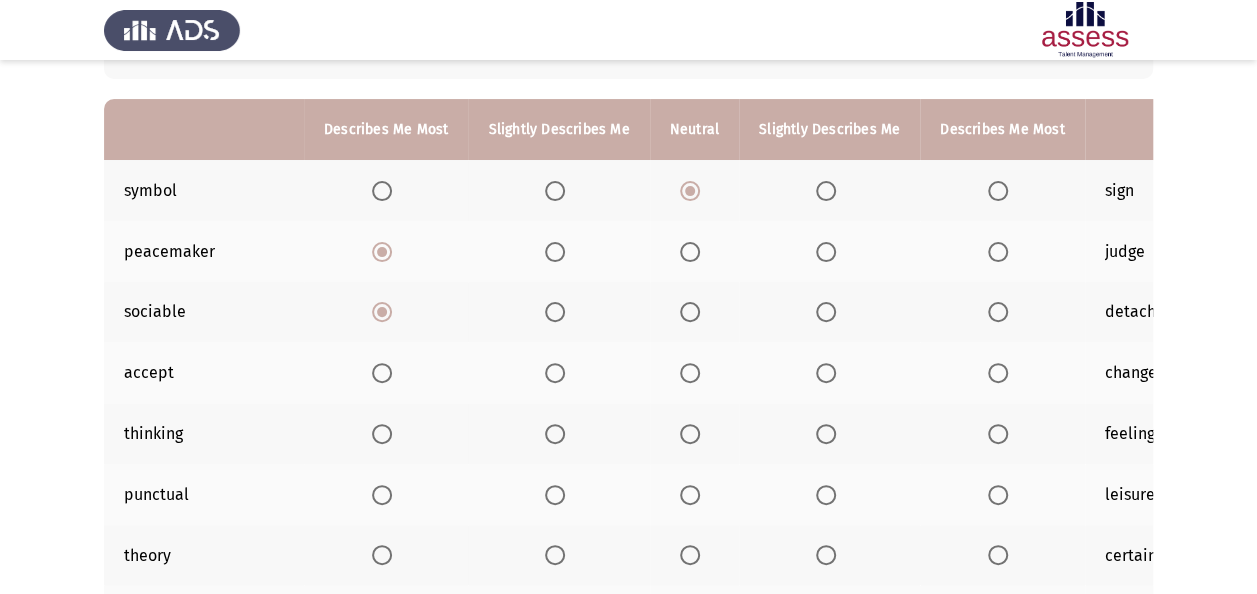 scroll, scrollTop: 160, scrollLeft: 0, axis: vertical 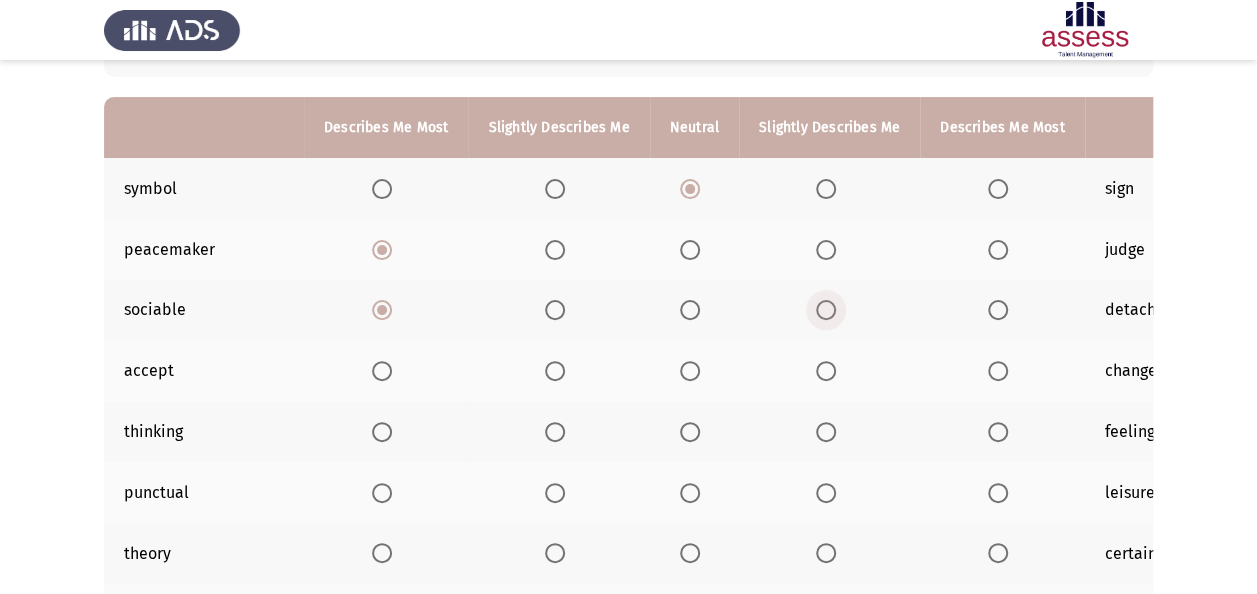 click at bounding box center [826, 310] 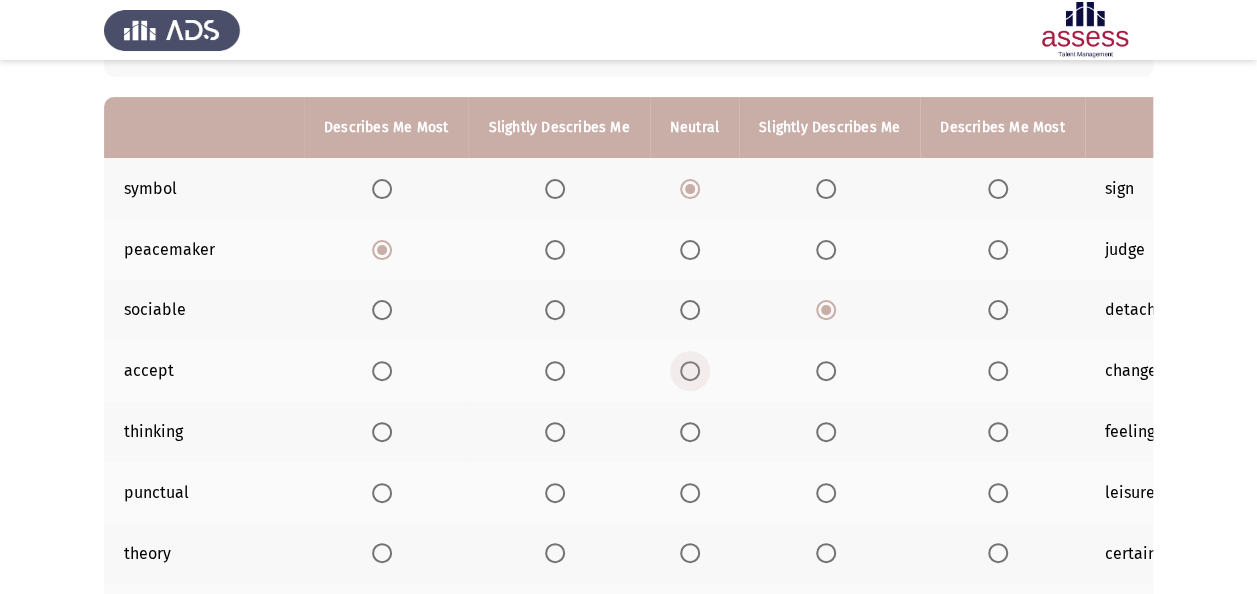 click at bounding box center (690, 371) 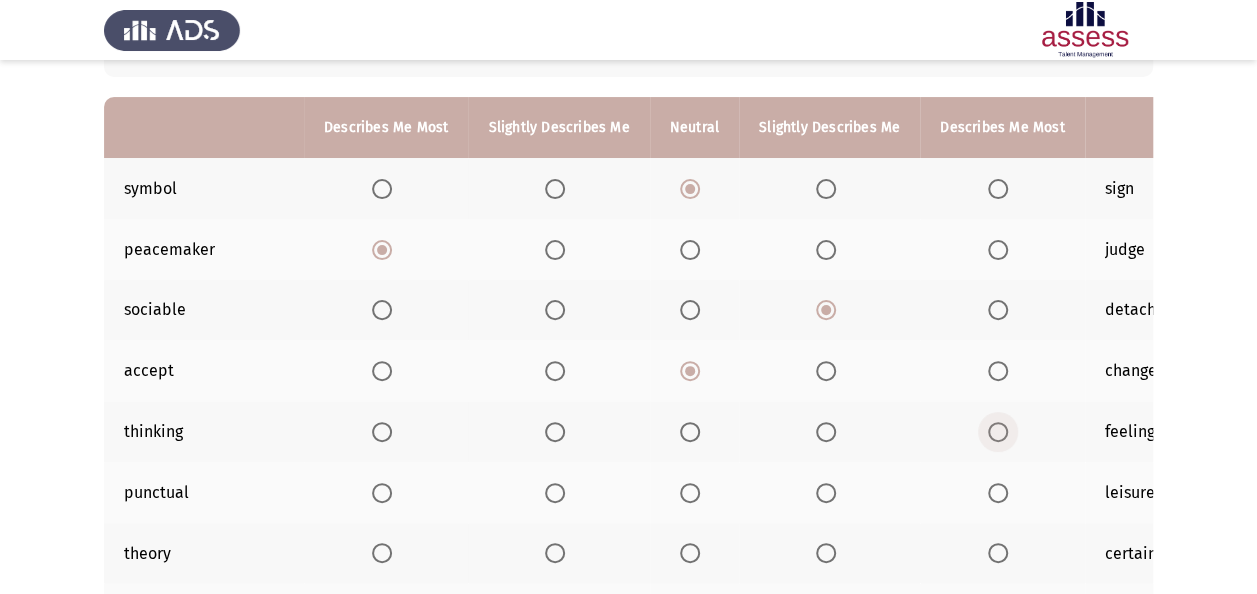 click at bounding box center (998, 432) 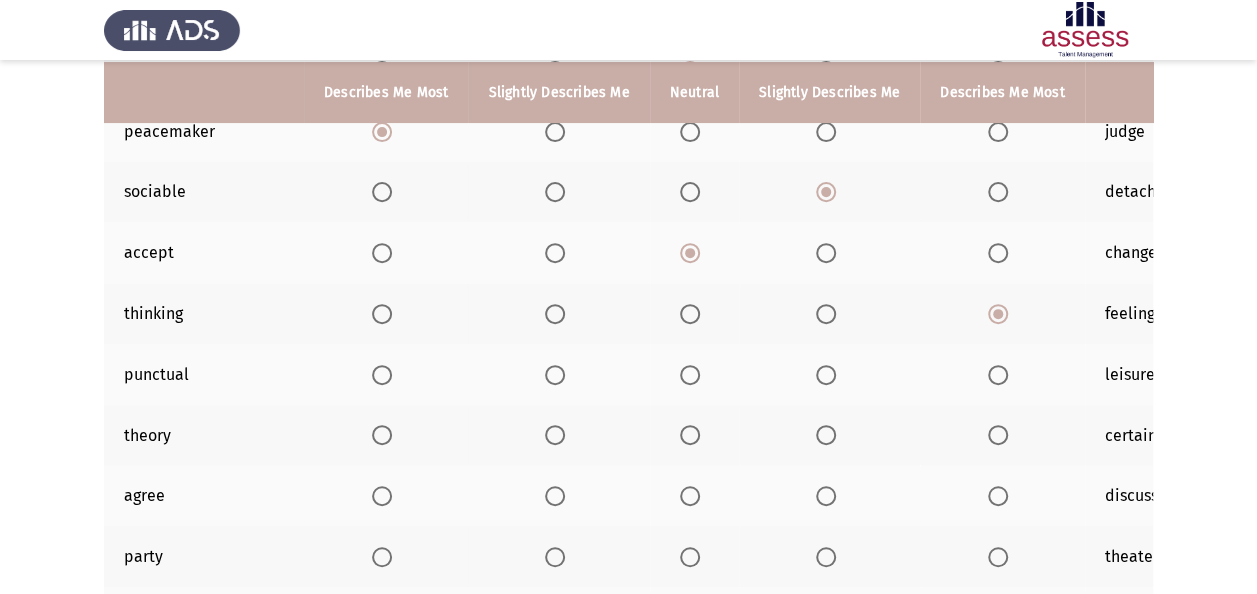 scroll, scrollTop: 280, scrollLeft: 0, axis: vertical 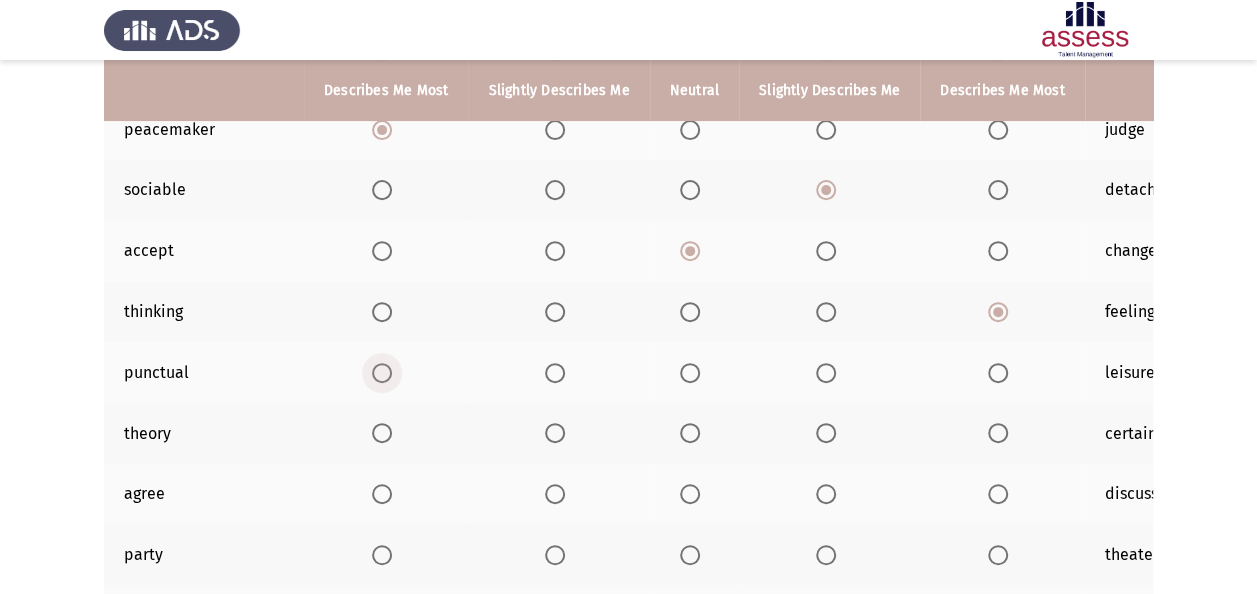 click at bounding box center (382, 373) 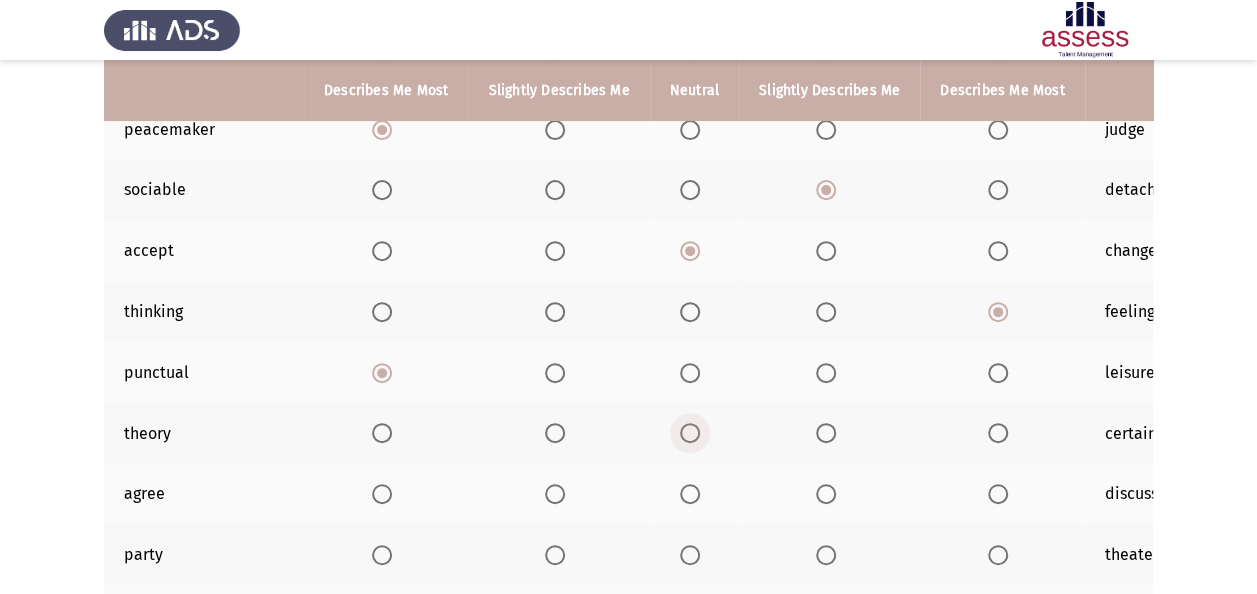 click at bounding box center (690, 433) 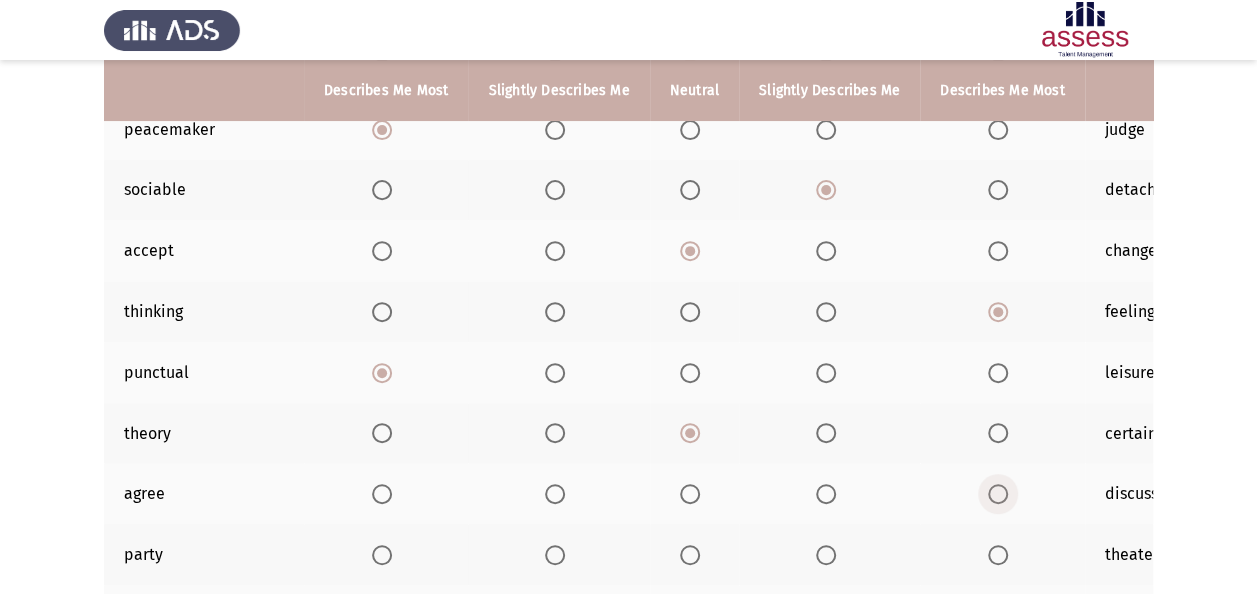 click at bounding box center (998, 494) 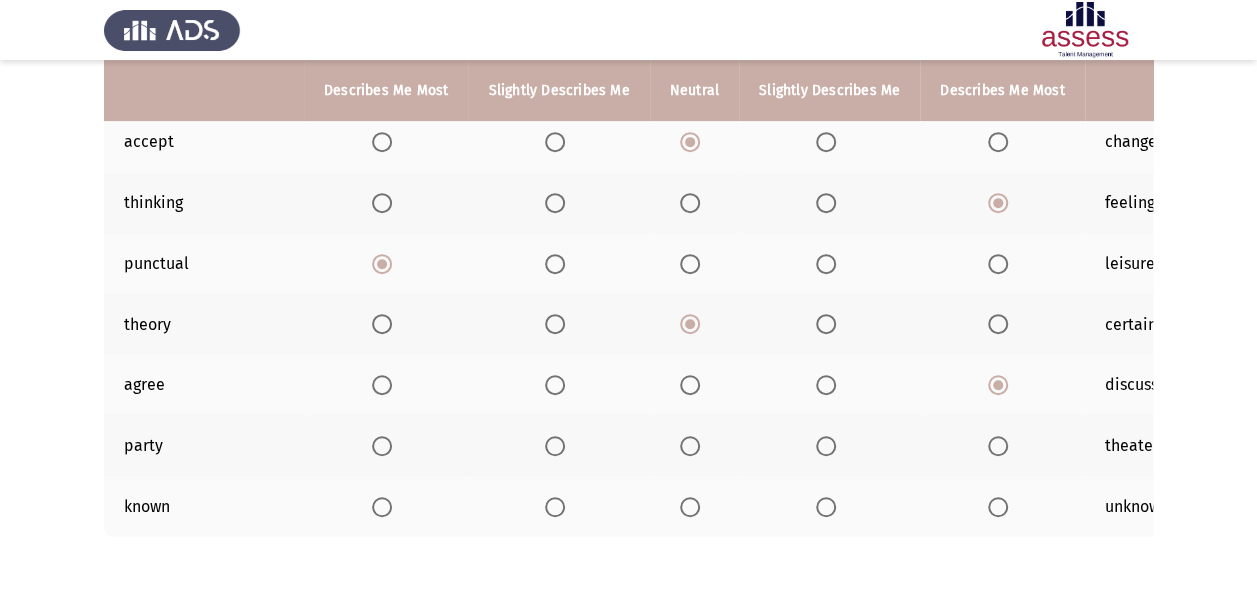 scroll, scrollTop: 400, scrollLeft: 0, axis: vertical 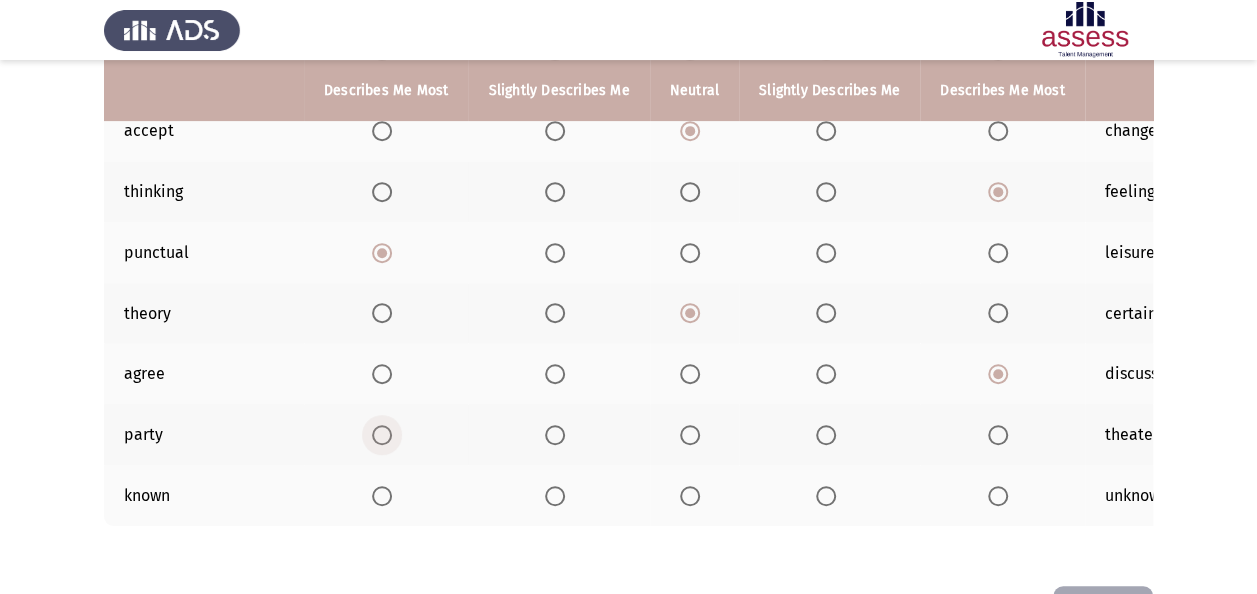 click at bounding box center [382, 435] 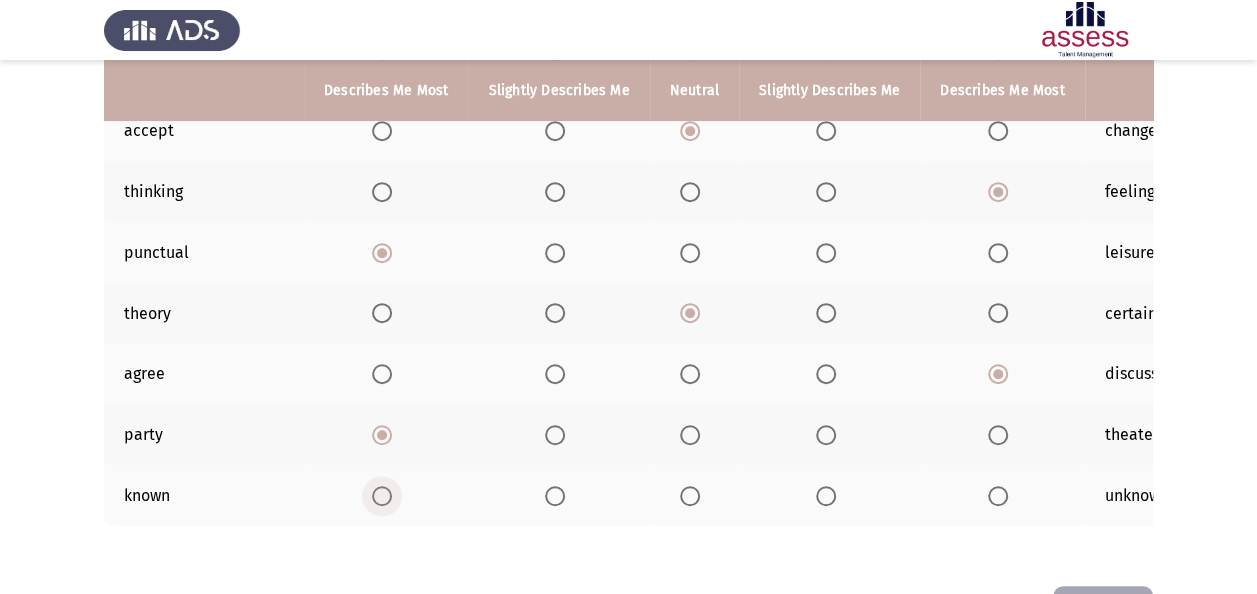 click at bounding box center [382, 496] 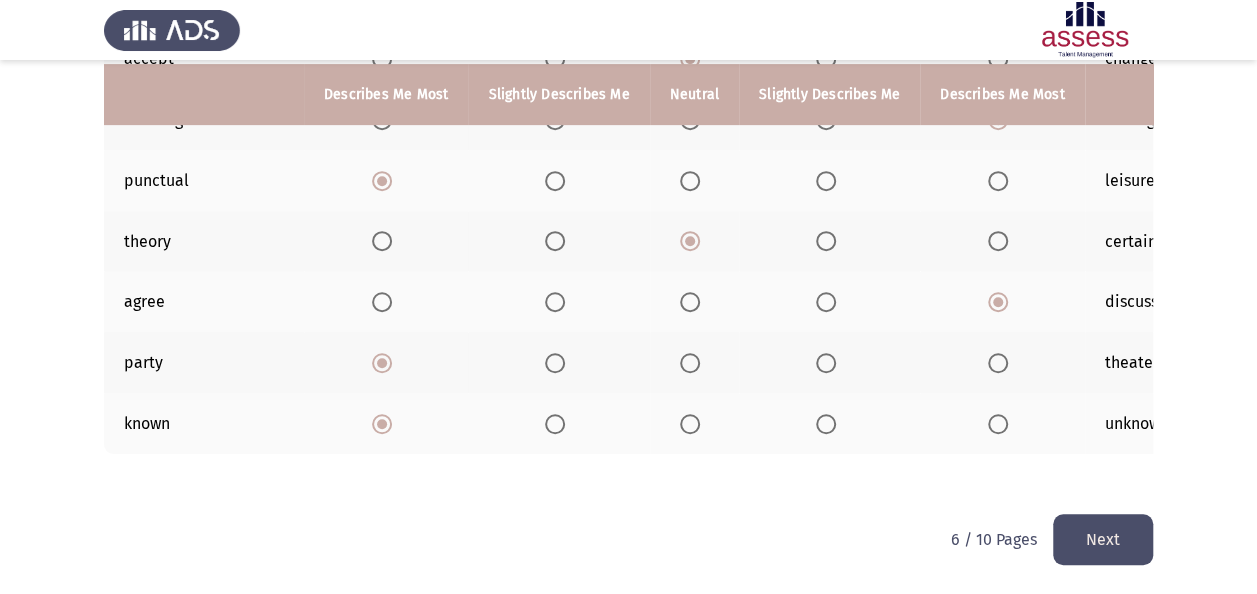 scroll, scrollTop: 481, scrollLeft: 0, axis: vertical 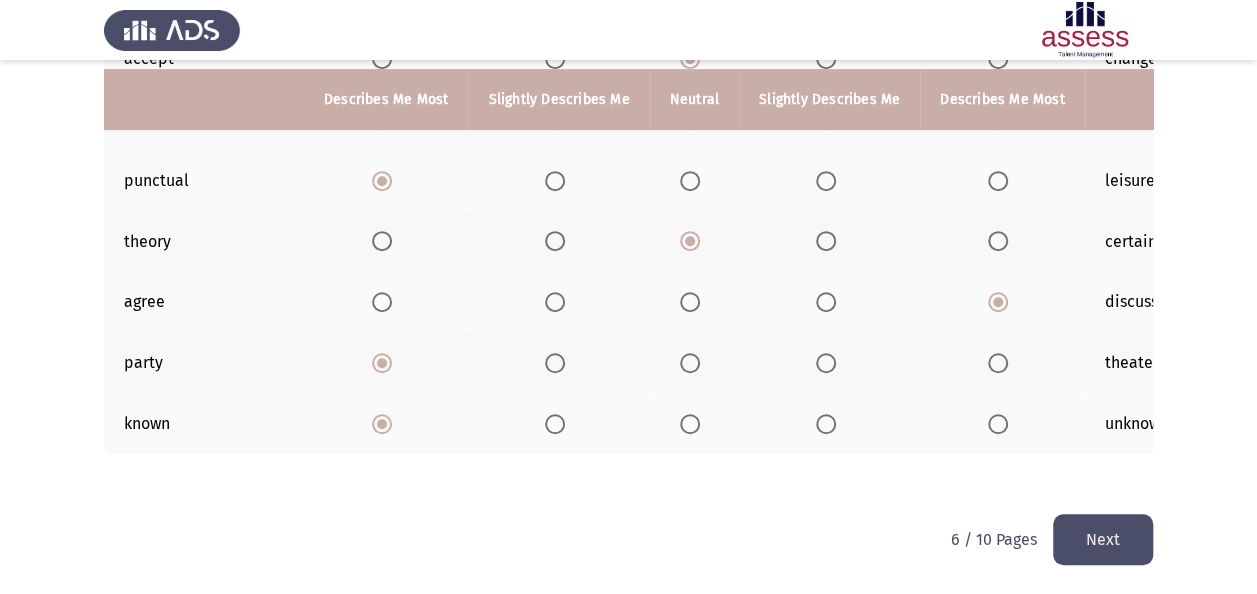 click on "Next" 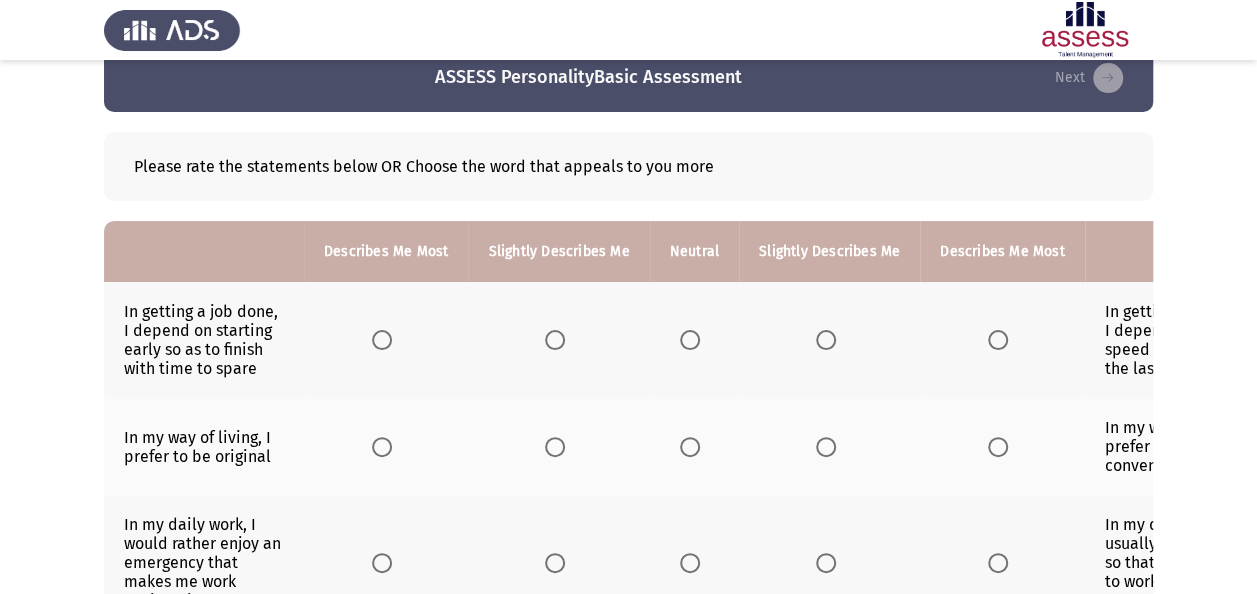 scroll, scrollTop: 40, scrollLeft: 0, axis: vertical 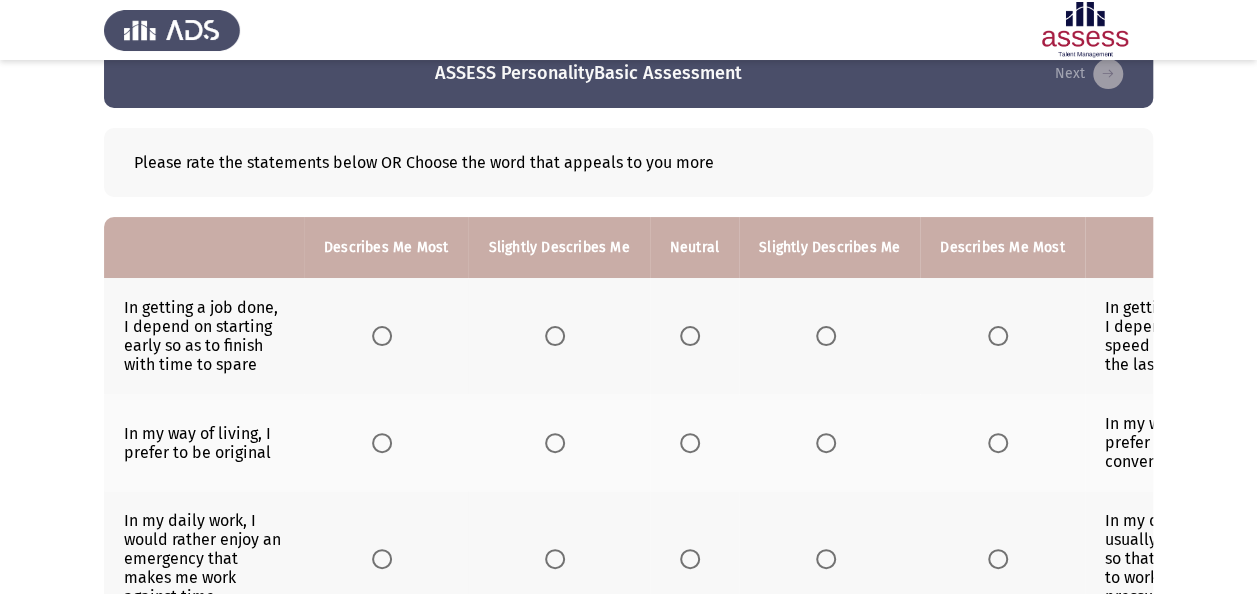 click on "ASSESS PersonalityBasic Assessment   Next  Please rate the statements below OR Choose the word that appeals to you more  Describes Me Most   Slightly Describes Me   Neutral   Slightly Describes Me   Describes Me Most  In getting a job done, I depend on starting early so as to finish with time to spare            In getting a job done, I depend on the extra speed I develop at the last minute  In my way of living, I prefer to be original            In my way of living, I prefer to be conventional  In my daily work, I would rather enjoy an emergency that makes me work against time            In my daily work, I usually plan my work so that I won't need to work under pressure  I get more enthusiastic about things than the average person            I get less excited about things than the average person  I believe it is higher praise to say someone has common sense            I believe it is higher praise to say someone has vision  I feel it is worse not to be warmth-hearted" 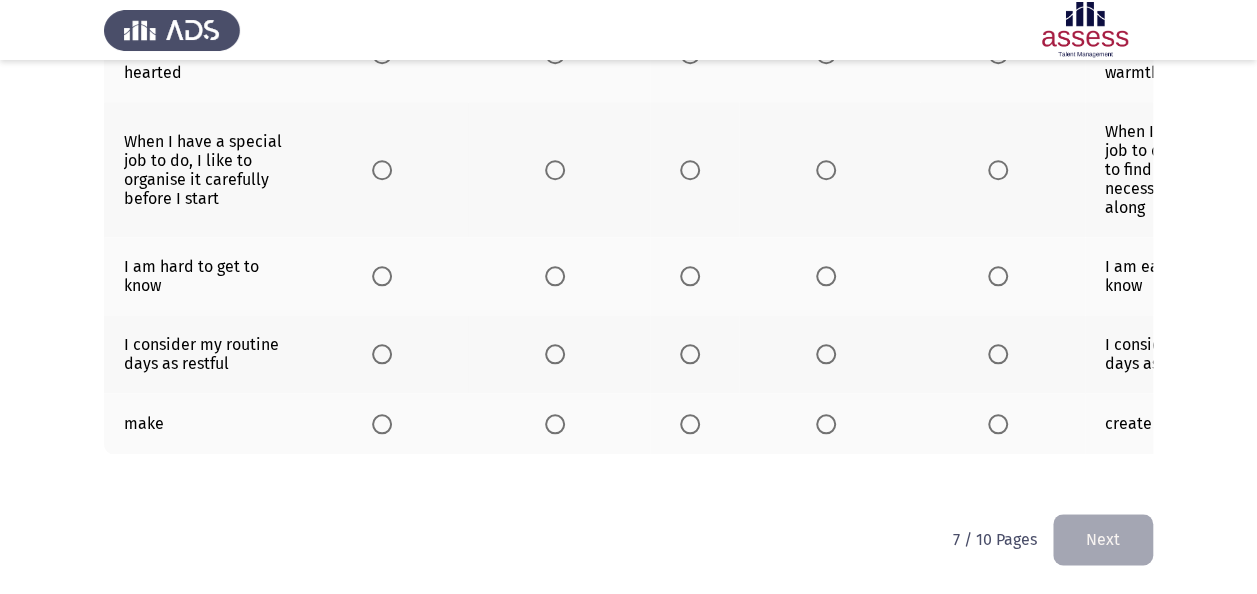 scroll, scrollTop: 896, scrollLeft: 0, axis: vertical 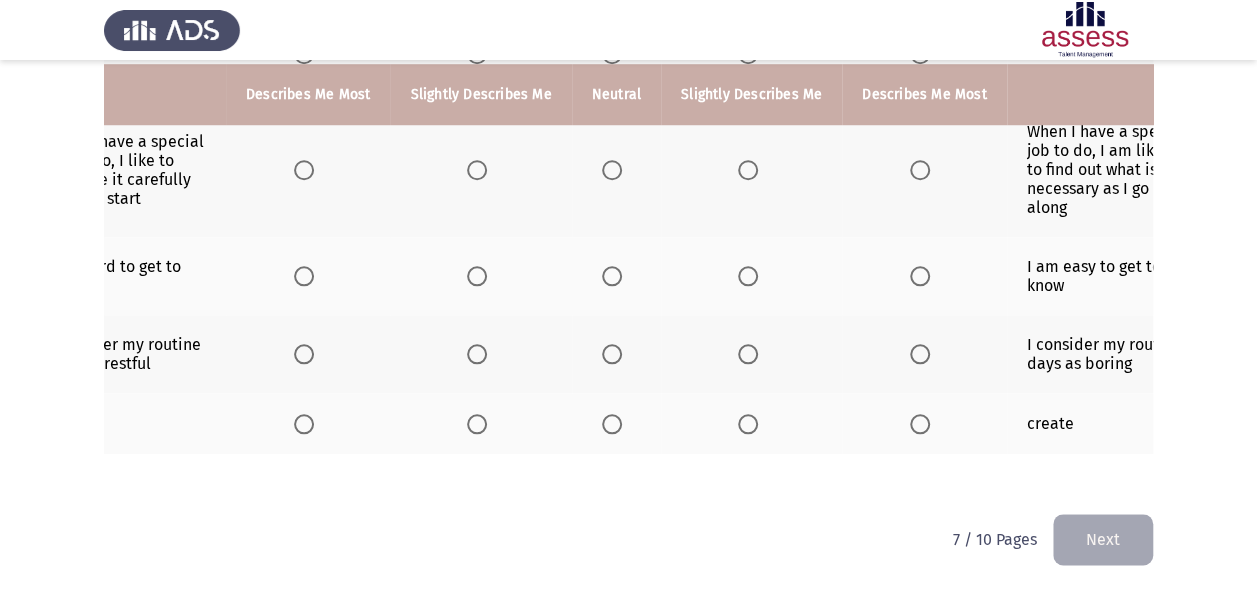 click on "ASSESS PersonalityBasic Assessment   Next  Please rate the statements below OR Choose the word that appeals to you more  Describes Me Most   Slightly Describes Me   Neutral   Slightly Describes Me   Describes Me Most  In getting a job done, I depend on starting early so as to finish with time to spare            In getting a job done, I depend on the extra speed I develop at the last minute  In my way of living, I prefer to be original            In my way of living, I prefer to be conventional  In my daily work, I would rather enjoy an emergency that makes me work against time            In my daily work, I usually plan my work so that I won't need to work under pressure  I get more enthusiastic about things than the average person            I get less excited about things than the average person  I believe it is higher praise to say someone has common sense            I believe it is higher praise to say someone has vision  I feel it is worse not to be warmth-hearted" 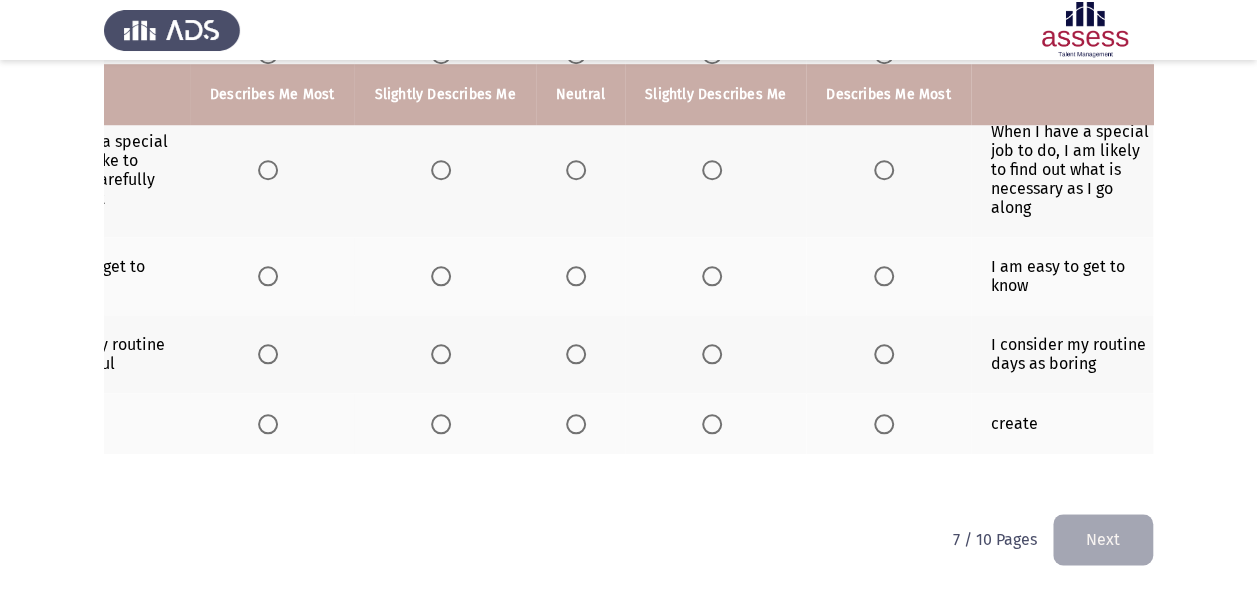 scroll, scrollTop: 0, scrollLeft: 118, axis: horizontal 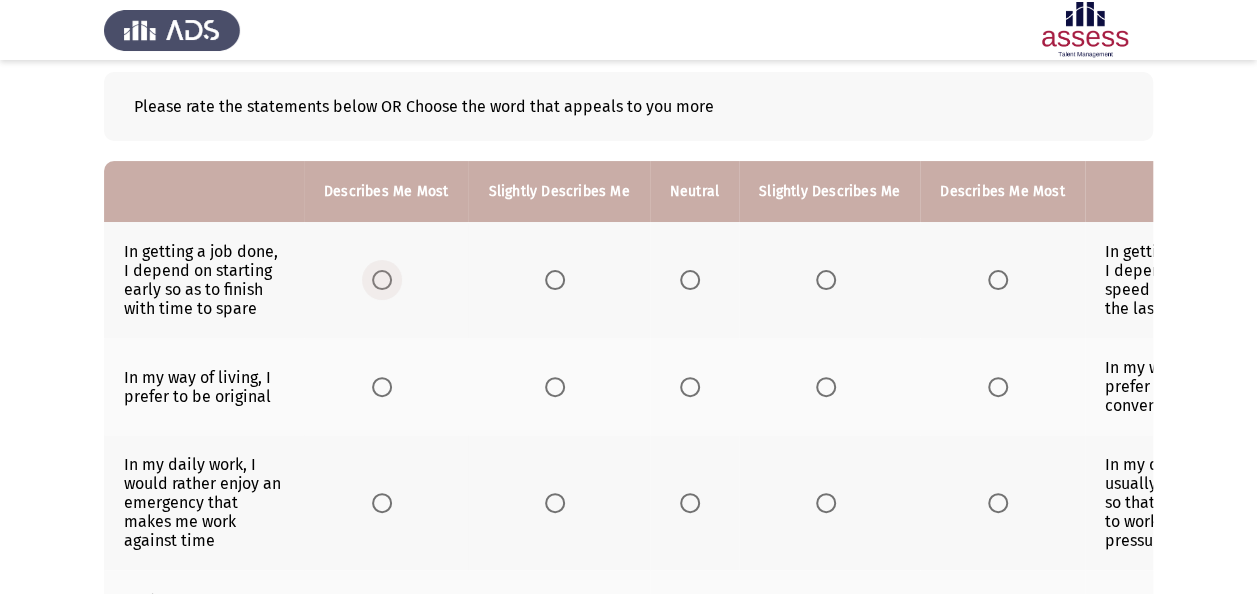 click at bounding box center [382, 280] 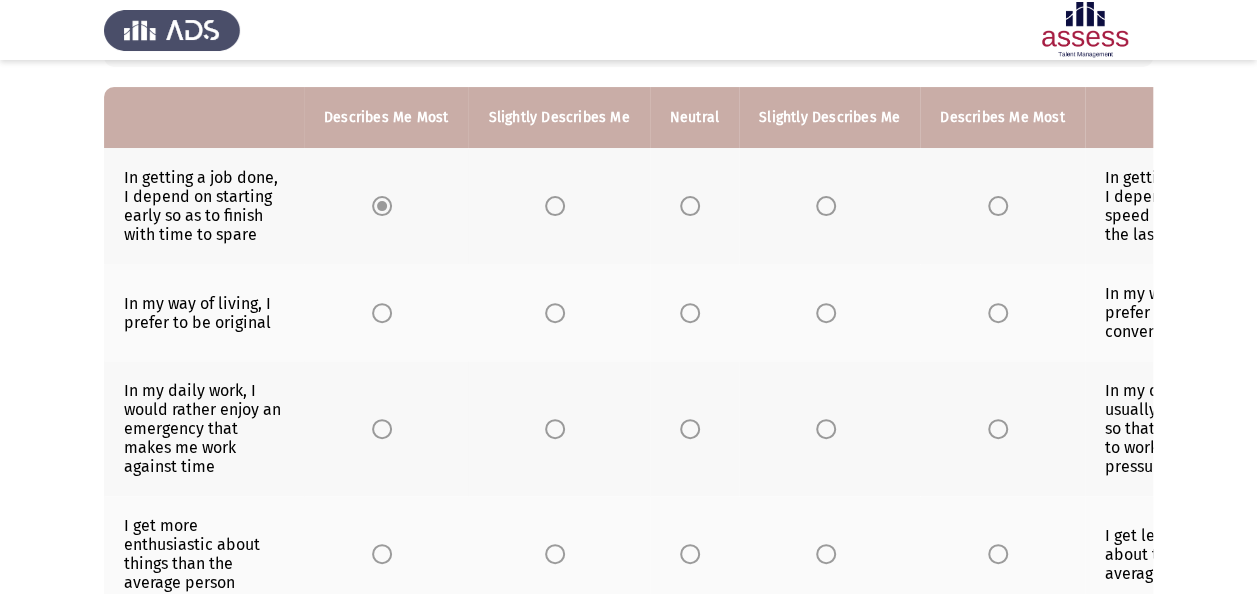 scroll, scrollTop: 176, scrollLeft: 0, axis: vertical 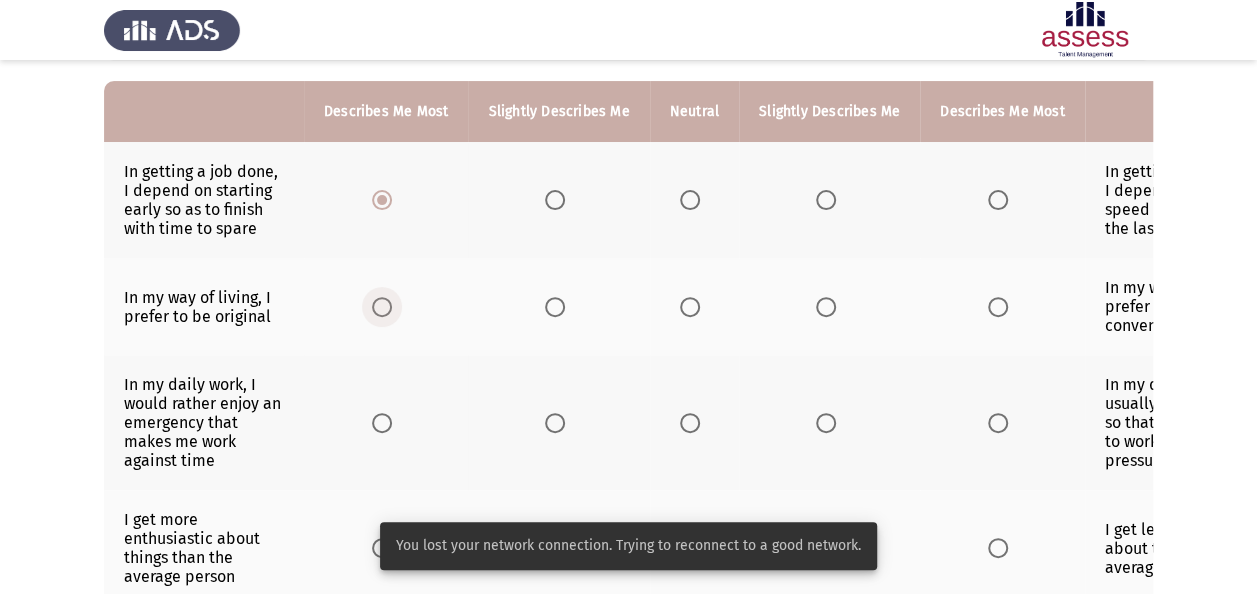 click at bounding box center (382, 307) 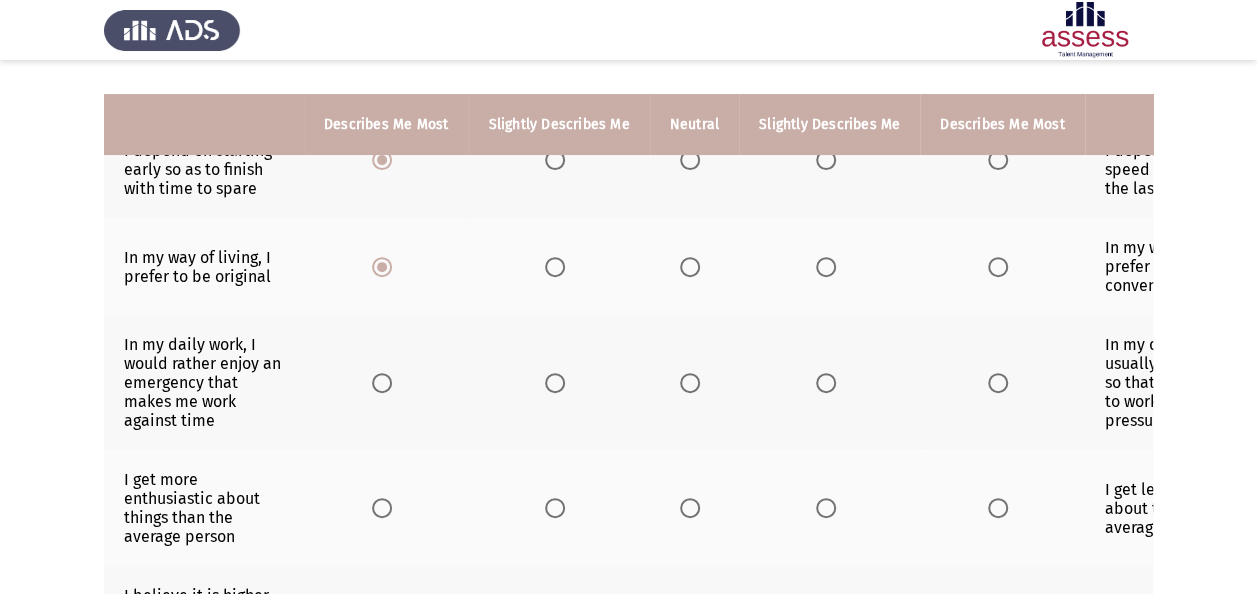 scroll, scrollTop: 256, scrollLeft: 0, axis: vertical 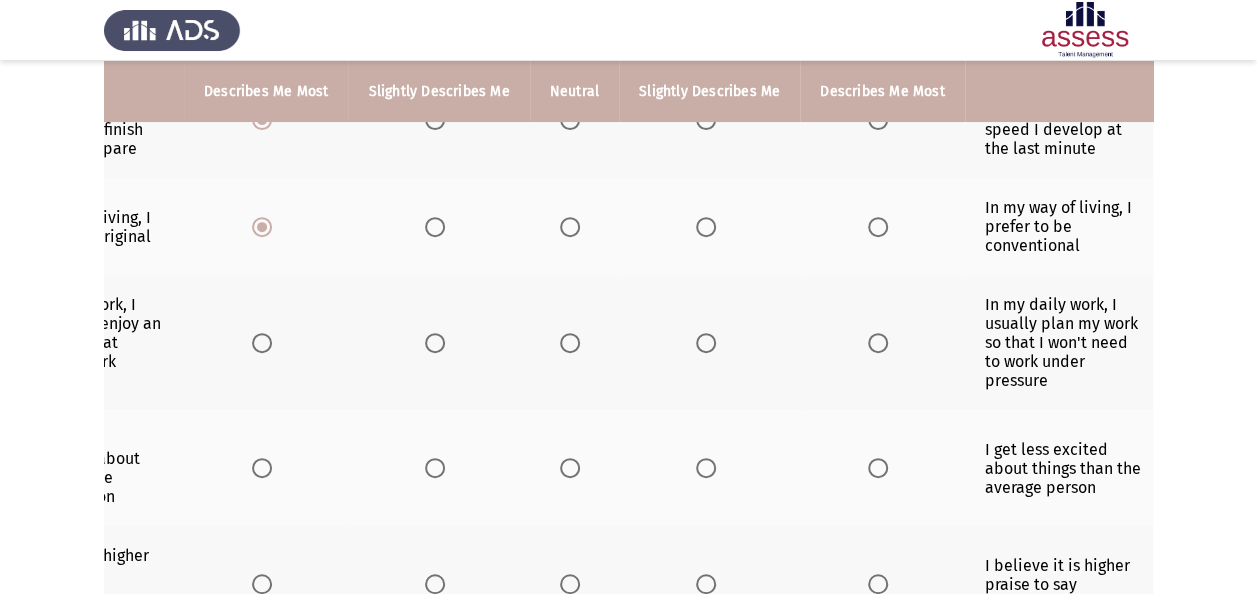 click at bounding box center (878, 343) 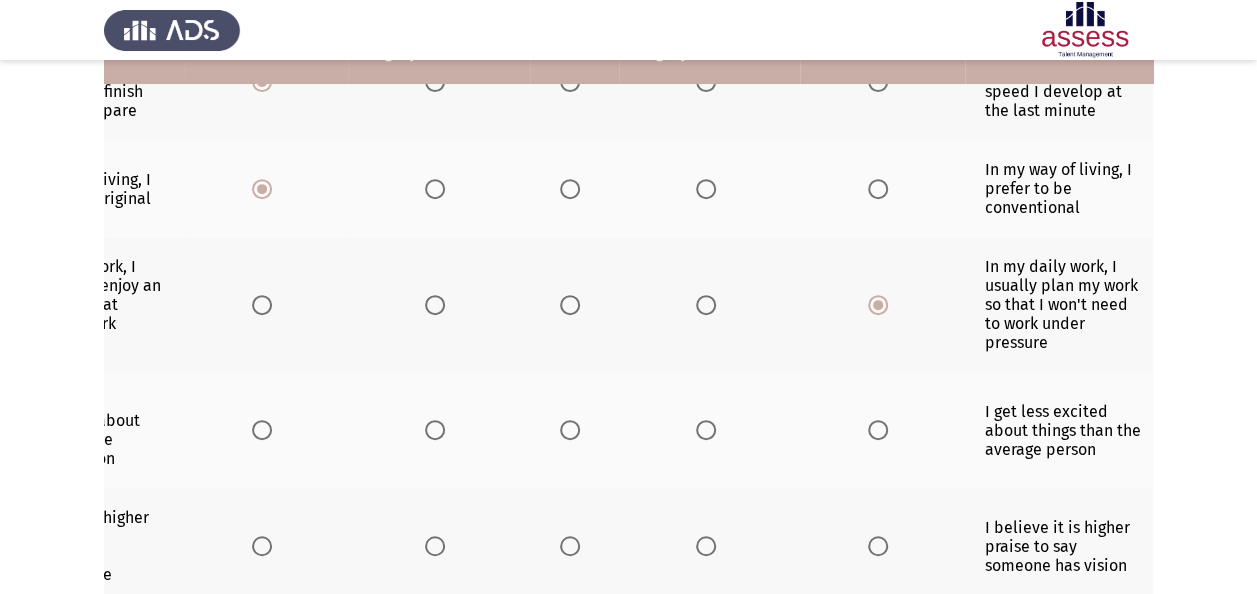 scroll, scrollTop: 296, scrollLeft: 0, axis: vertical 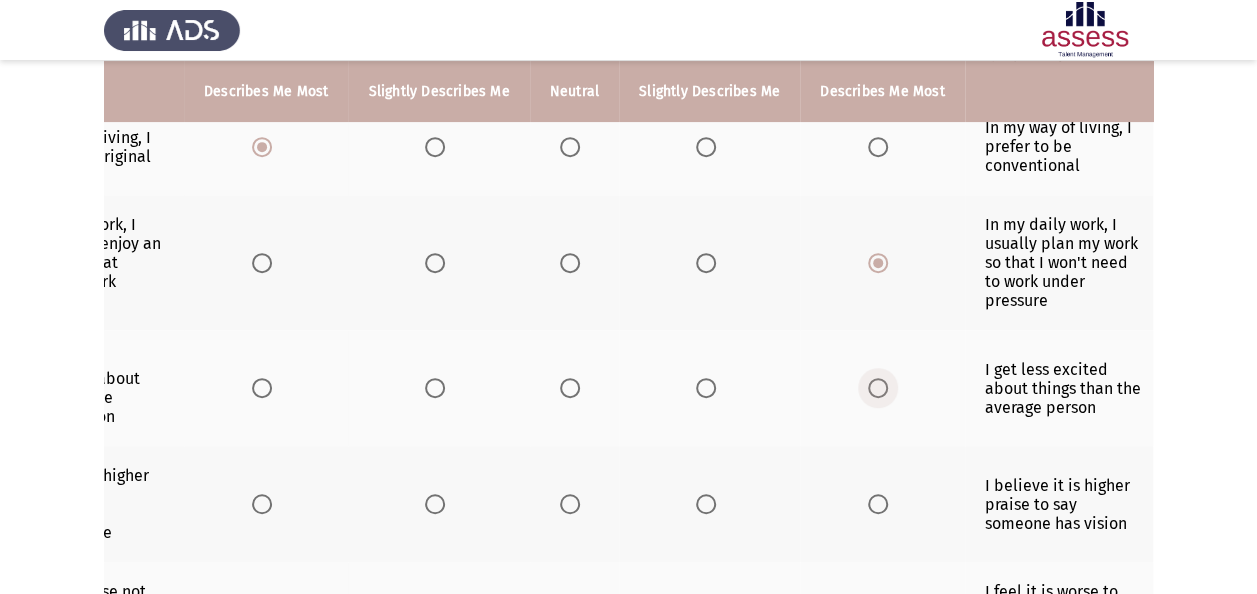 click at bounding box center [878, 388] 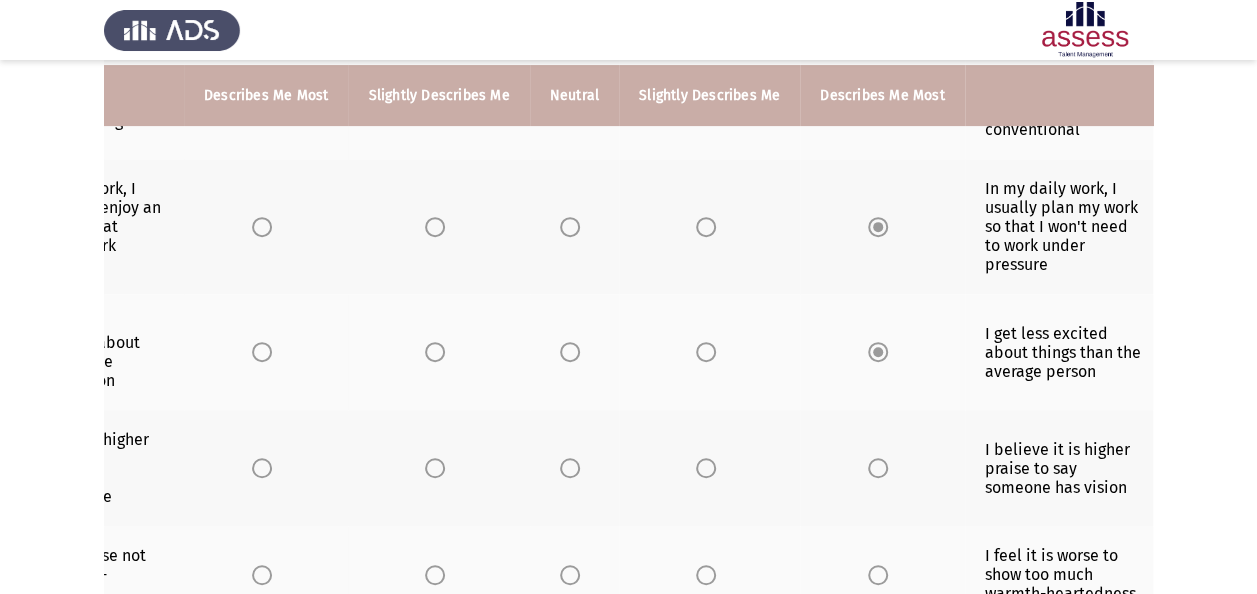 scroll, scrollTop: 376, scrollLeft: 0, axis: vertical 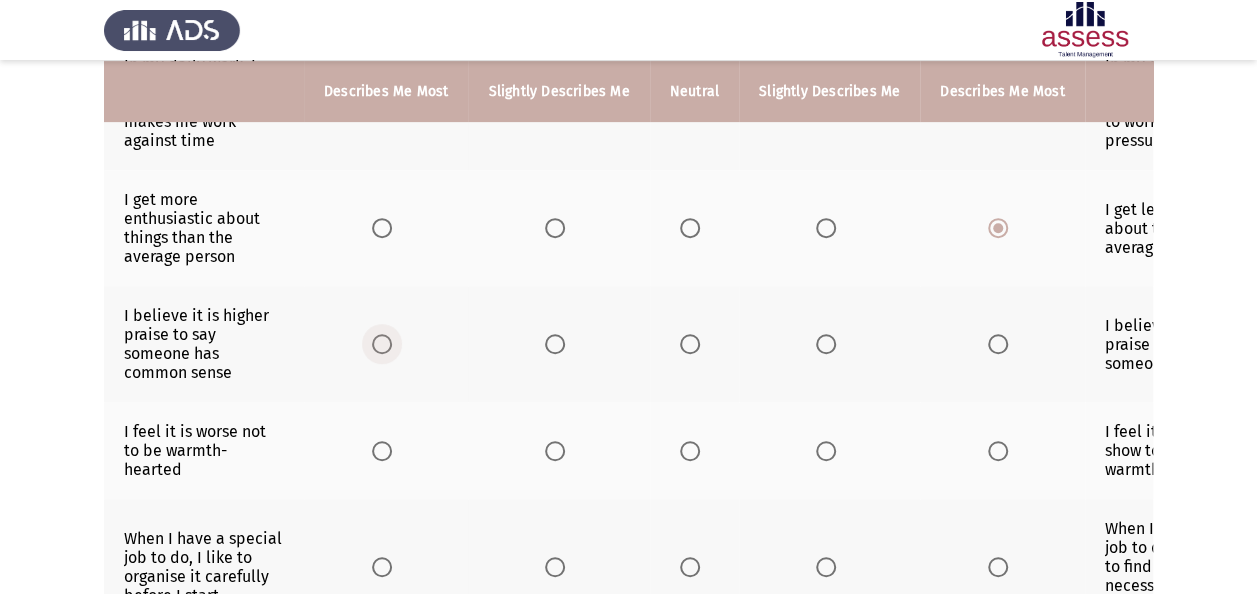 click at bounding box center (386, 344) 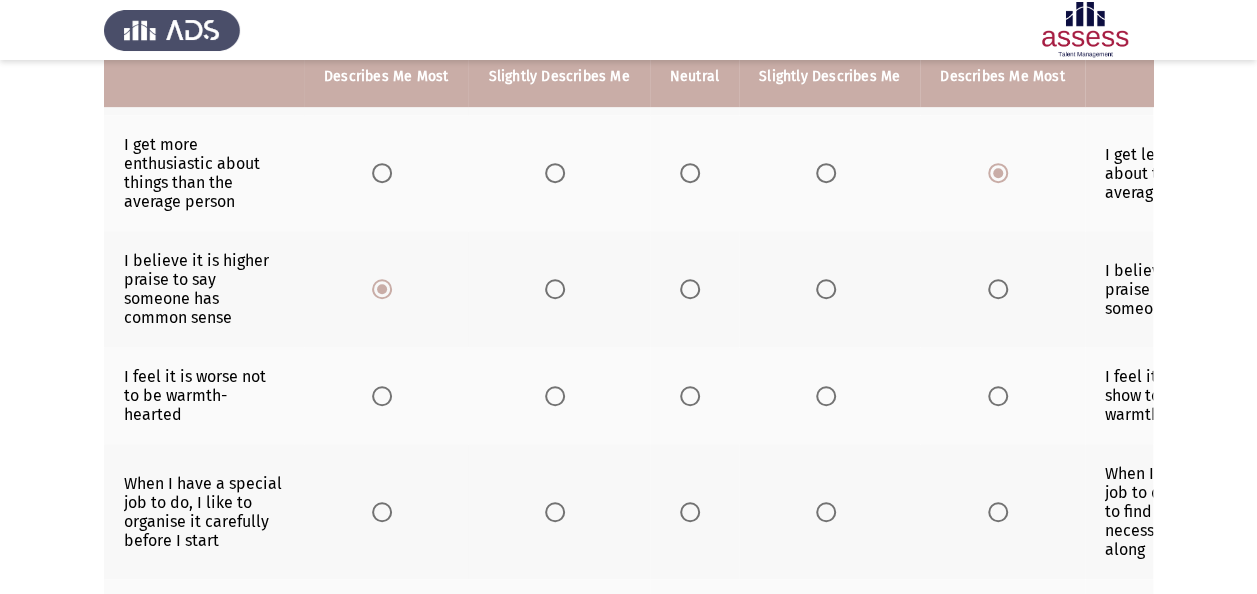 scroll, scrollTop: 576, scrollLeft: 0, axis: vertical 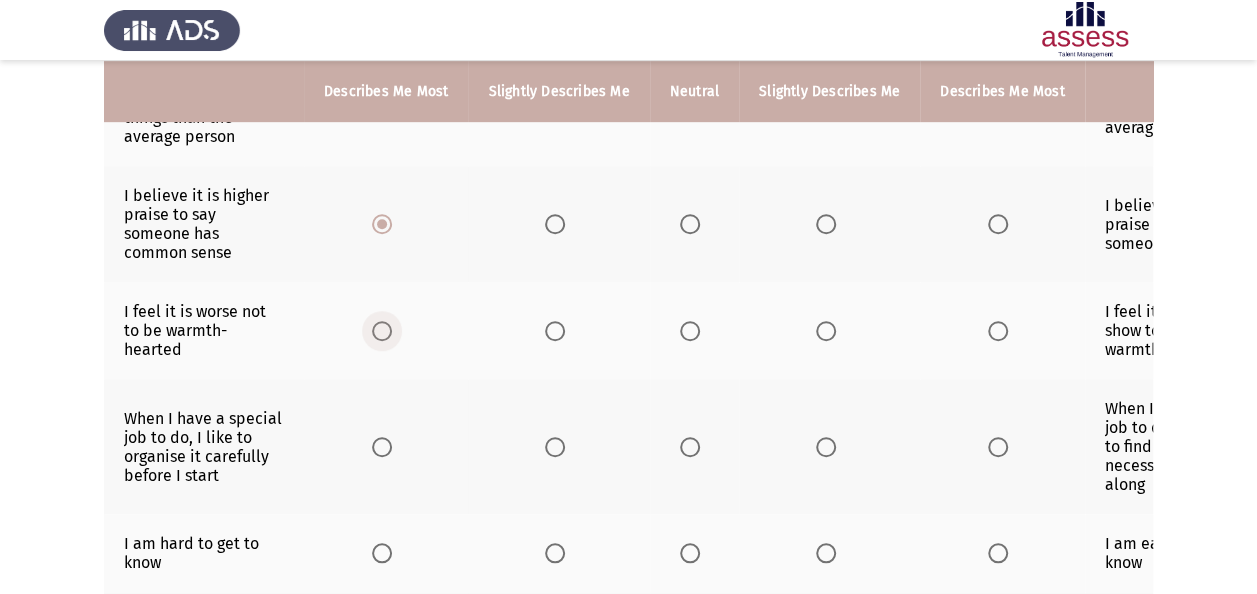click at bounding box center (382, 331) 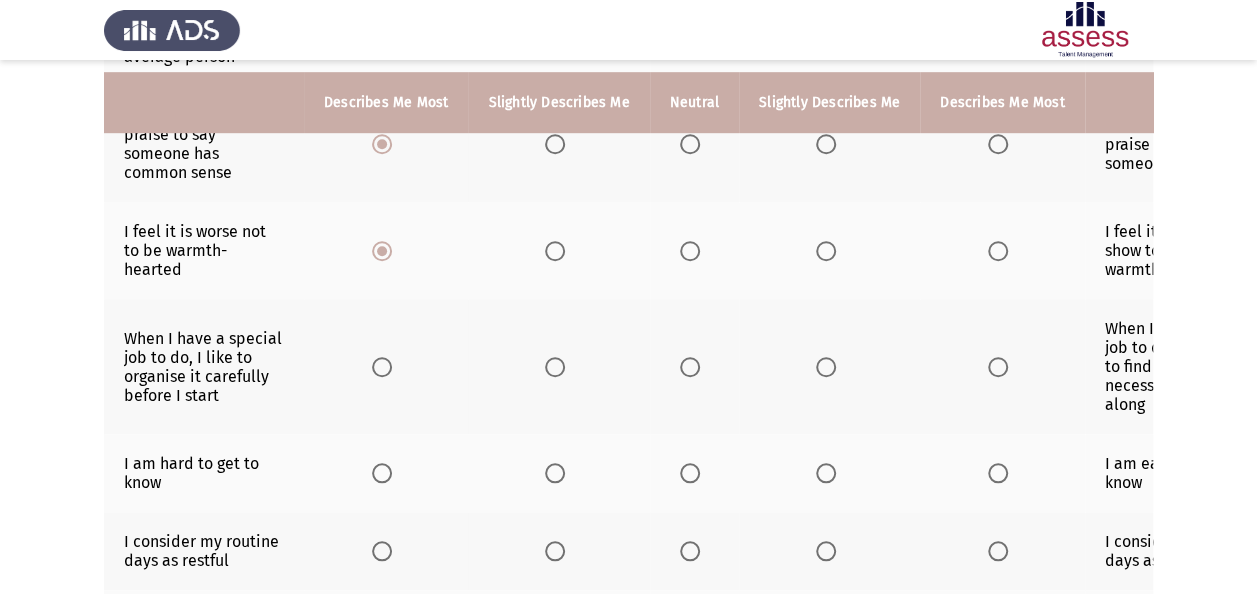 scroll, scrollTop: 736, scrollLeft: 0, axis: vertical 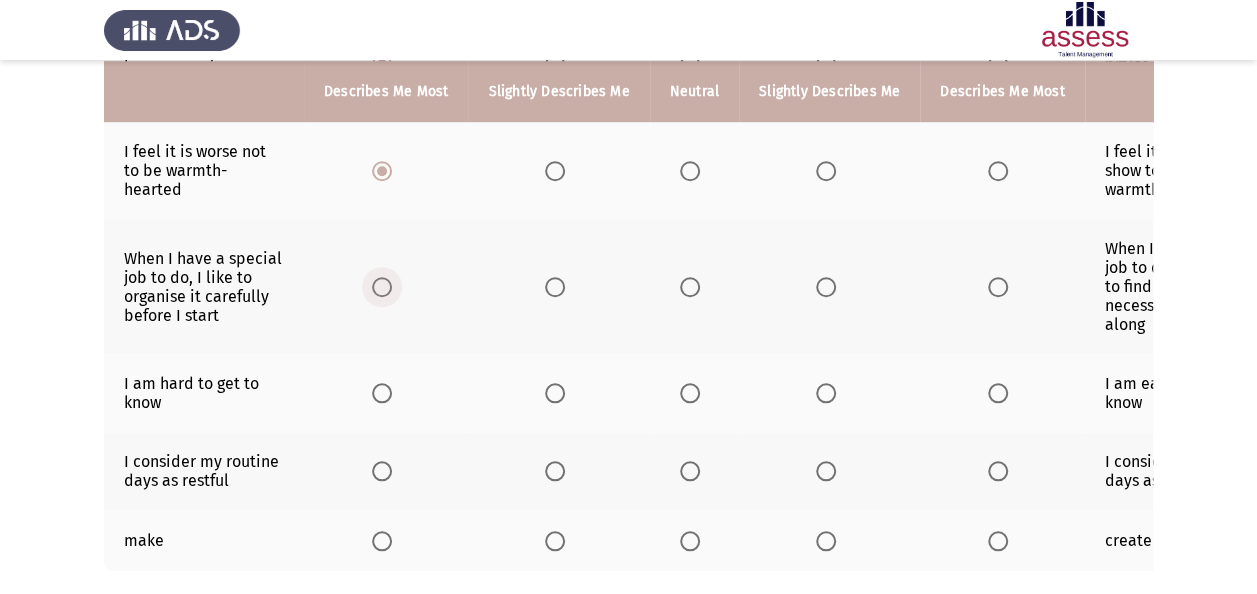 click at bounding box center [382, 287] 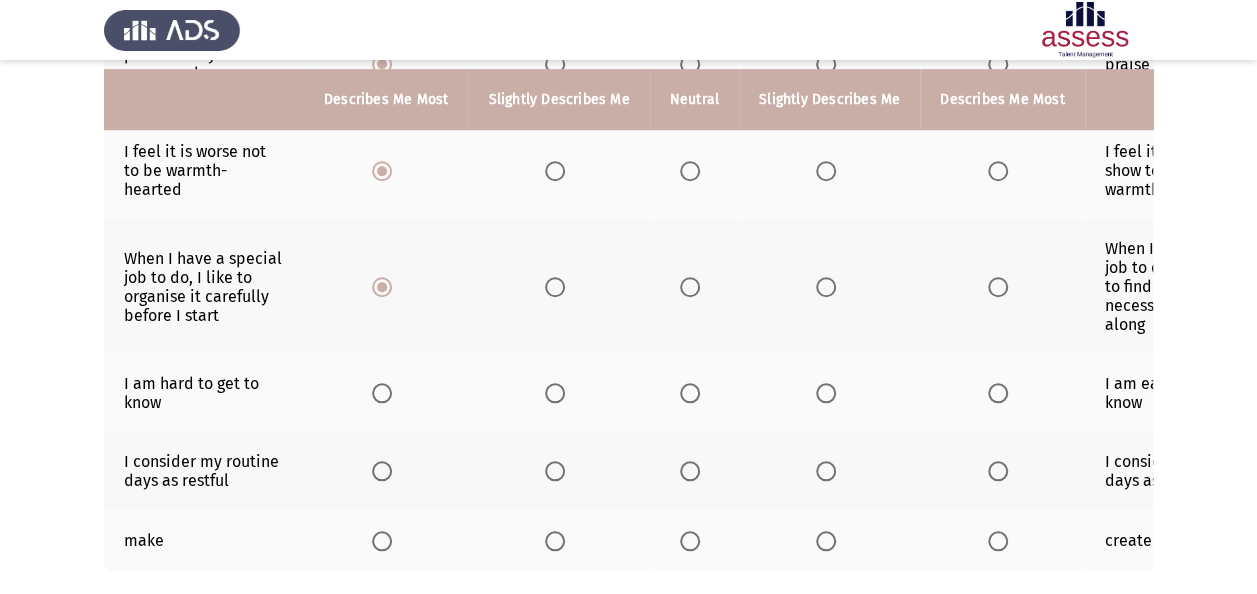 scroll, scrollTop: 816, scrollLeft: 0, axis: vertical 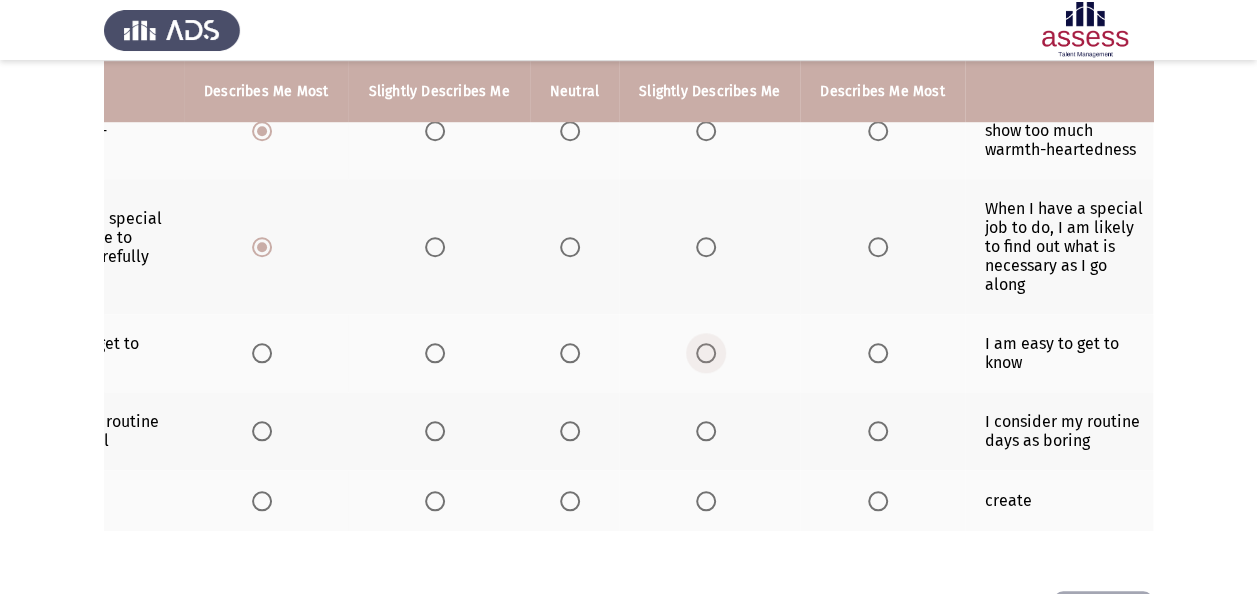 click at bounding box center (706, 353) 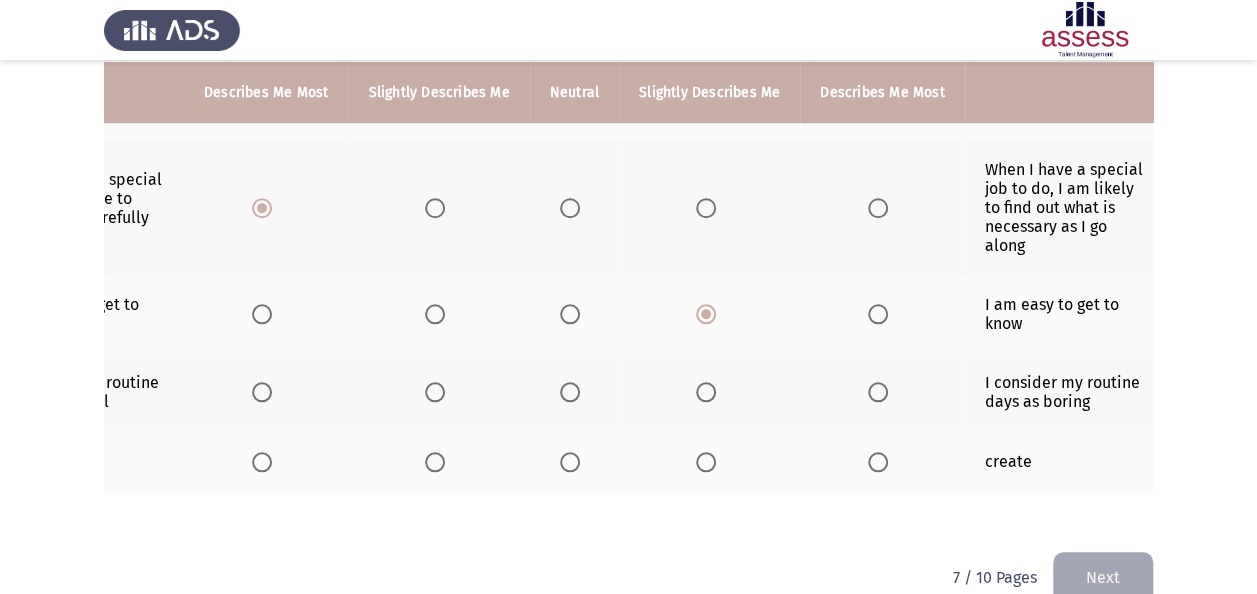 scroll, scrollTop: 856, scrollLeft: 0, axis: vertical 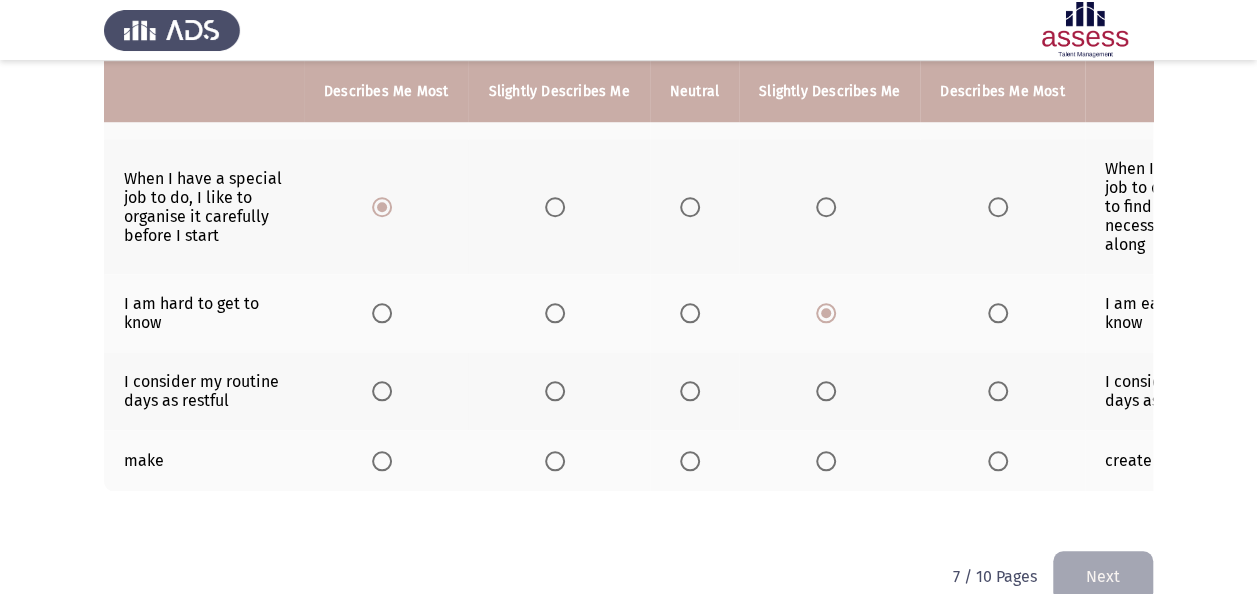 click at bounding box center (386, 391) 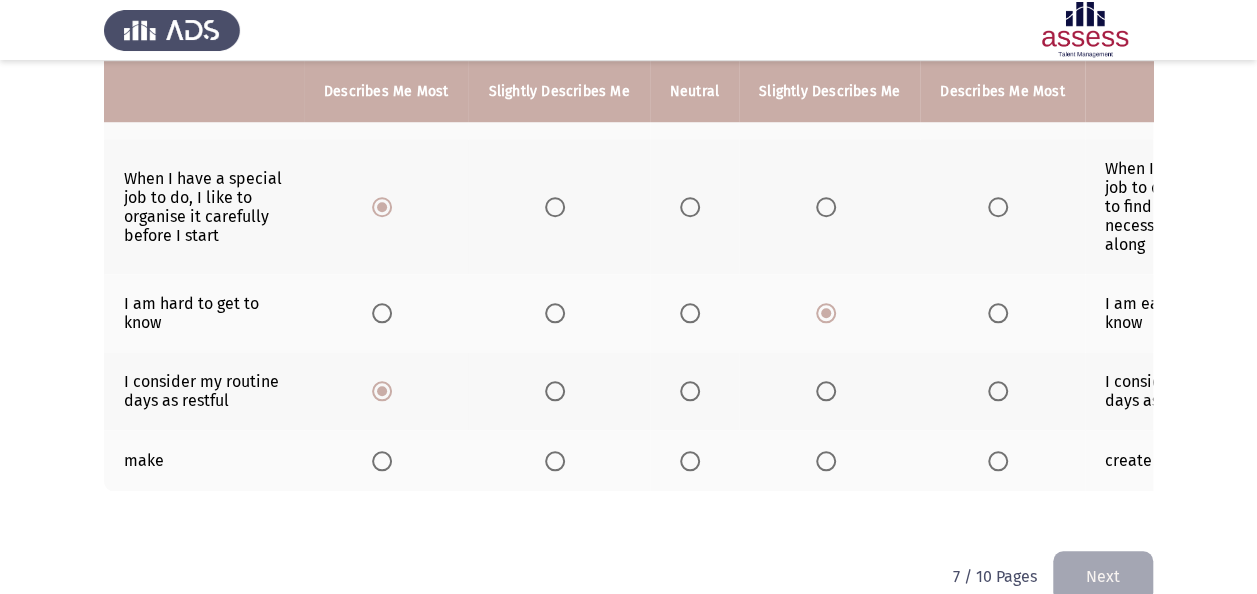 scroll, scrollTop: 0, scrollLeft: 40, axis: horizontal 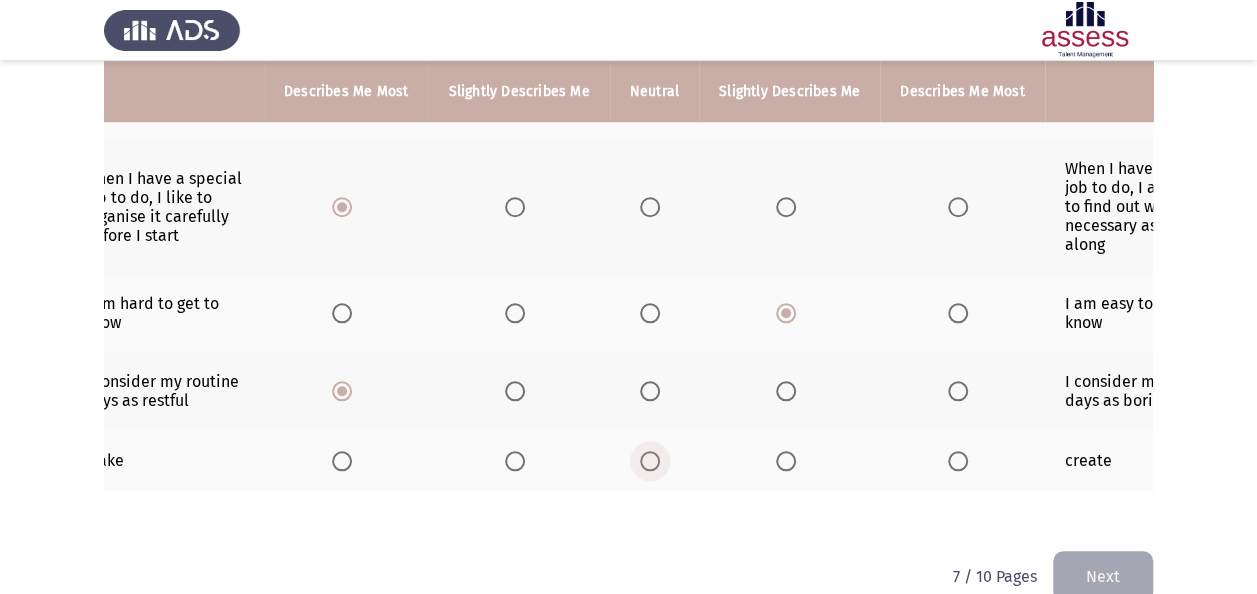 click at bounding box center [650, 461] 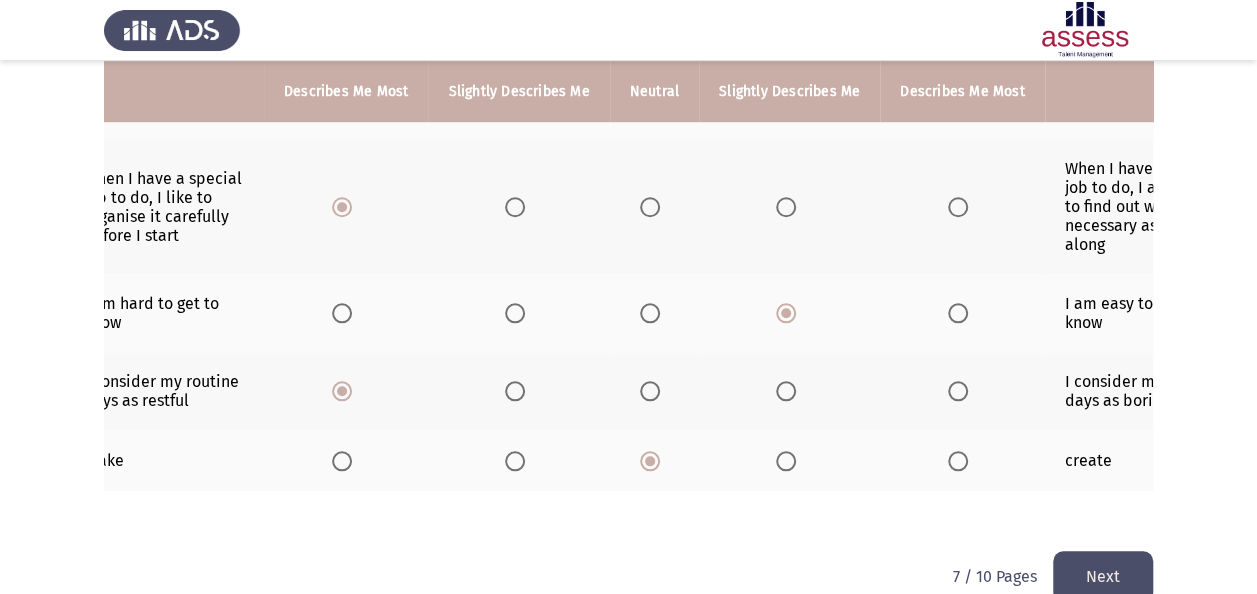 click on "Next" 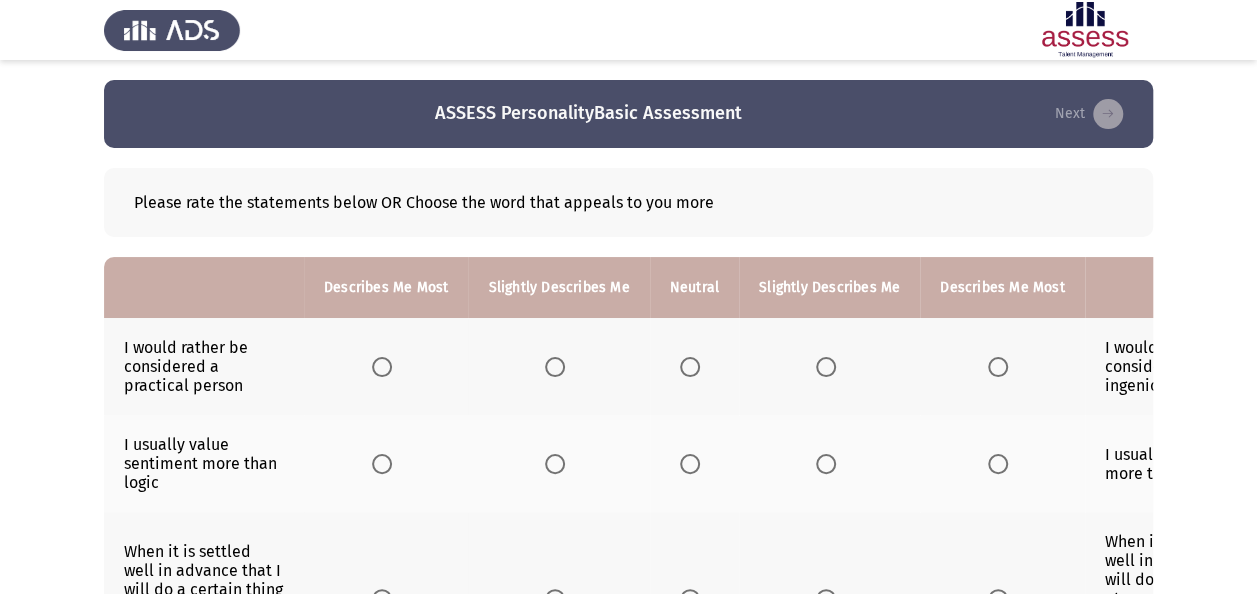 click 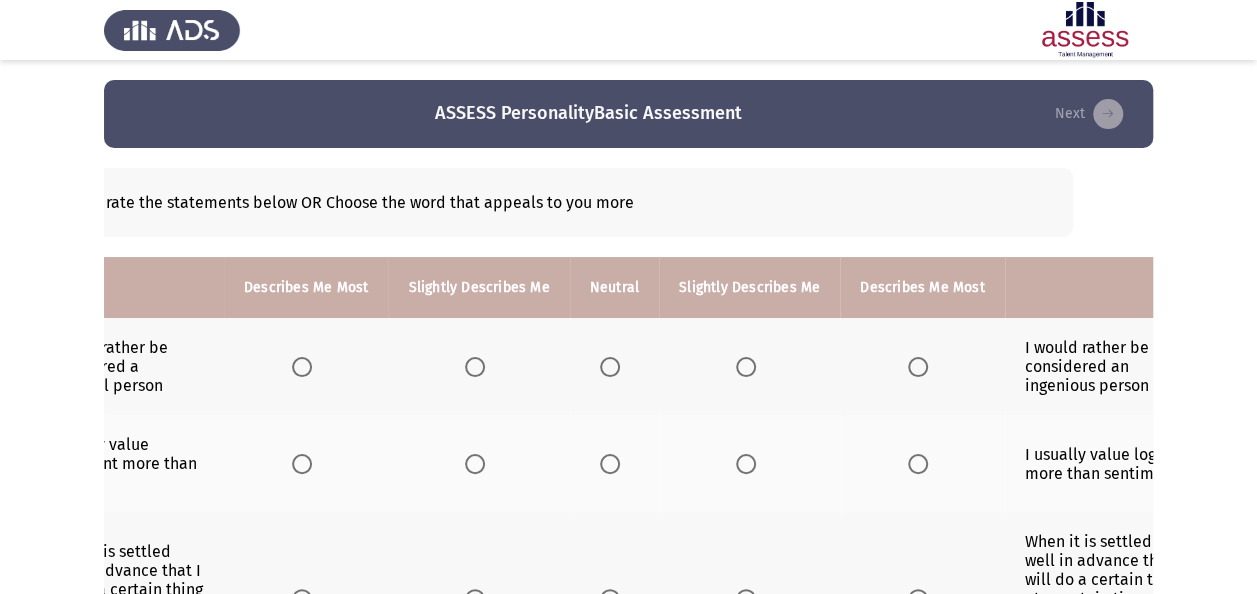 scroll, scrollTop: 0, scrollLeft: 0, axis: both 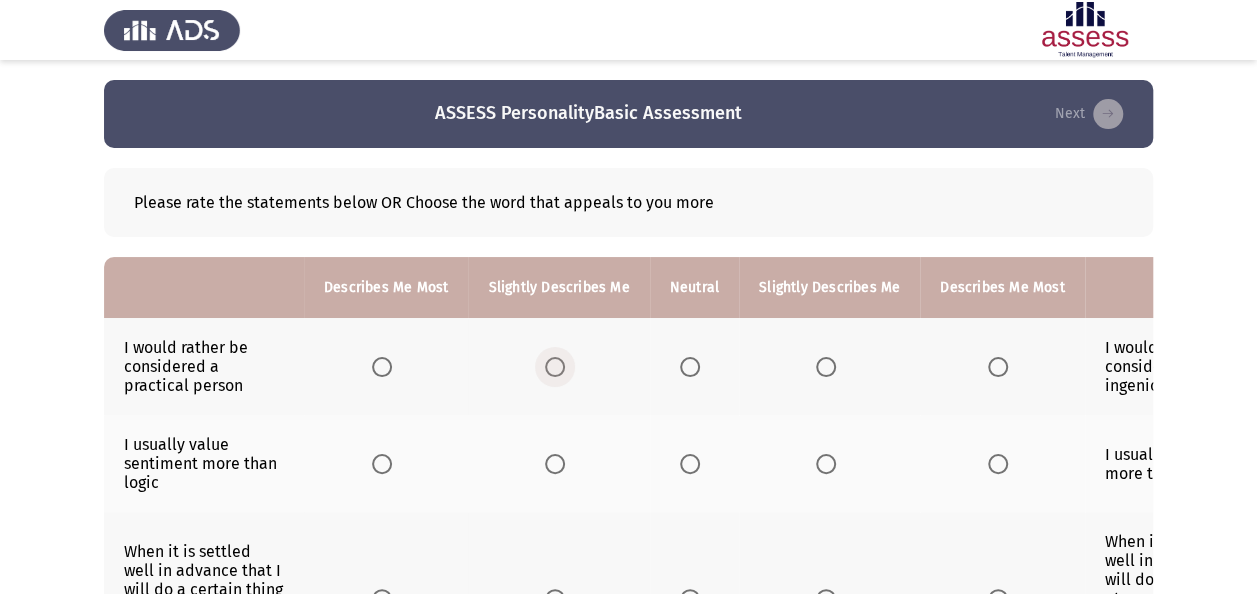 click at bounding box center (555, 367) 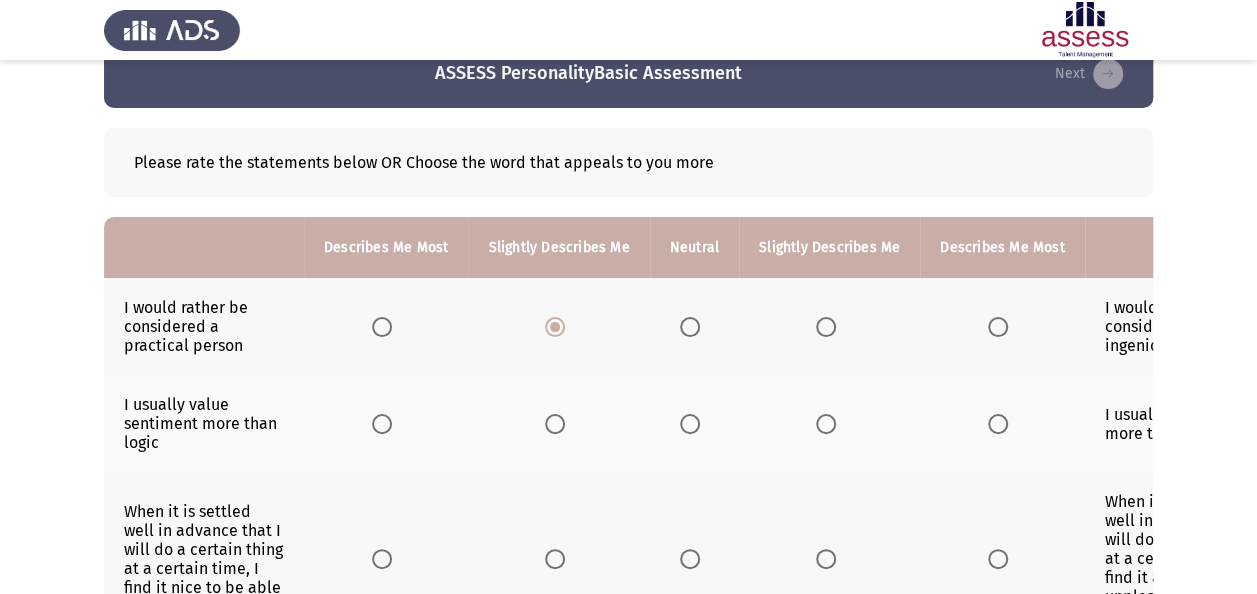 scroll, scrollTop: 80, scrollLeft: 0, axis: vertical 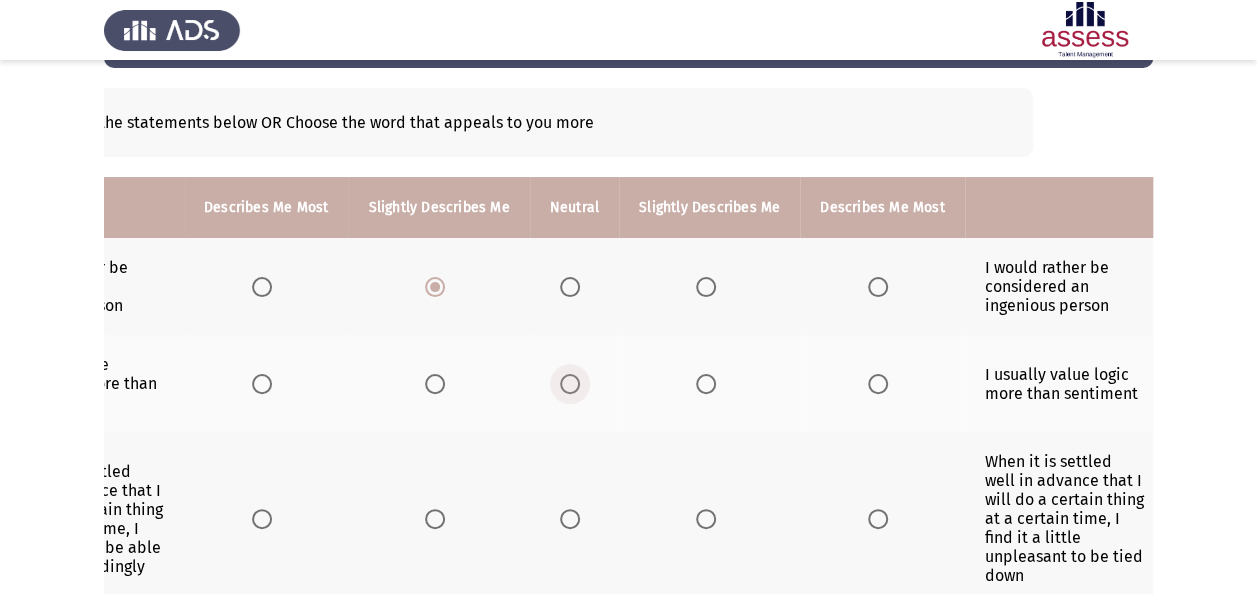 click at bounding box center (570, 384) 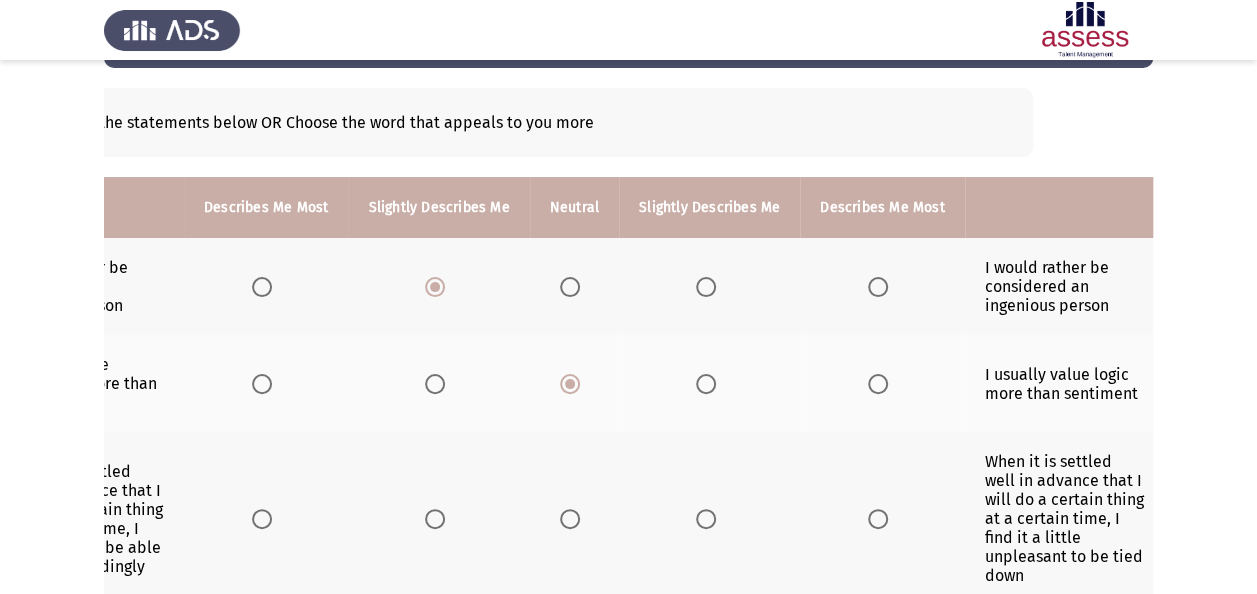scroll, scrollTop: 120, scrollLeft: 0, axis: vertical 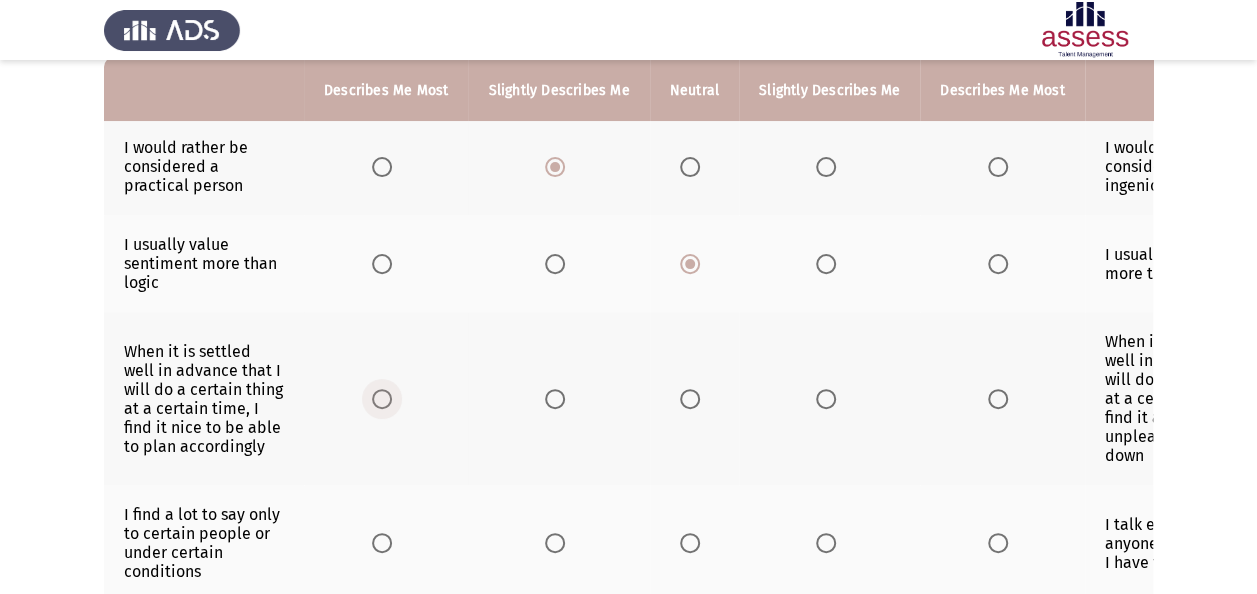 click at bounding box center (382, 399) 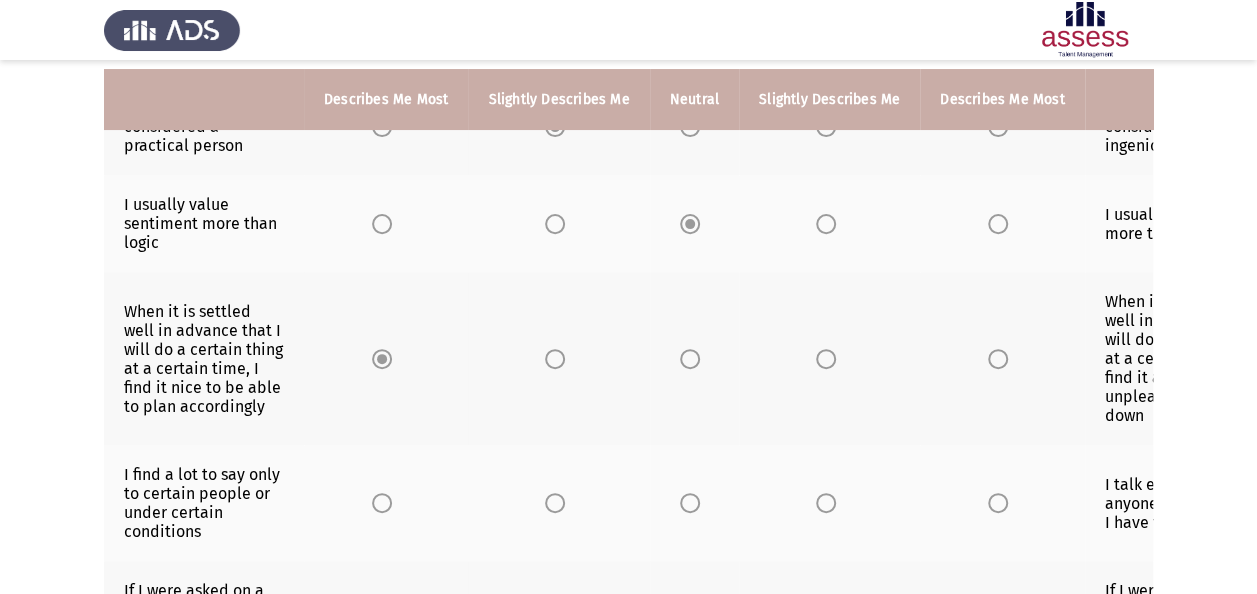 scroll, scrollTop: 280, scrollLeft: 0, axis: vertical 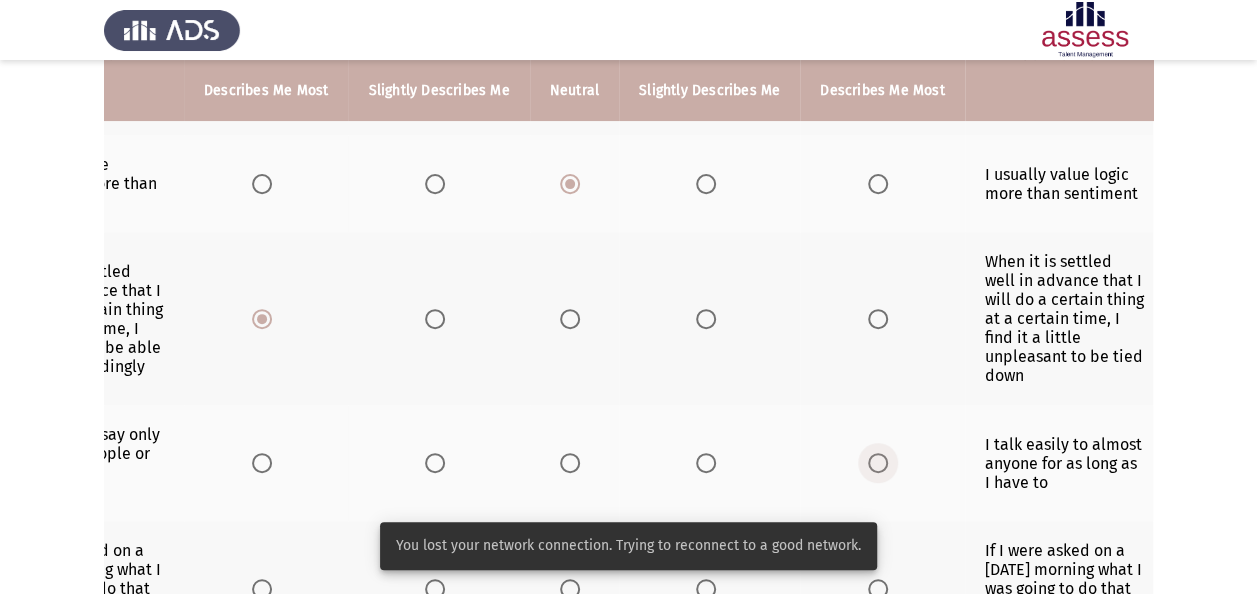 click at bounding box center [878, 463] 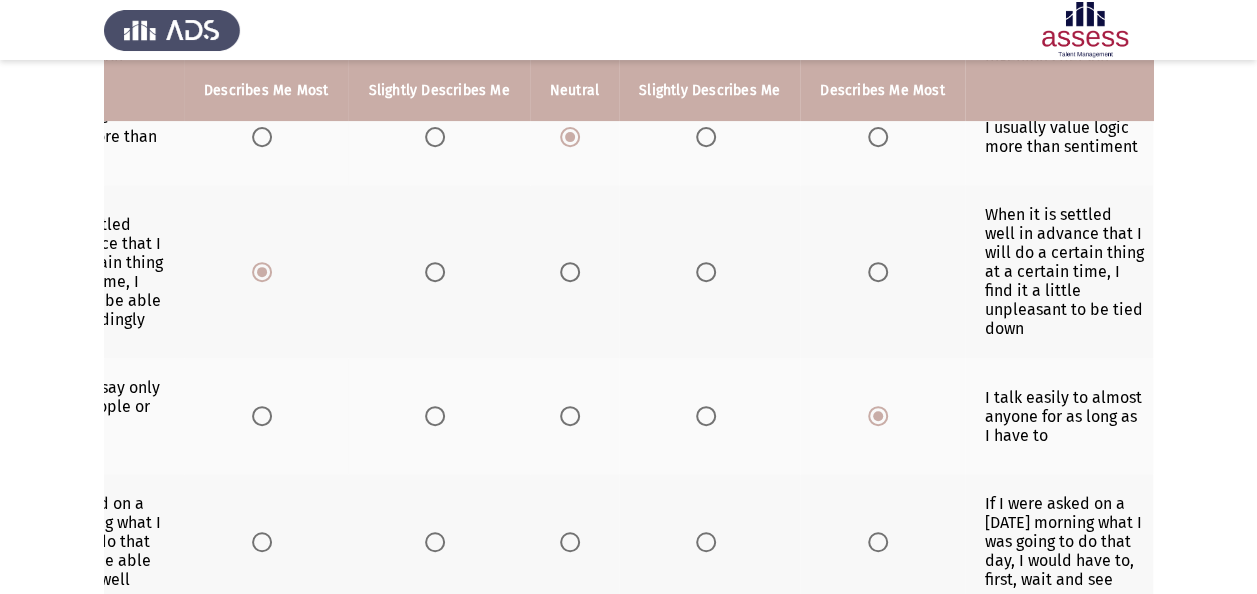 scroll, scrollTop: 360, scrollLeft: 0, axis: vertical 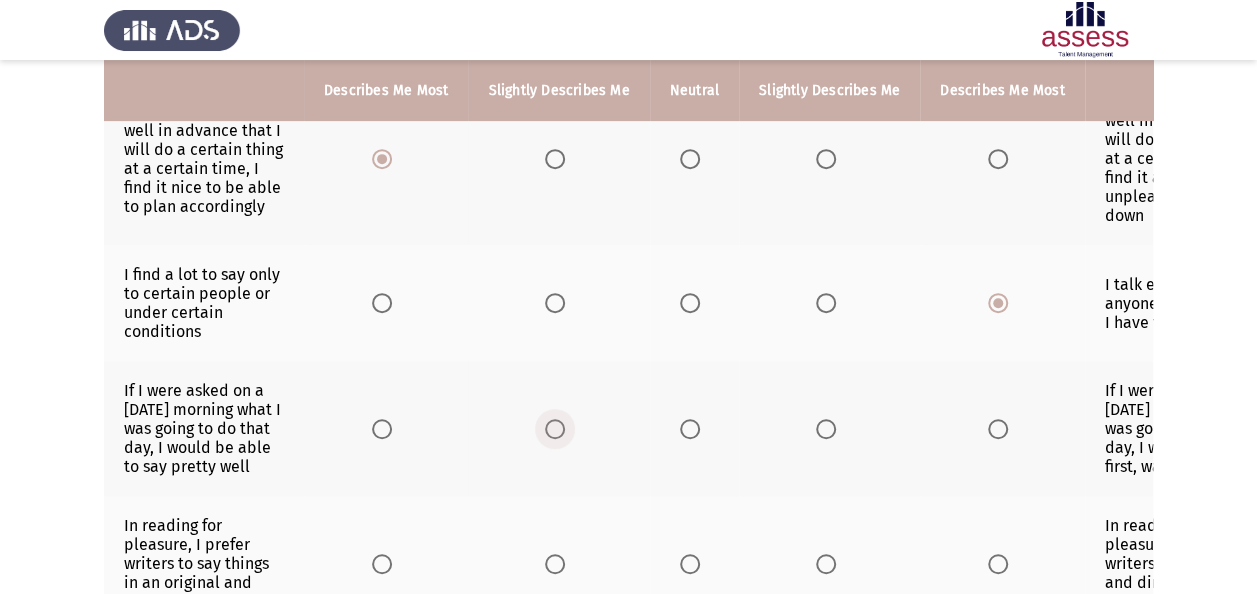 click at bounding box center [559, 429] 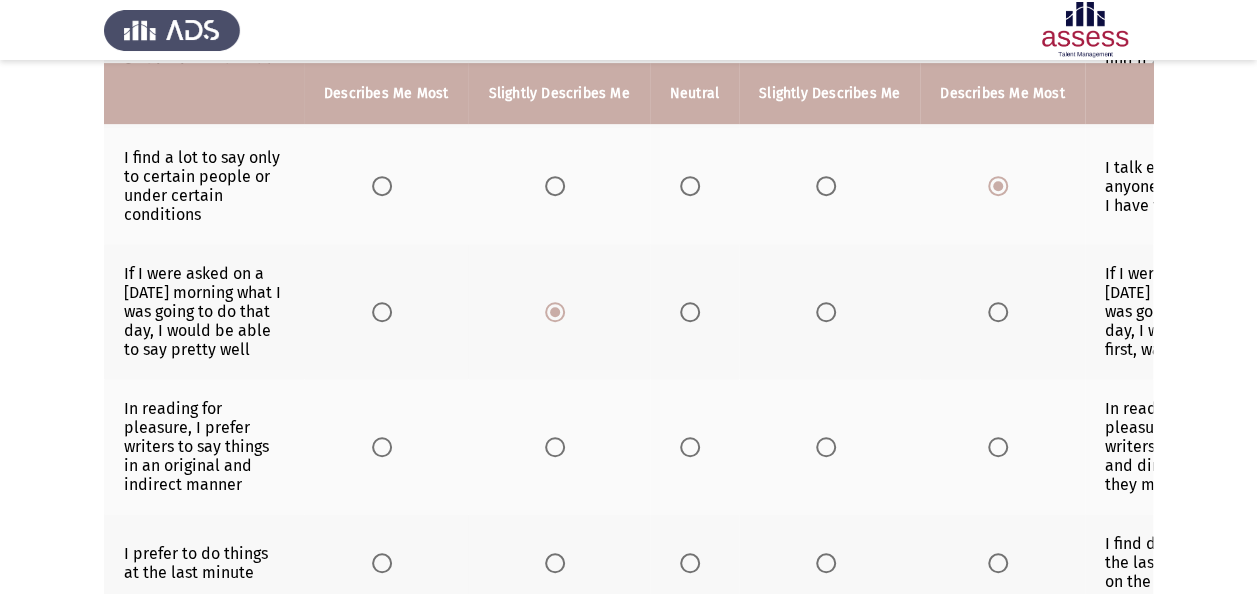 scroll, scrollTop: 560, scrollLeft: 0, axis: vertical 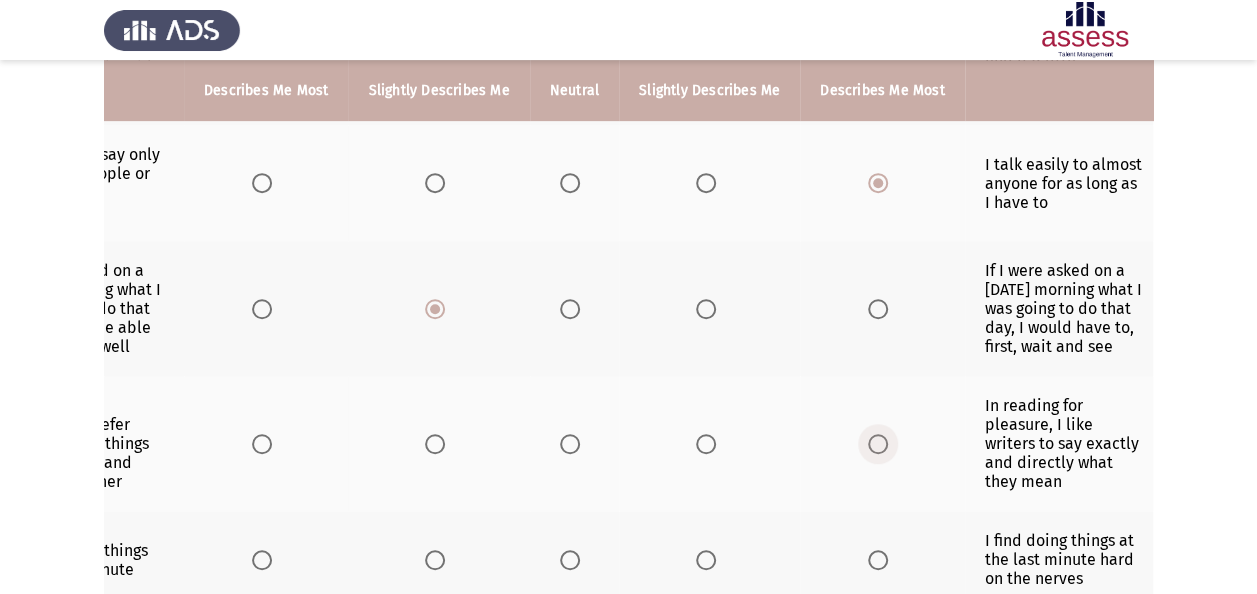 click at bounding box center [878, 444] 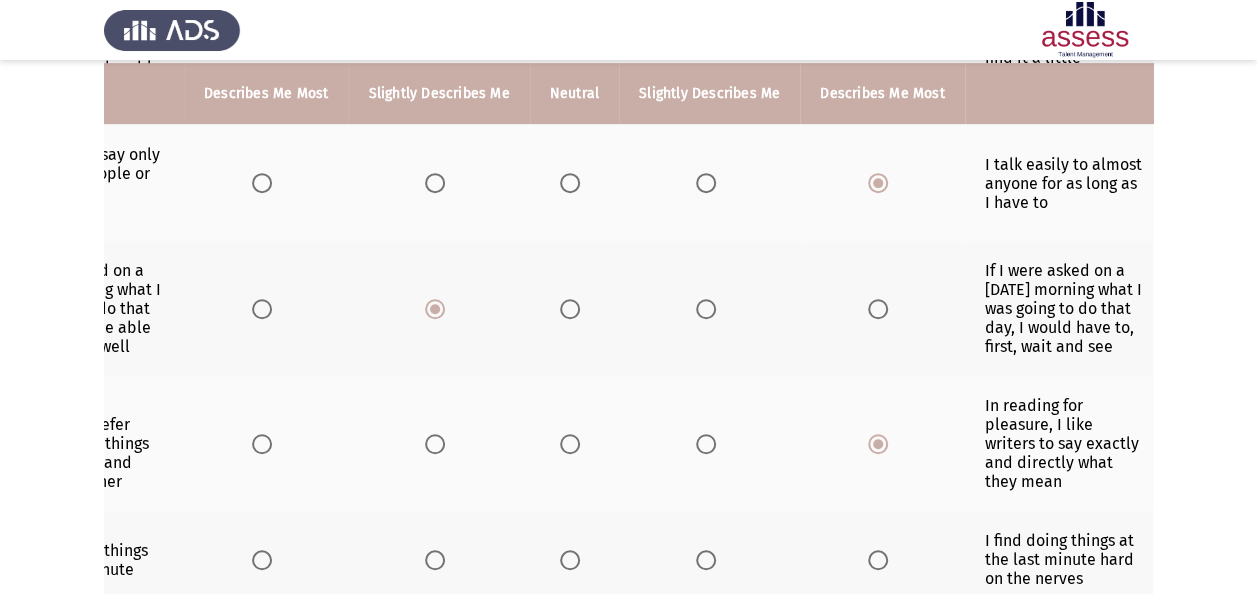 scroll, scrollTop: 600, scrollLeft: 0, axis: vertical 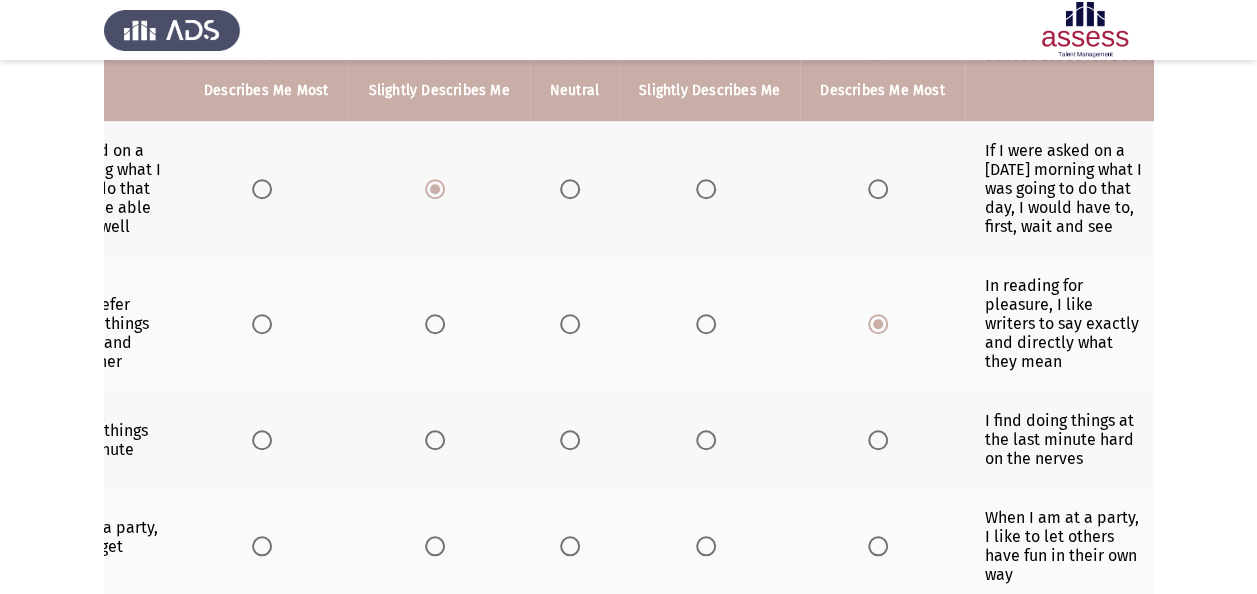 click at bounding box center (878, 440) 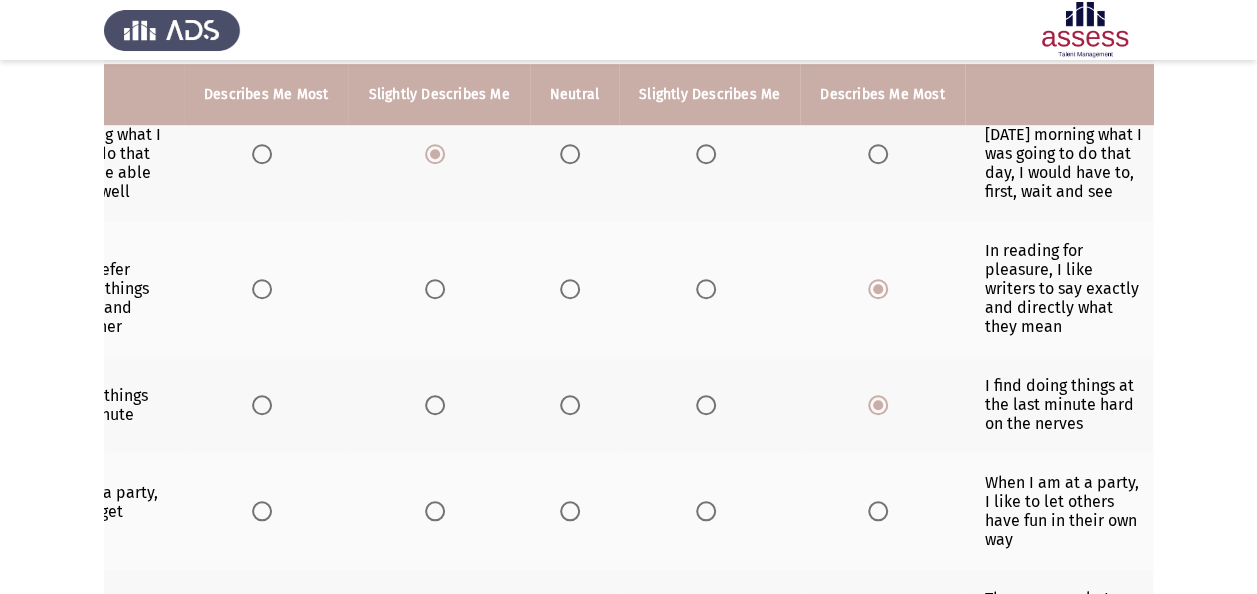 scroll, scrollTop: 720, scrollLeft: 0, axis: vertical 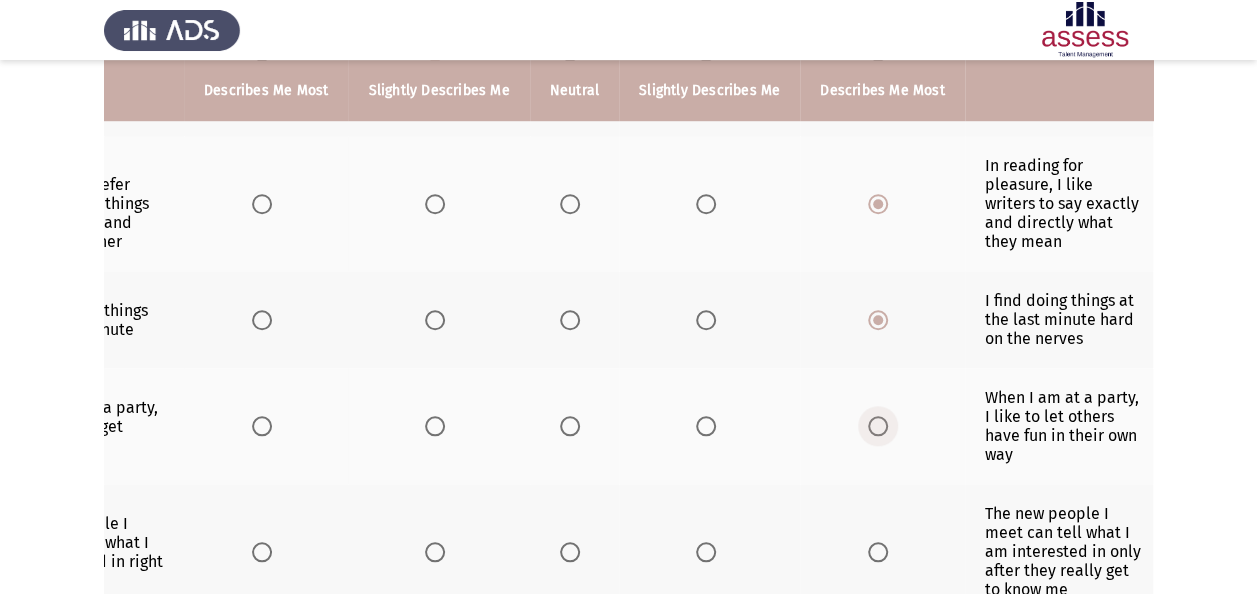 click at bounding box center (878, 426) 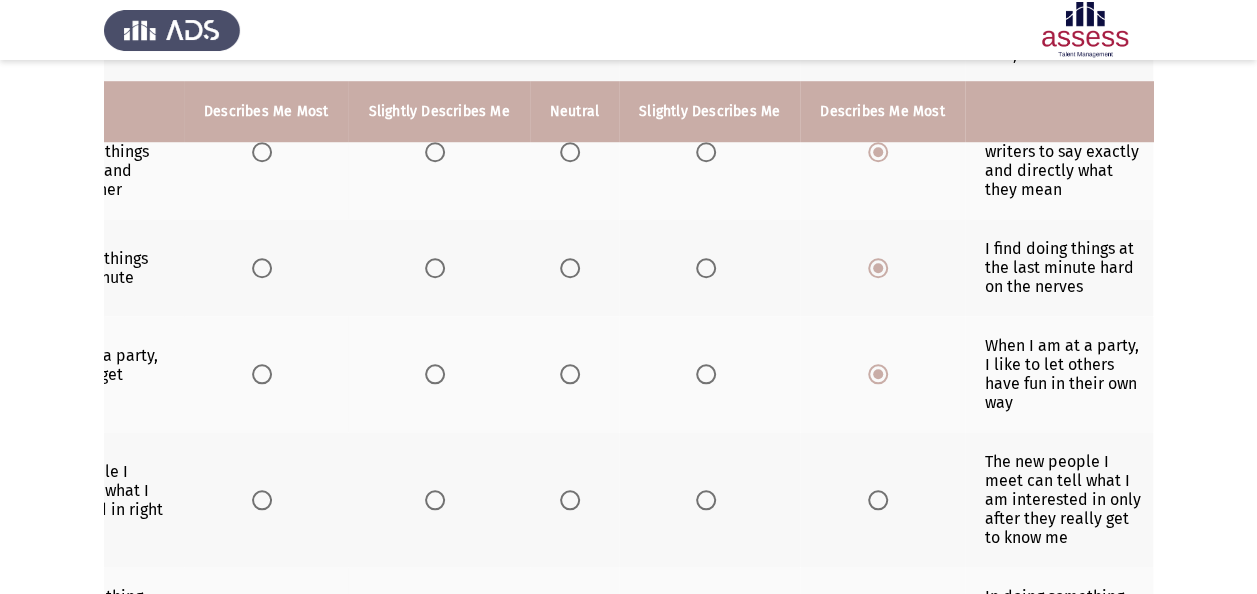 scroll, scrollTop: 880, scrollLeft: 0, axis: vertical 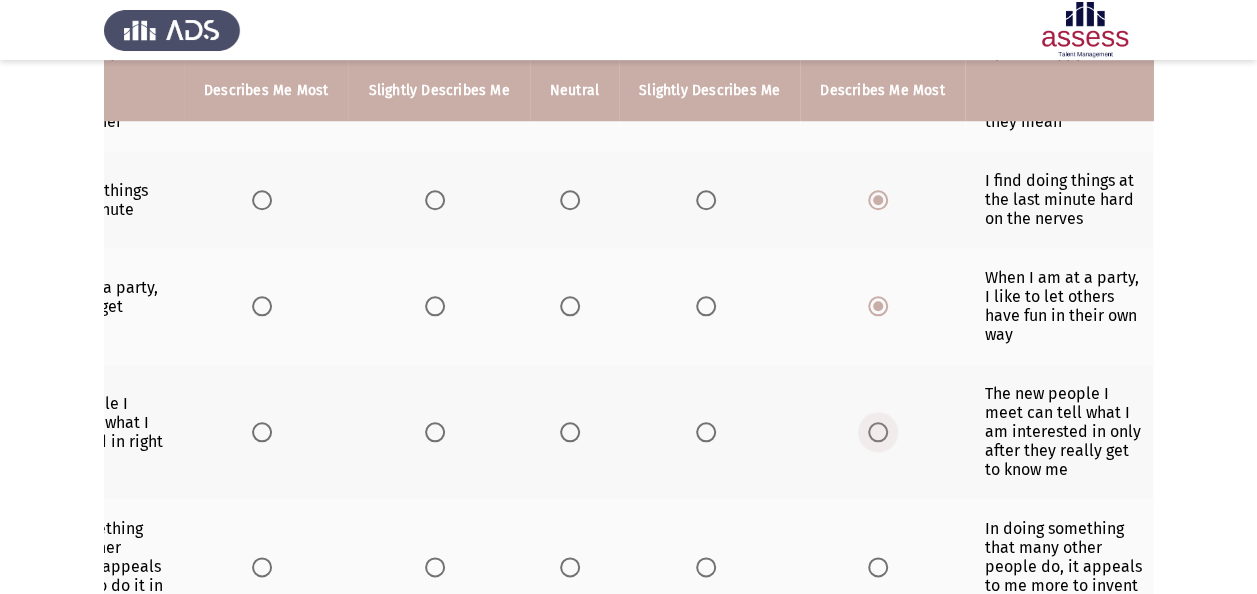 click at bounding box center [878, 432] 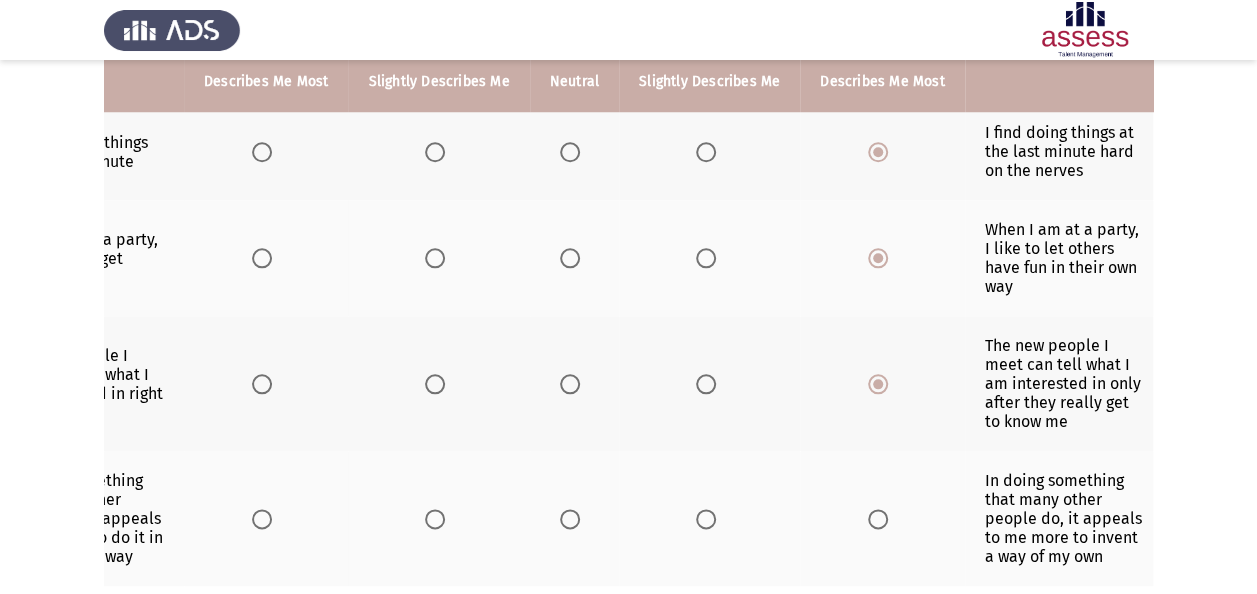 scroll, scrollTop: 1000, scrollLeft: 0, axis: vertical 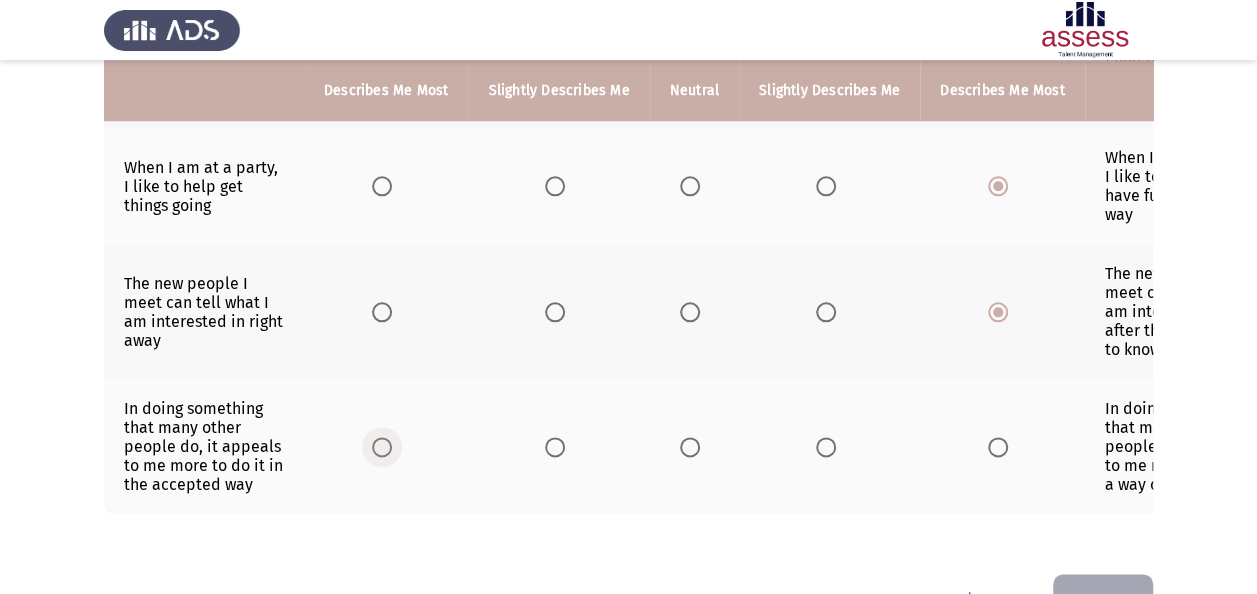 click at bounding box center [382, 447] 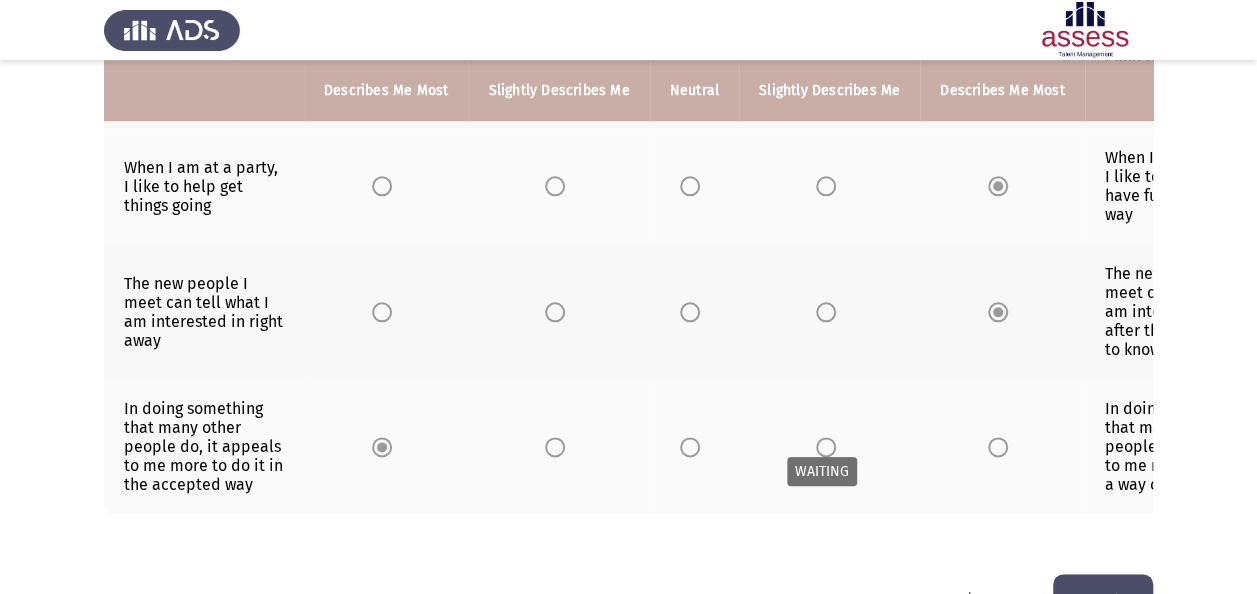 click at bounding box center [826, 447] 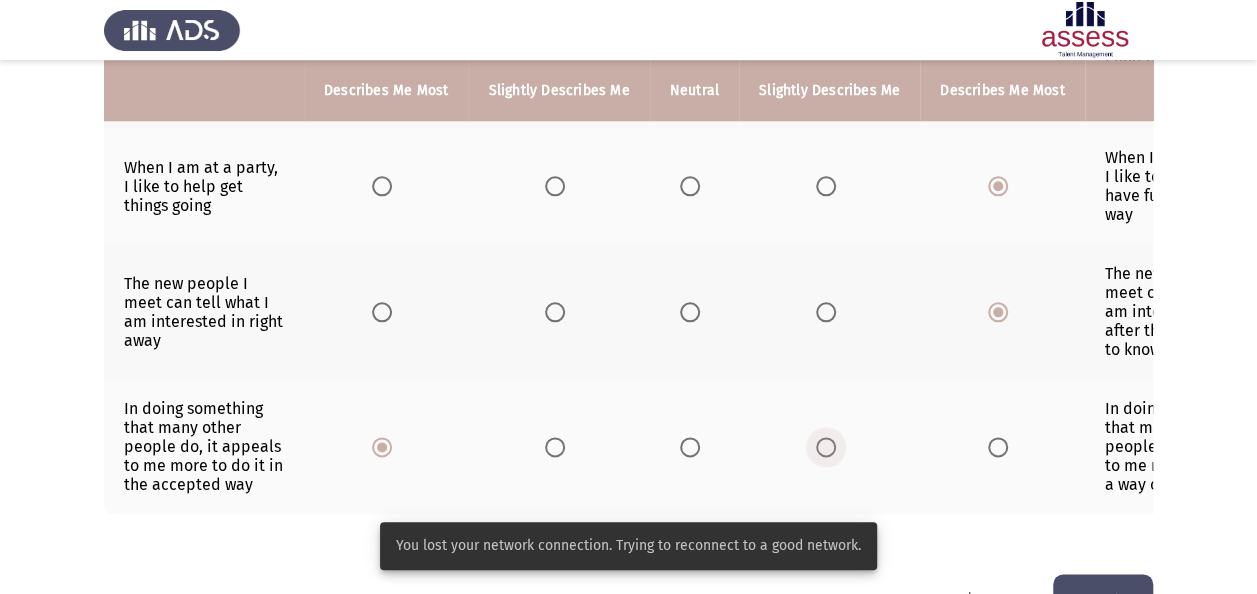 click at bounding box center [826, 447] 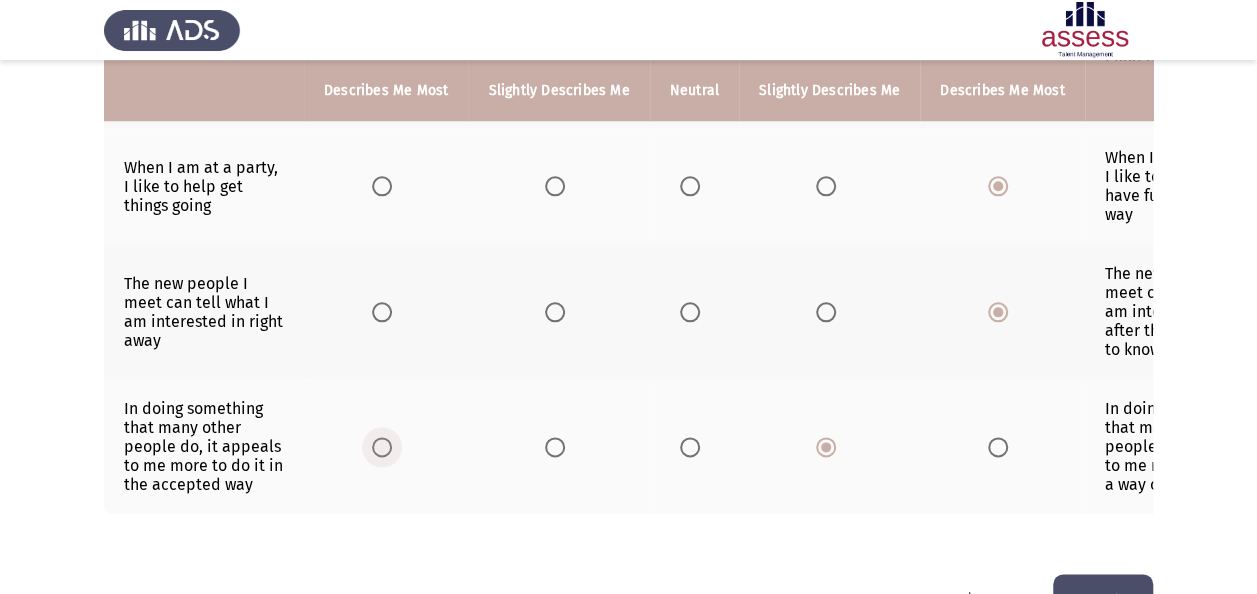 click at bounding box center [382, 447] 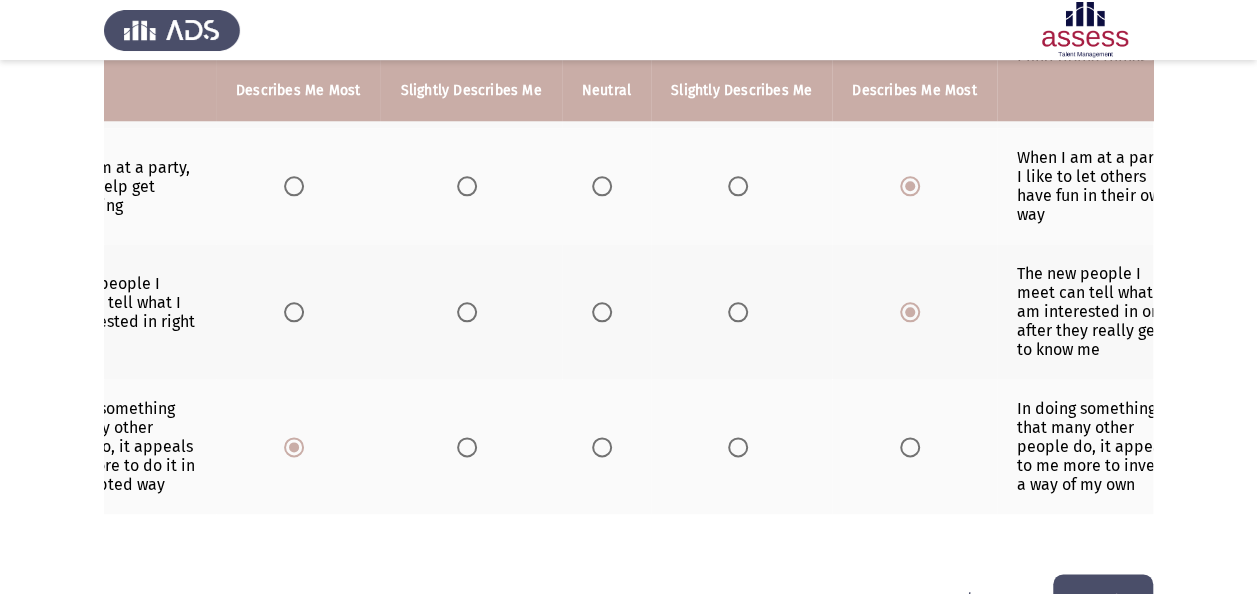 scroll, scrollTop: 0, scrollLeft: 120, axis: horizontal 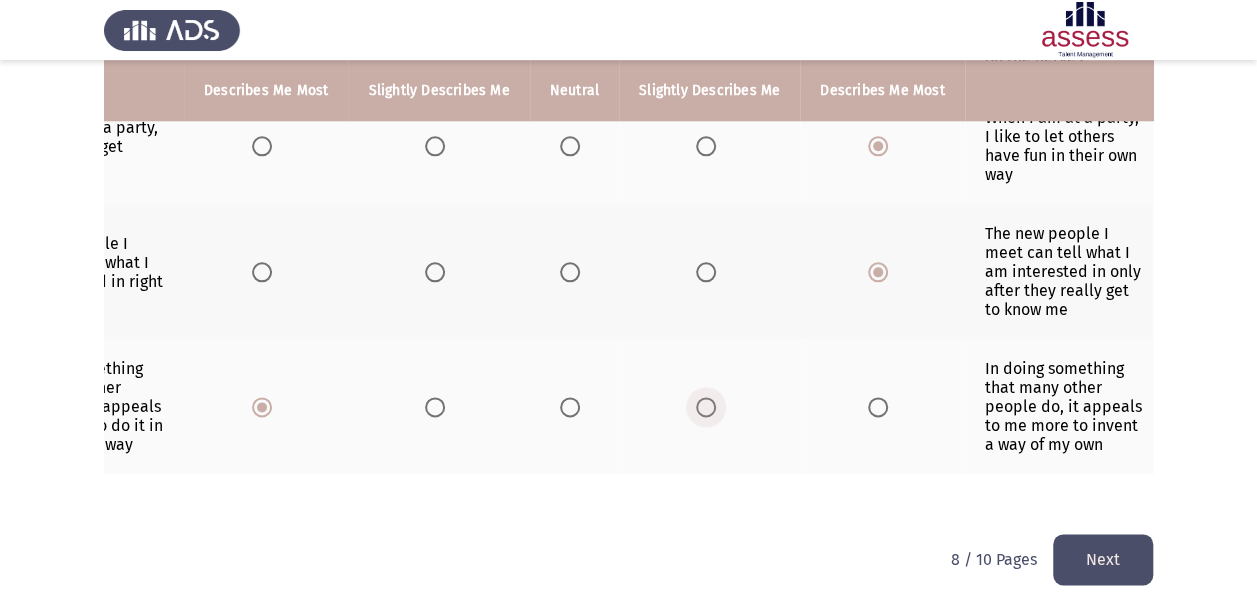 click at bounding box center (706, 407) 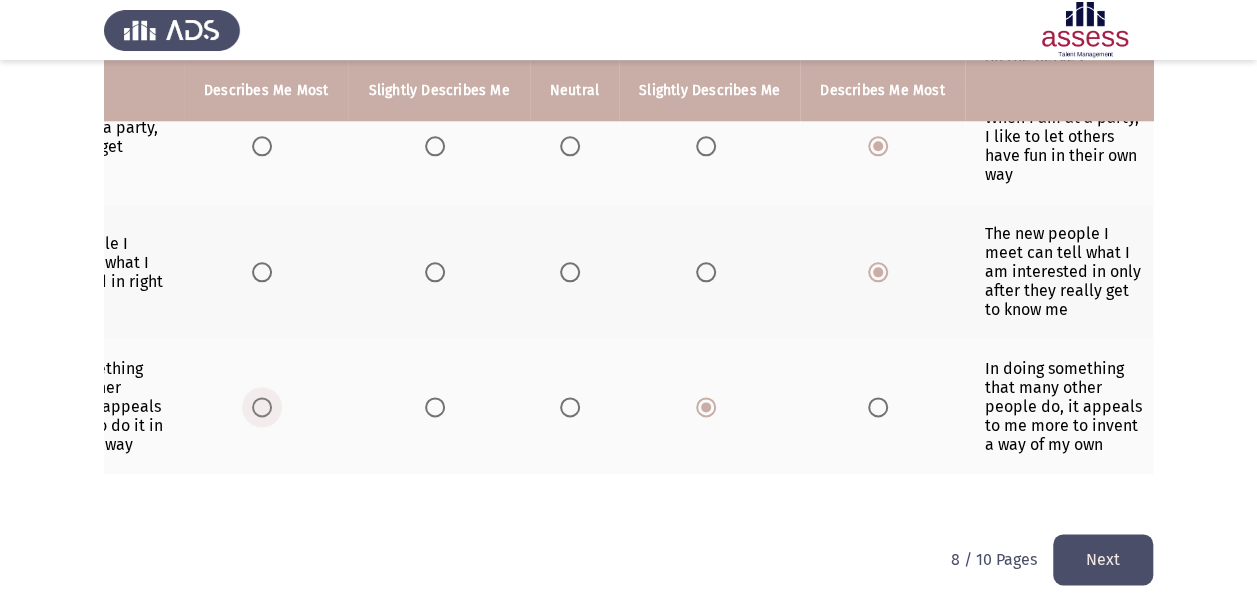 click at bounding box center [262, 407] 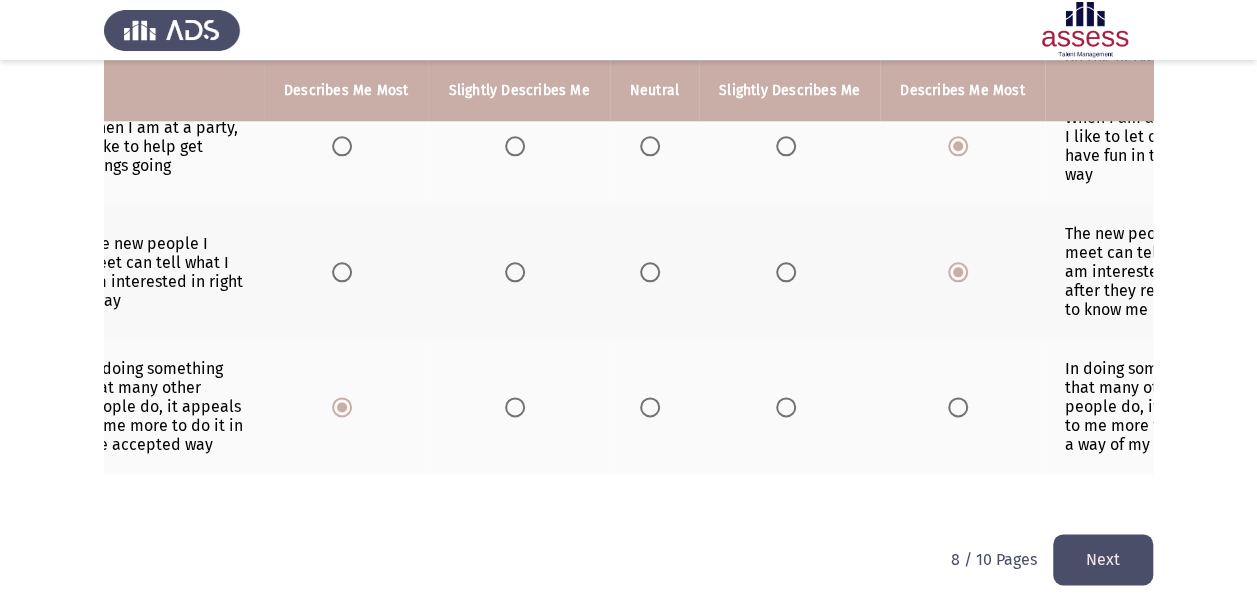 scroll, scrollTop: 0, scrollLeft: 120, axis: horizontal 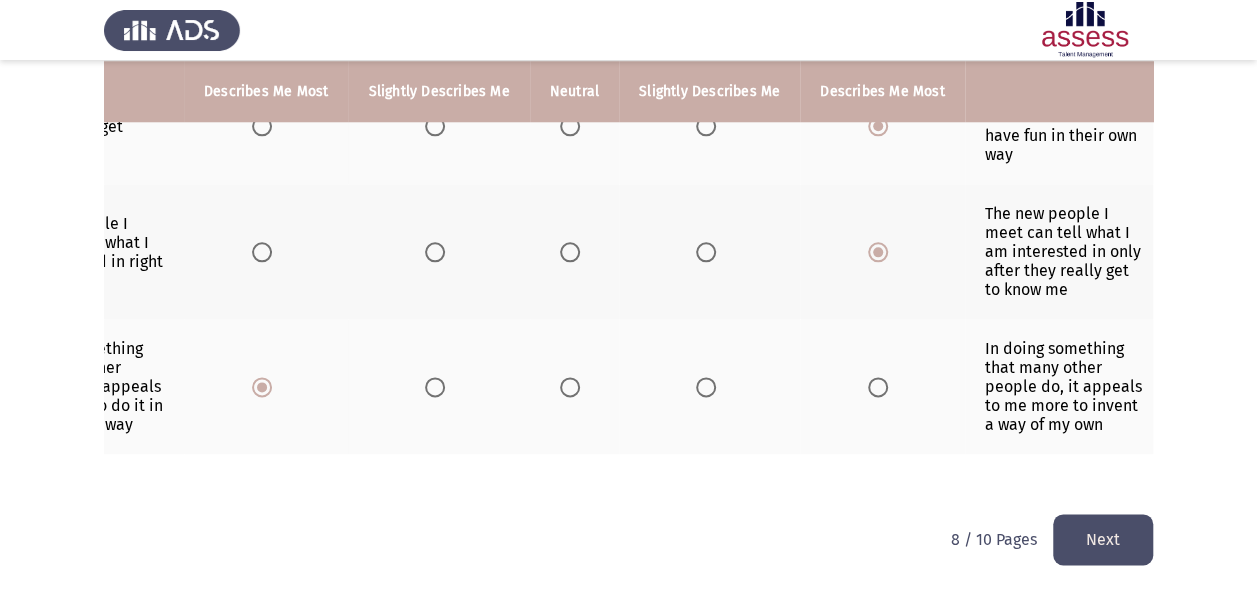 click on "Next" 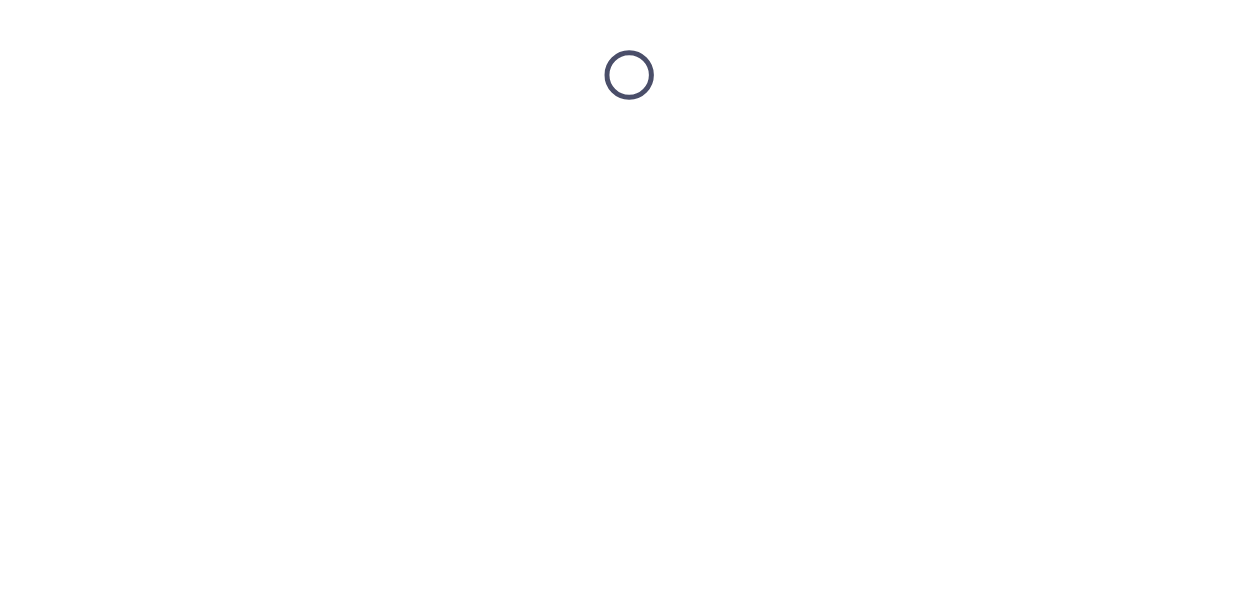 scroll, scrollTop: 0, scrollLeft: 0, axis: both 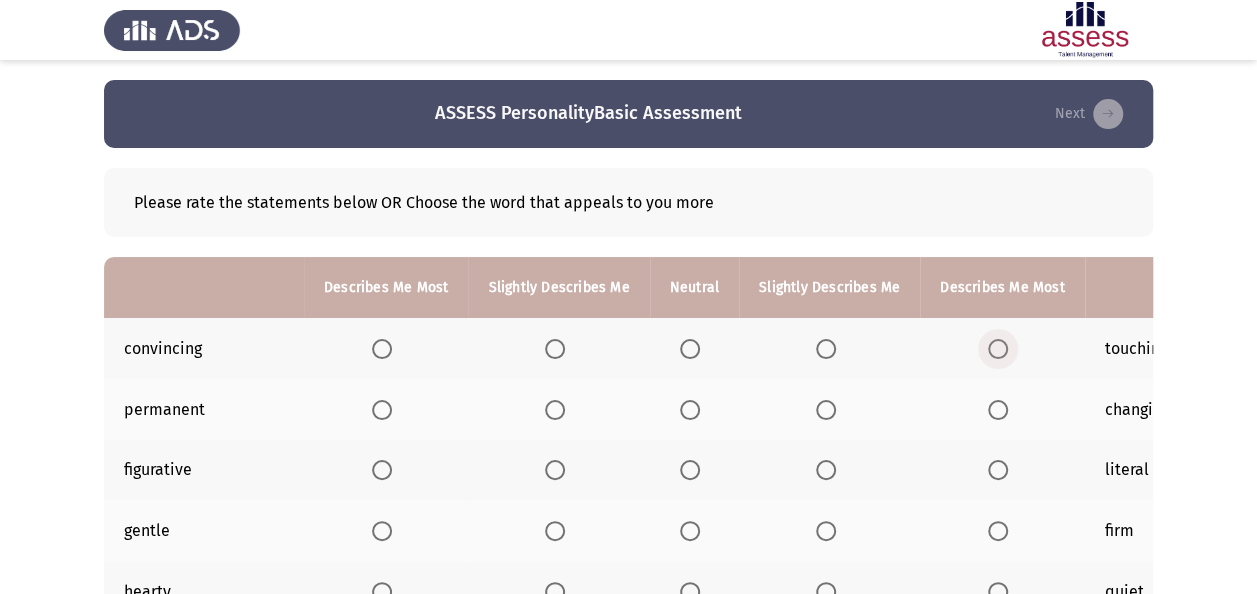 click at bounding box center [998, 349] 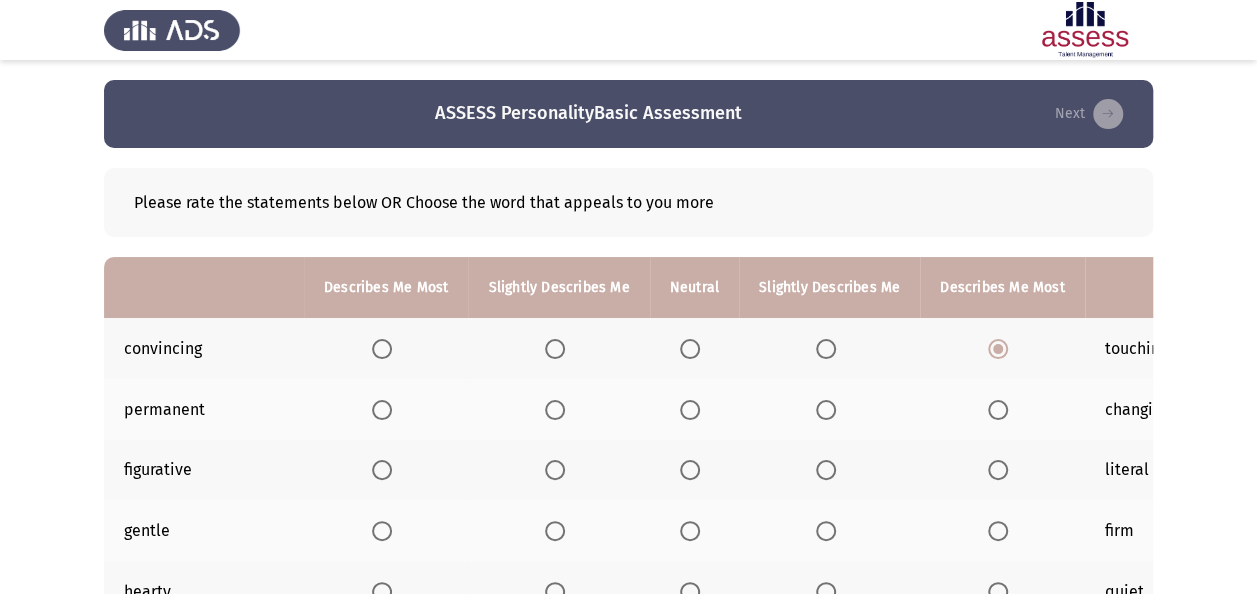 click 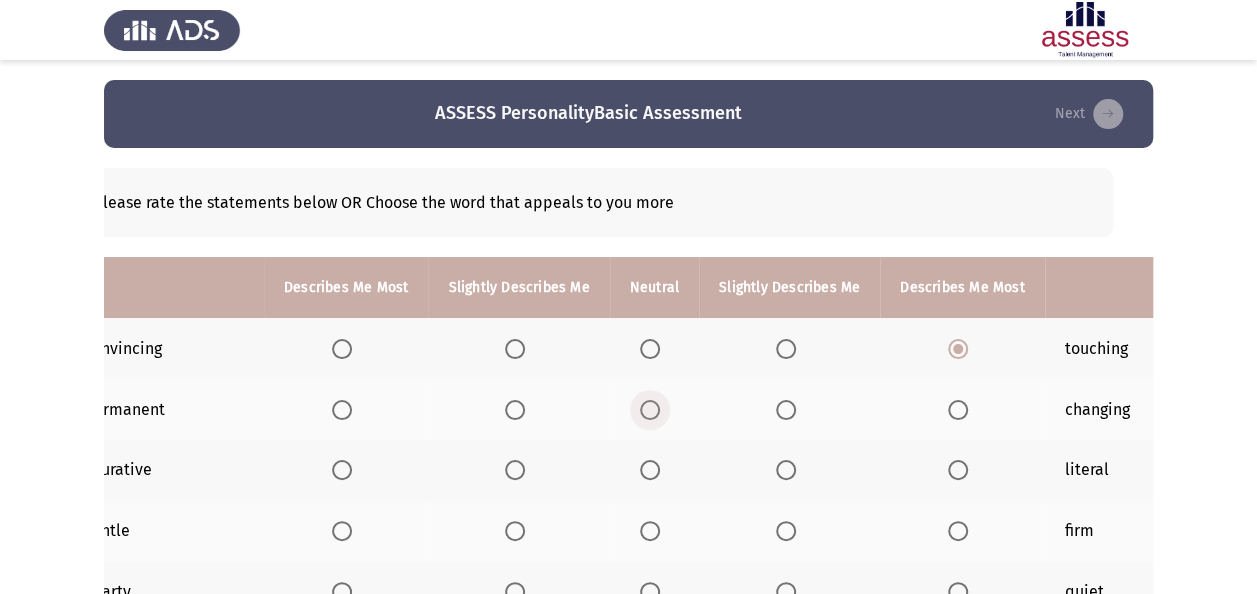 click at bounding box center [654, 410] 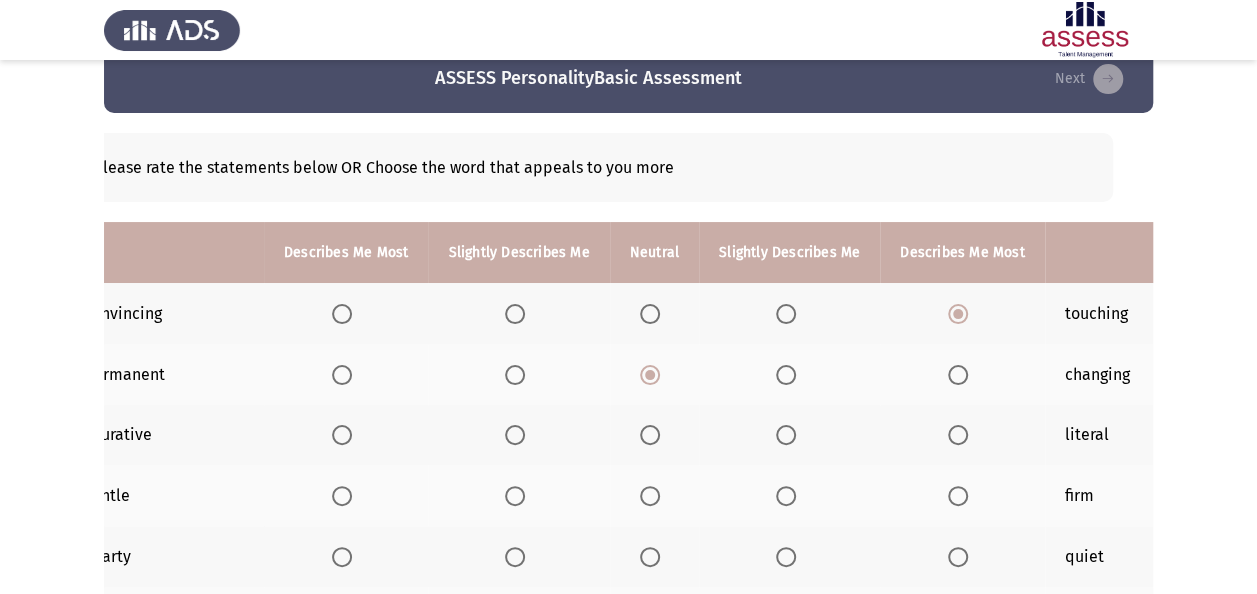 scroll, scrollTop: 40, scrollLeft: 0, axis: vertical 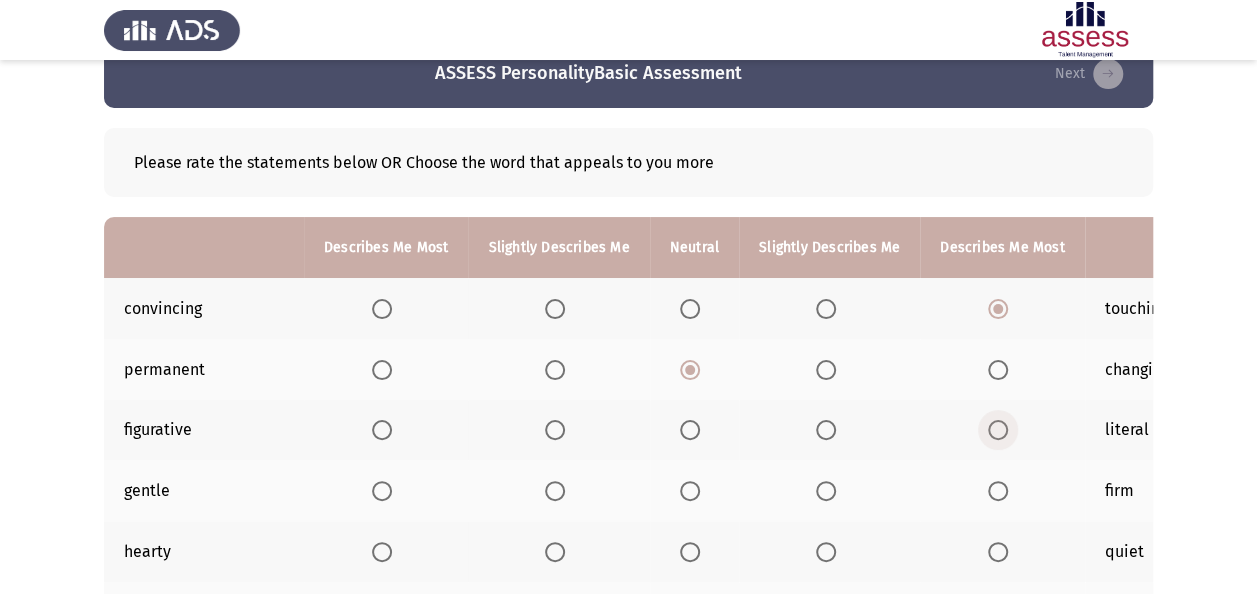 click at bounding box center [998, 430] 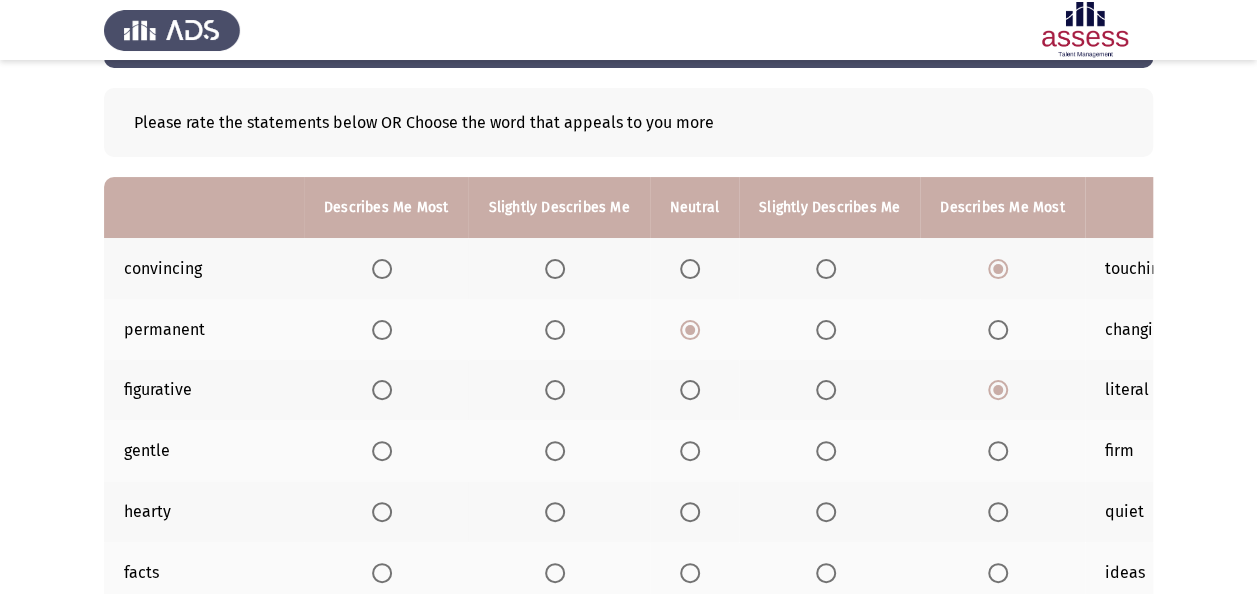 scroll, scrollTop: 120, scrollLeft: 0, axis: vertical 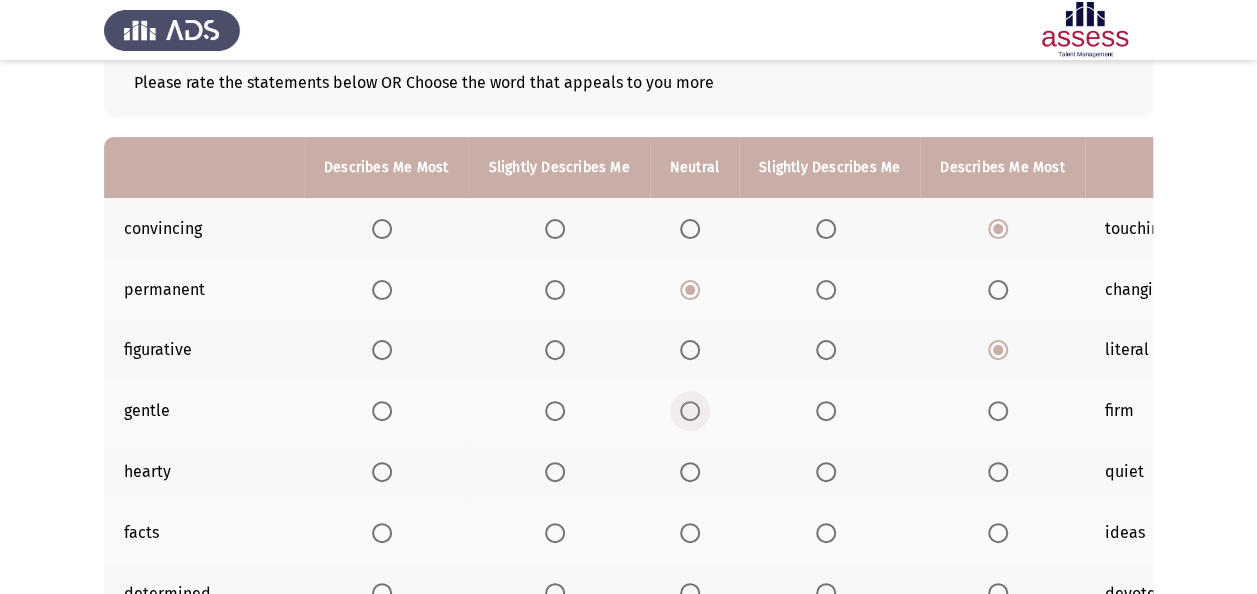 click at bounding box center (690, 411) 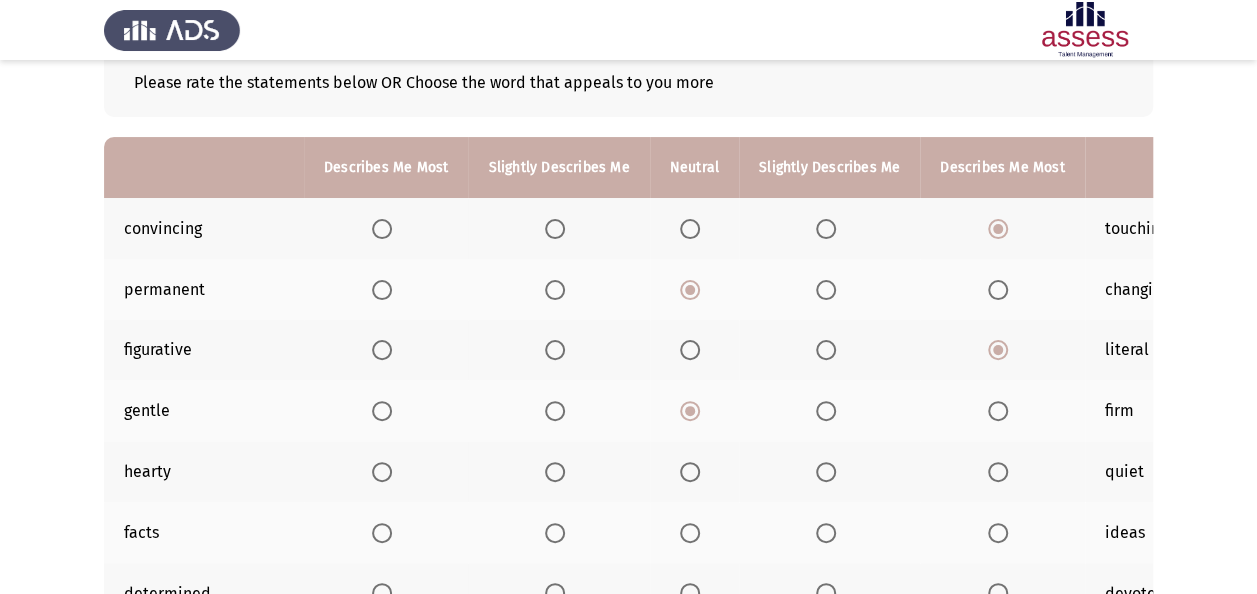scroll, scrollTop: 160, scrollLeft: 0, axis: vertical 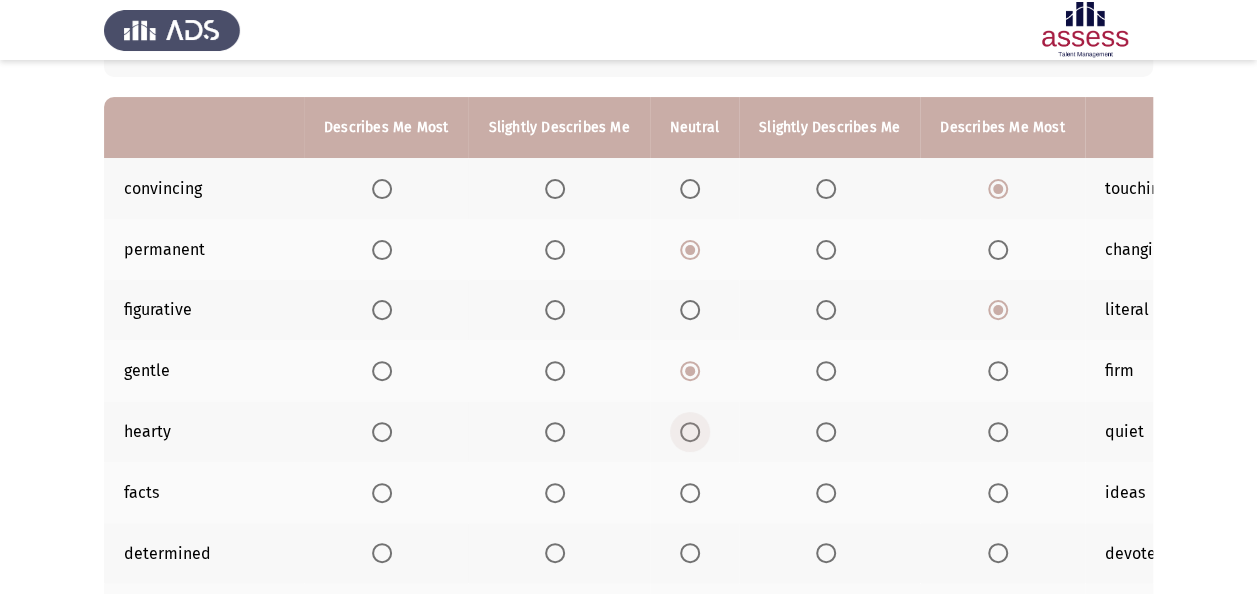 click at bounding box center (690, 432) 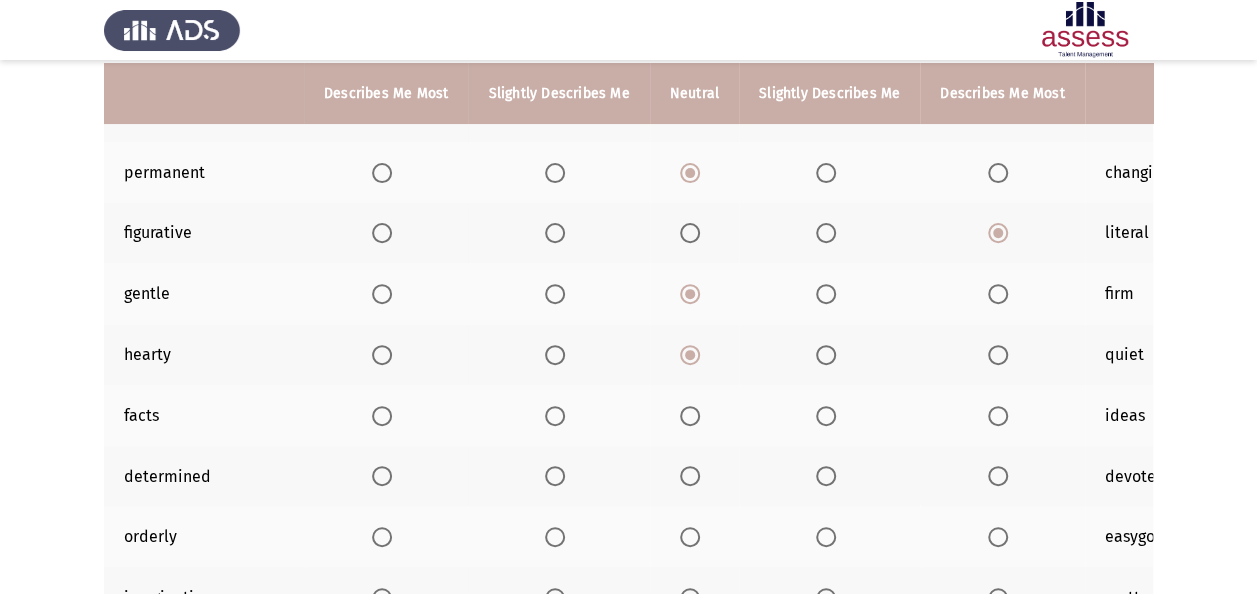 scroll, scrollTop: 240, scrollLeft: 0, axis: vertical 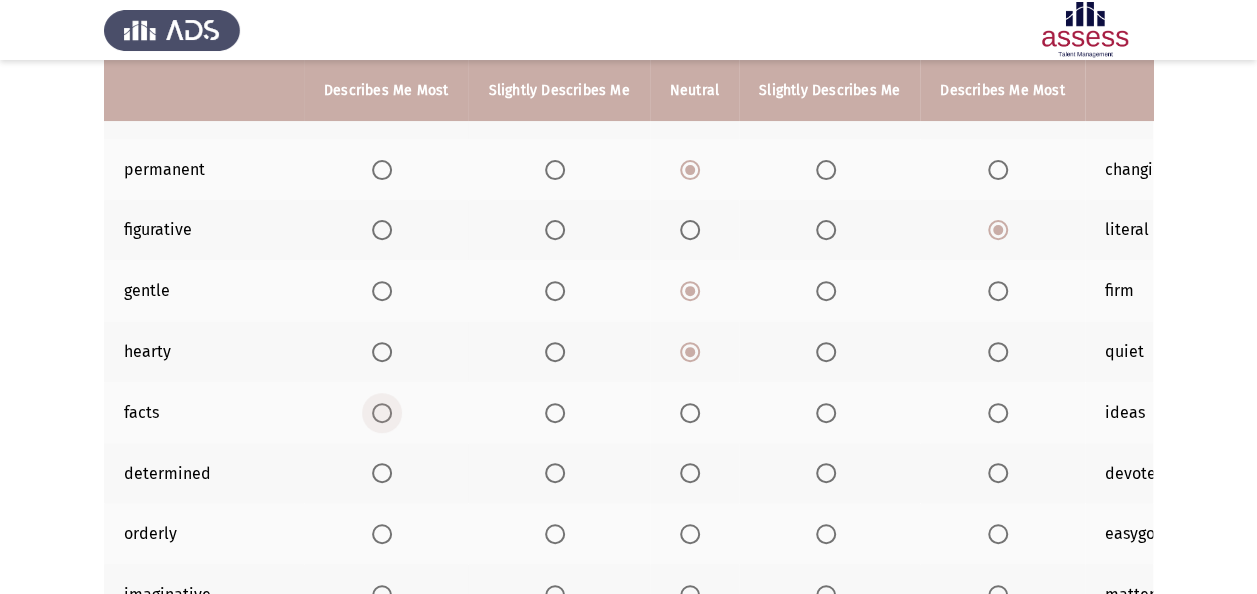 click at bounding box center [382, 413] 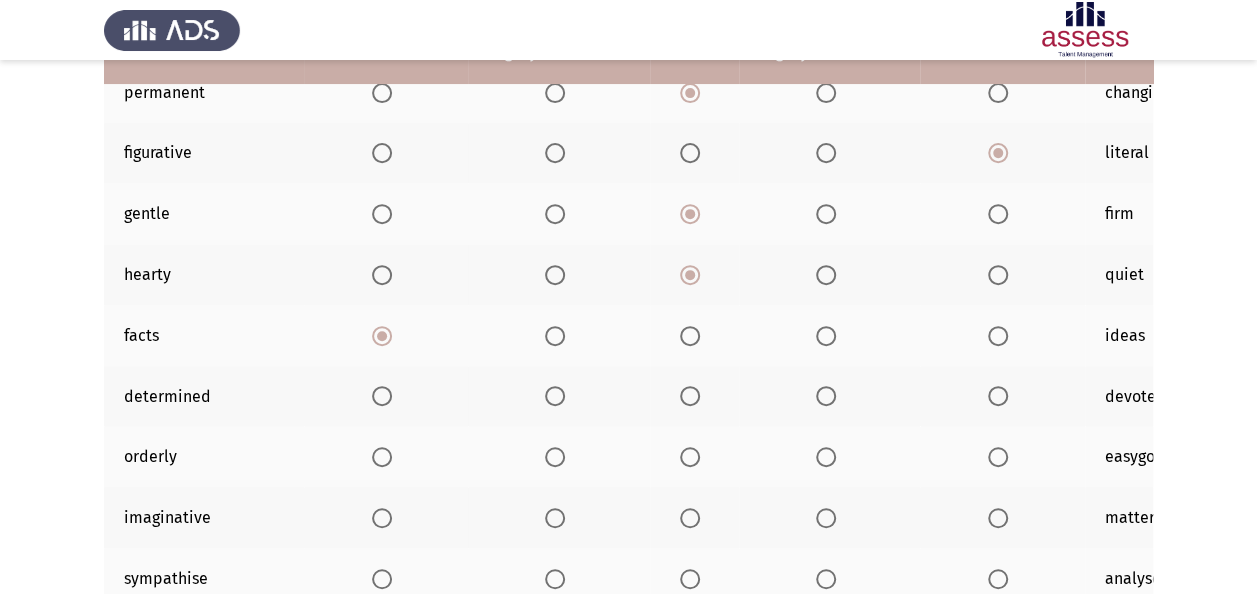 scroll, scrollTop: 320, scrollLeft: 0, axis: vertical 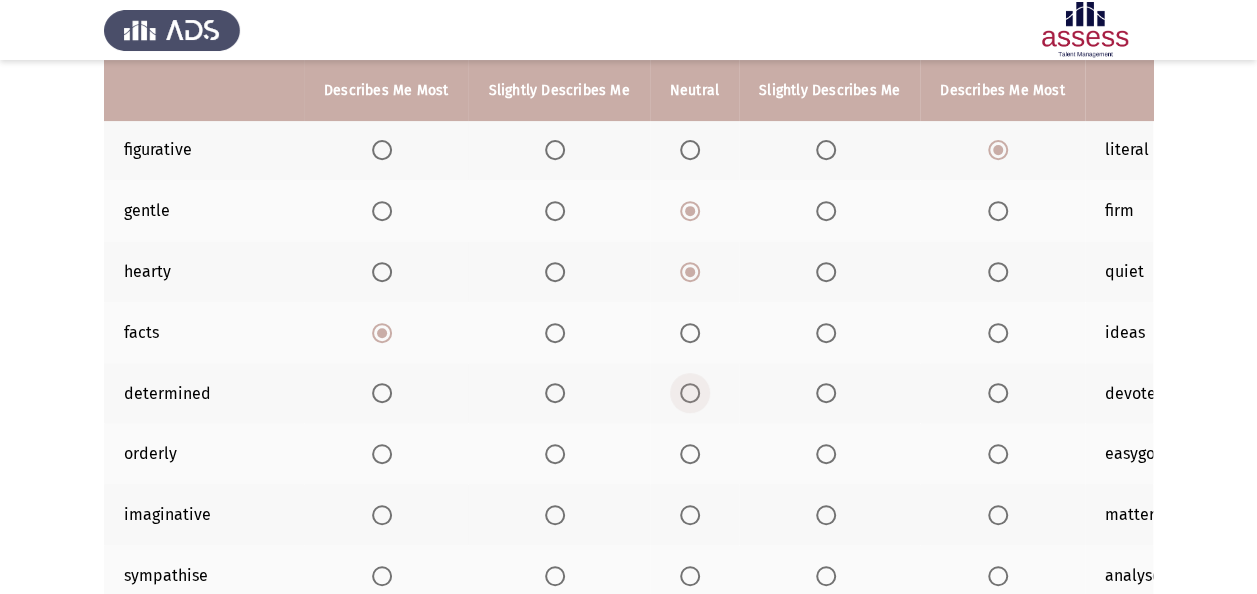 click at bounding box center (694, 393) 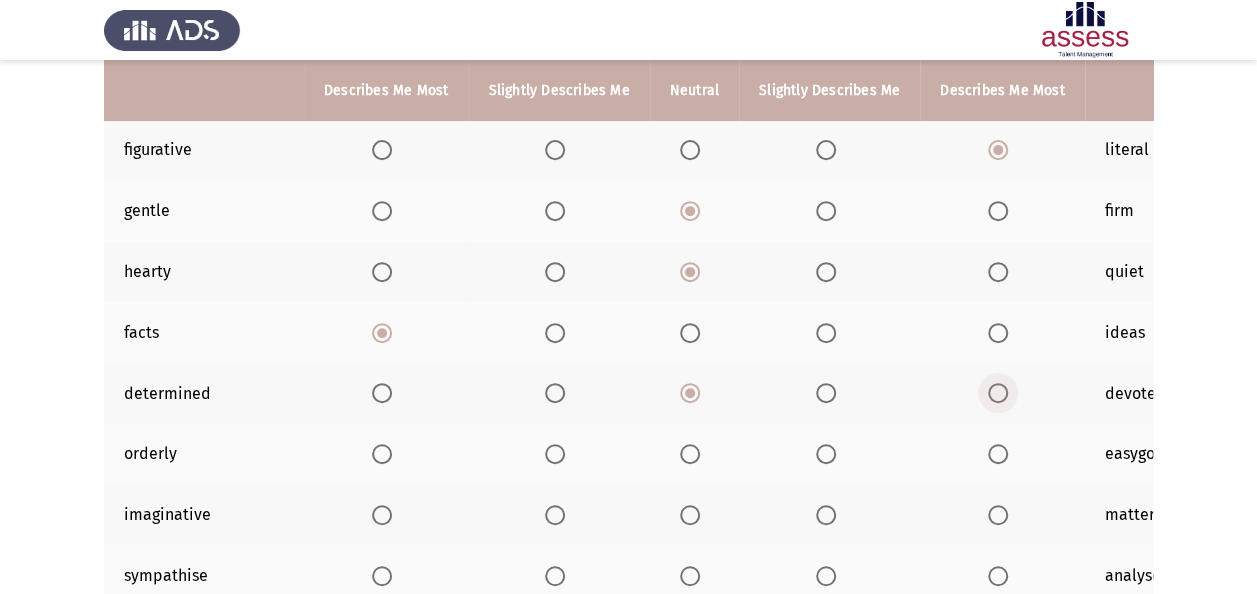 click at bounding box center [998, 393] 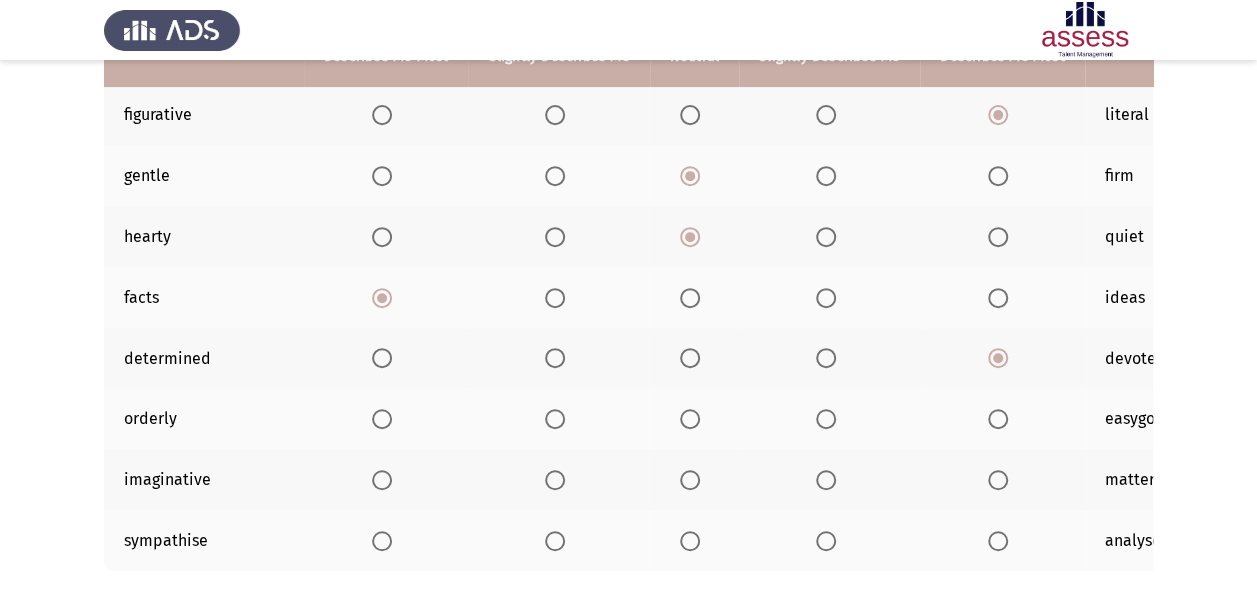 scroll, scrollTop: 360, scrollLeft: 0, axis: vertical 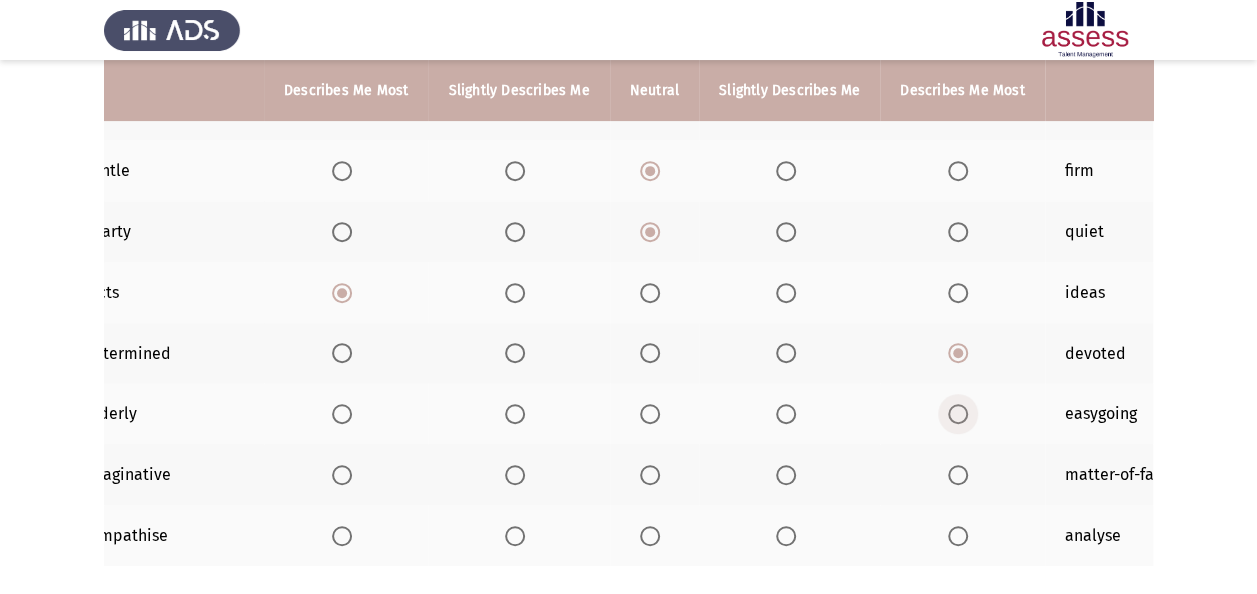 click at bounding box center [958, 414] 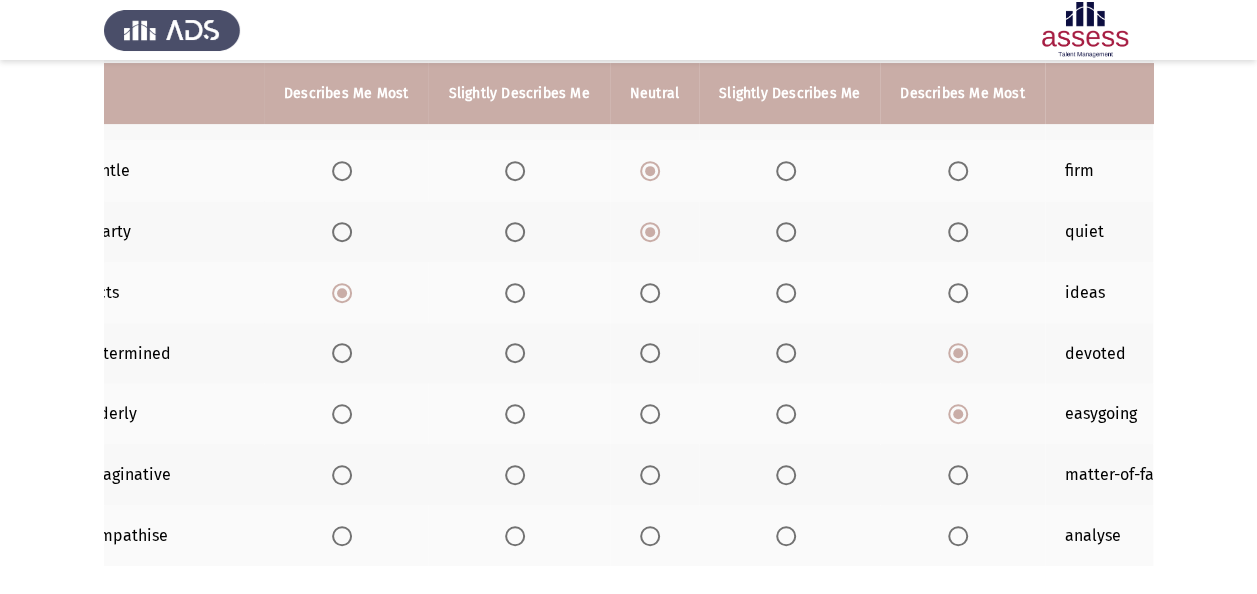 scroll, scrollTop: 400, scrollLeft: 0, axis: vertical 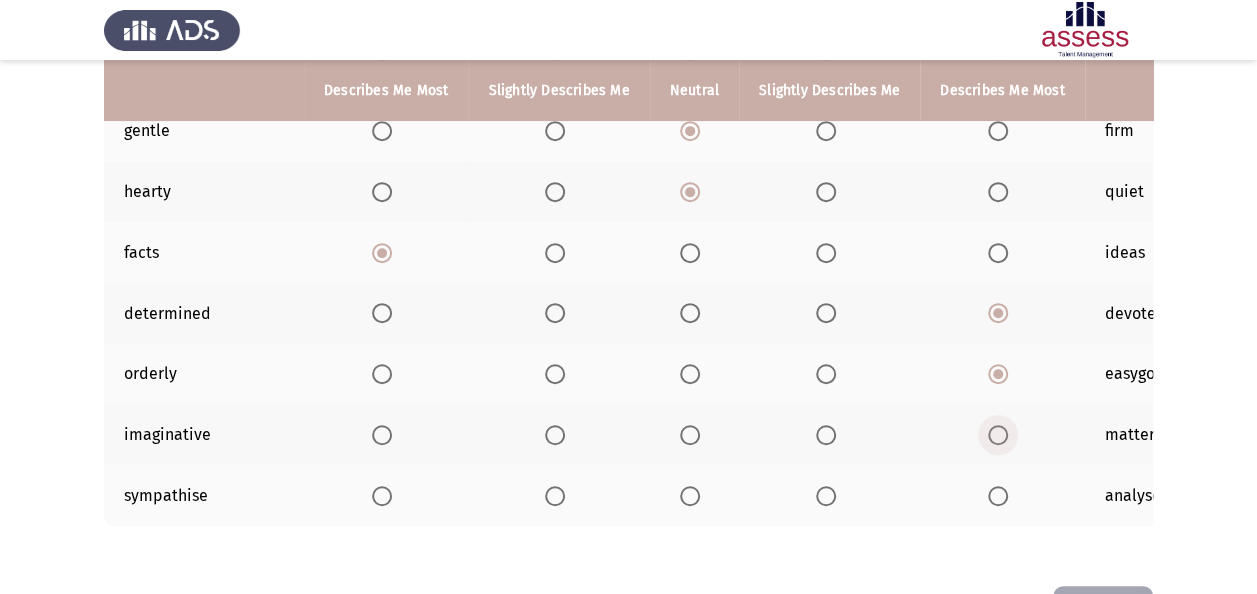 click at bounding box center (998, 435) 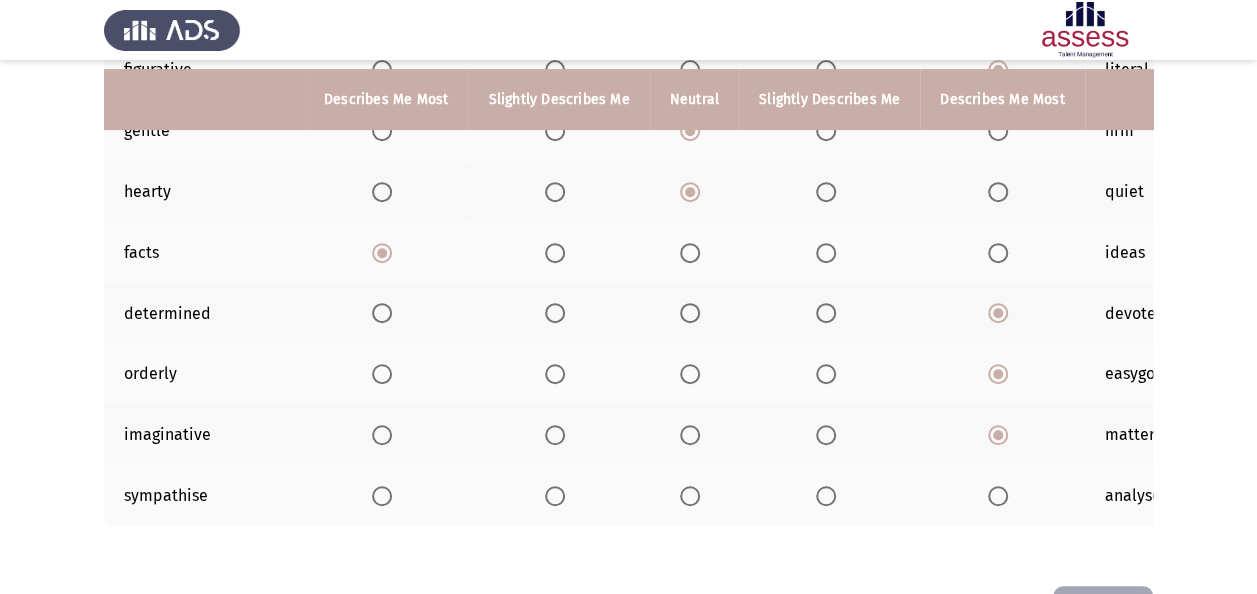 scroll, scrollTop: 440, scrollLeft: 0, axis: vertical 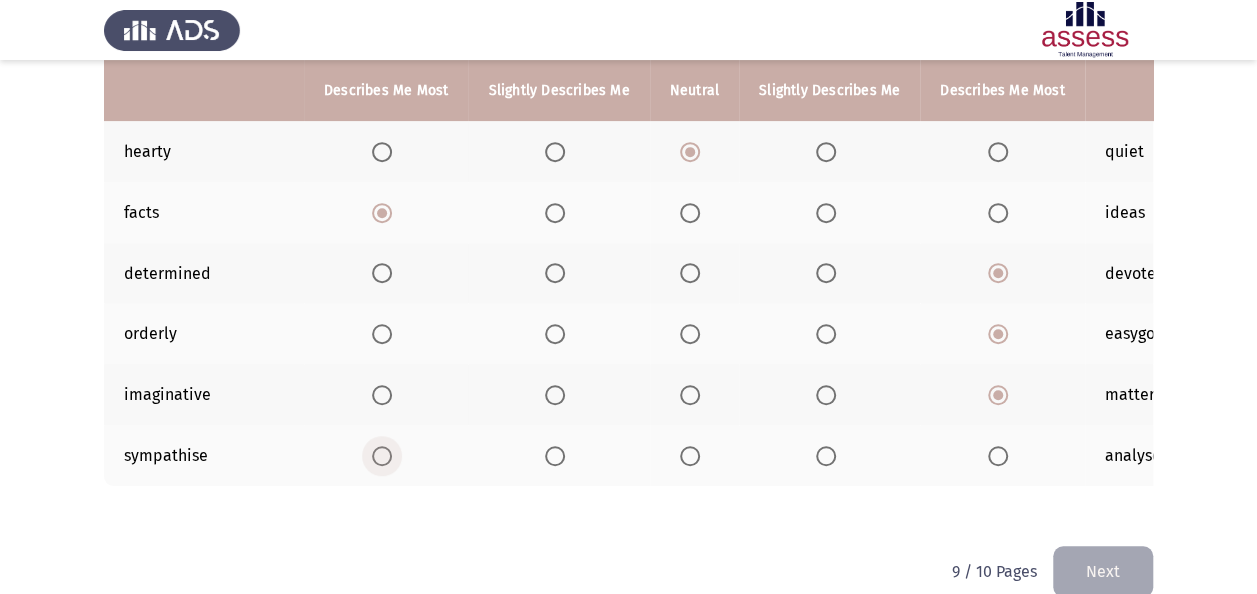click at bounding box center [382, 456] 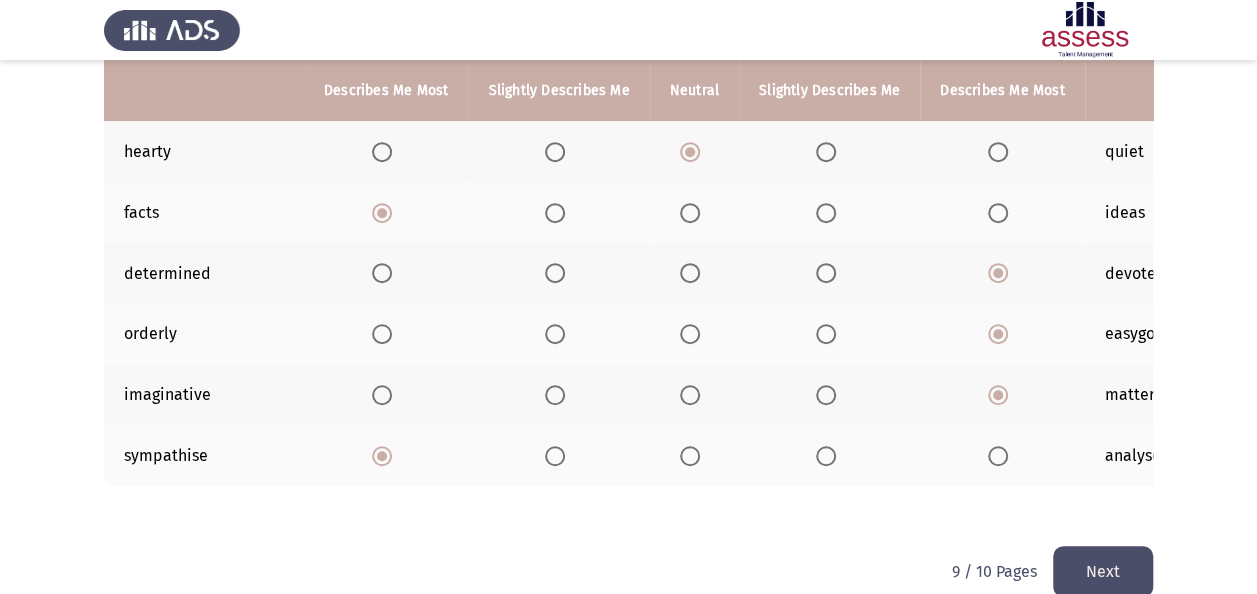 click on "Next" 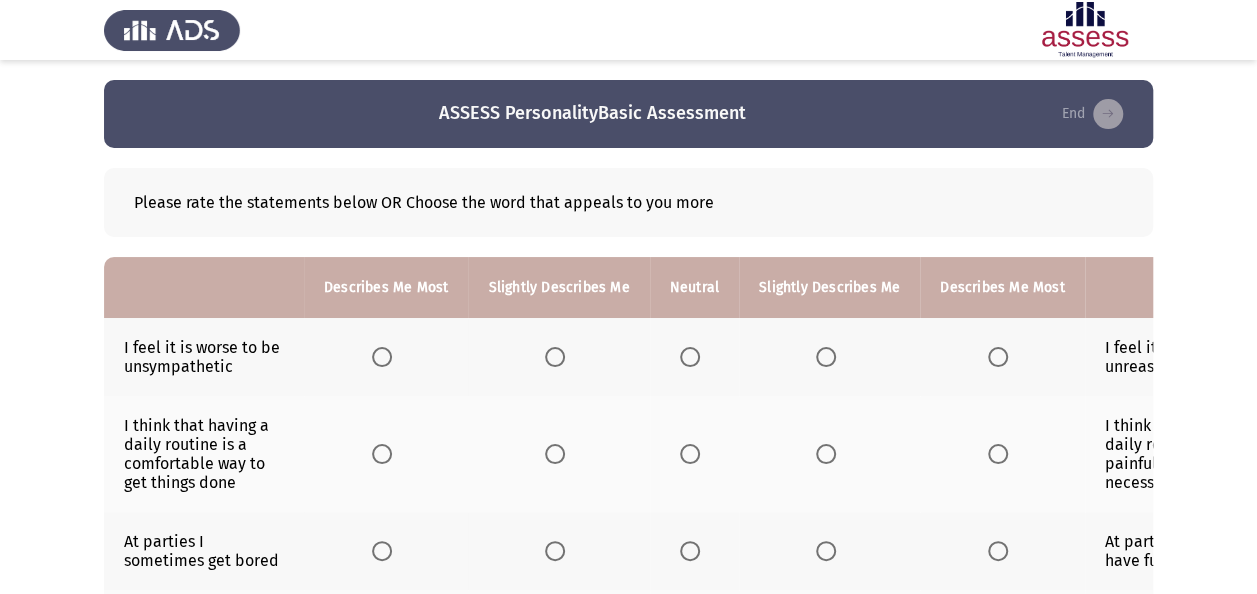 click 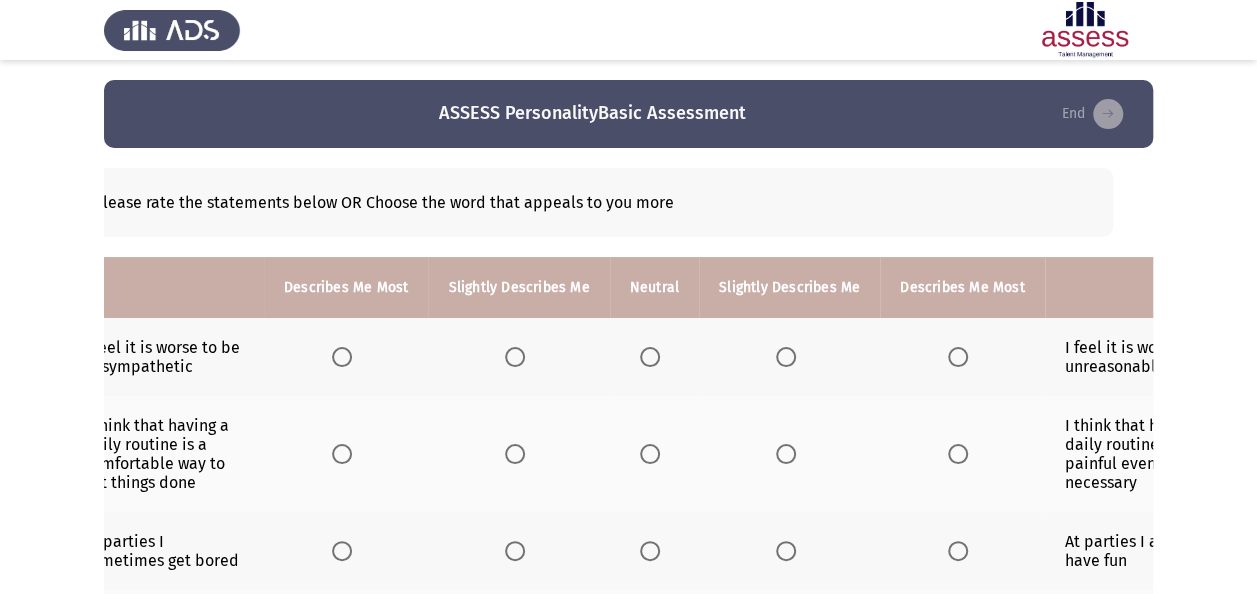 scroll, scrollTop: 0, scrollLeft: 0, axis: both 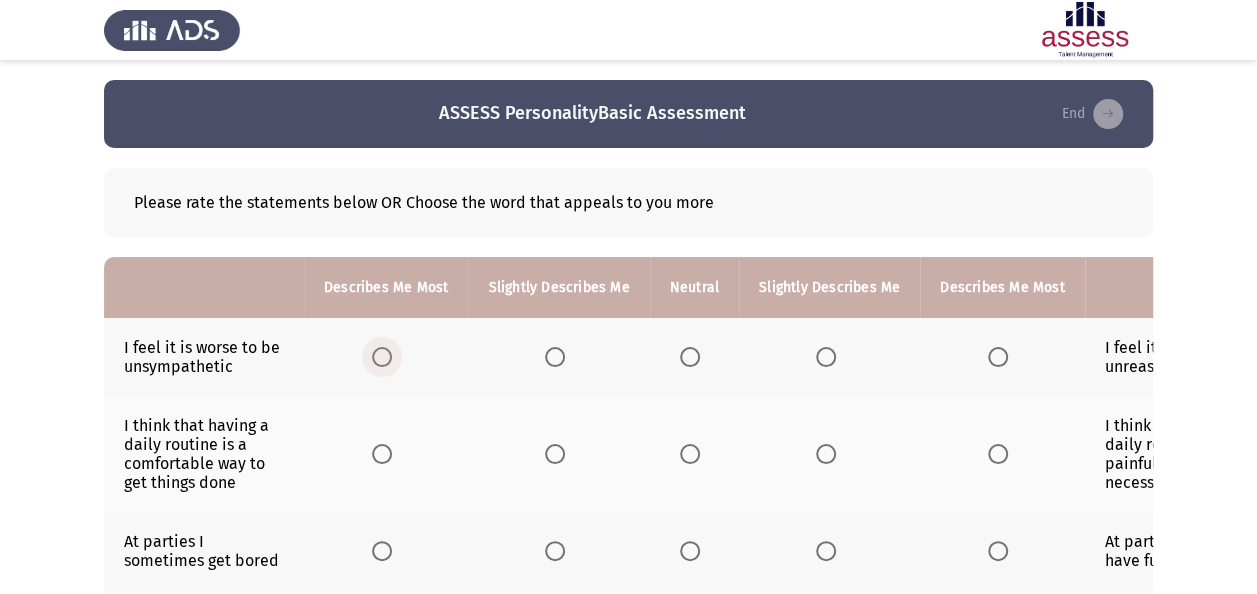 click at bounding box center (382, 357) 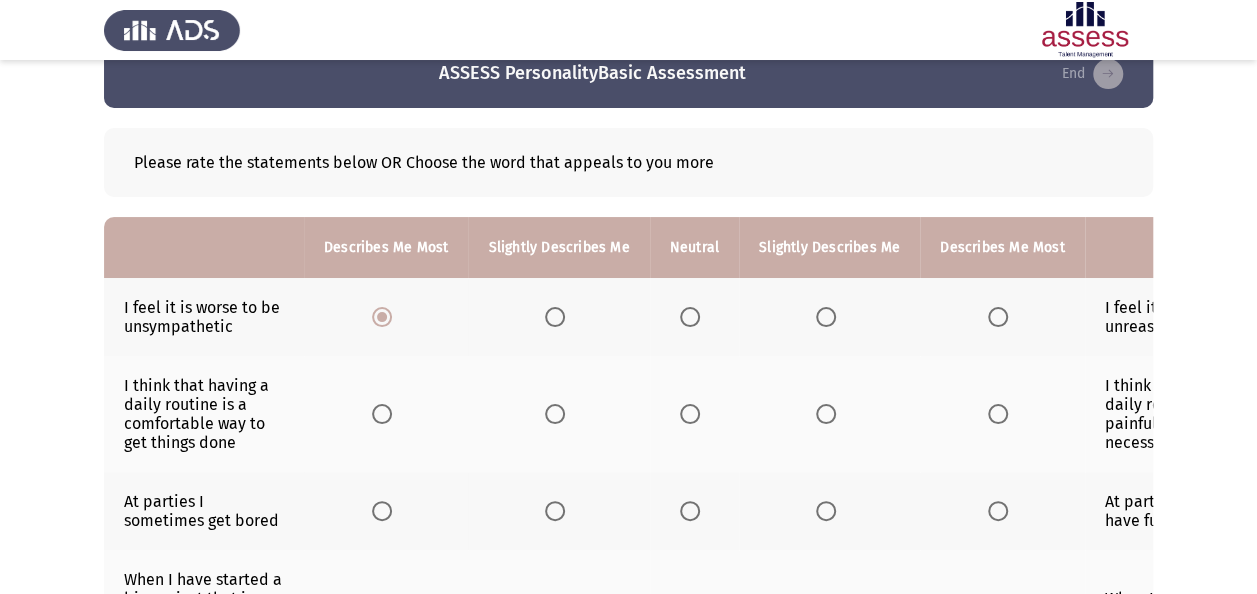scroll, scrollTop: 80, scrollLeft: 0, axis: vertical 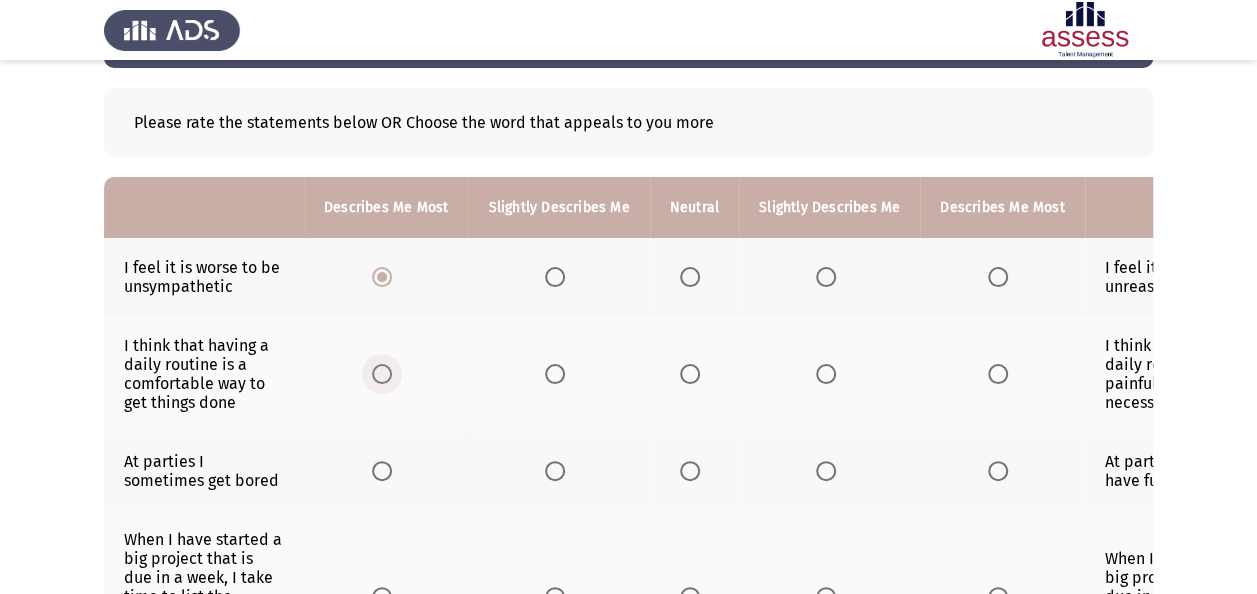 click at bounding box center (382, 374) 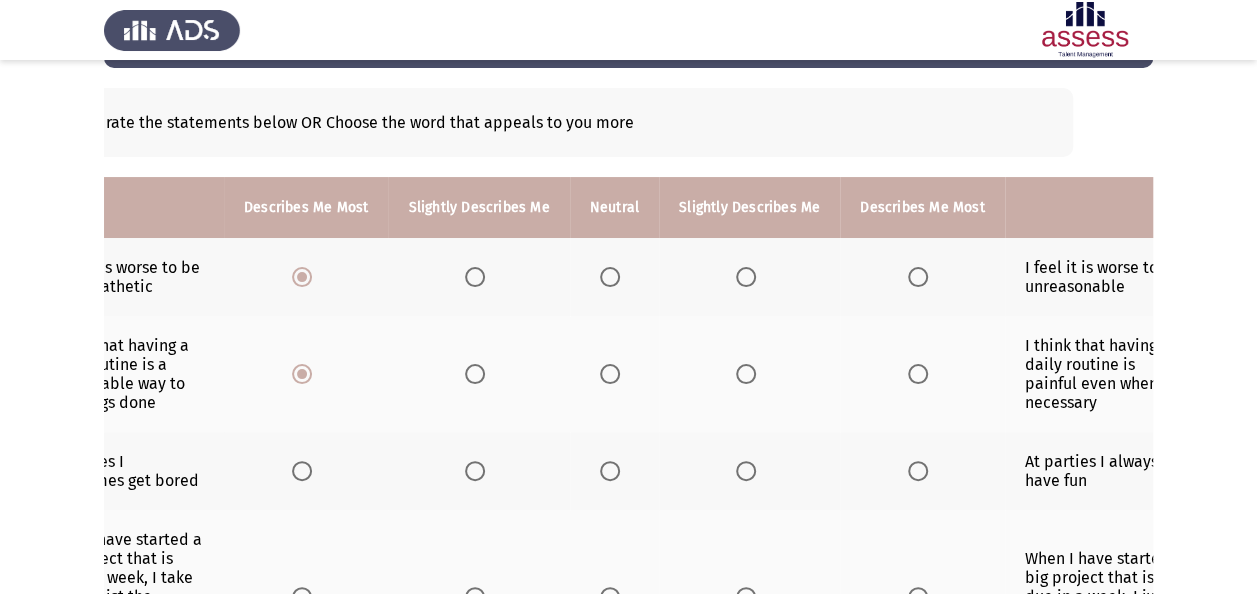 scroll, scrollTop: 0, scrollLeft: 40, axis: horizontal 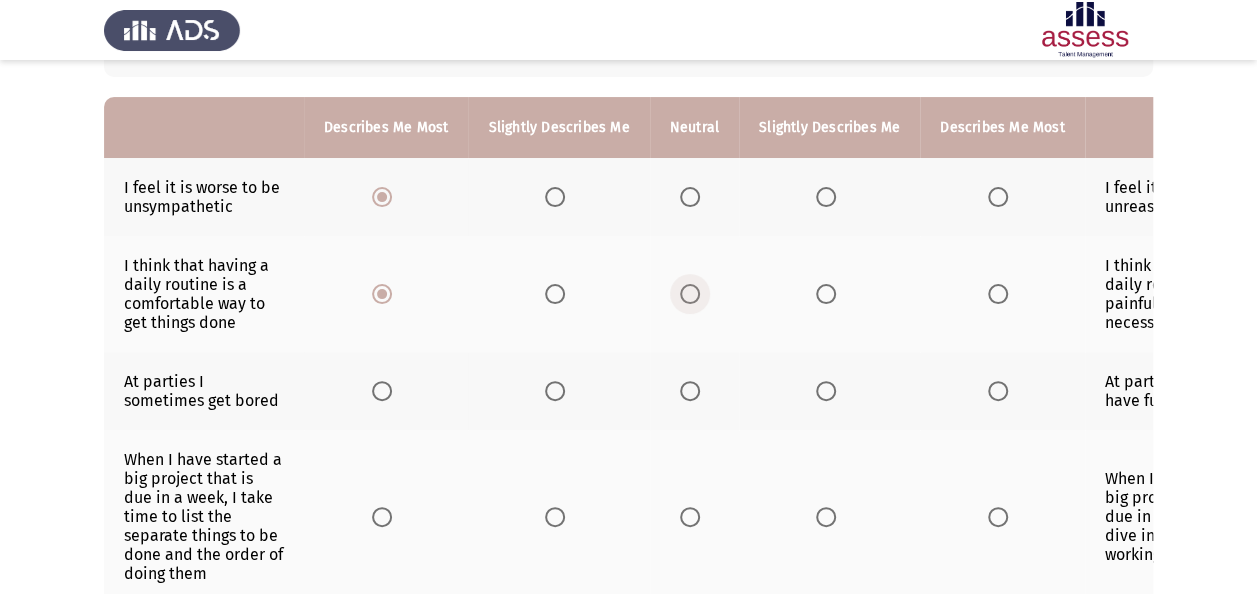 click at bounding box center [690, 294] 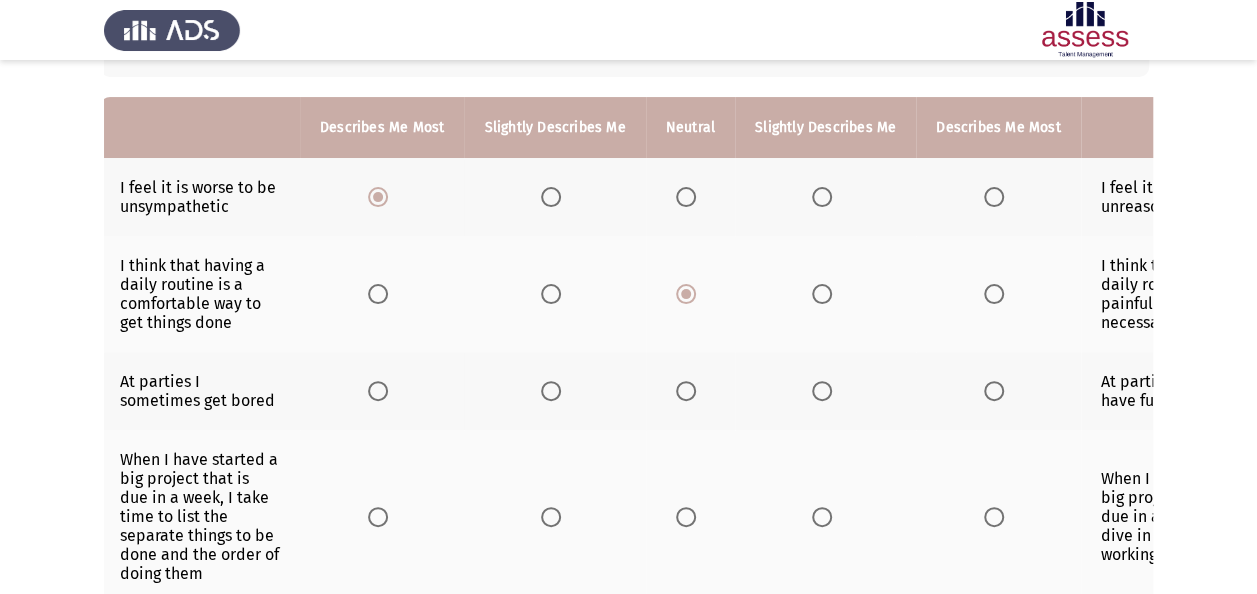 scroll, scrollTop: 0, scrollLeft: 0, axis: both 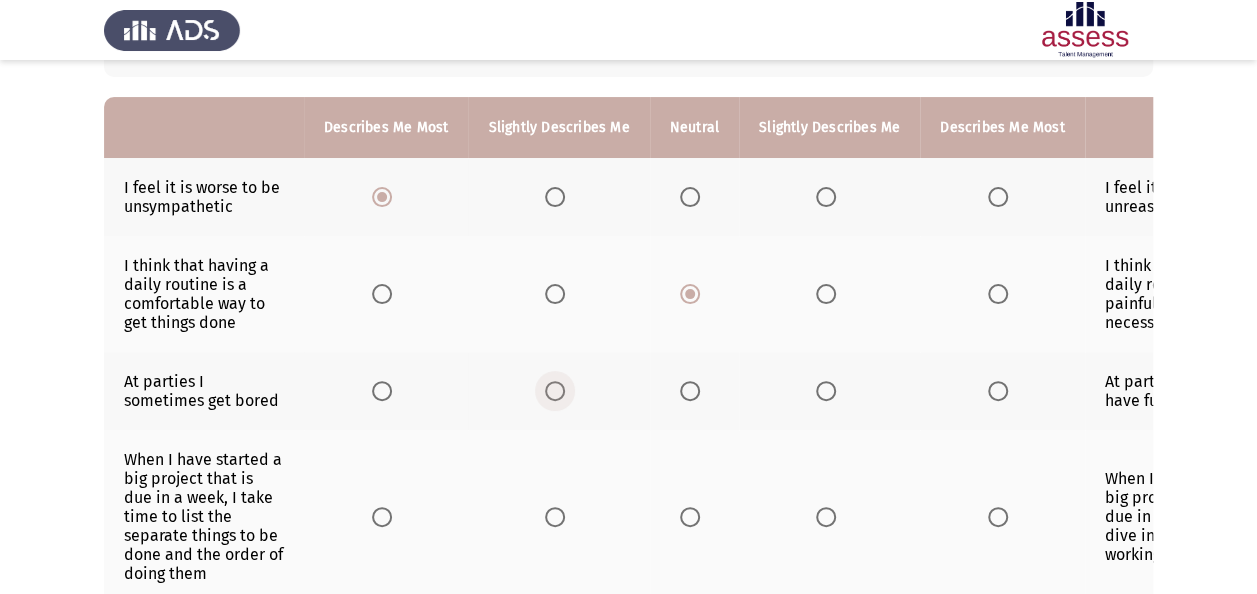 click at bounding box center (555, 391) 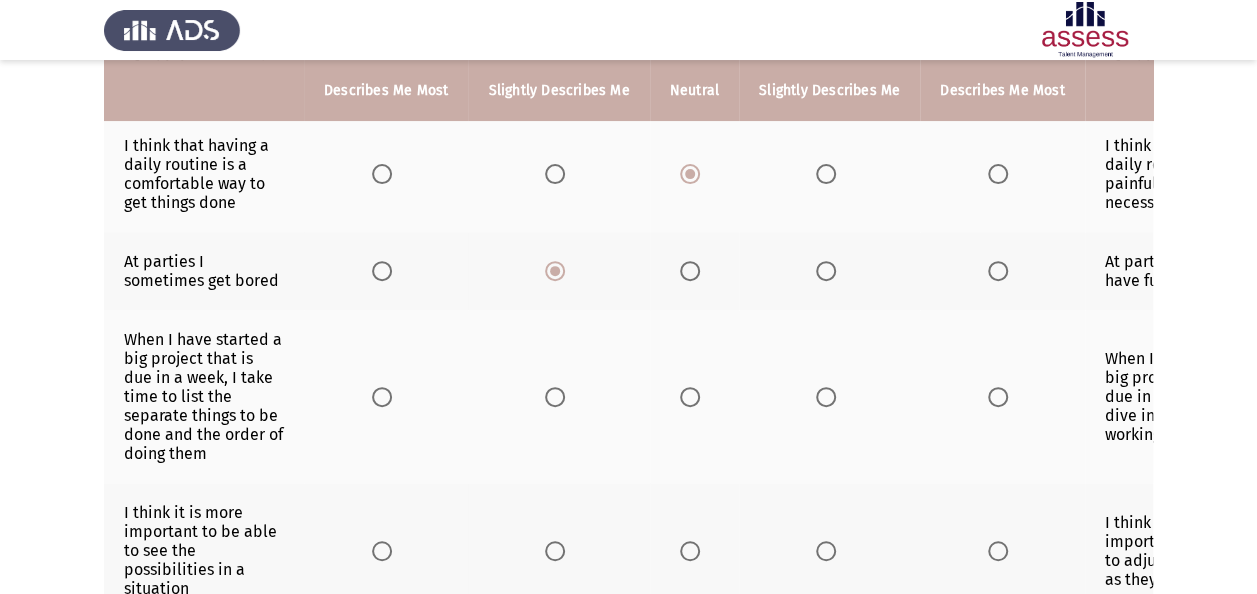 scroll, scrollTop: 320, scrollLeft: 0, axis: vertical 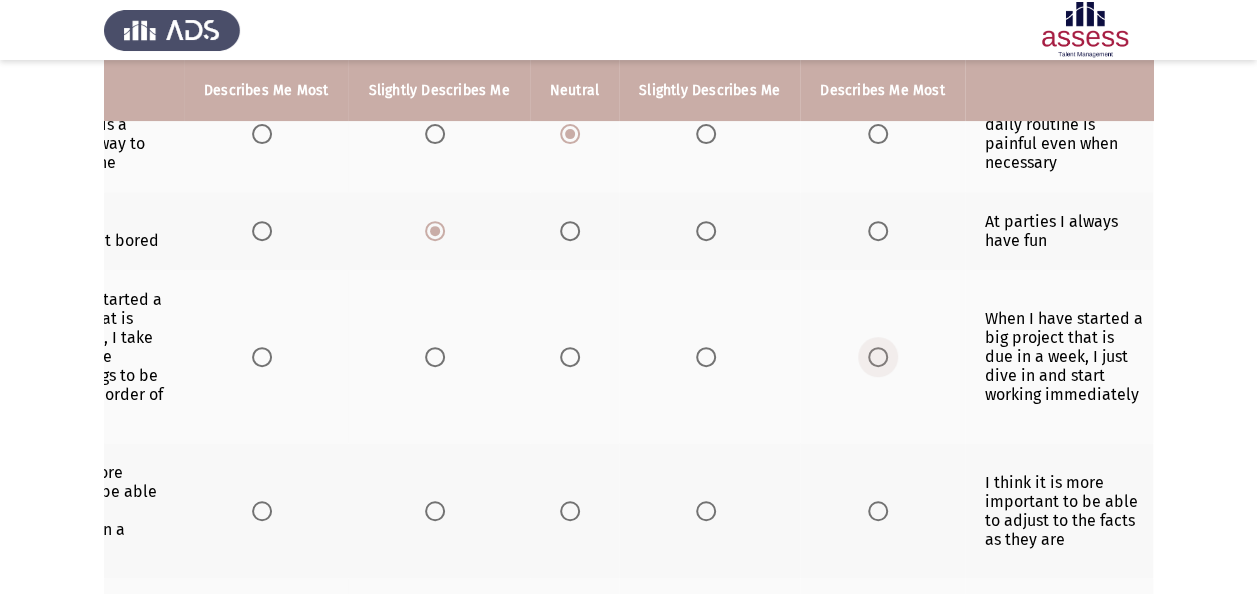 click at bounding box center (878, 357) 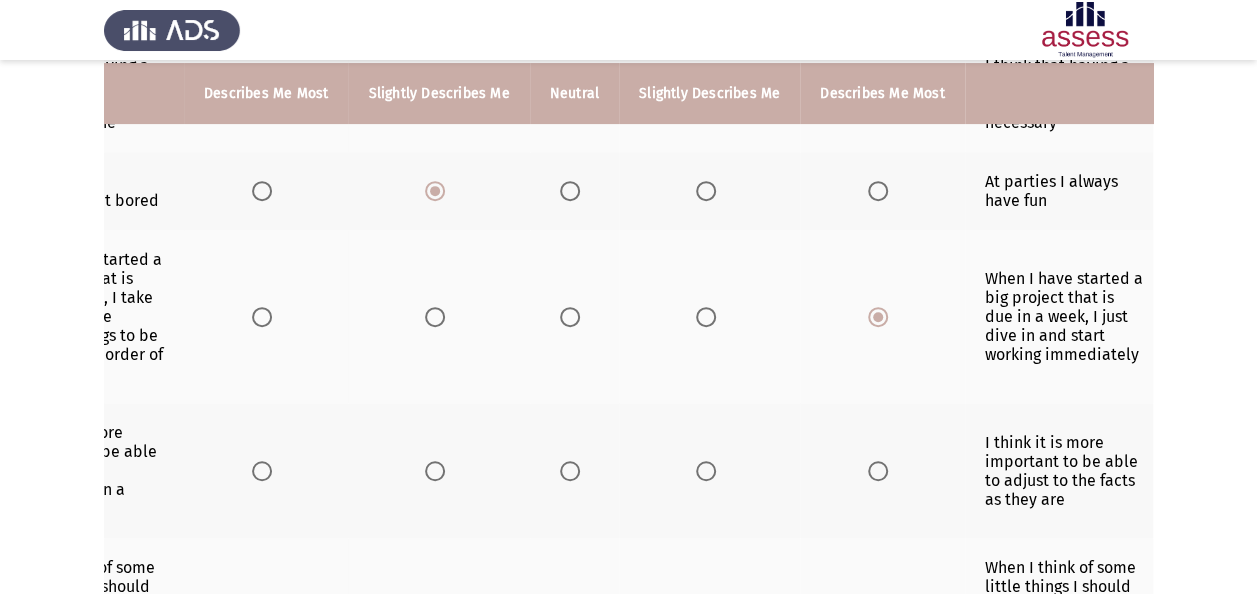scroll, scrollTop: 400, scrollLeft: 0, axis: vertical 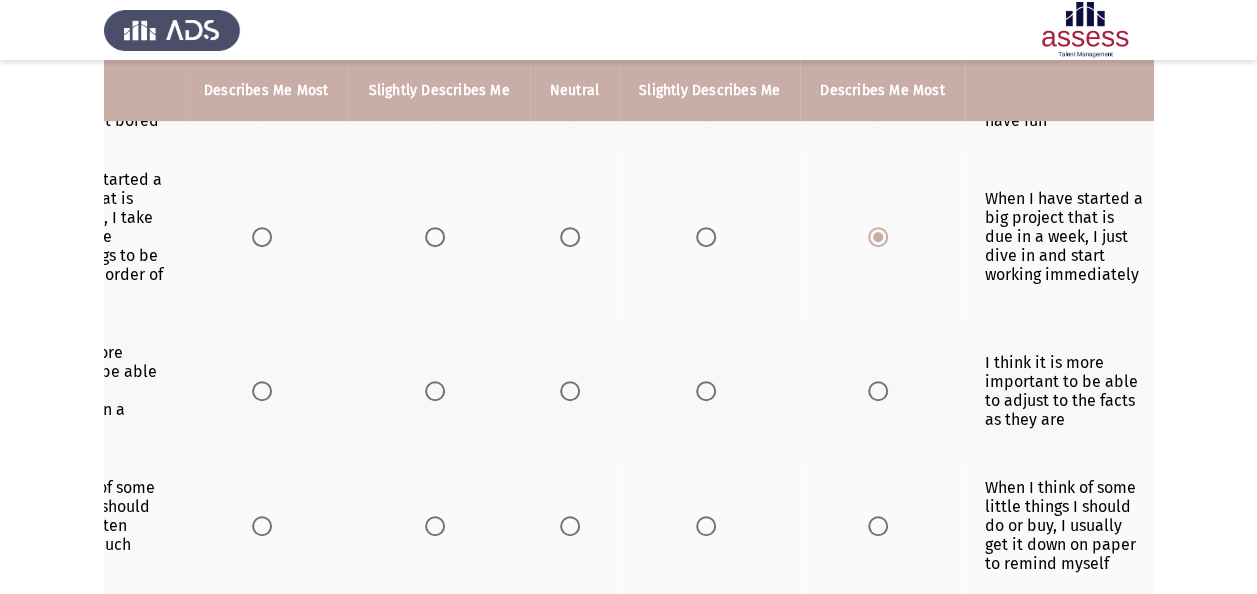 drag, startPoint x: 864, startPoint y: 376, endPoint x: 795, endPoint y: 312, distance: 94.11163 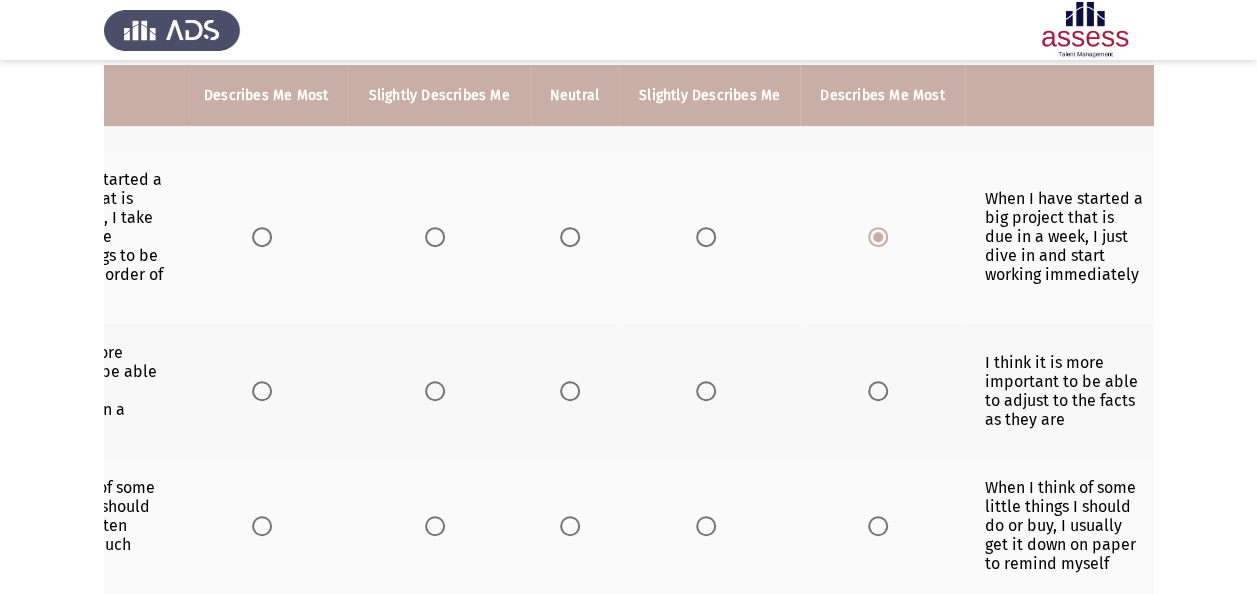 scroll, scrollTop: 480, scrollLeft: 0, axis: vertical 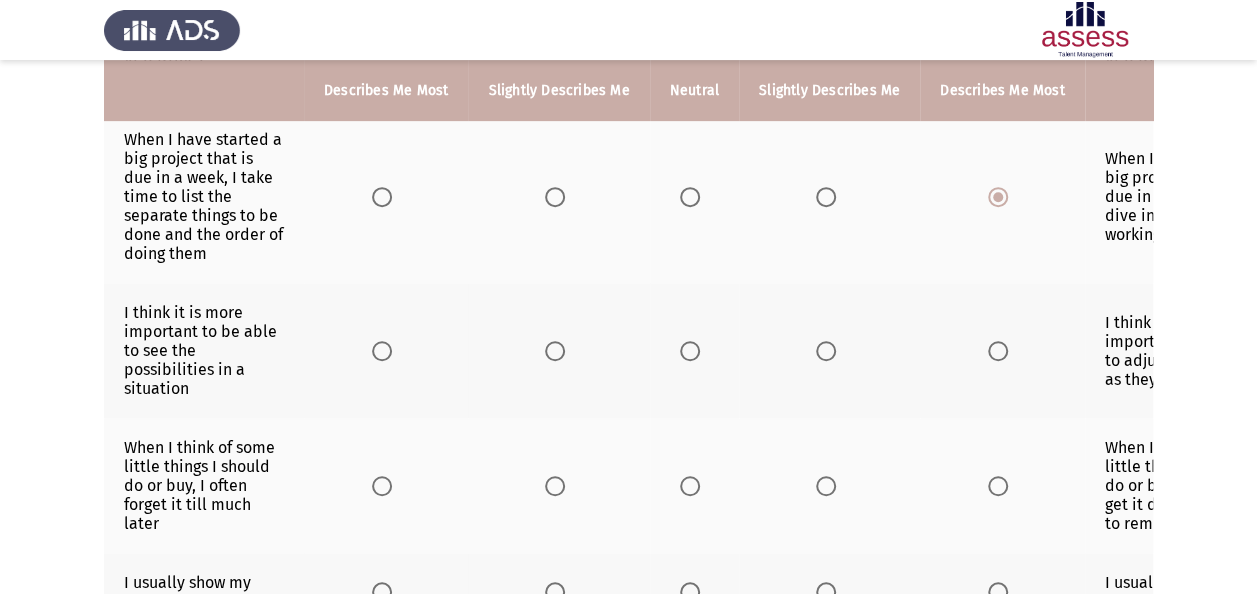 drag, startPoint x: 989, startPoint y: 345, endPoint x: 946, endPoint y: 300, distance: 62.241467 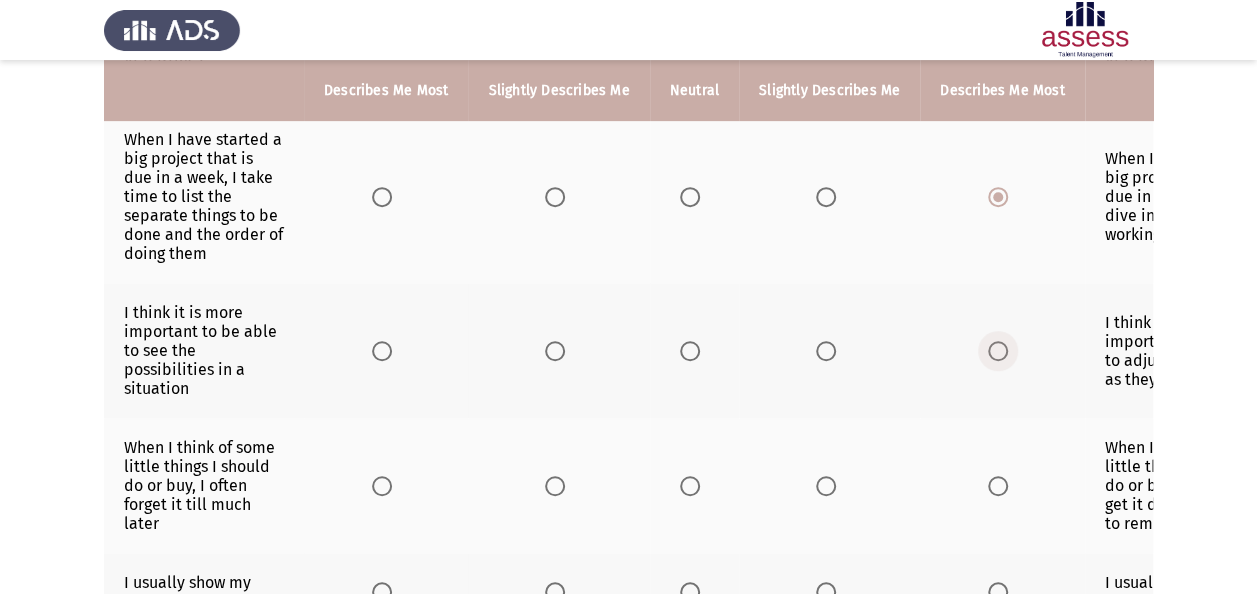 click at bounding box center (998, 351) 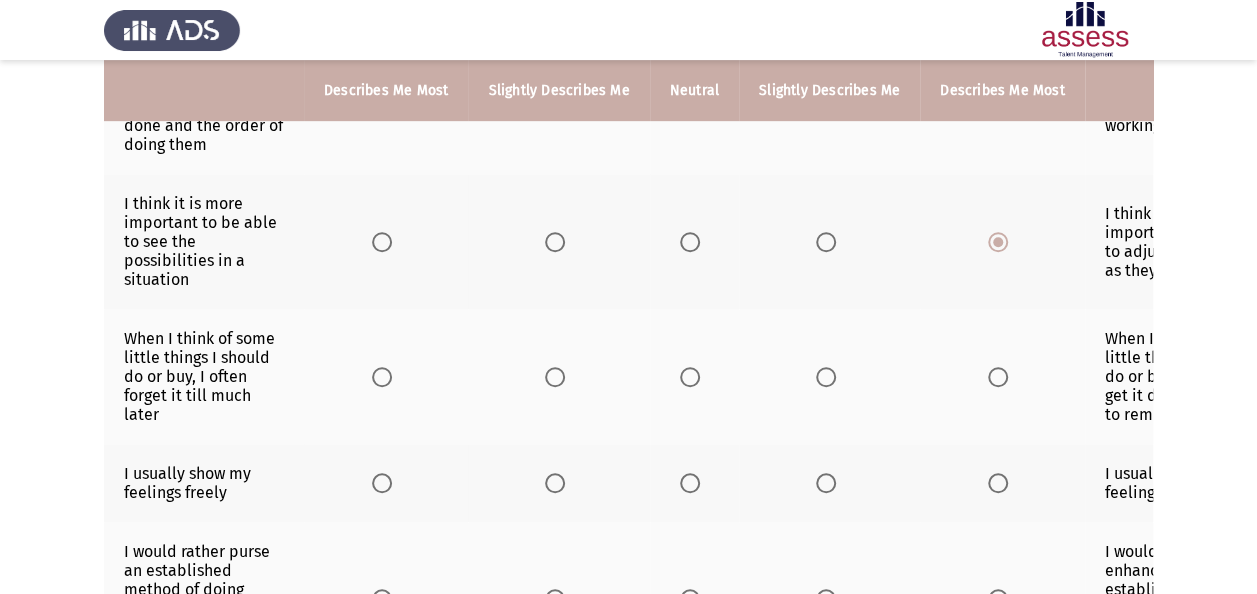 scroll, scrollTop: 600, scrollLeft: 0, axis: vertical 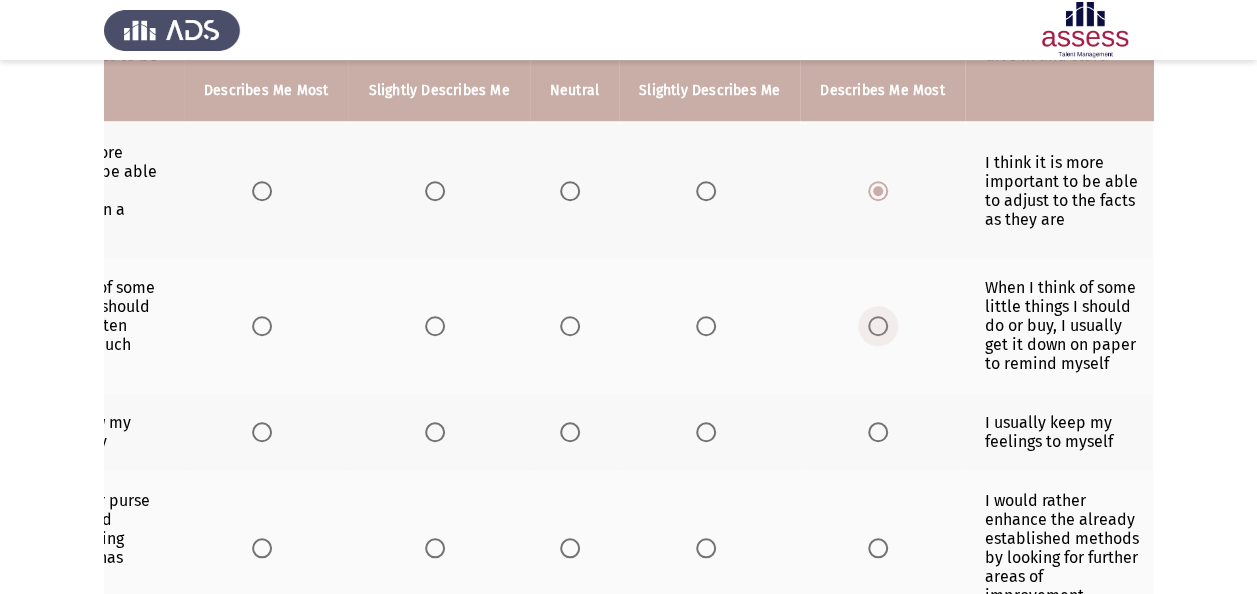 click at bounding box center [878, 326] 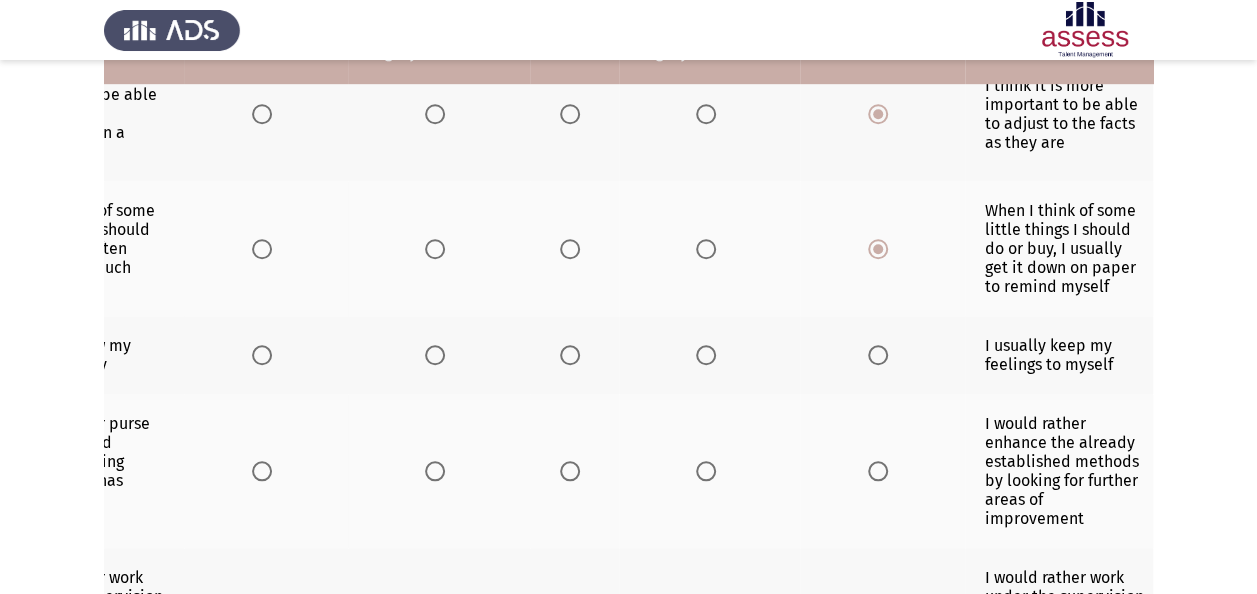 scroll, scrollTop: 720, scrollLeft: 0, axis: vertical 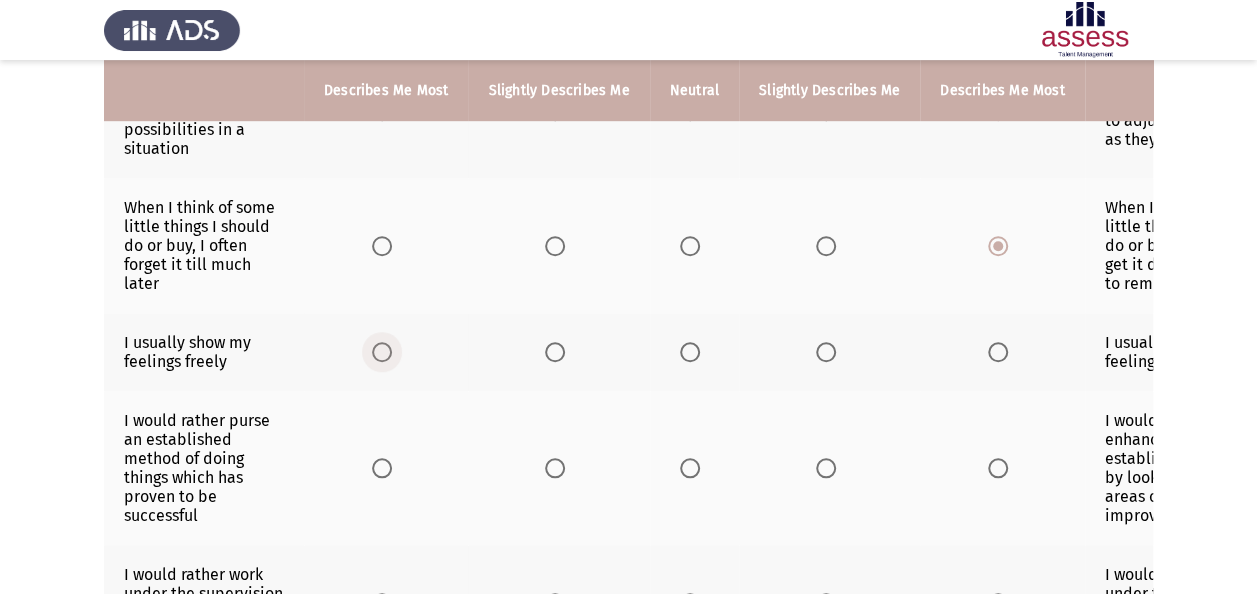 click at bounding box center [382, 352] 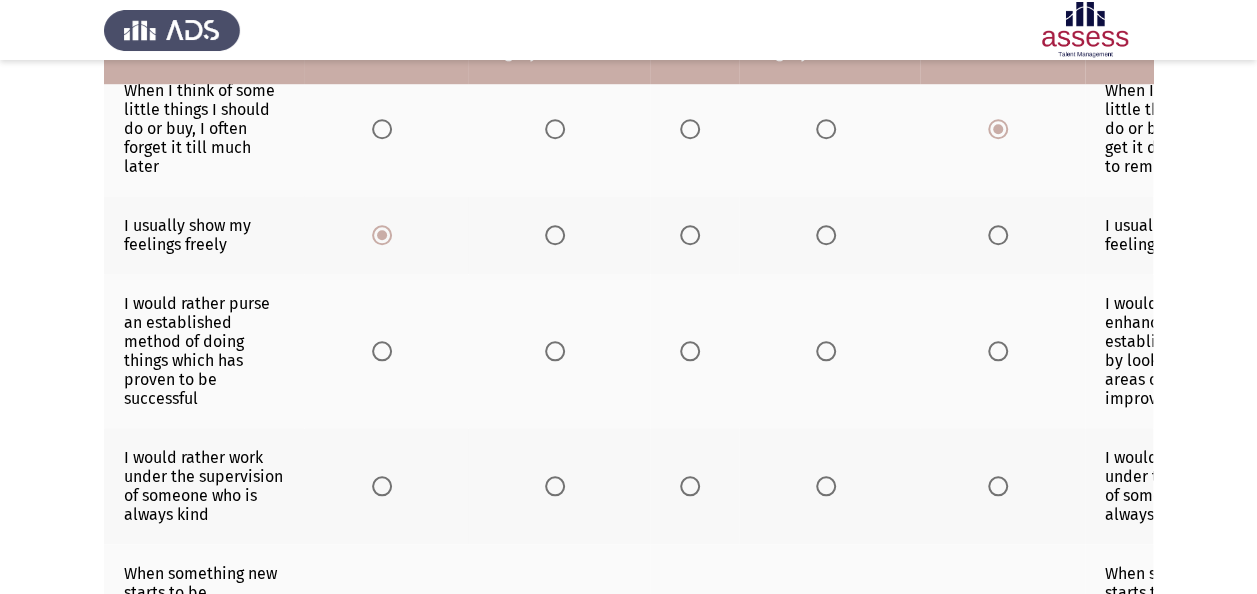 scroll, scrollTop: 840, scrollLeft: 0, axis: vertical 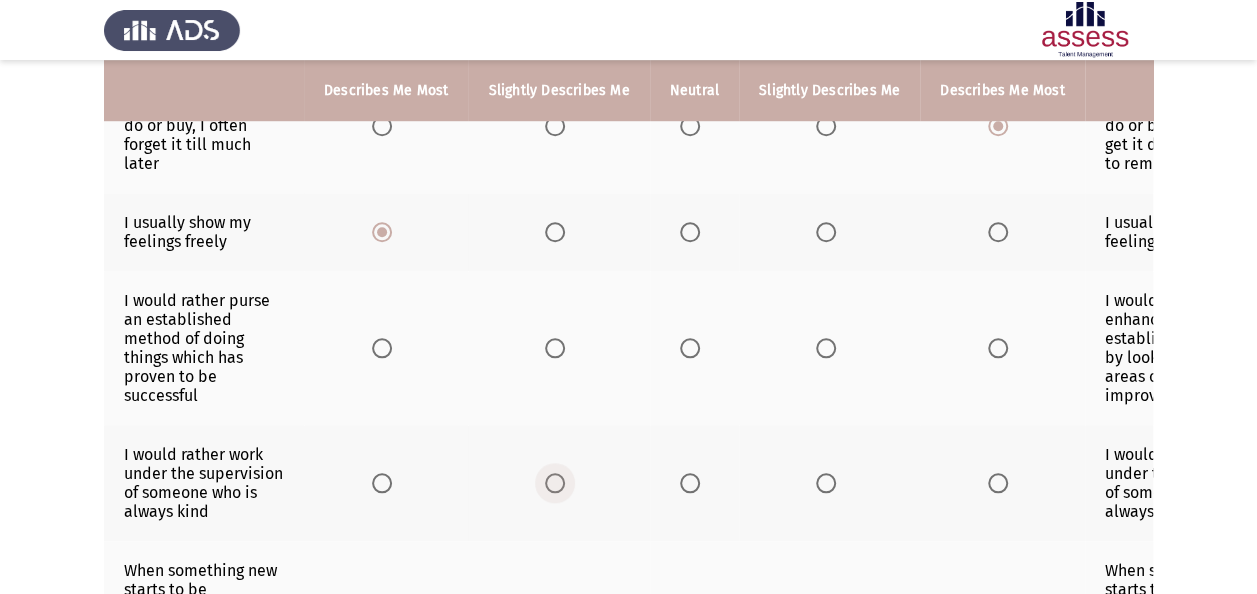 click at bounding box center (555, 483) 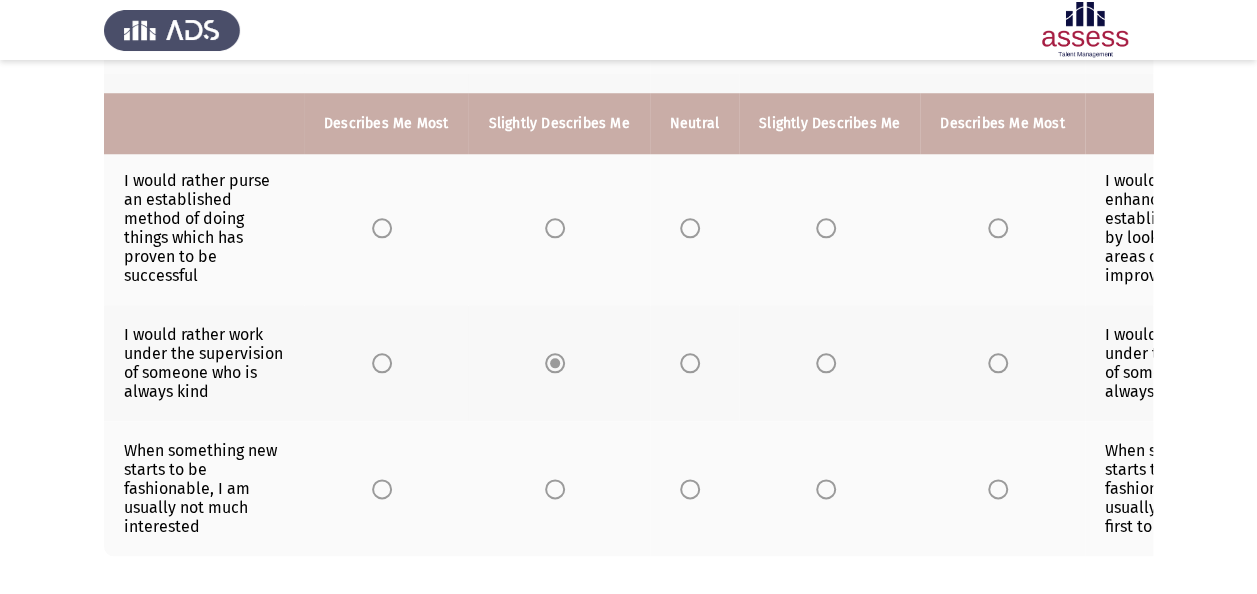 scroll, scrollTop: 1000, scrollLeft: 0, axis: vertical 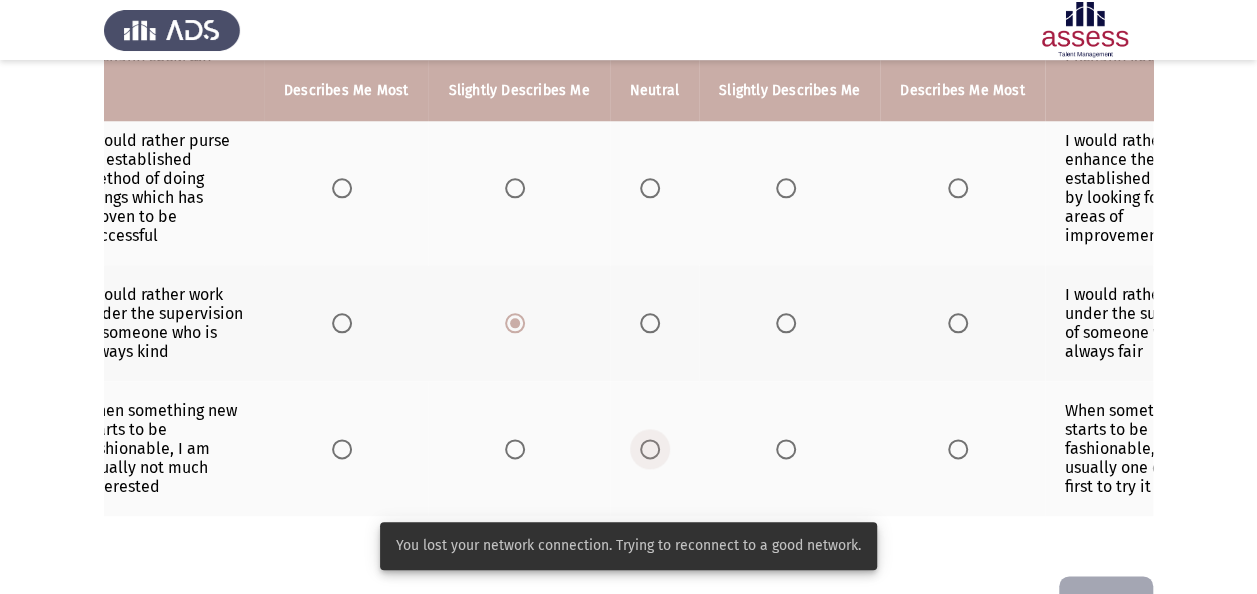 click at bounding box center (654, 449) 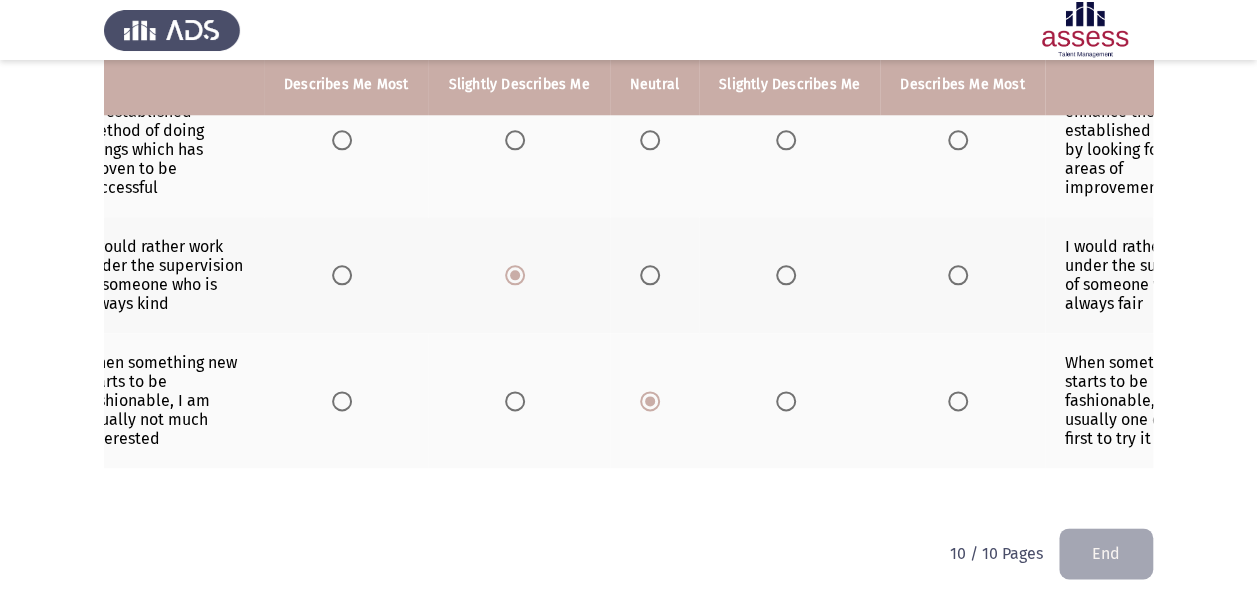 scroll, scrollTop: 1063, scrollLeft: 0, axis: vertical 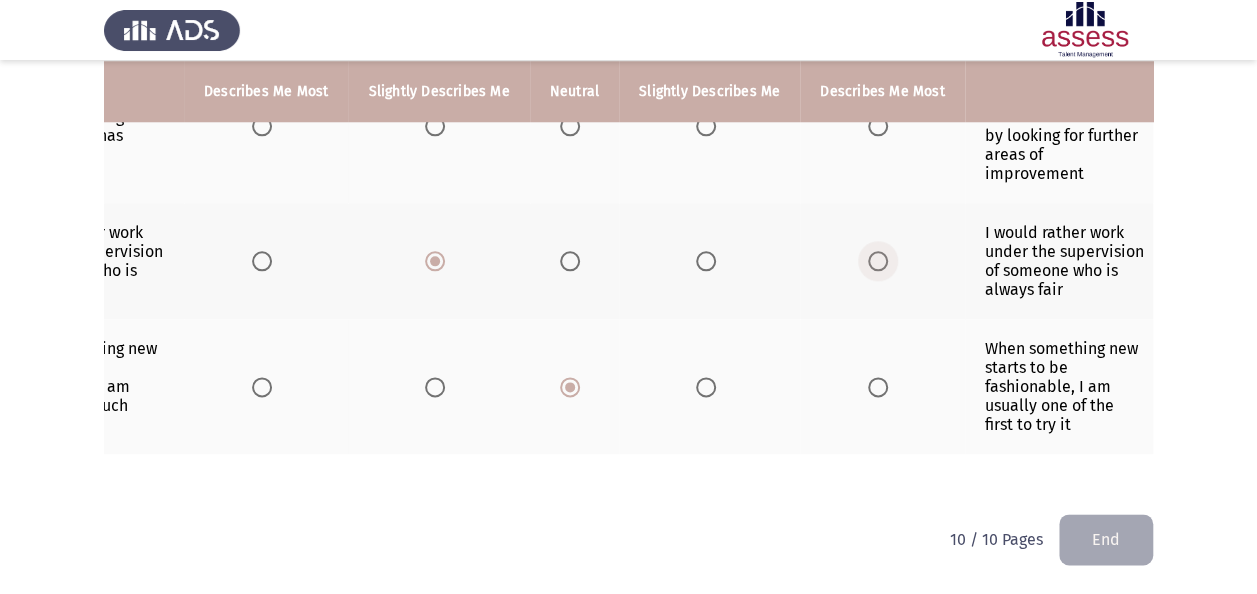 click at bounding box center (878, 261) 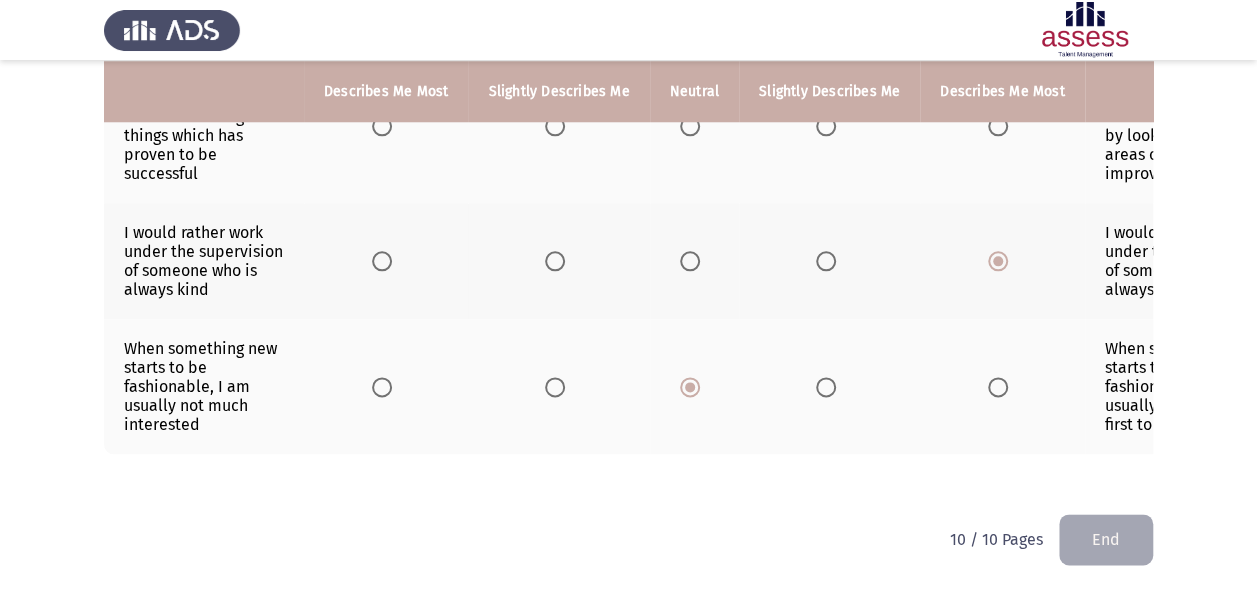 scroll, scrollTop: 0, scrollLeft: 0, axis: both 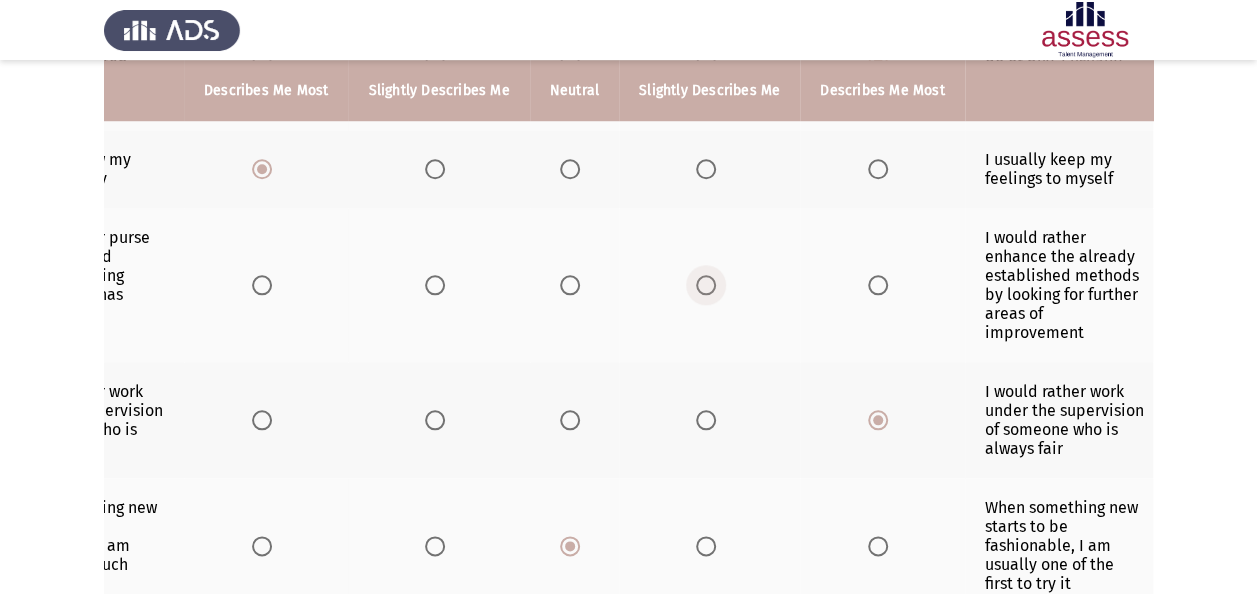 click at bounding box center [706, 285] 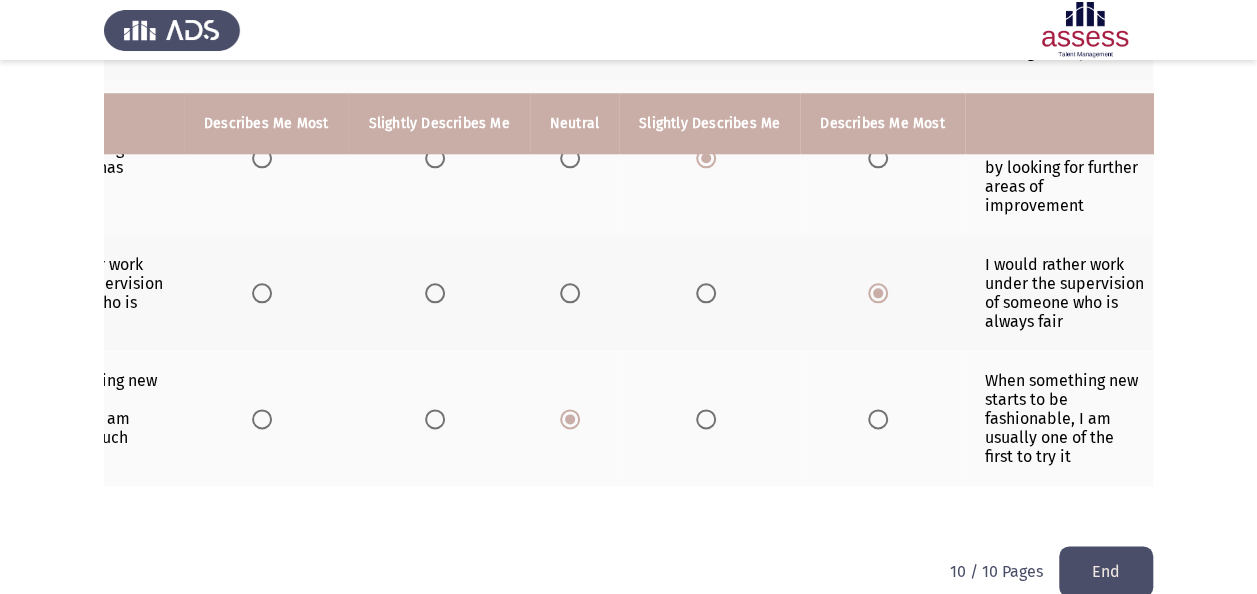 scroll, scrollTop: 1063, scrollLeft: 0, axis: vertical 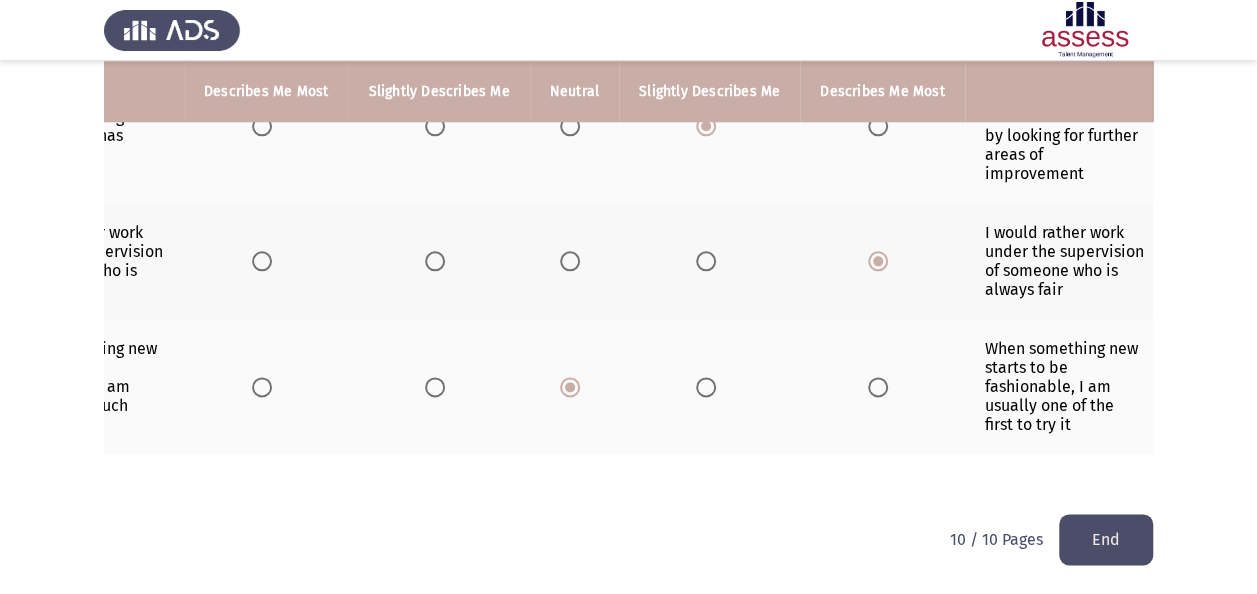 click on "End" 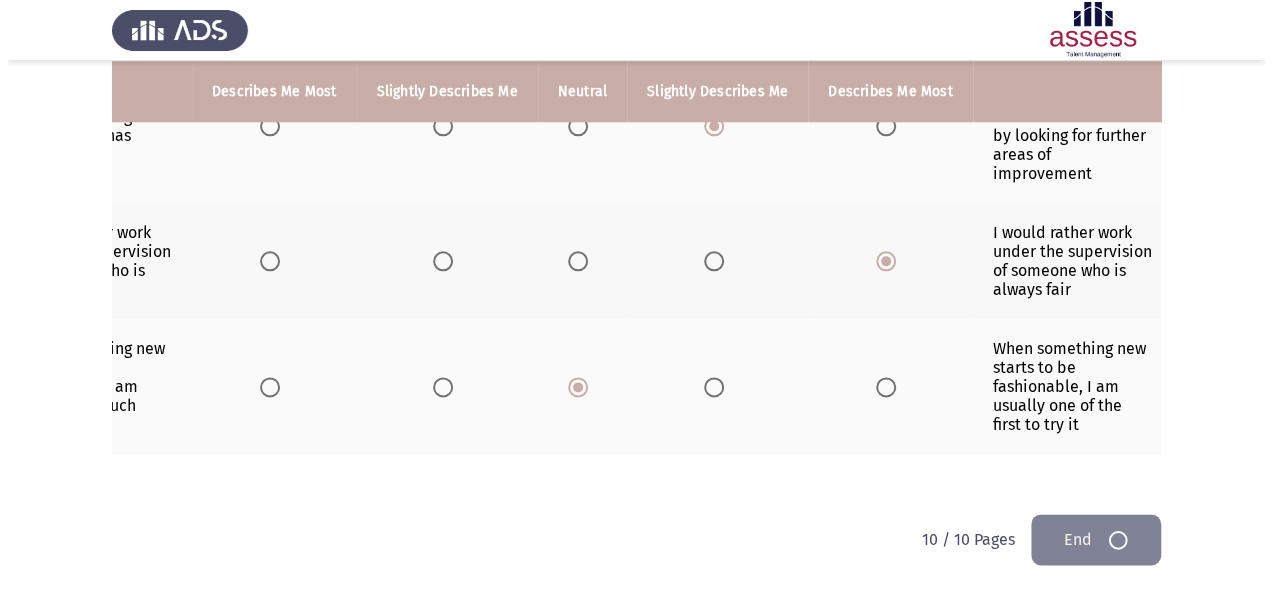 scroll, scrollTop: 0, scrollLeft: 0, axis: both 